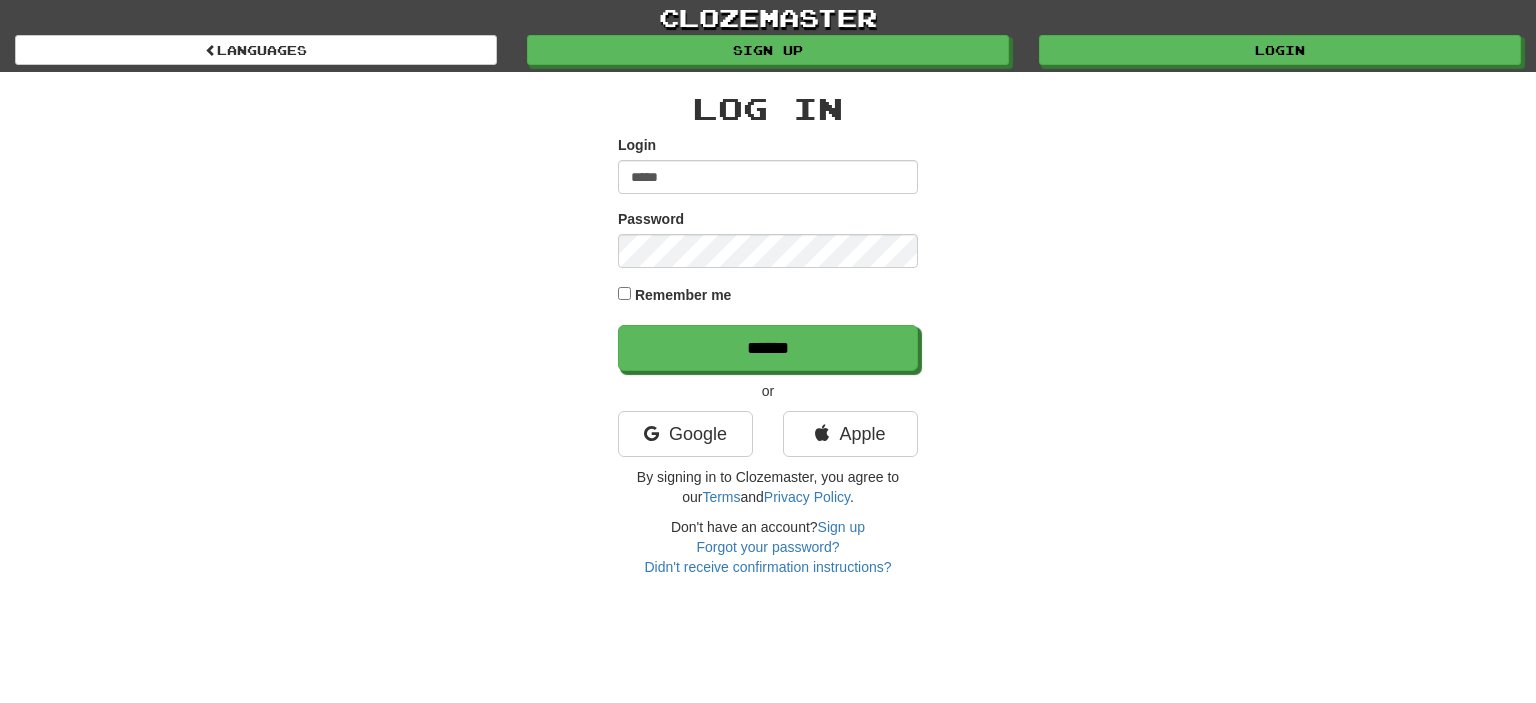 click on "Log In
Login
*****
Password
Remember me
******
or
Google
Apple
By signing in to Clozemaster, you agree to our  Terms  and  Privacy Policy .
Don't have an account?  Sign up
Forgot your password?
Didn't receive confirmation instructions?" at bounding box center [768, 334] 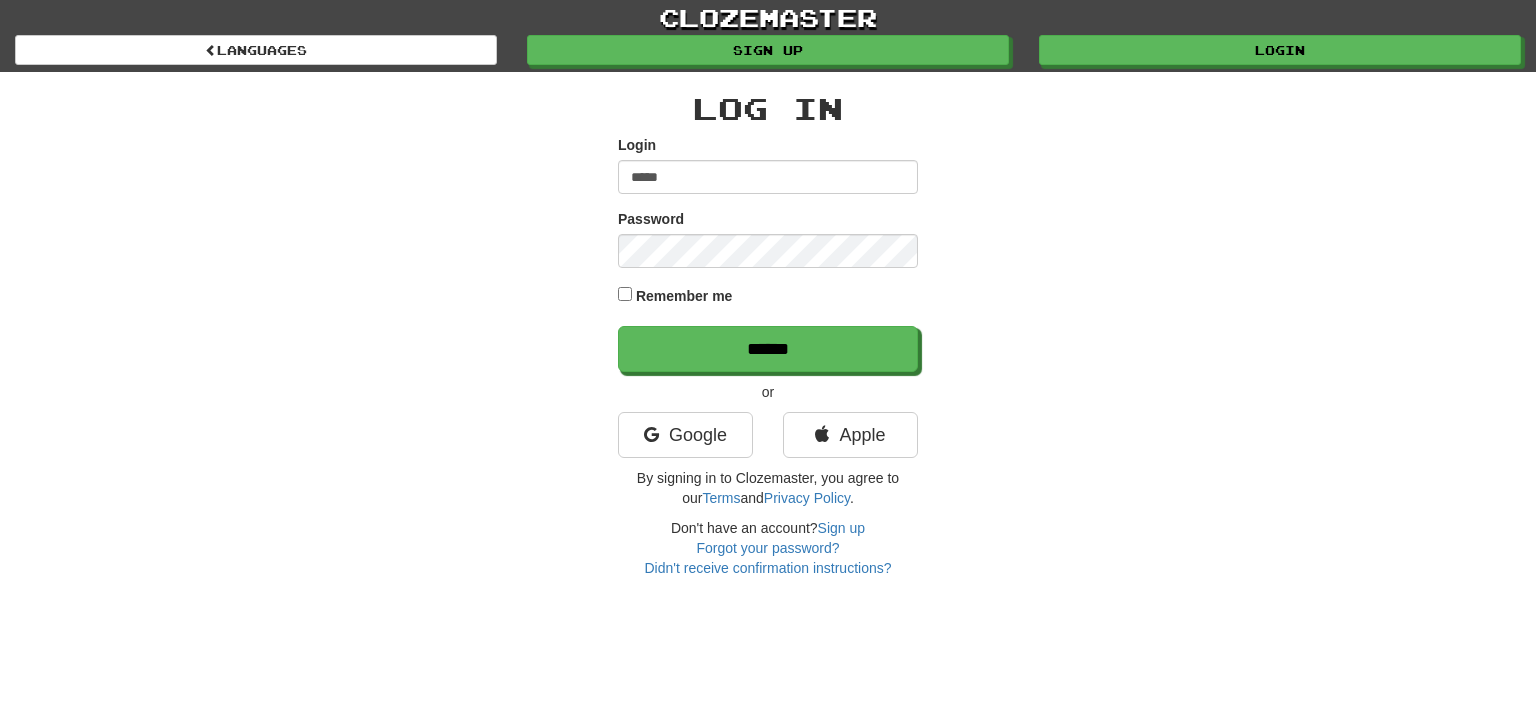 scroll, scrollTop: 0, scrollLeft: 0, axis: both 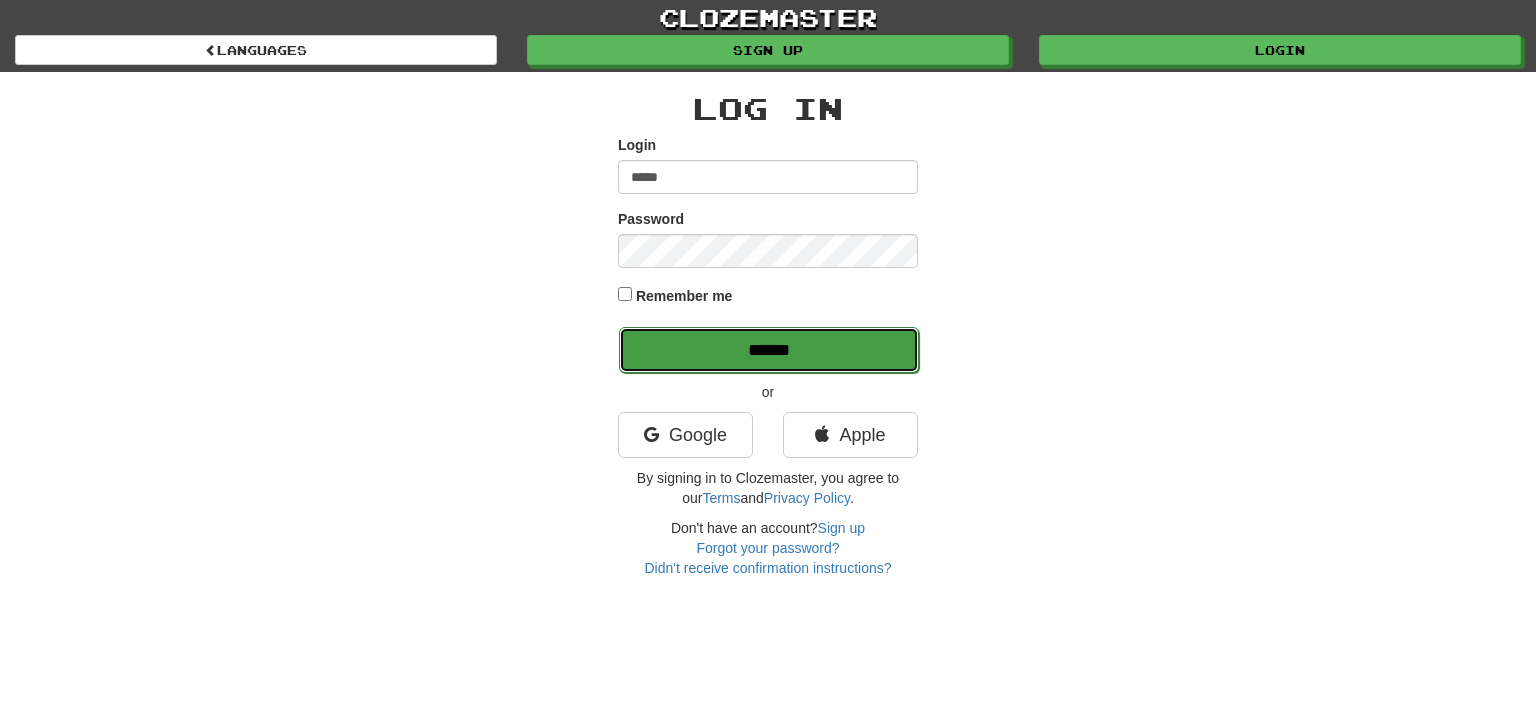 click on "******" at bounding box center (769, 350) 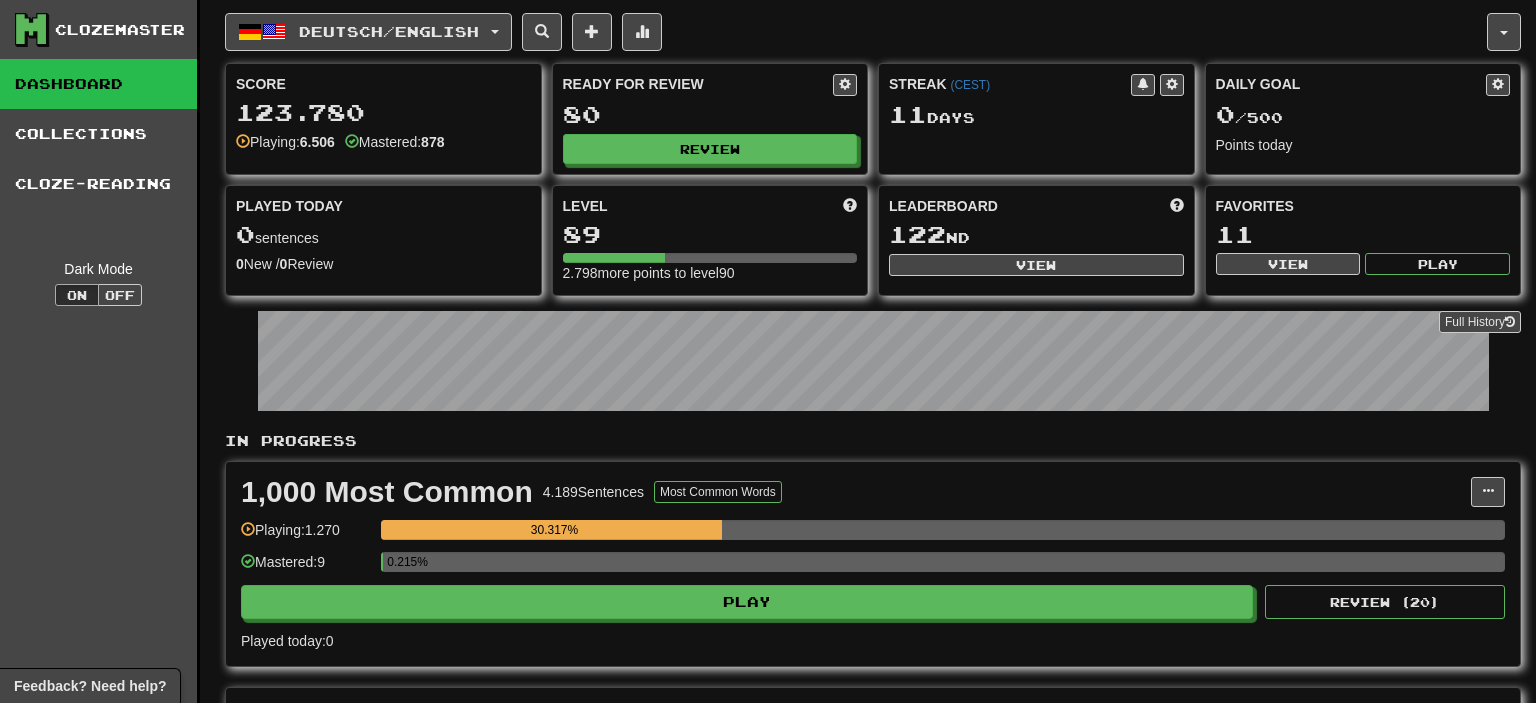 scroll, scrollTop: 0, scrollLeft: 0, axis: both 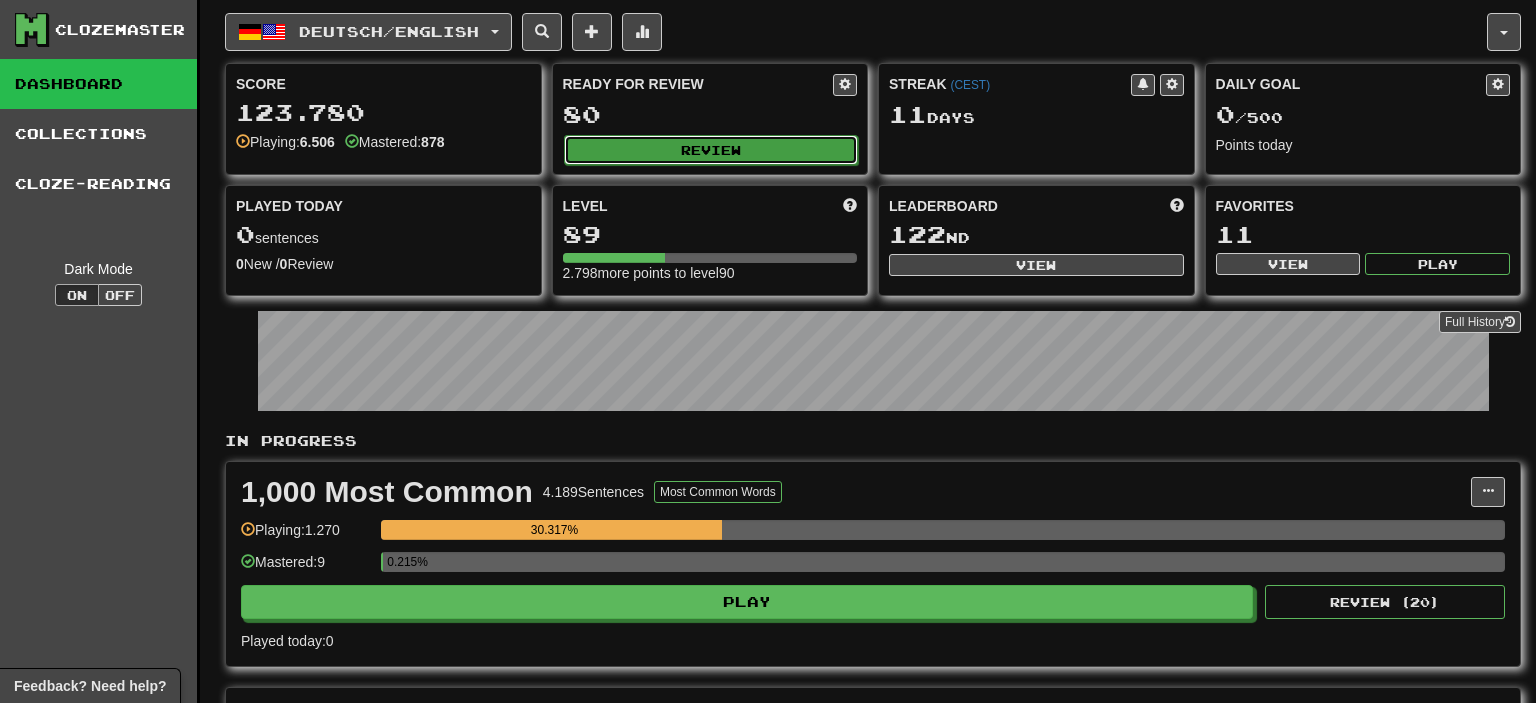 click on "Review" at bounding box center [711, 150] 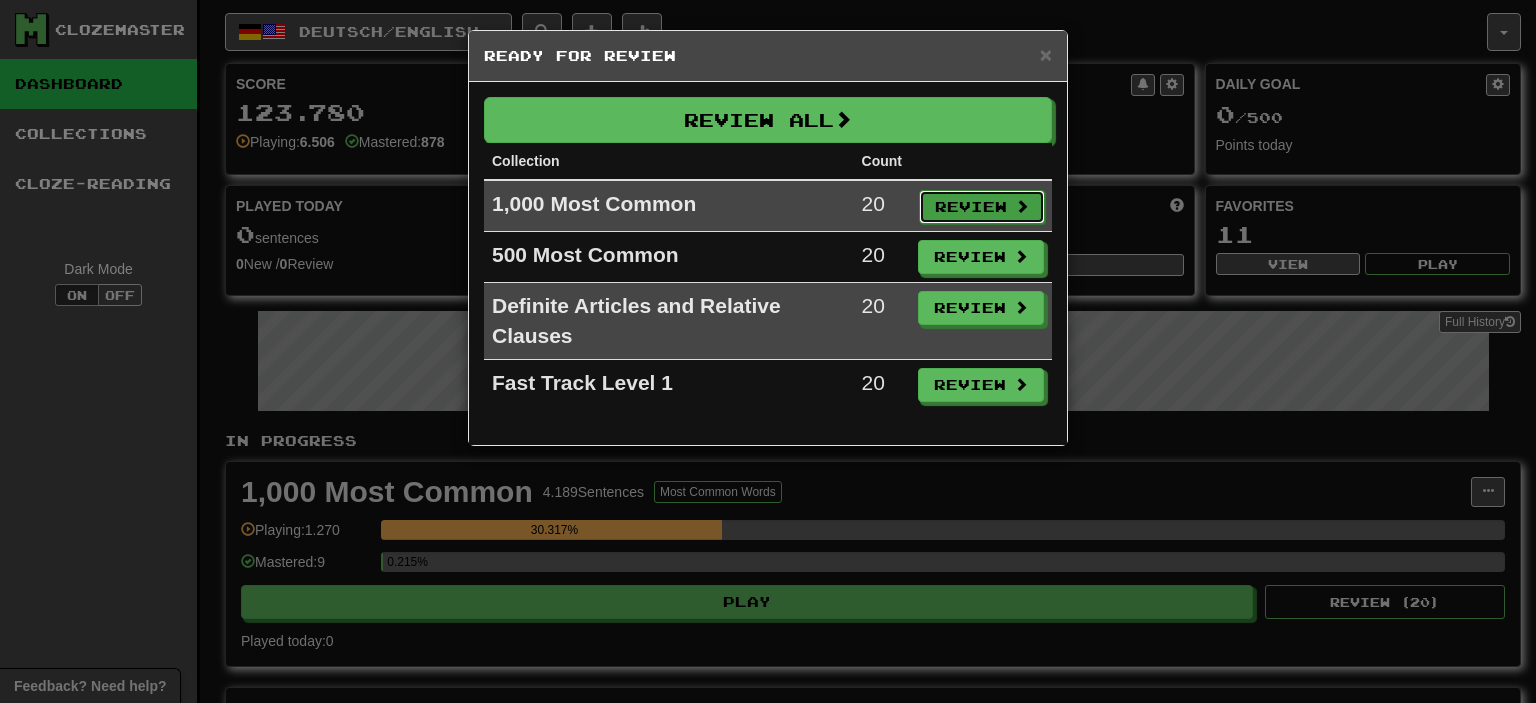 click on "Review" at bounding box center (982, 207) 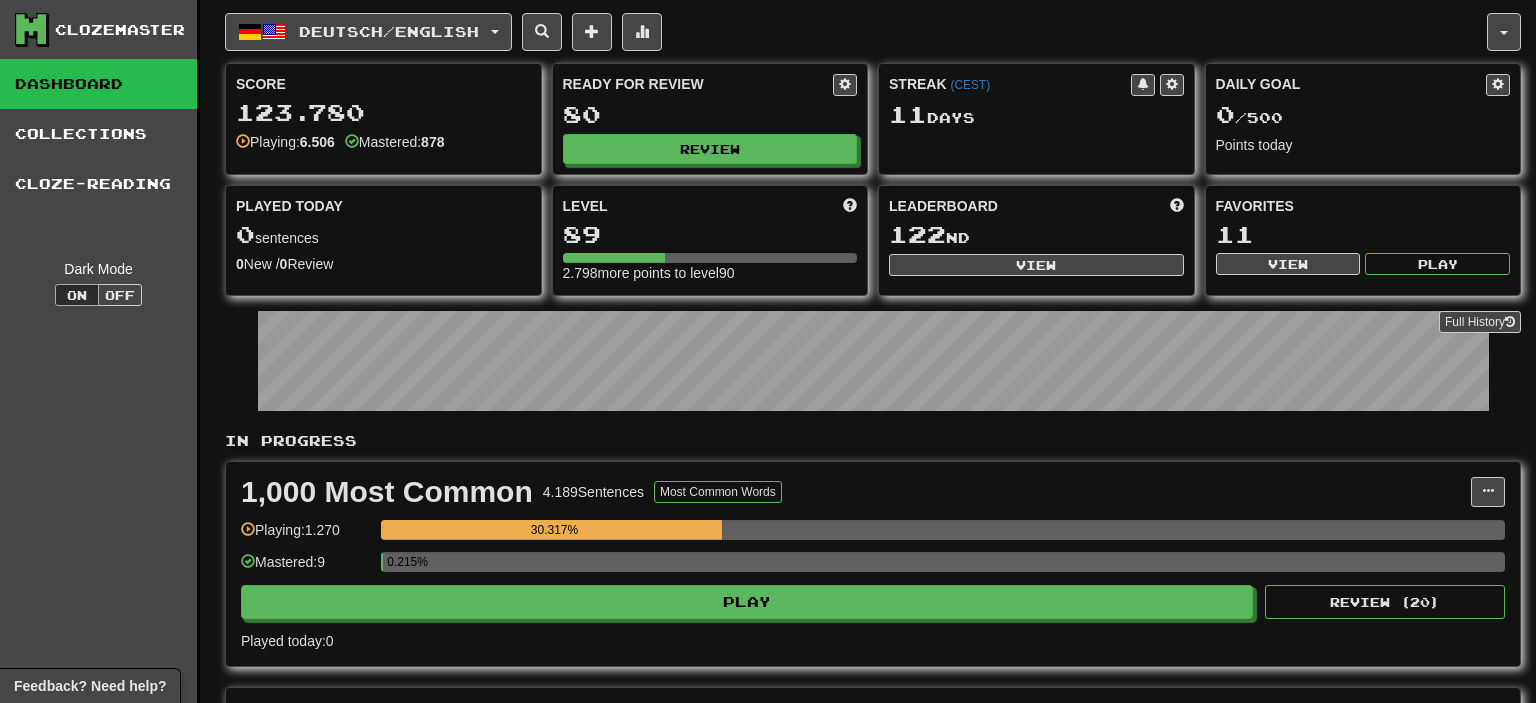 select on "**" 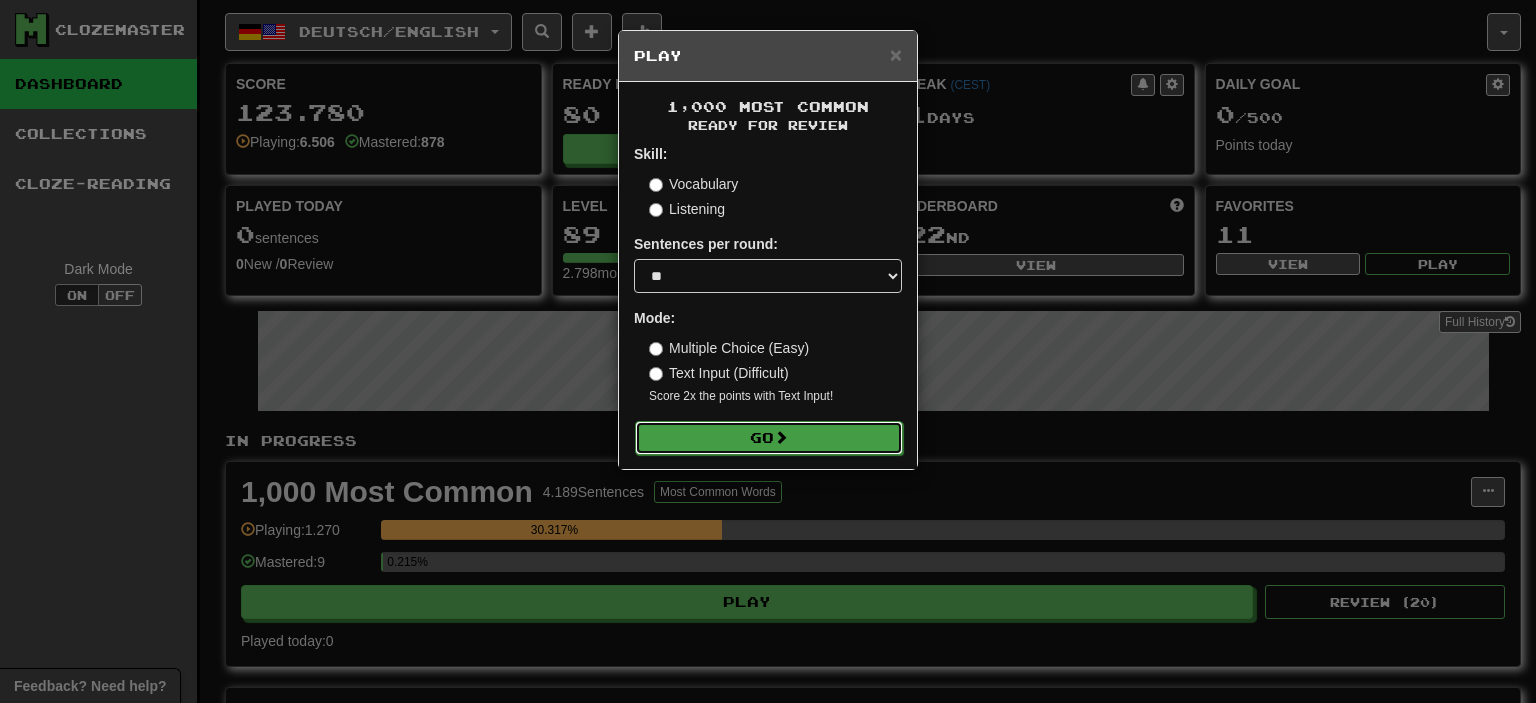 click on "Go" at bounding box center (769, 438) 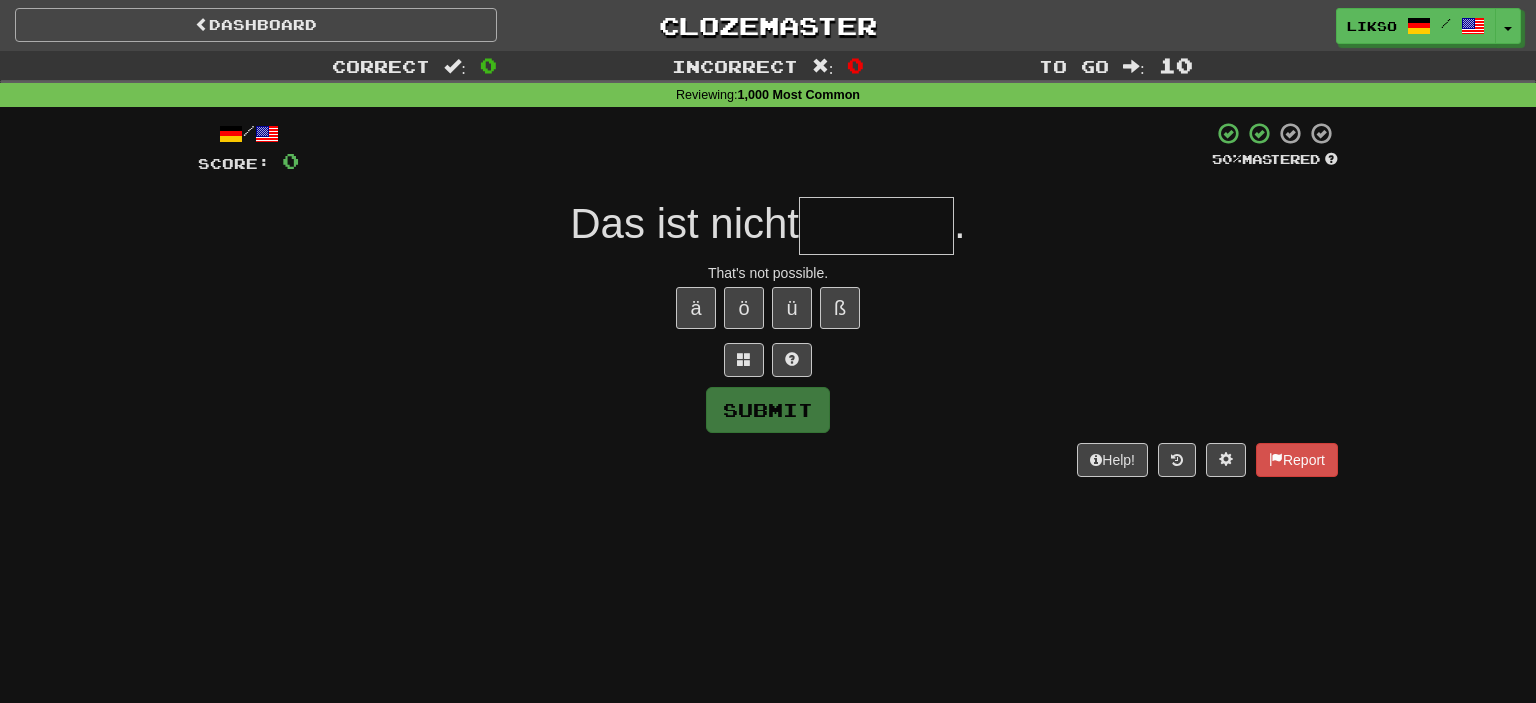 scroll, scrollTop: 0, scrollLeft: 0, axis: both 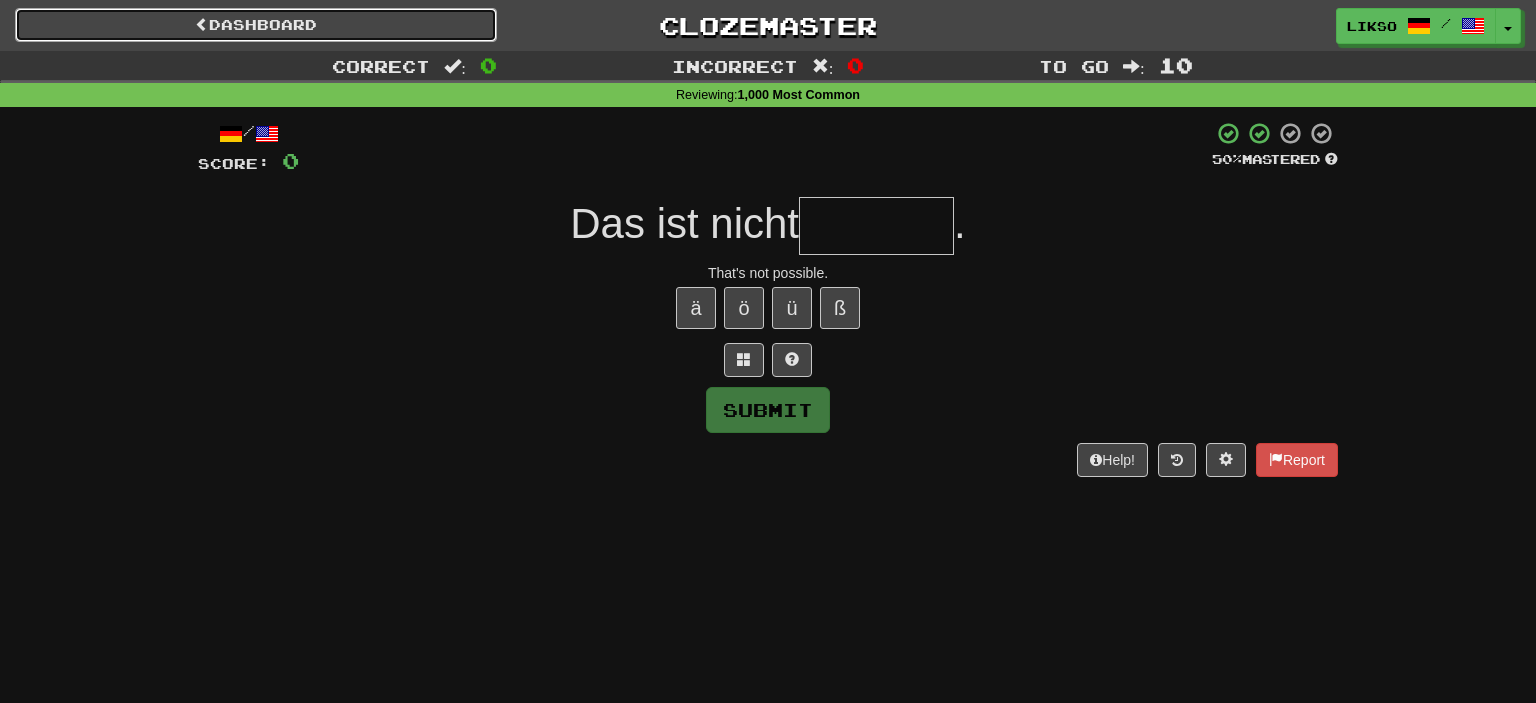 click on "Dashboard" at bounding box center [256, 25] 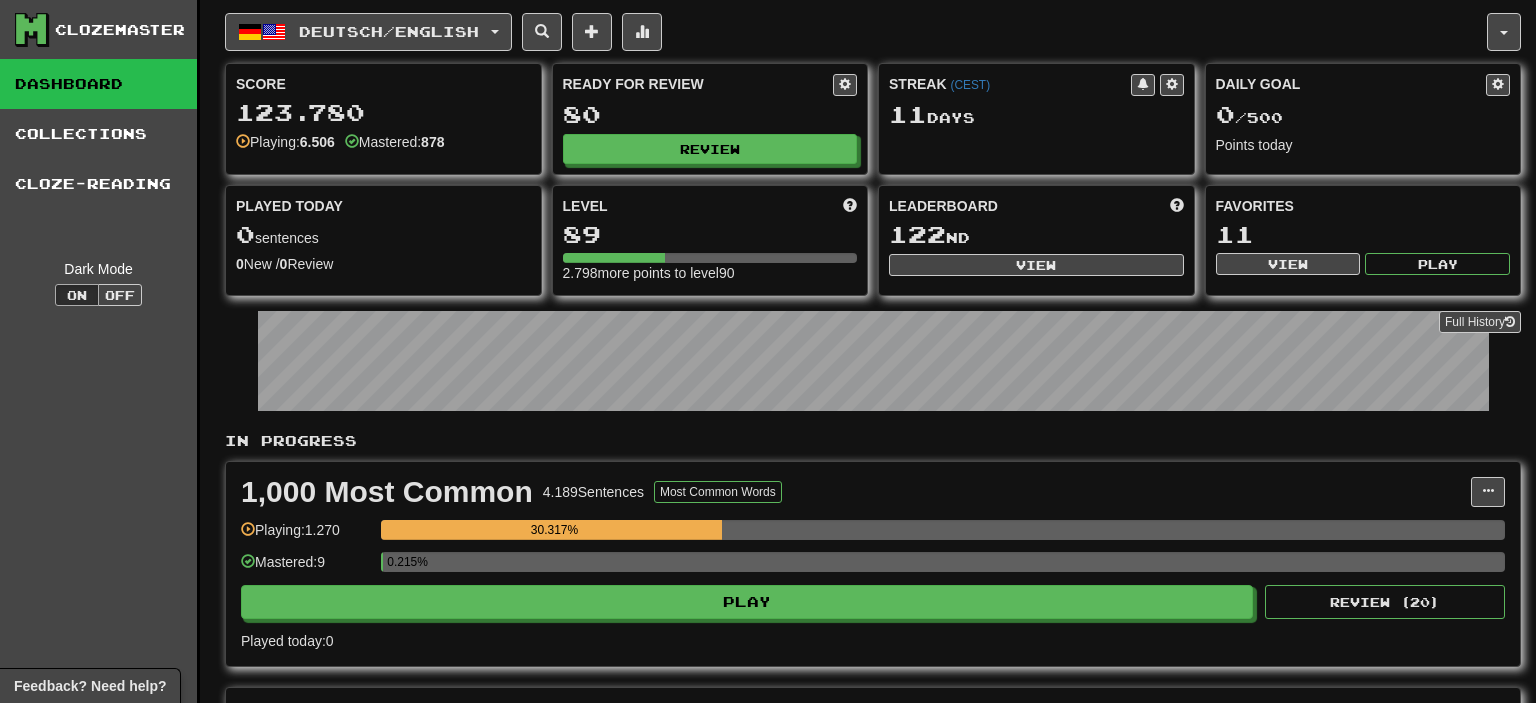 scroll, scrollTop: 0, scrollLeft: 0, axis: both 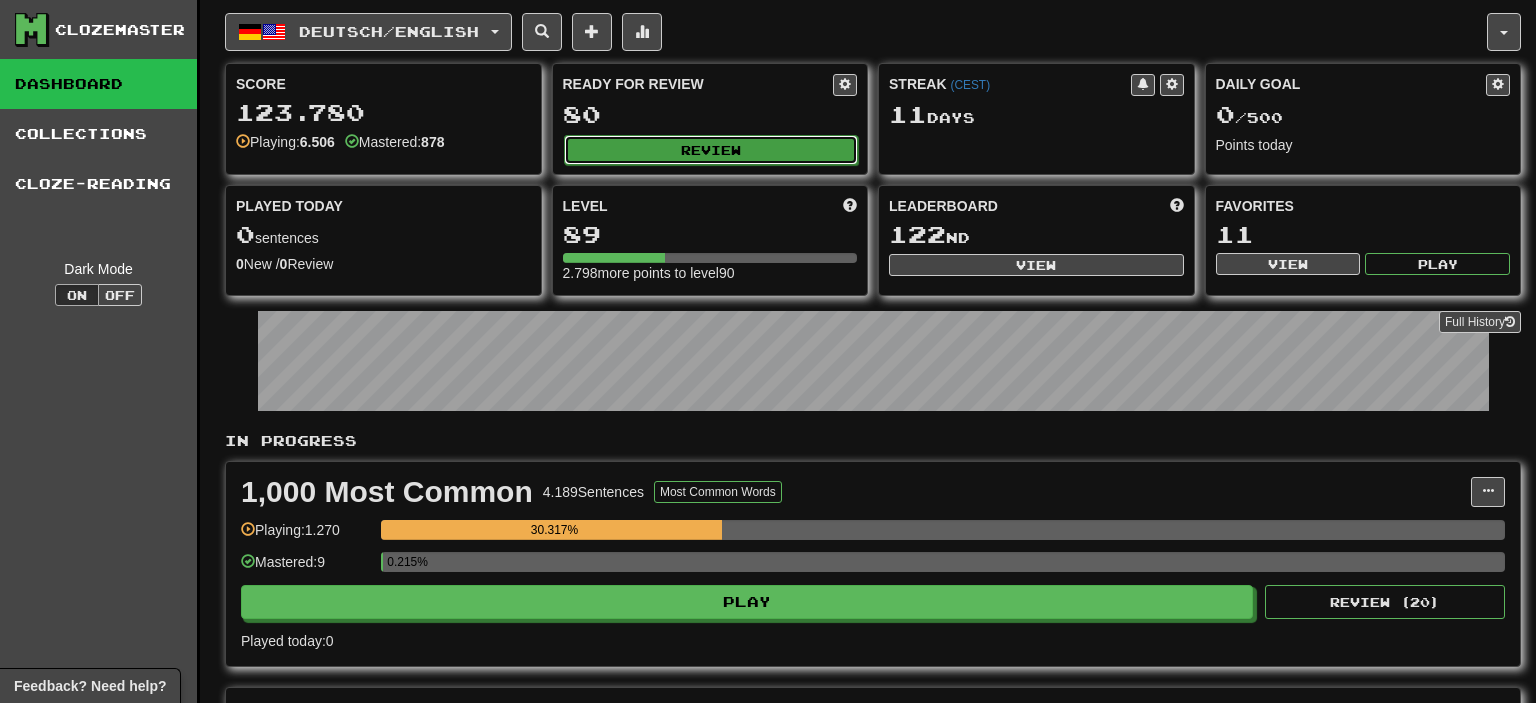 click on "Review" at bounding box center [711, 150] 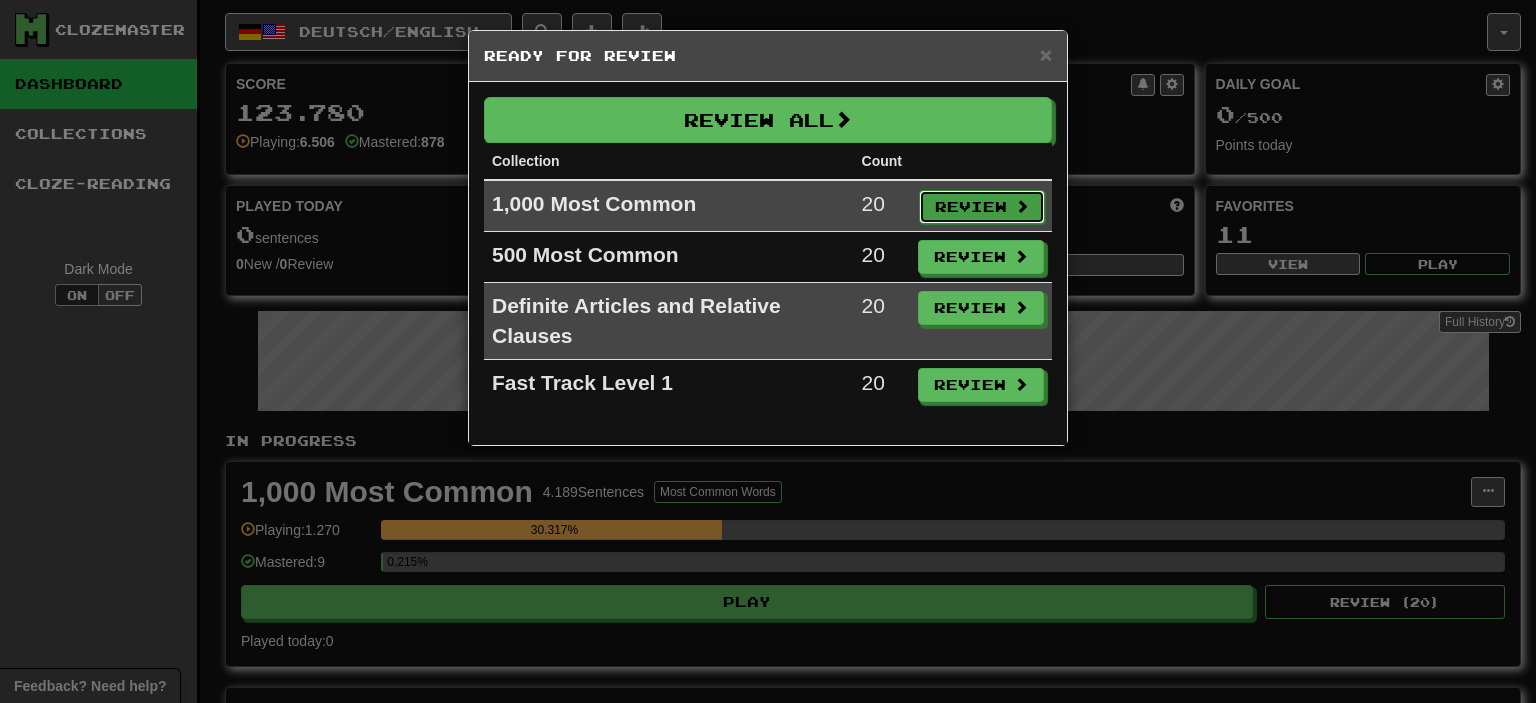 click on "Review" at bounding box center [982, 207] 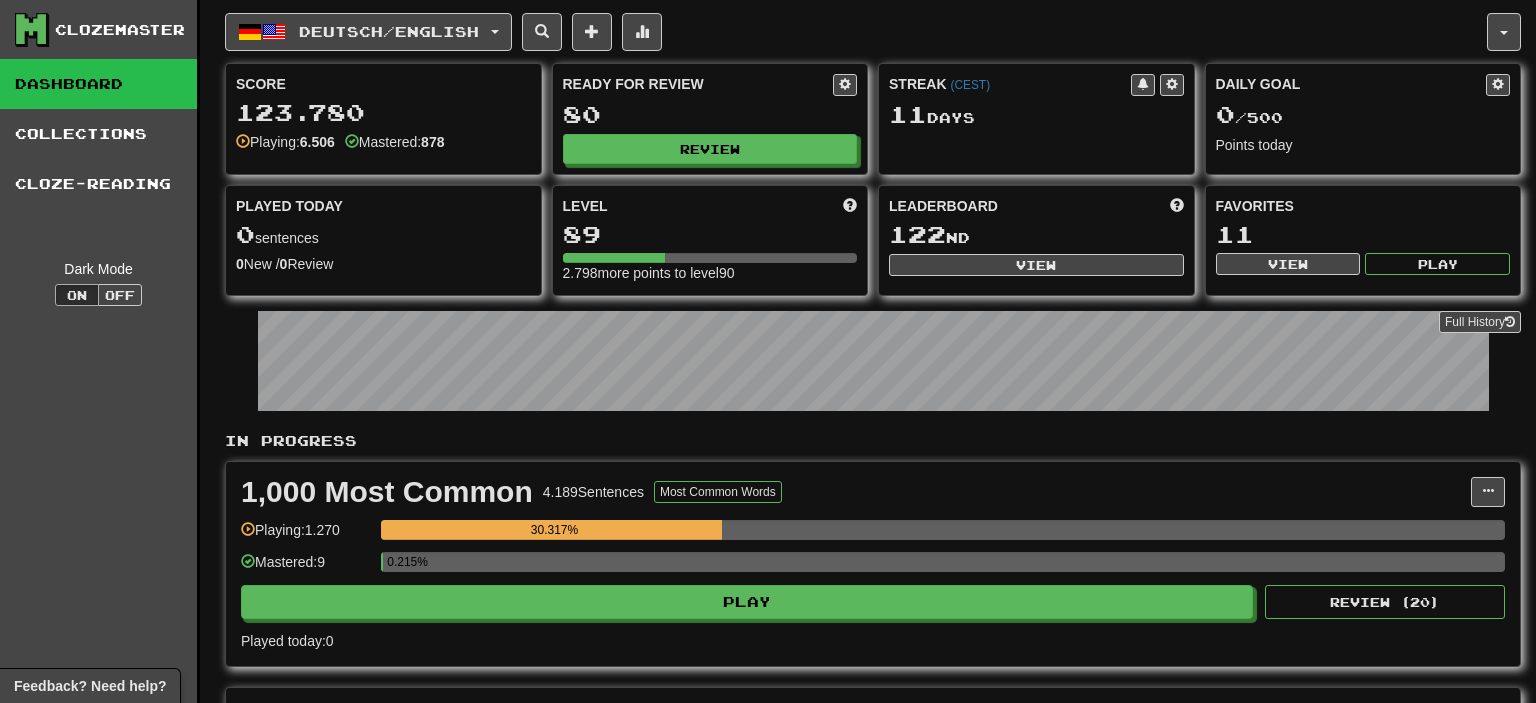 select on "**" 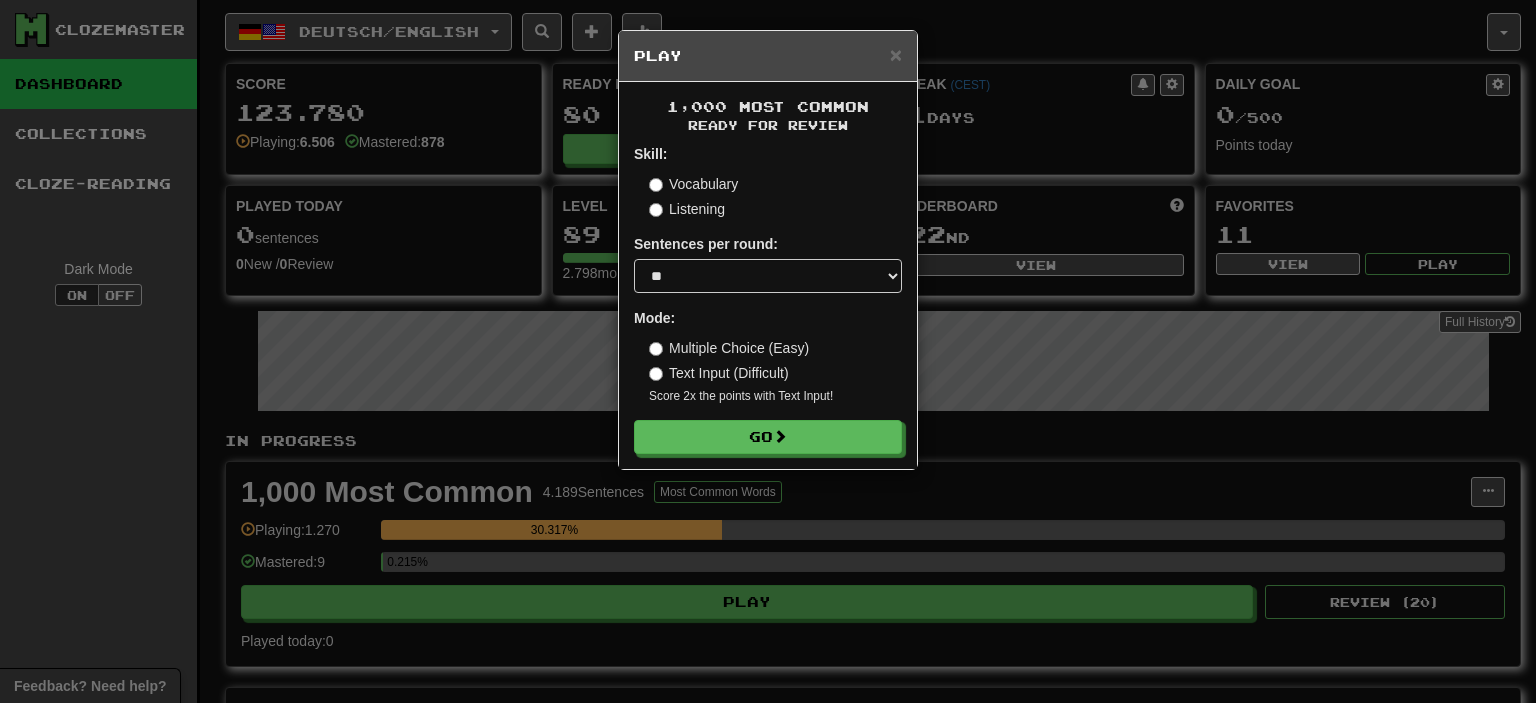 click on "Multiple Choice (Easy)" at bounding box center [729, 348] 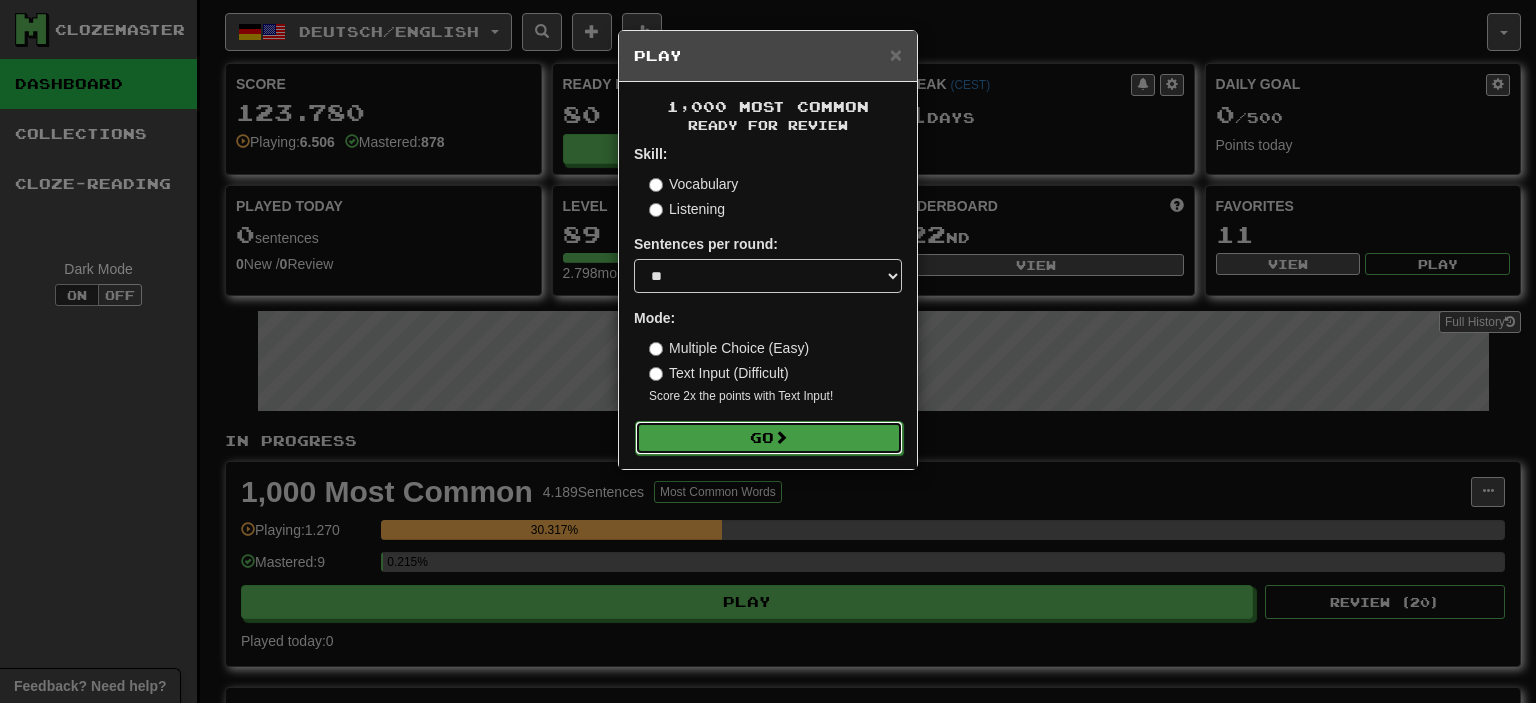 click on "Go" at bounding box center (769, 438) 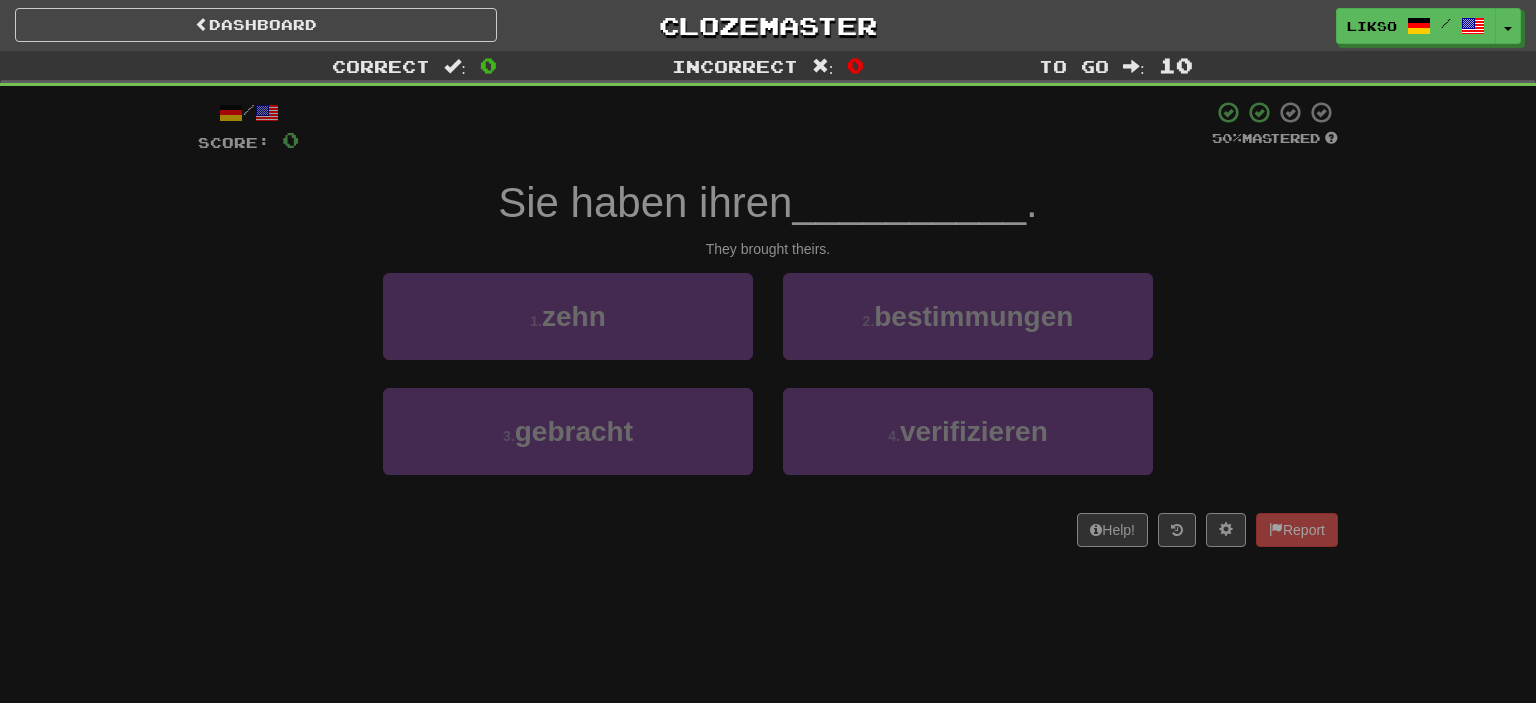 scroll, scrollTop: 0, scrollLeft: 0, axis: both 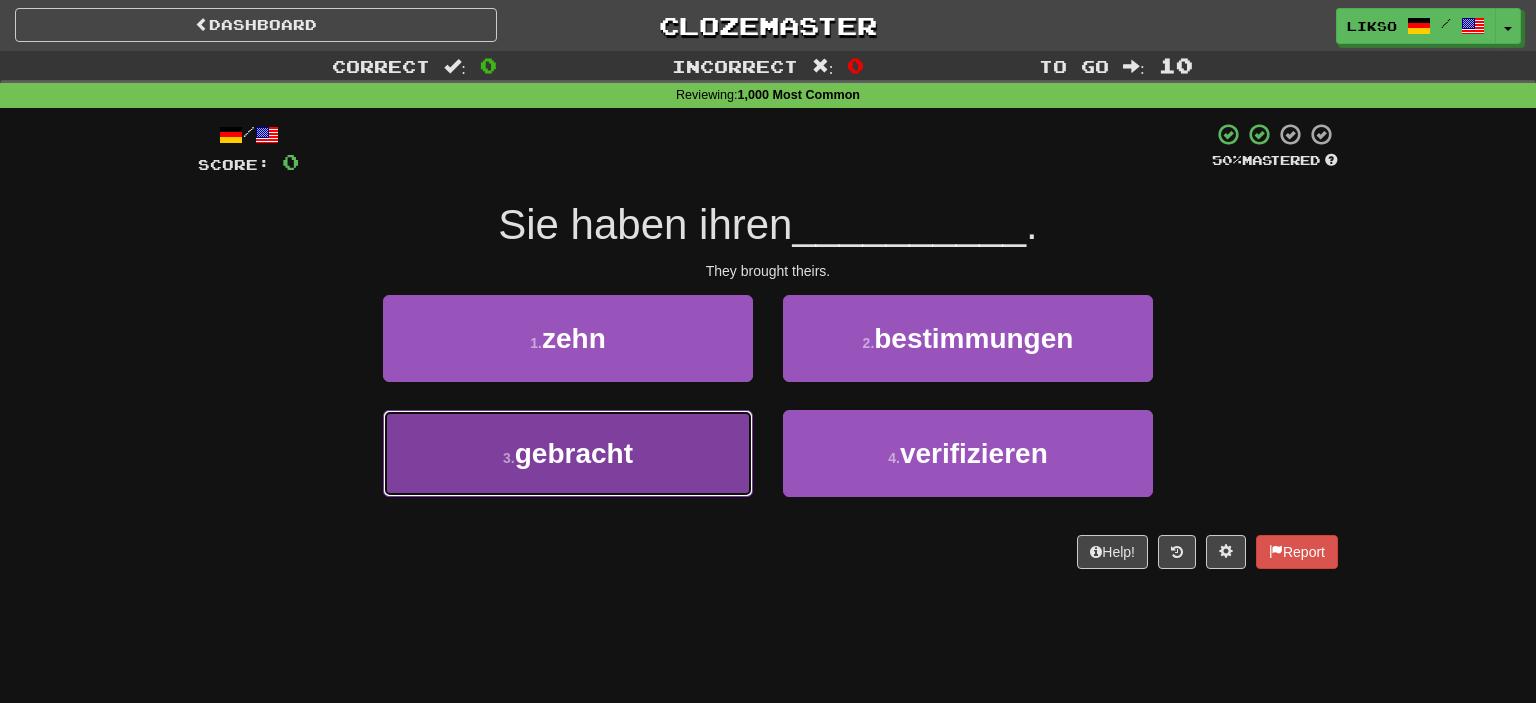 click on "3 .  gebracht" at bounding box center [568, 453] 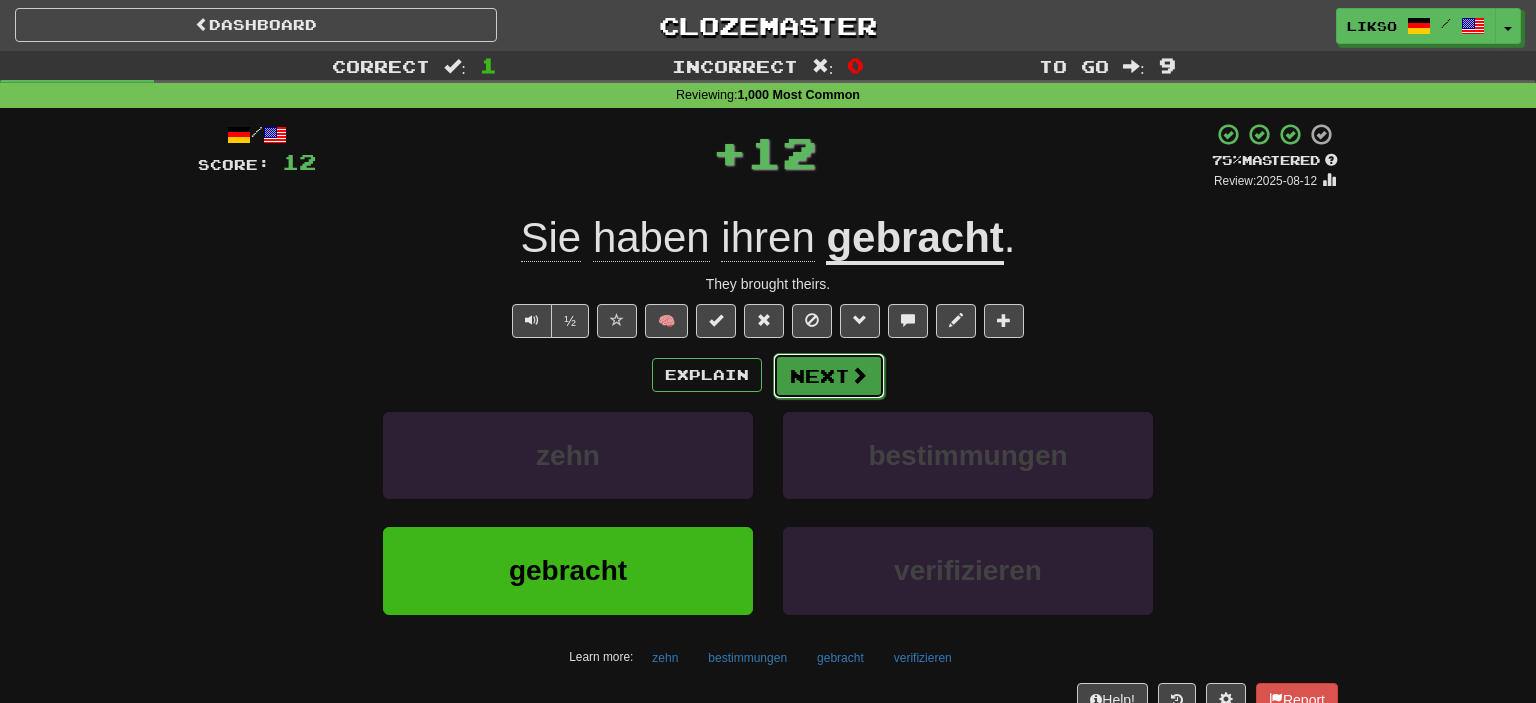 click on "Next" at bounding box center (829, 376) 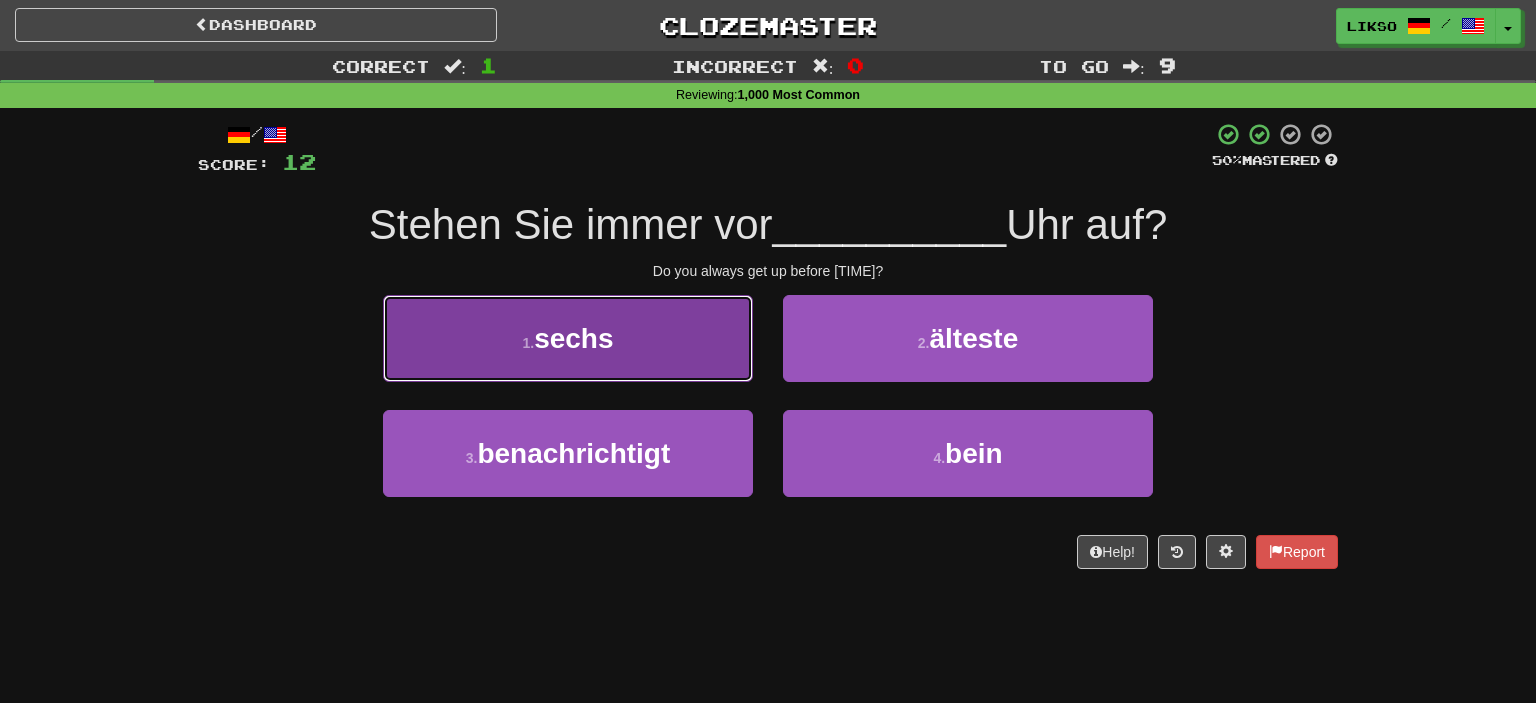 click on "1 .  sechs" at bounding box center [568, 338] 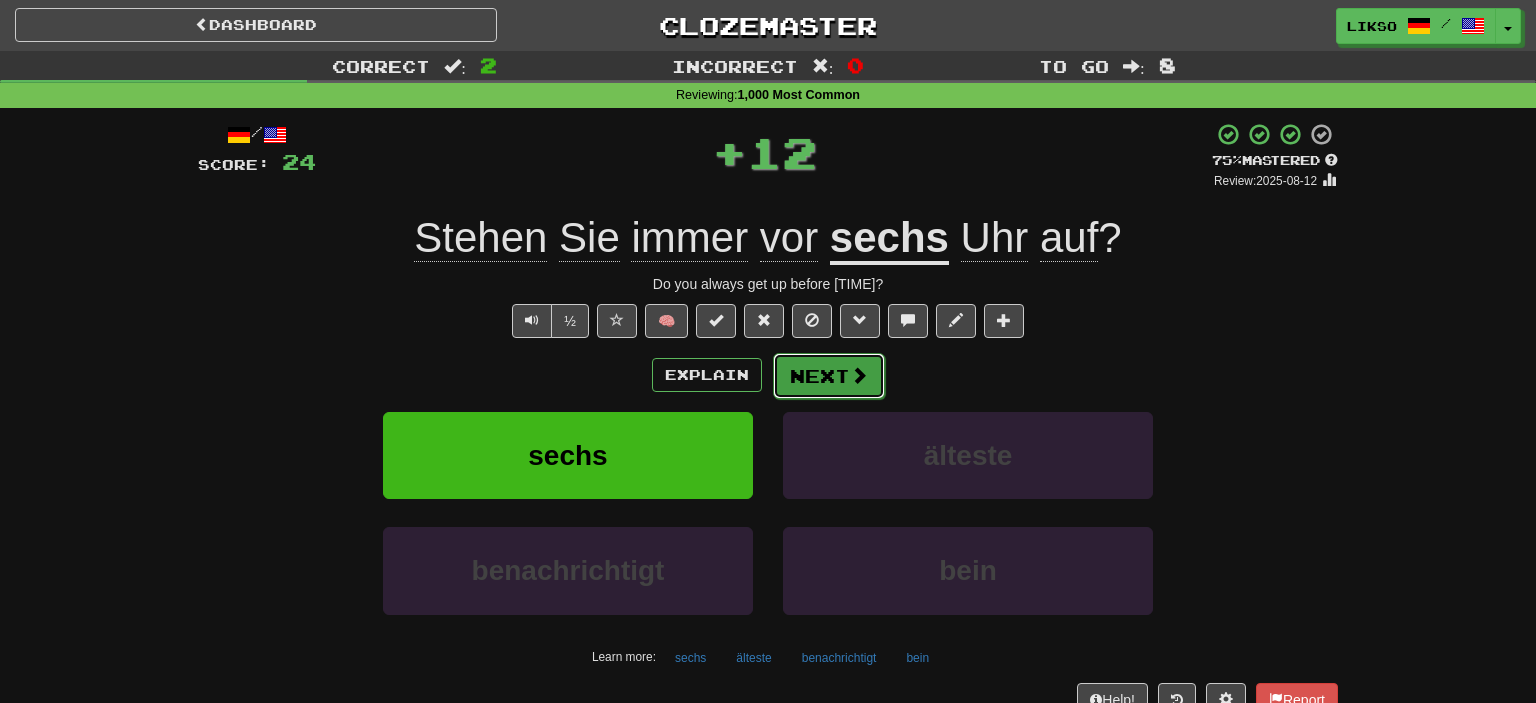 click on "Next" at bounding box center (829, 376) 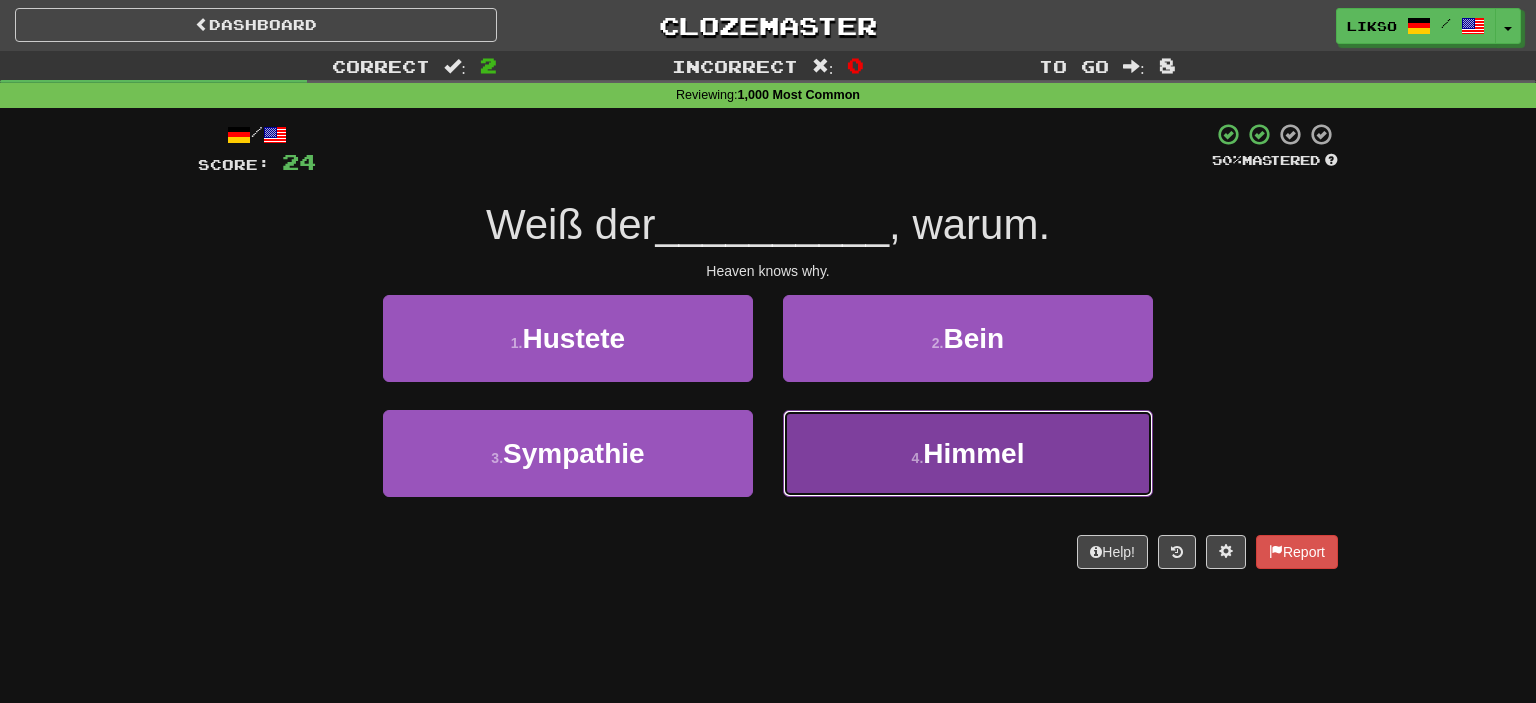 click on "4 ." at bounding box center (918, 458) 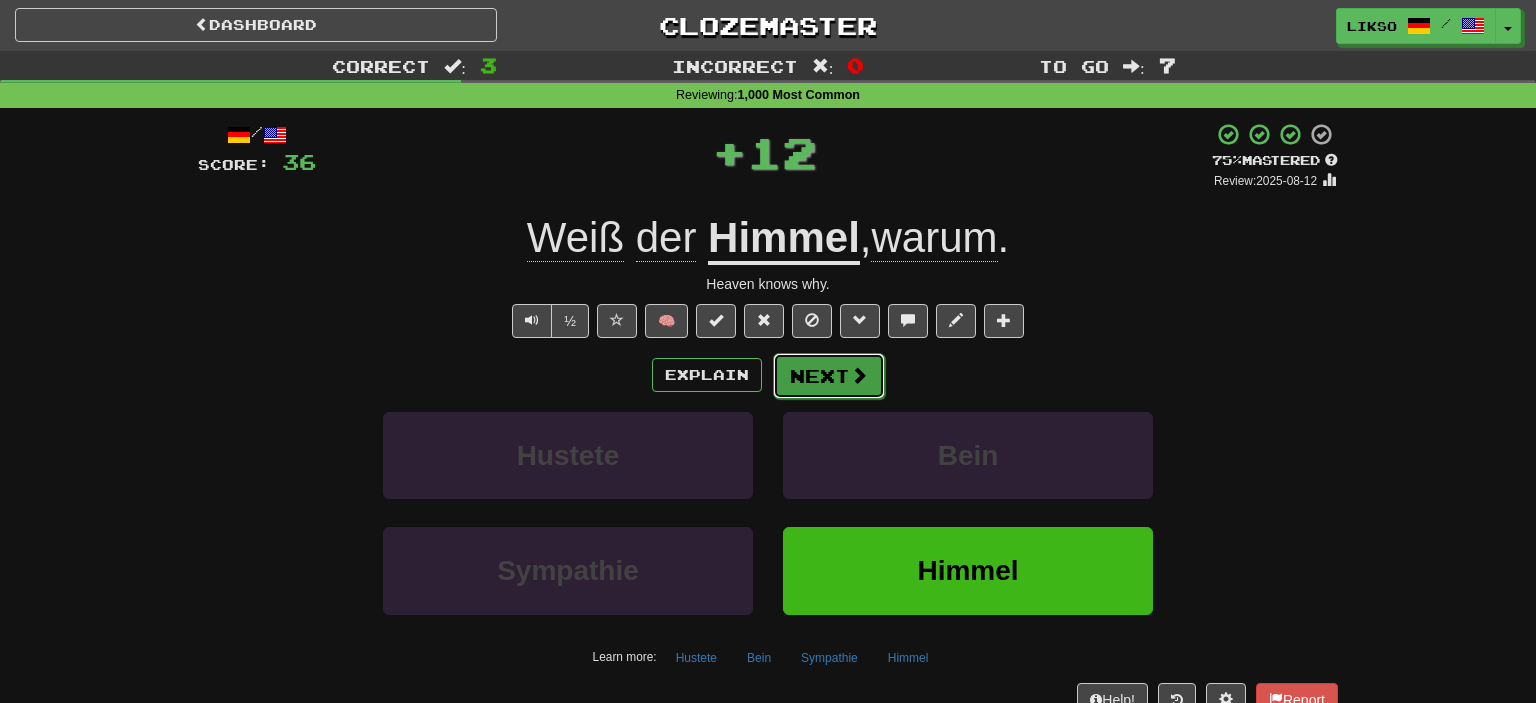 click at bounding box center [859, 375] 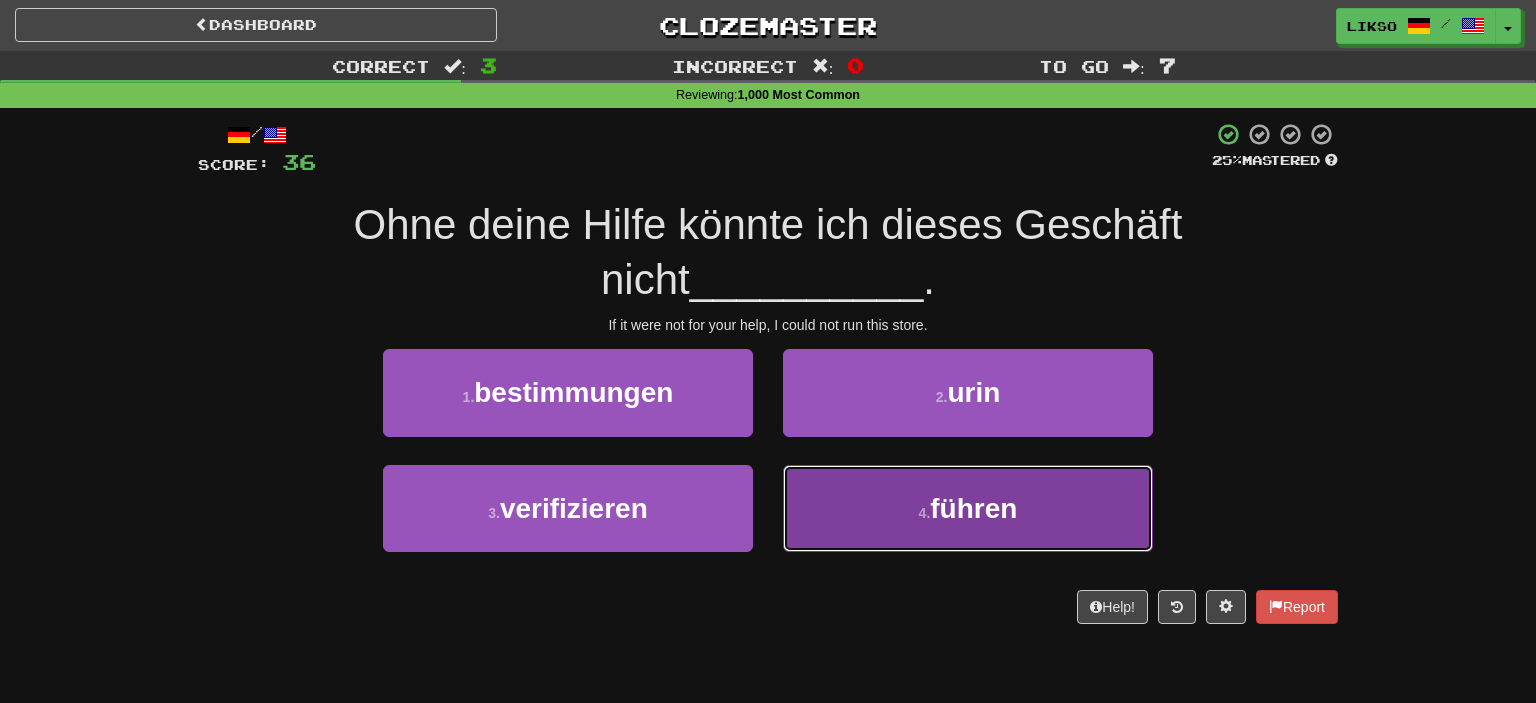 click on "4 .  führen" at bounding box center (968, 508) 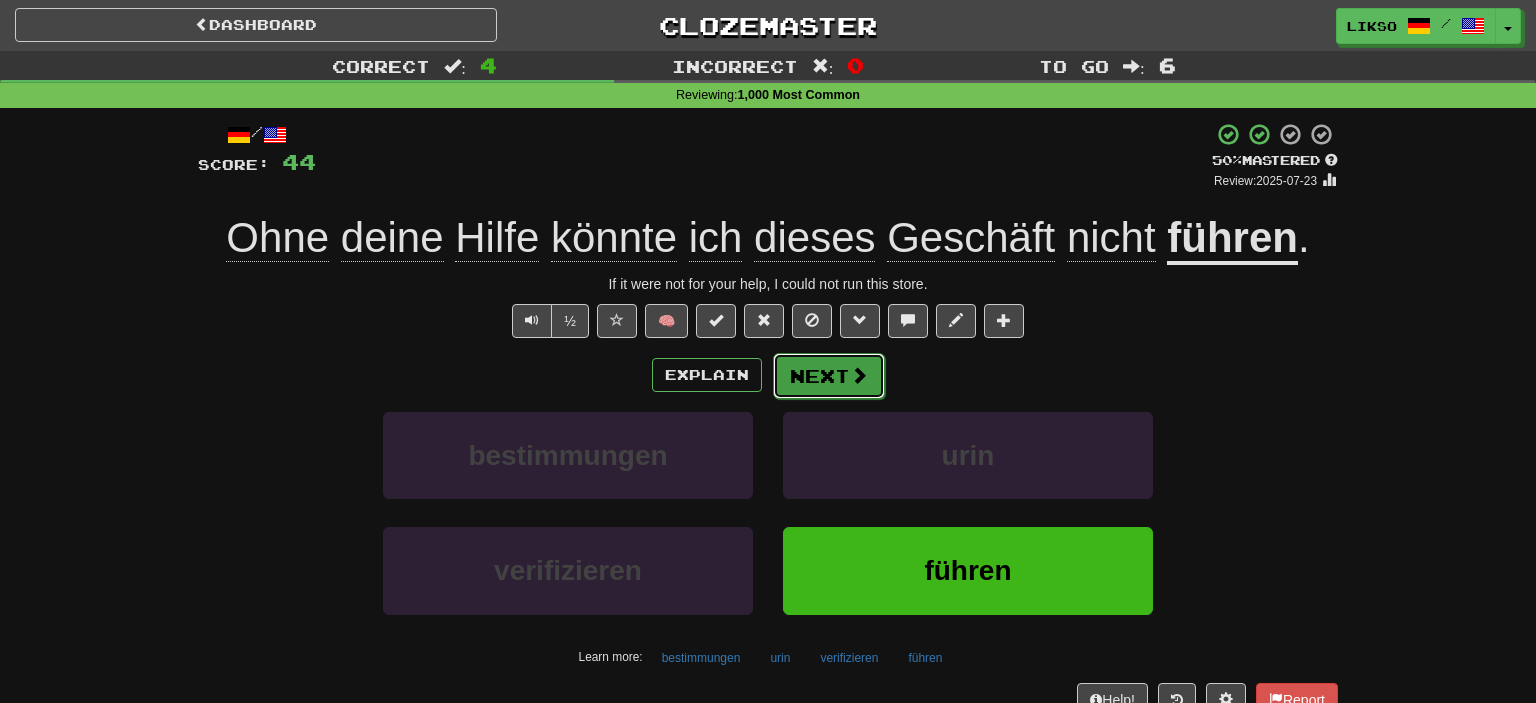 click on "Next" at bounding box center (829, 376) 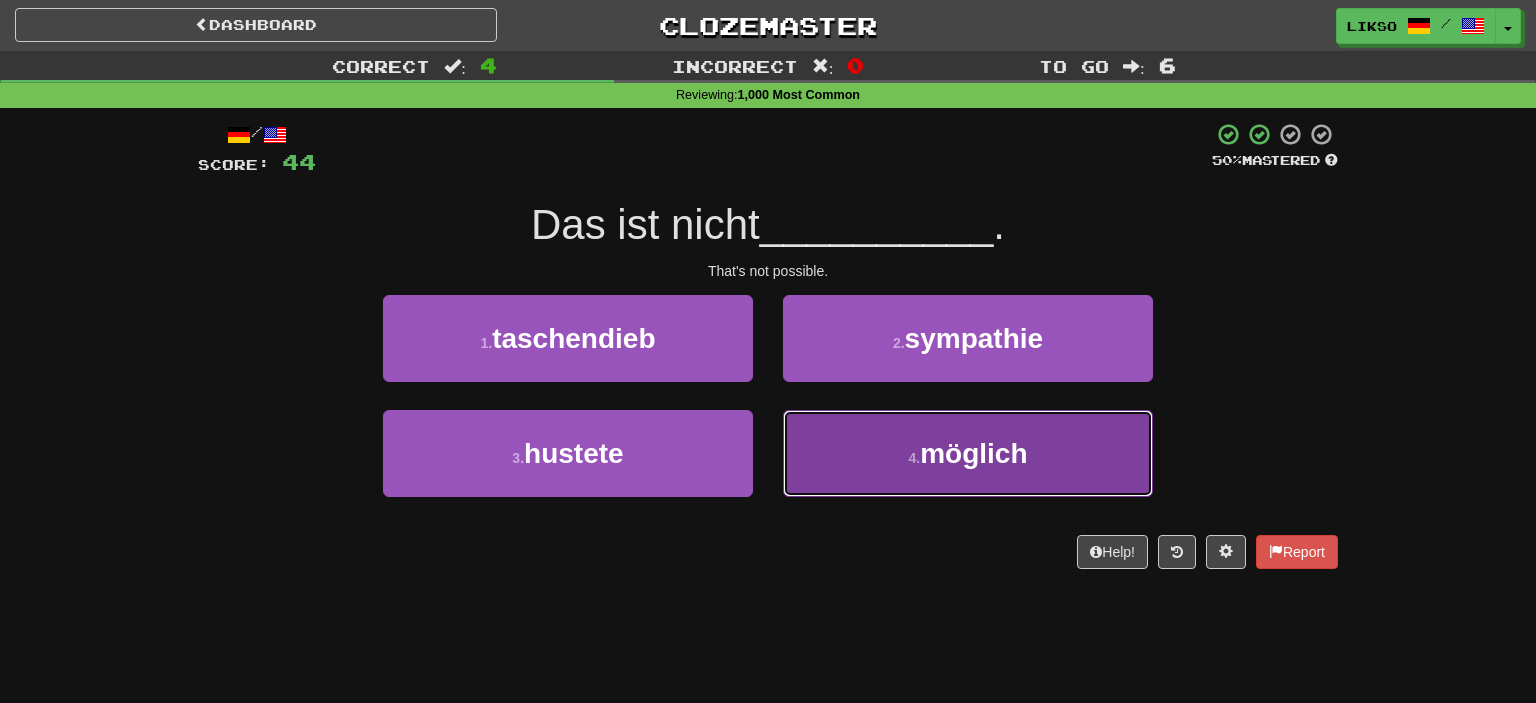 click on "4 .  möglich" at bounding box center (968, 453) 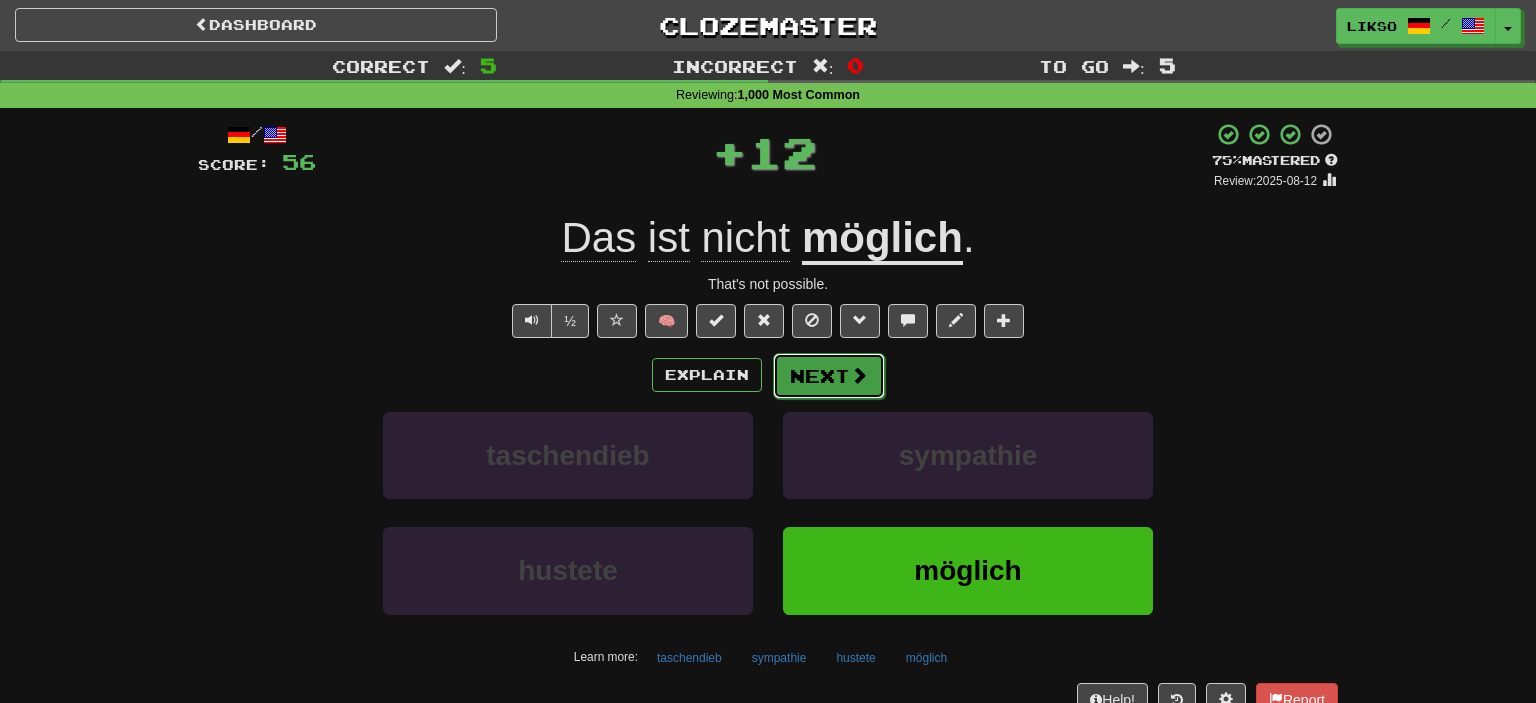 click at bounding box center [859, 375] 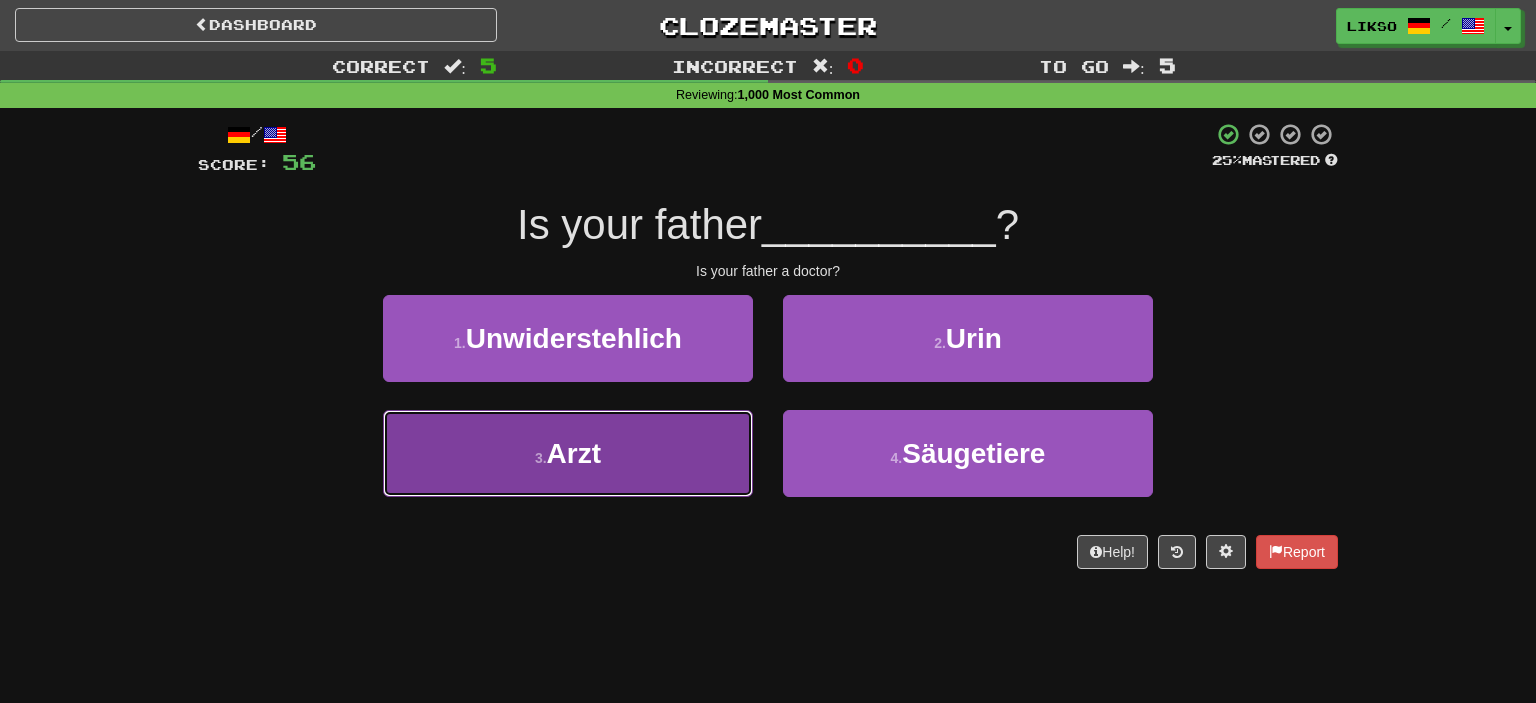 click on "3 .  Arzt" at bounding box center [568, 453] 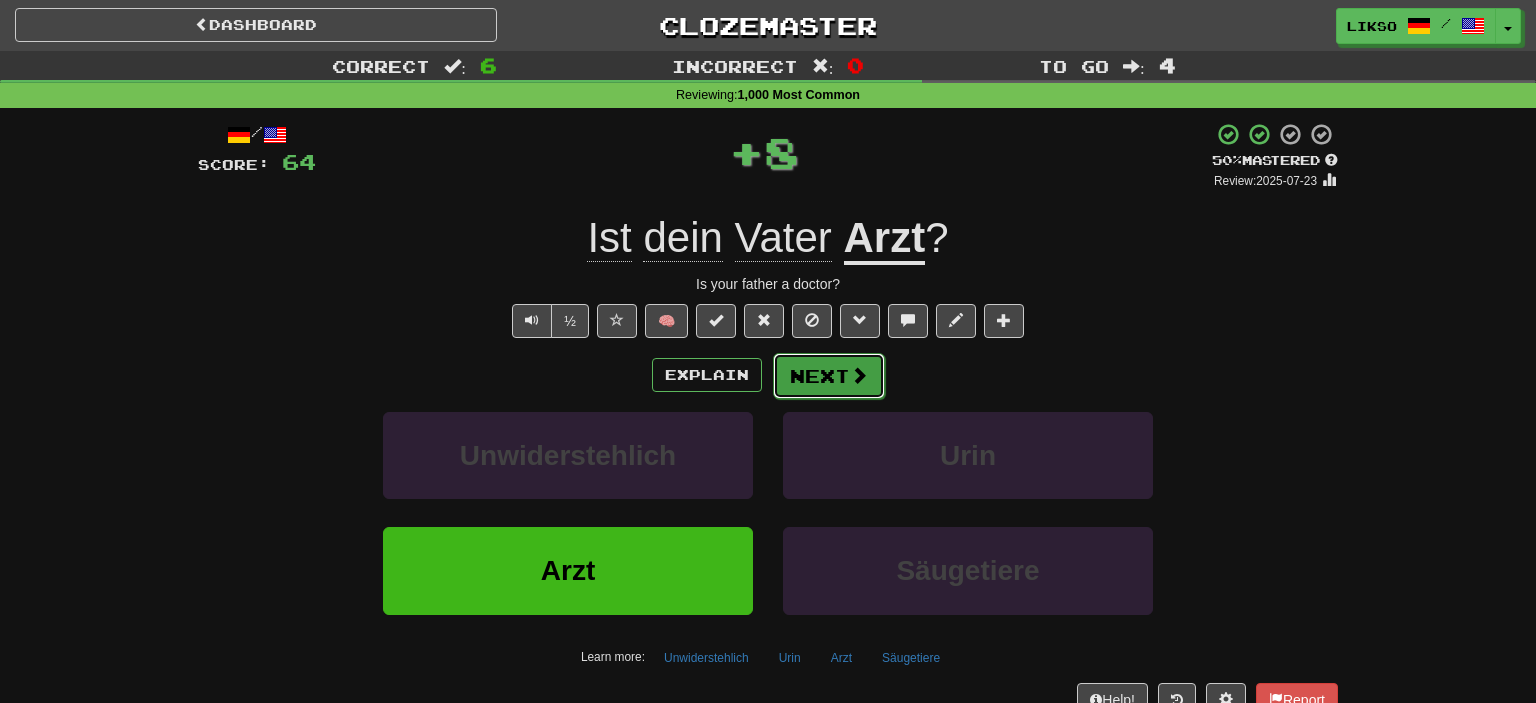 click on "Next" at bounding box center [829, 376] 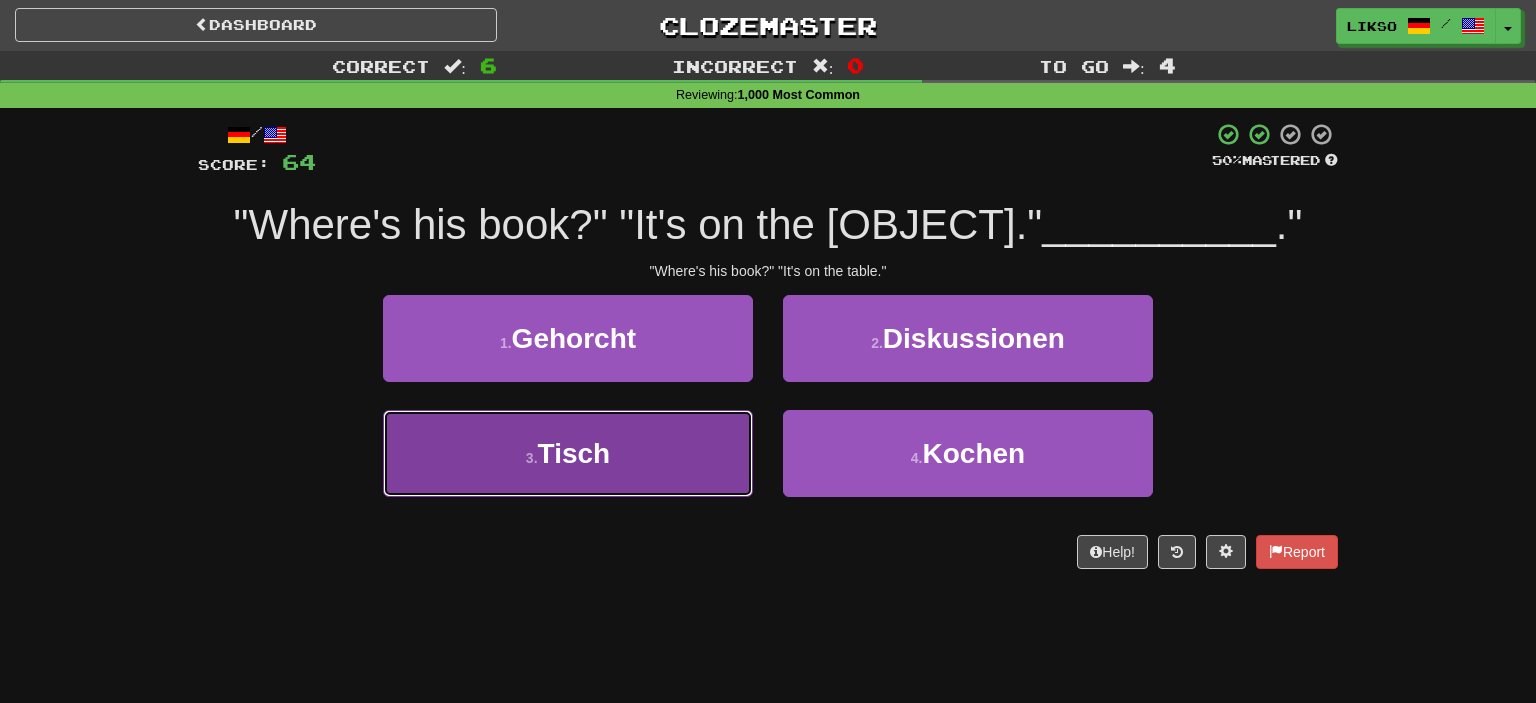 click on "3 .  Tisch" at bounding box center (568, 453) 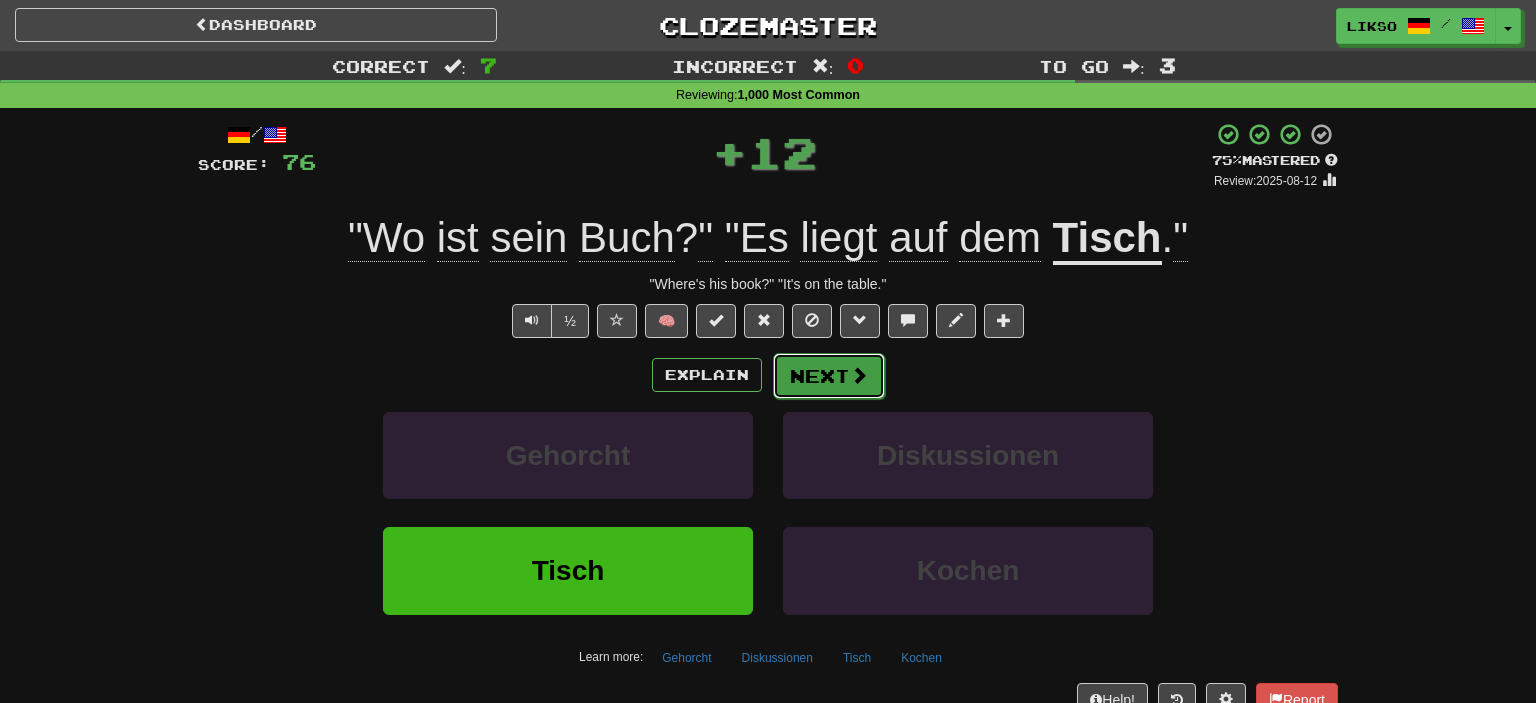 click on "Next" at bounding box center (829, 376) 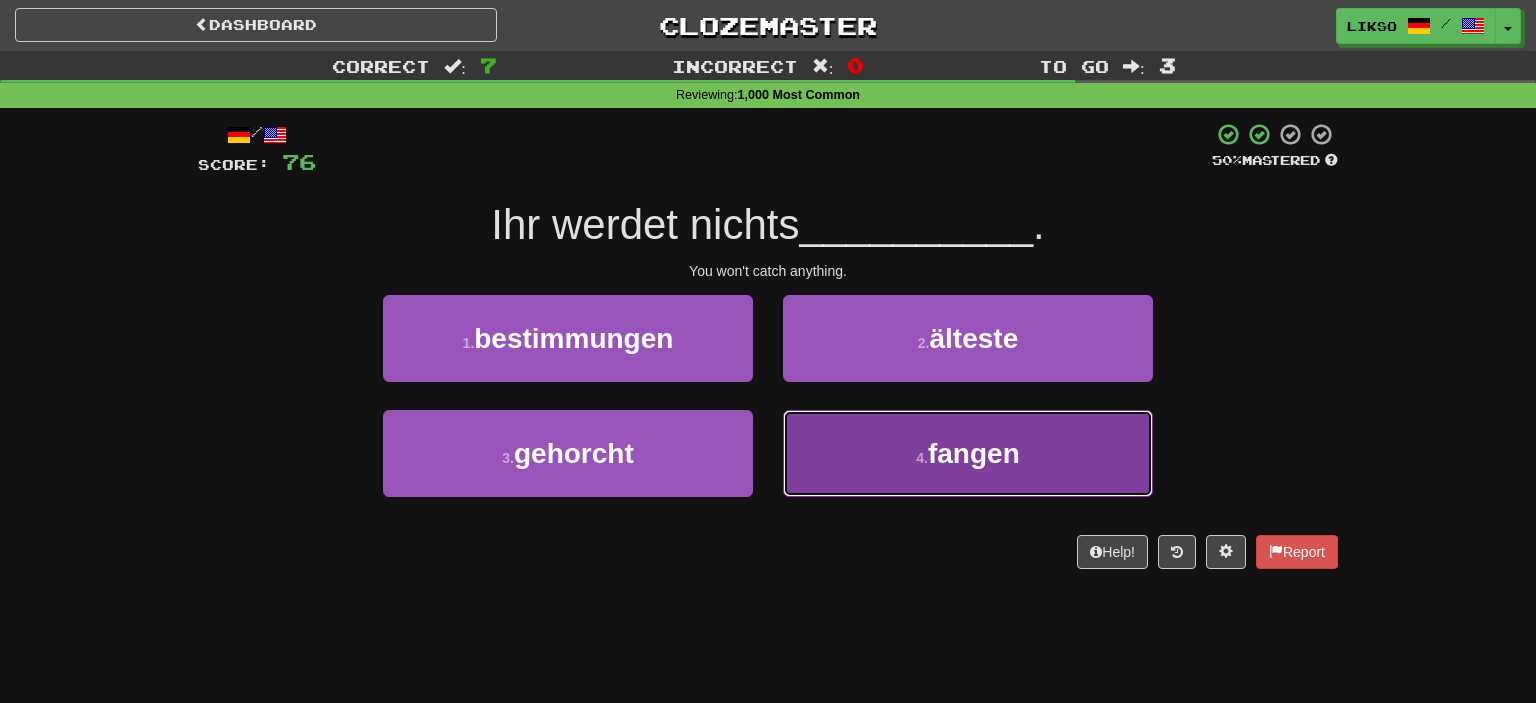 click on "4 .  fangen" at bounding box center [968, 453] 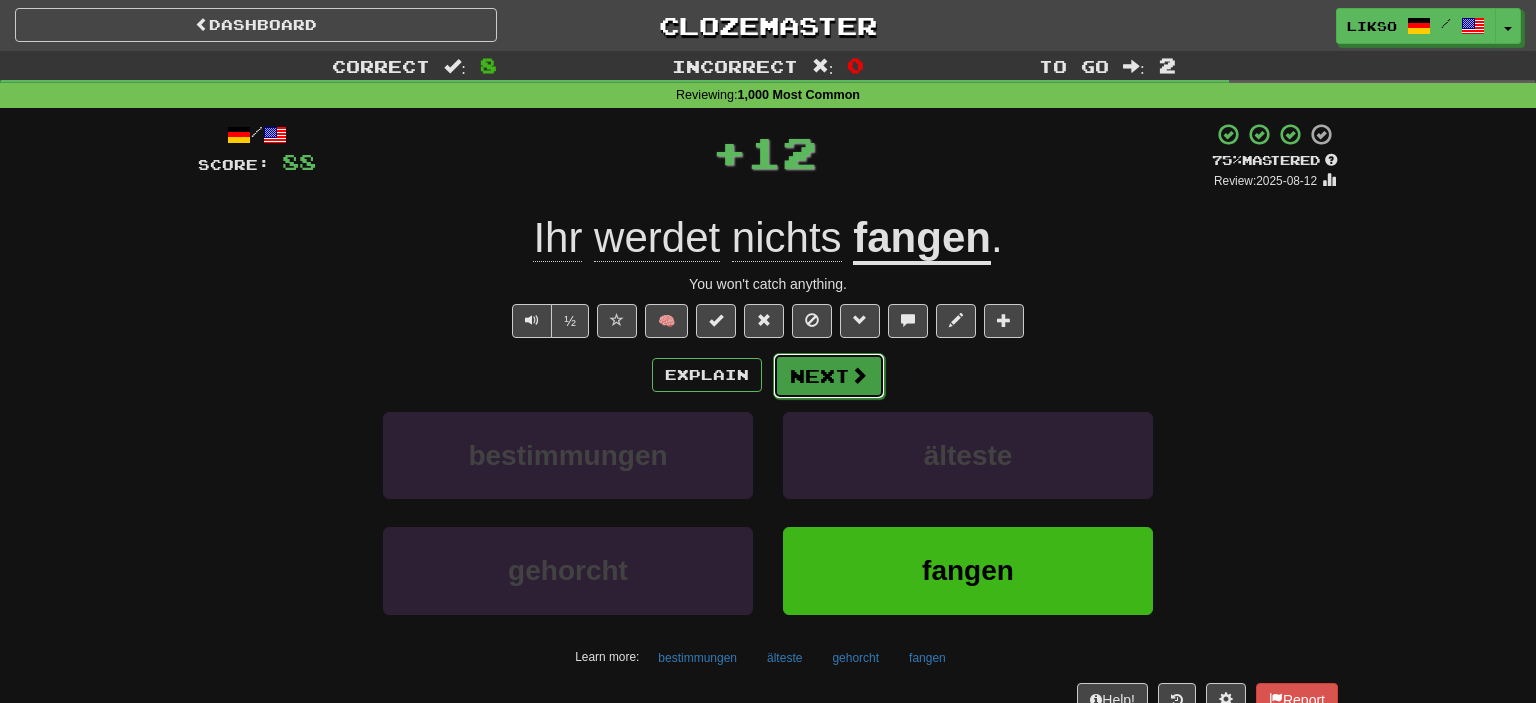 click at bounding box center (859, 375) 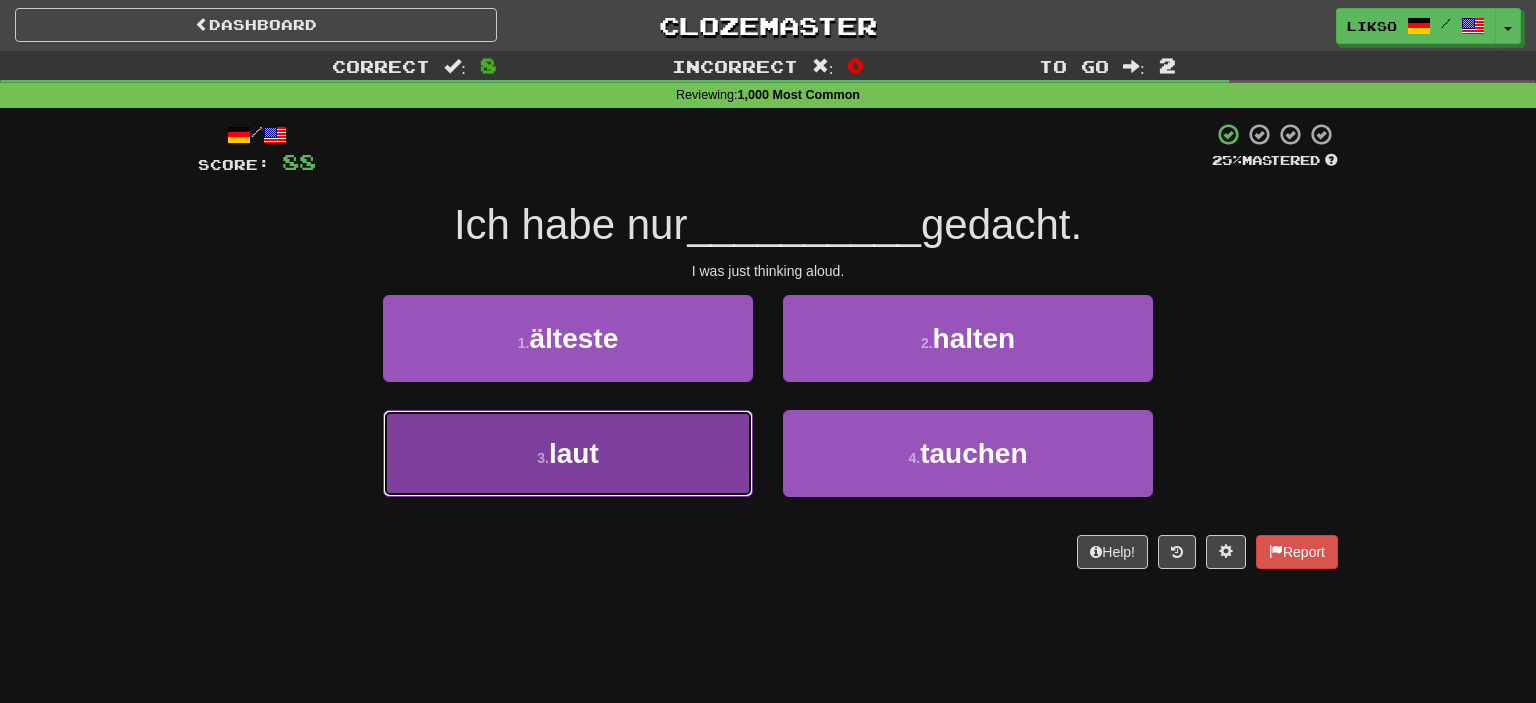 click on "3 .  laut" at bounding box center (568, 453) 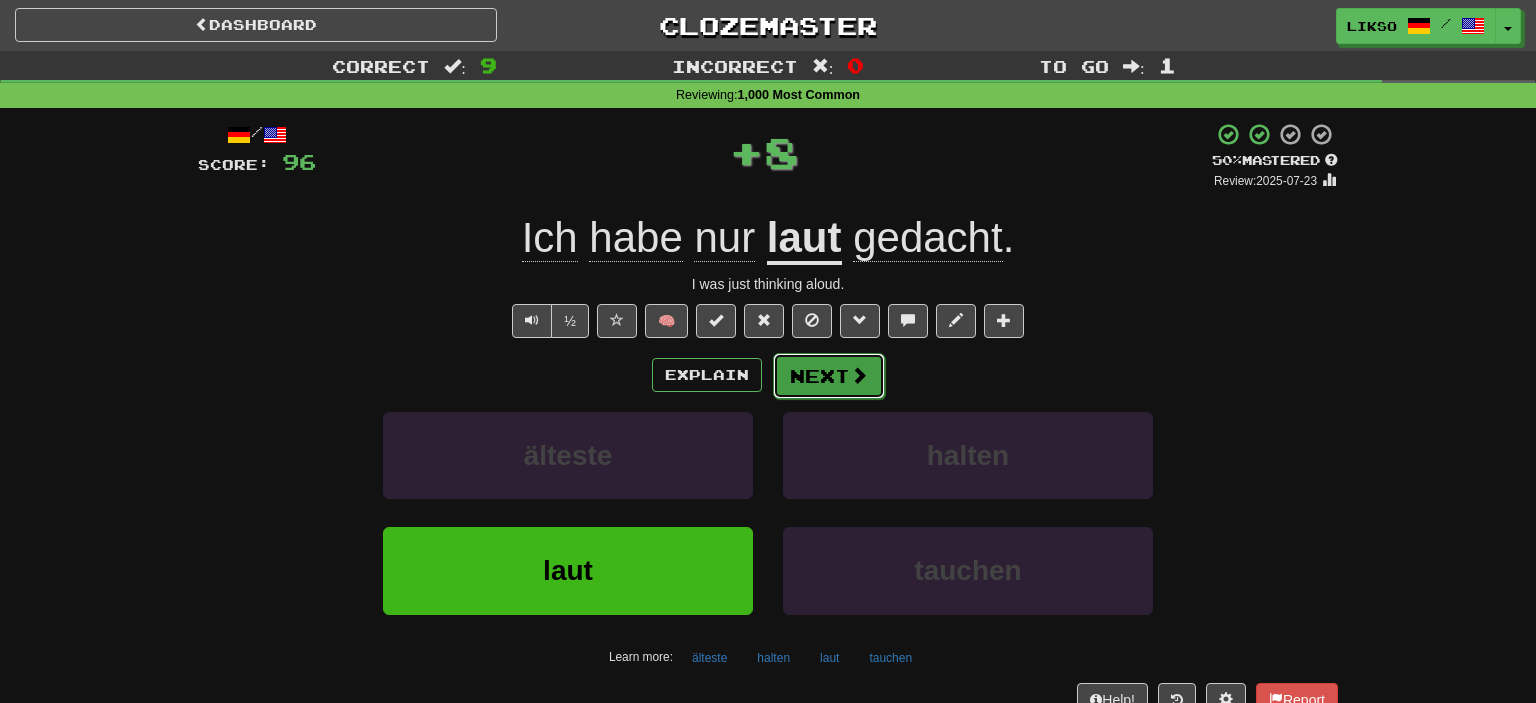 click on "Next" at bounding box center (829, 376) 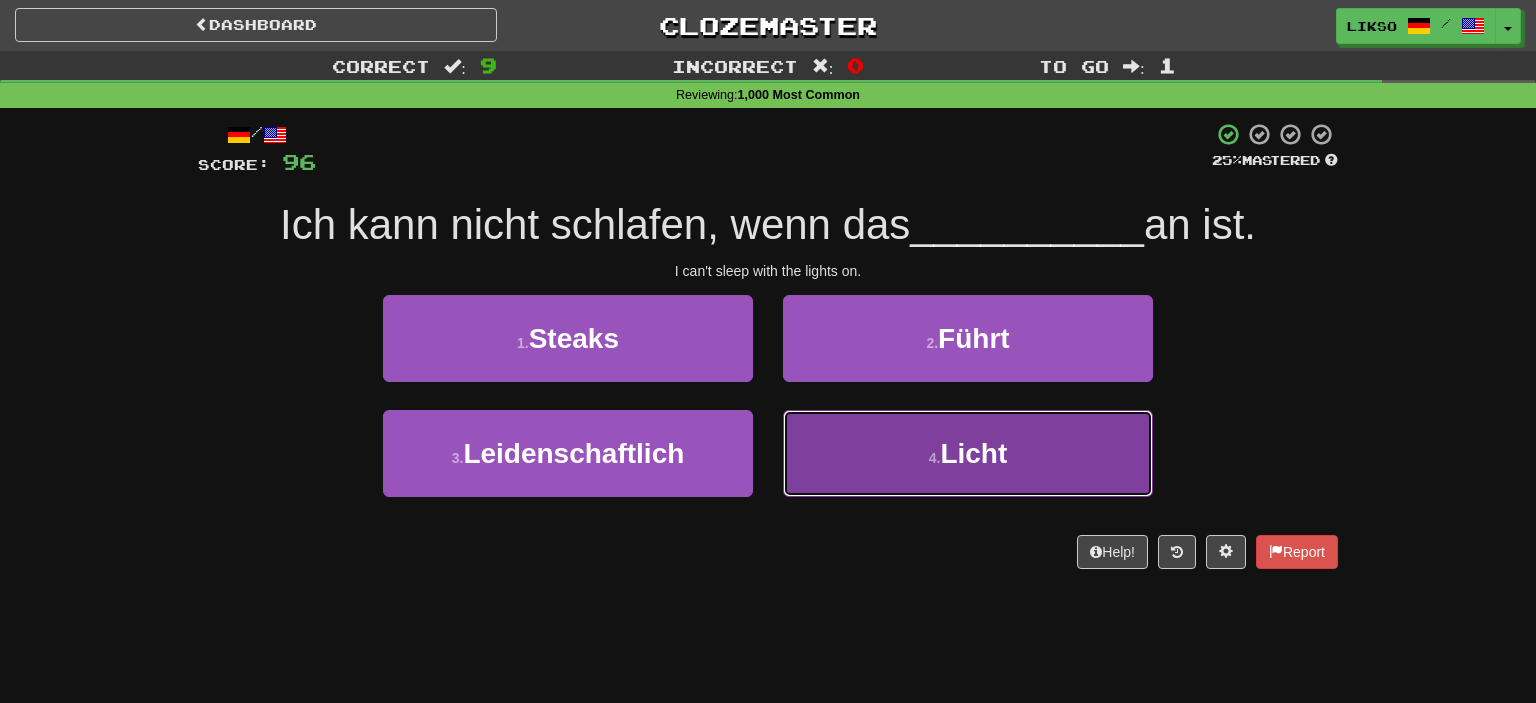 click on "4 .  Licht" at bounding box center [968, 453] 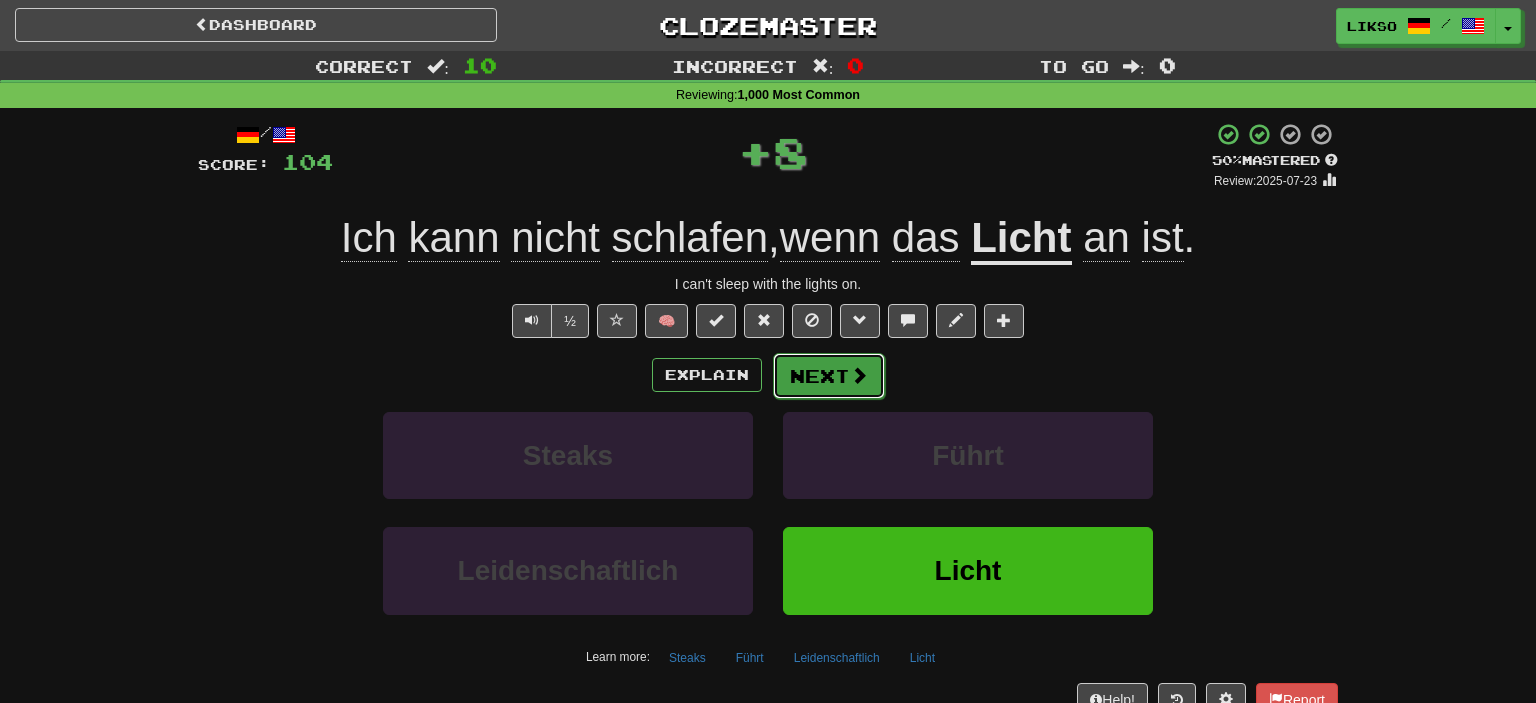click on "Next" at bounding box center (829, 376) 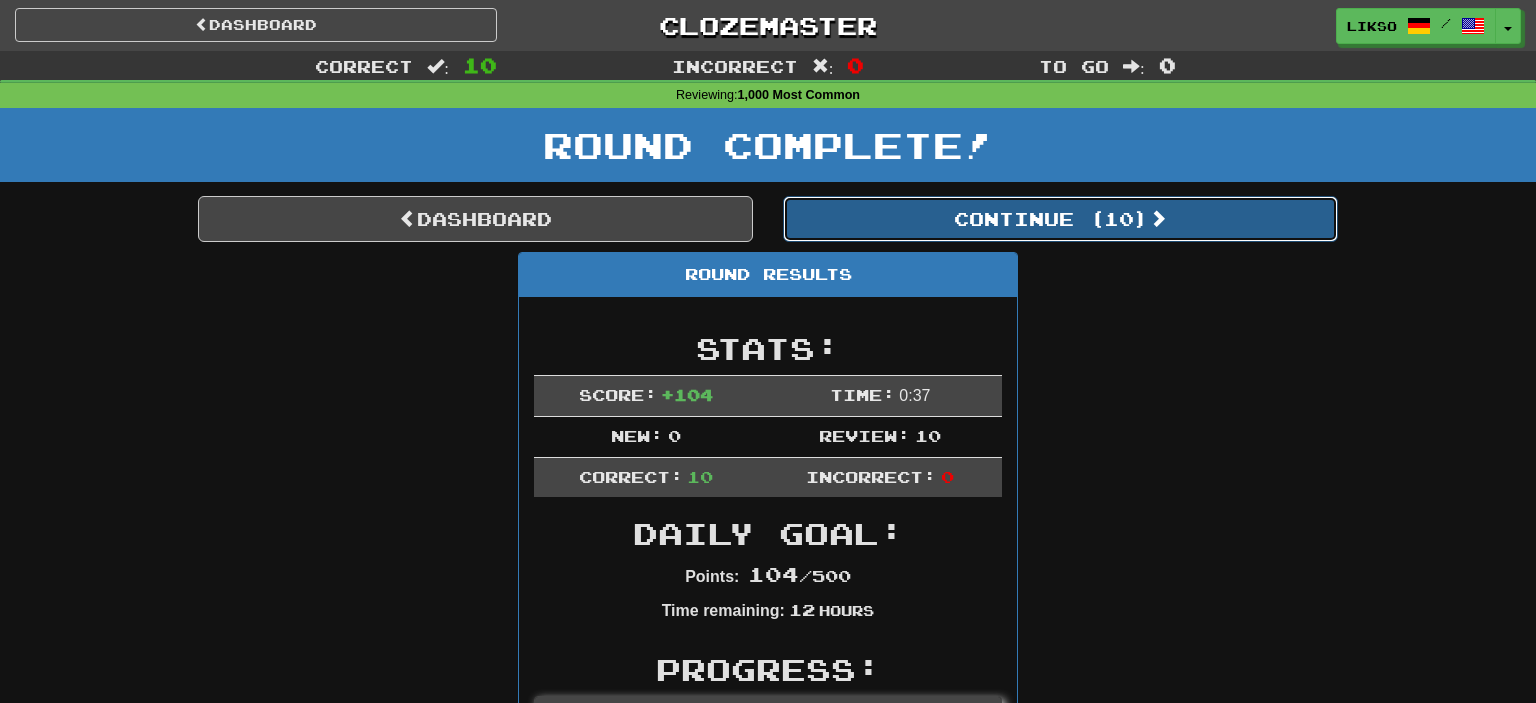 click on "Continue ( 10 )" at bounding box center [1060, 219] 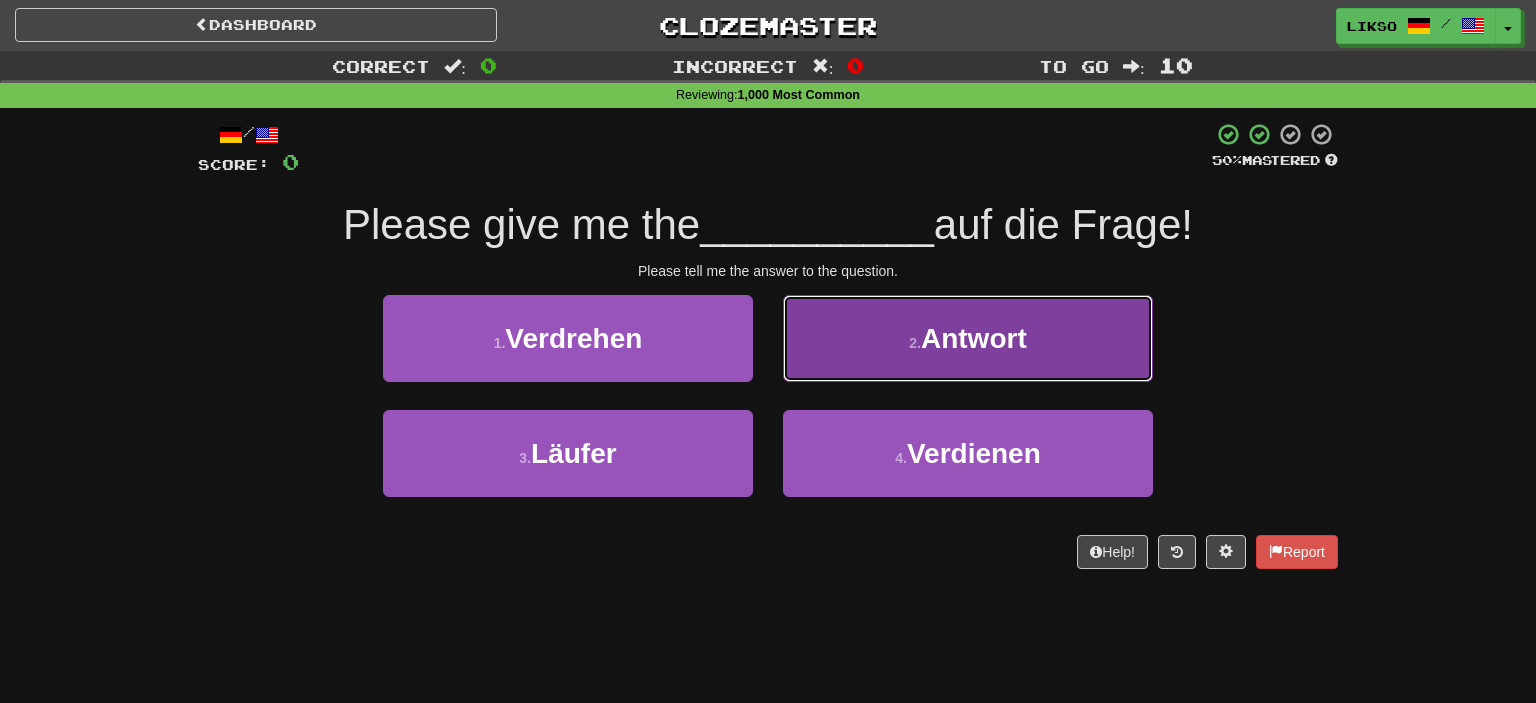 click on "2 .  Antwort" at bounding box center (968, 338) 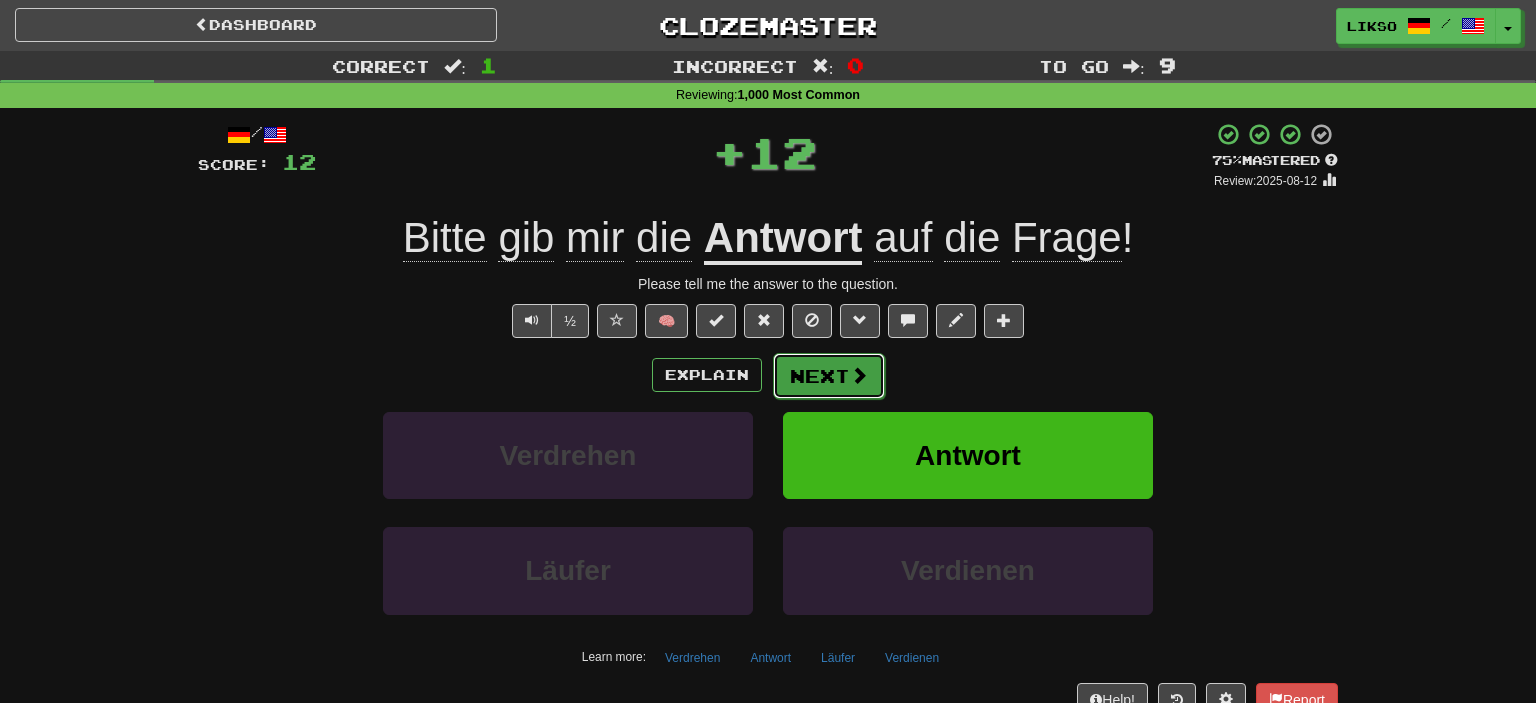 click on "Next" at bounding box center (829, 376) 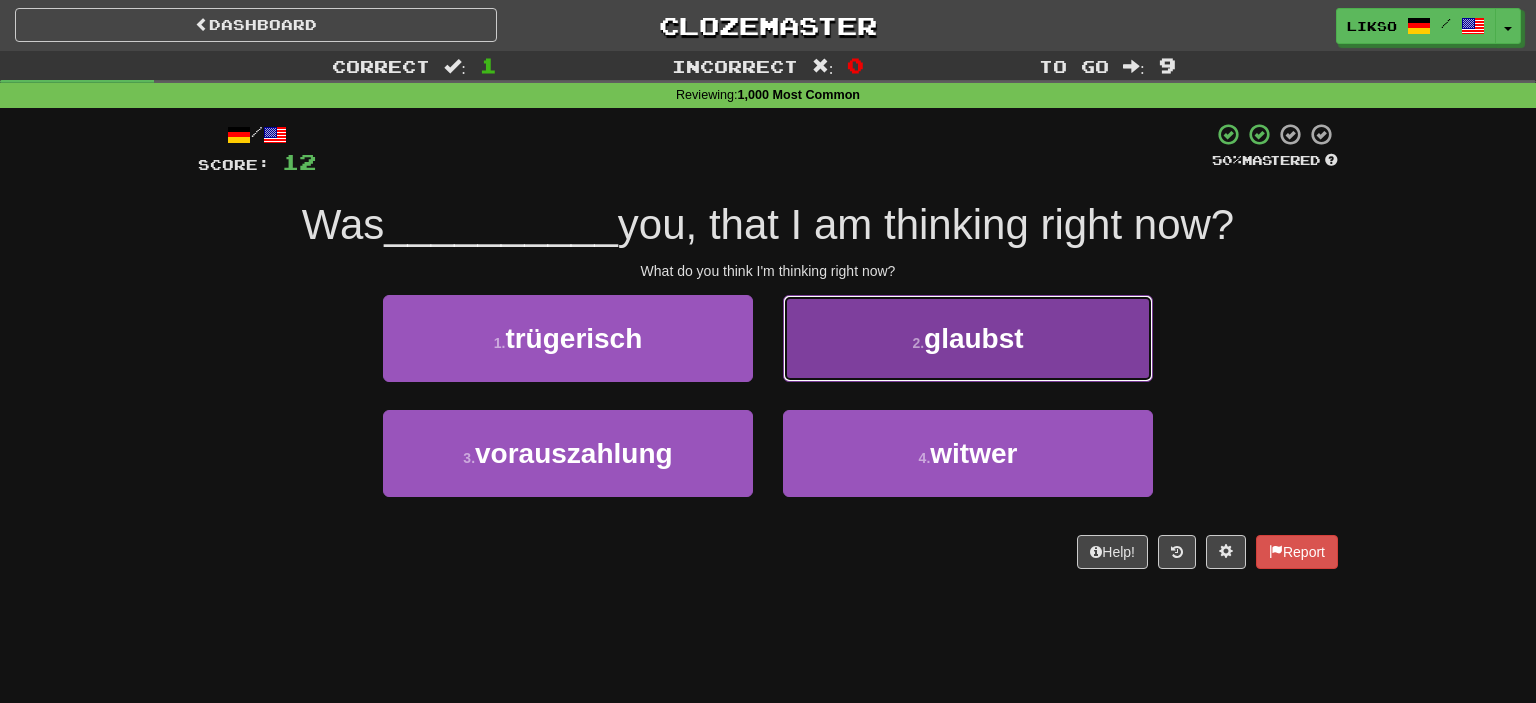 click on "2 .  glaubst" at bounding box center (968, 338) 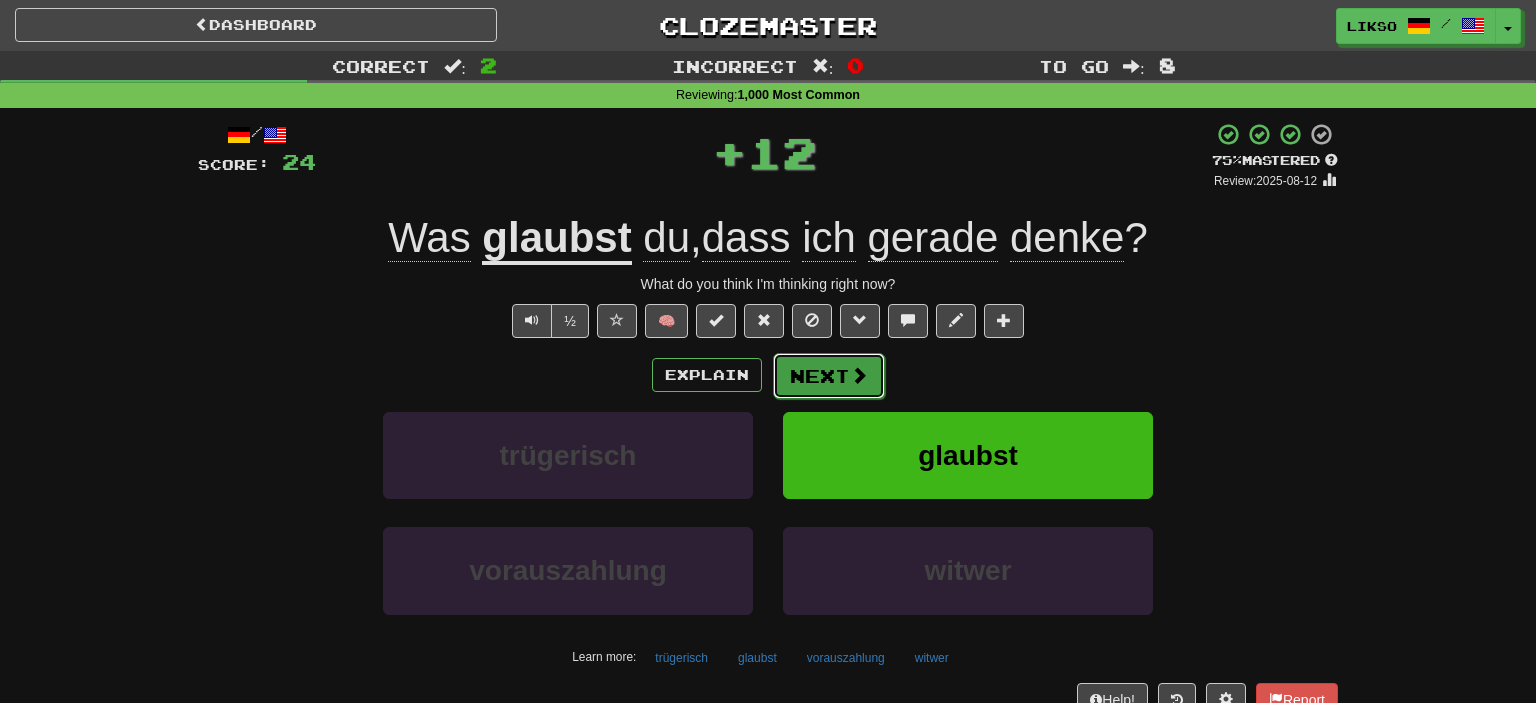 click on "Next" at bounding box center (829, 376) 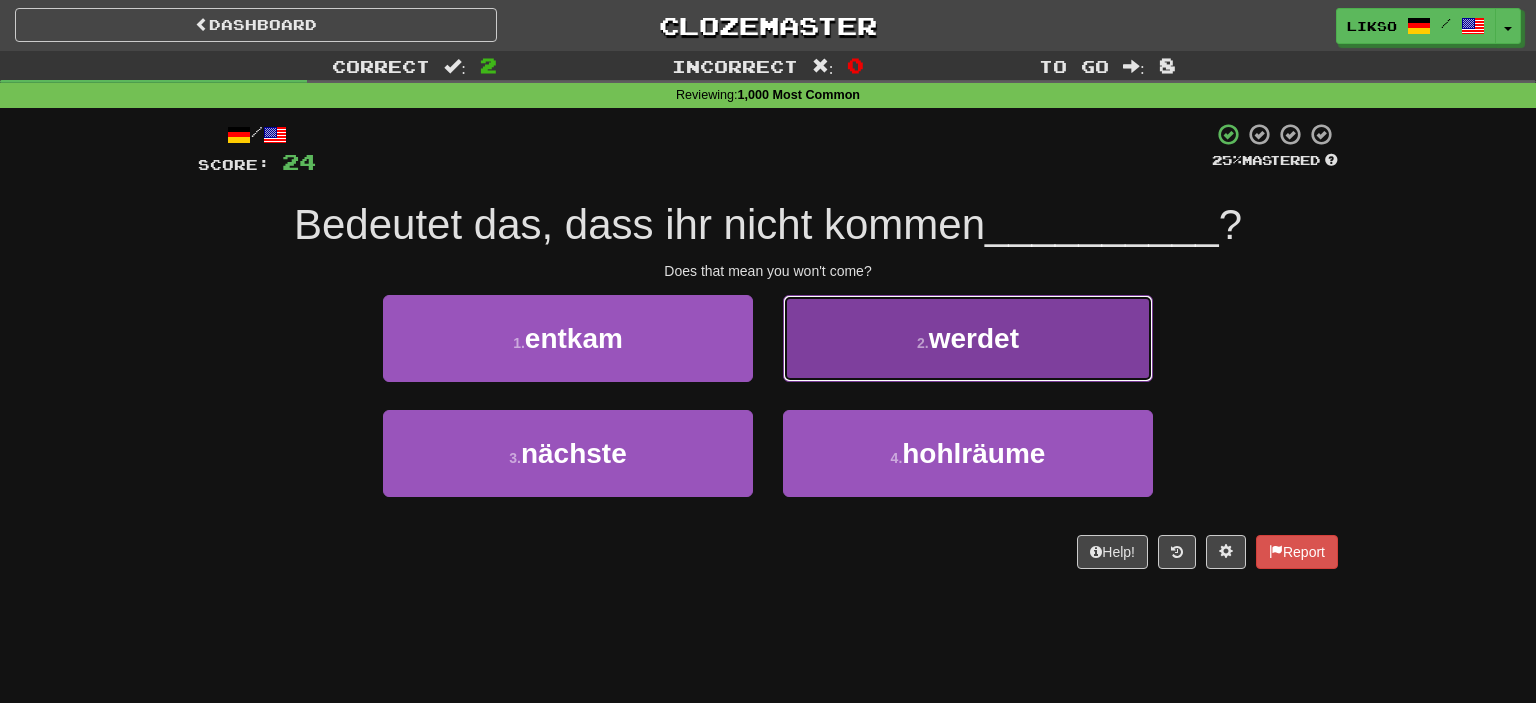 click on "2 .  werdet" at bounding box center [968, 338] 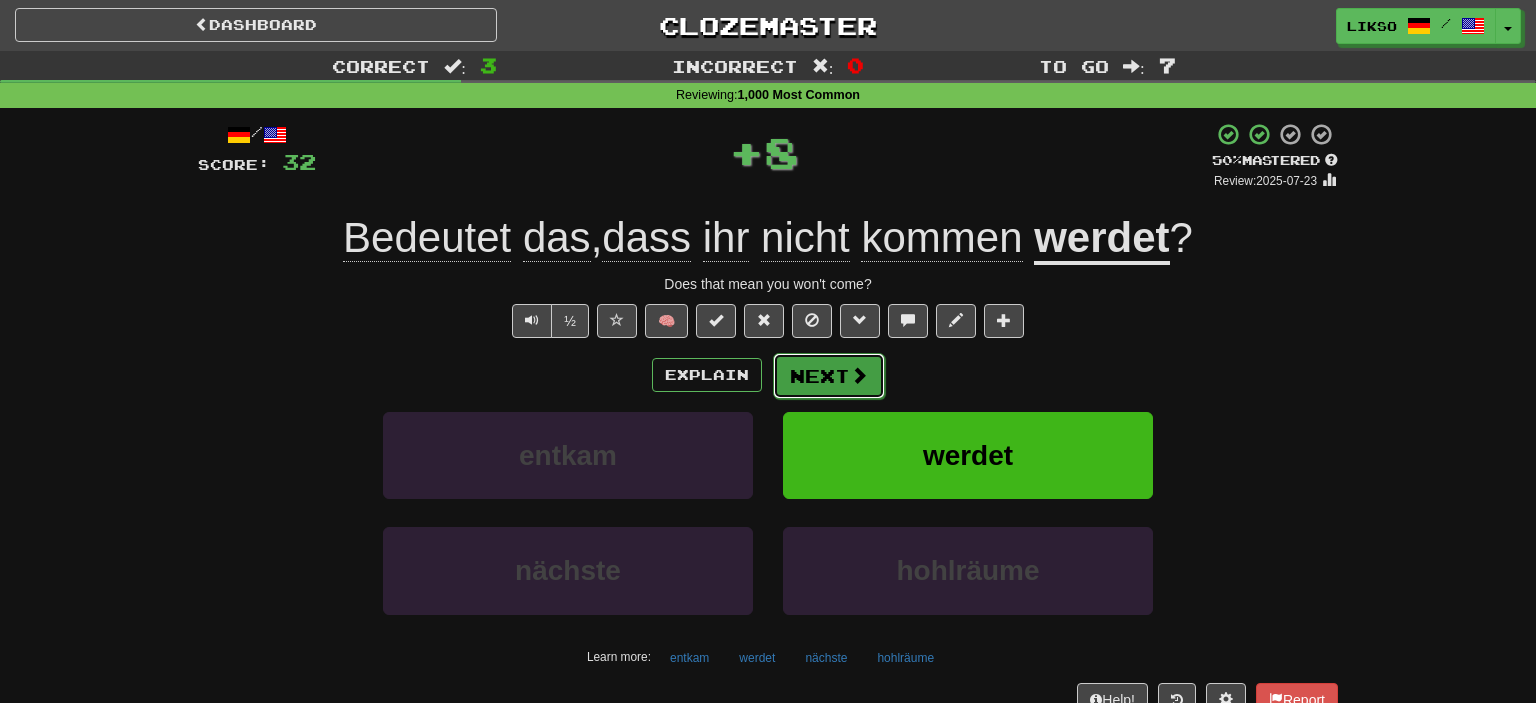 click on "Next" at bounding box center (829, 376) 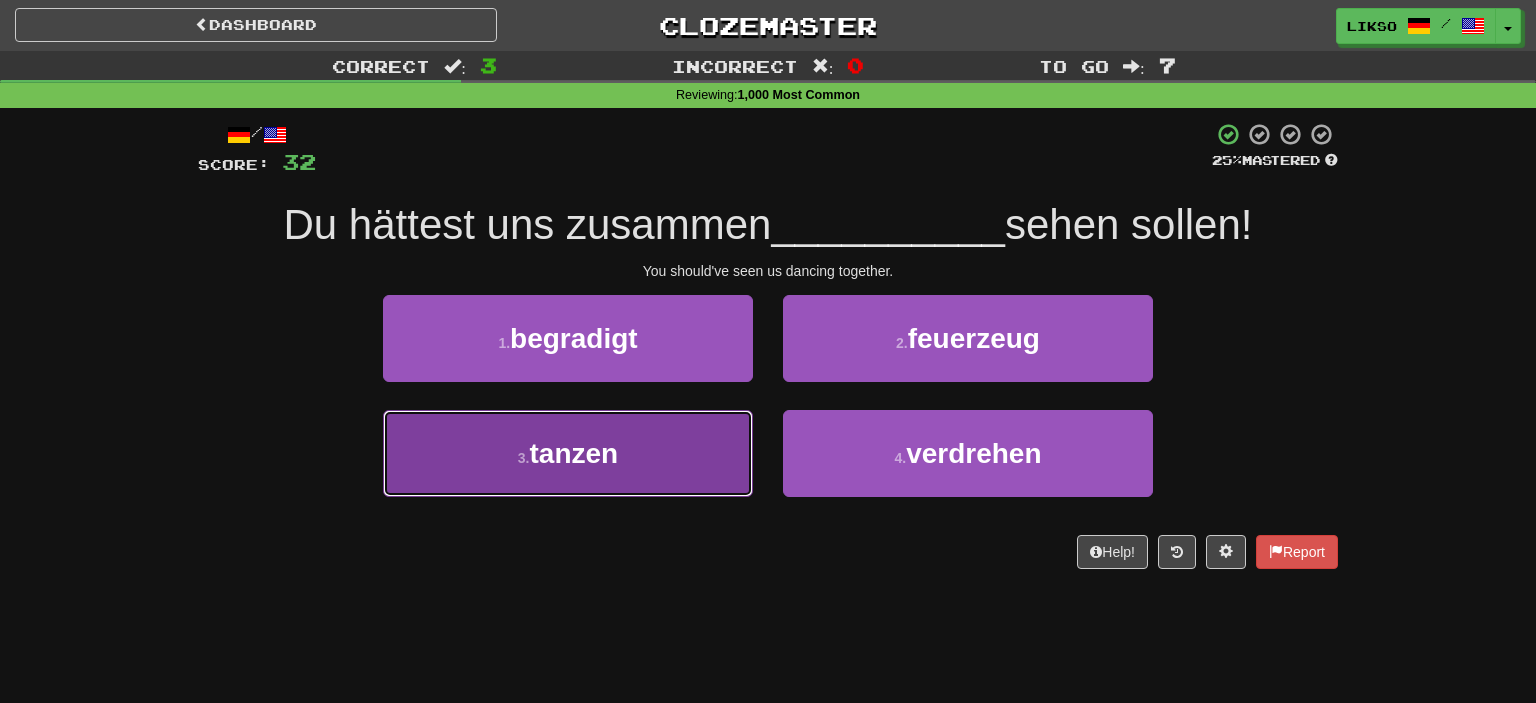 click on "3 .  tanzen" at bounding box center [568, 453] 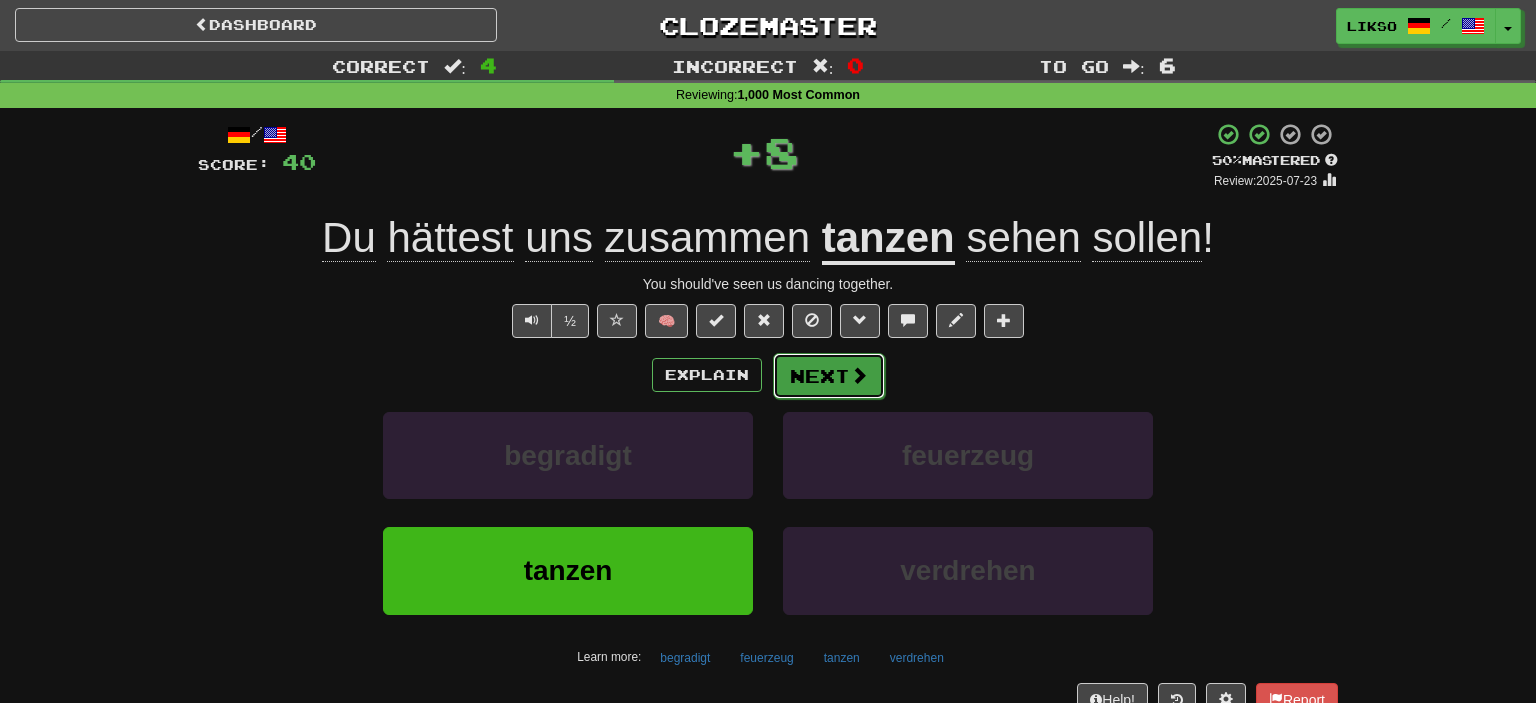 click on "Next" at bounding box center [829, 376] 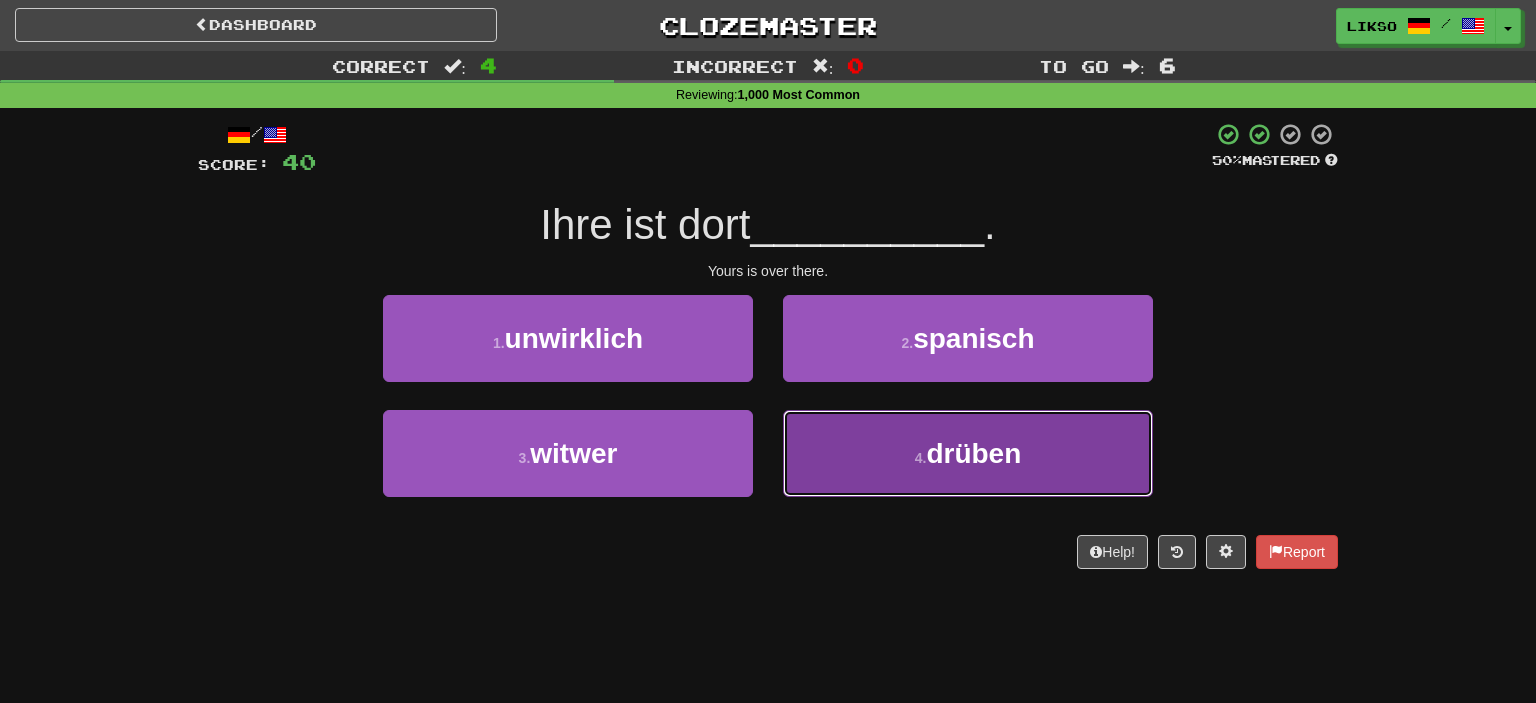 click on "4 .  drüben" at bounding box center (968, 453) 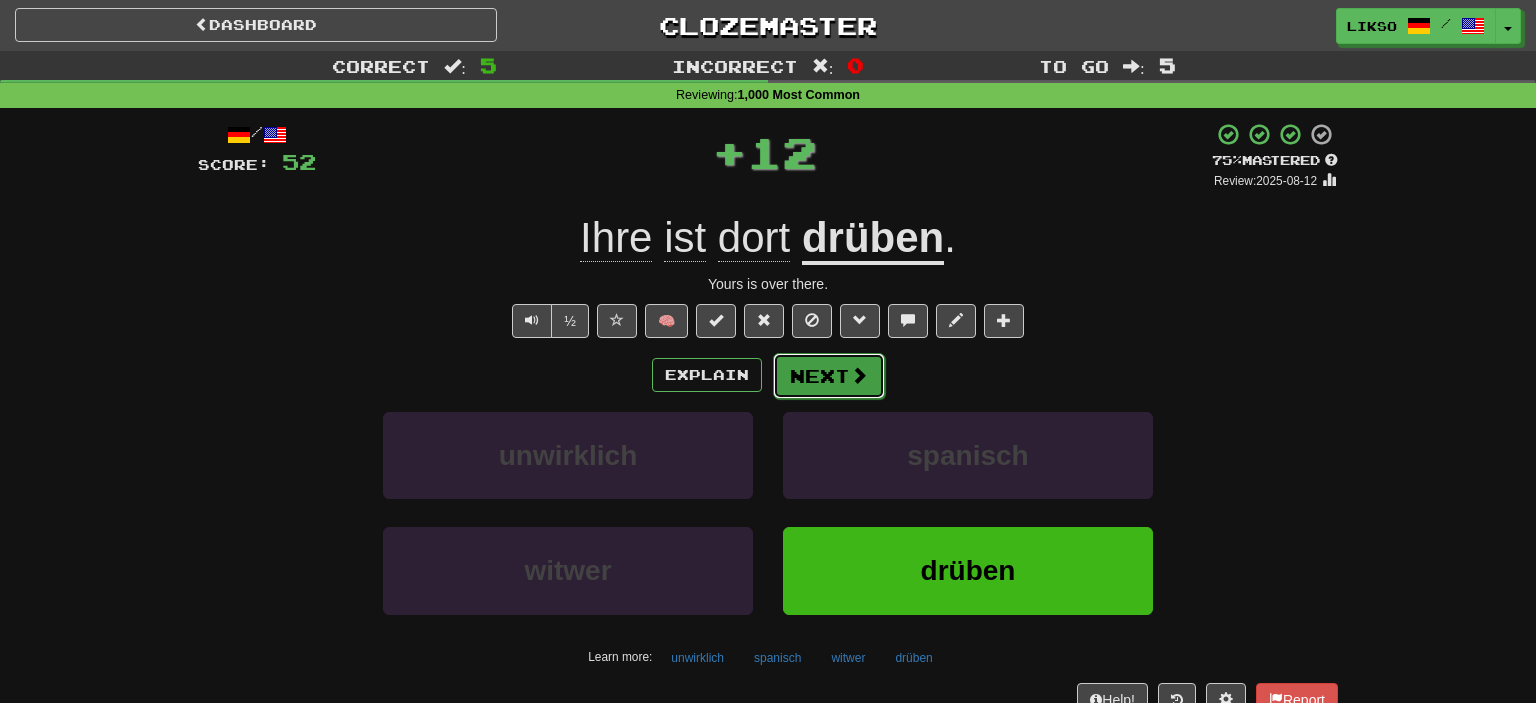 click at bounding box center (859, 375) 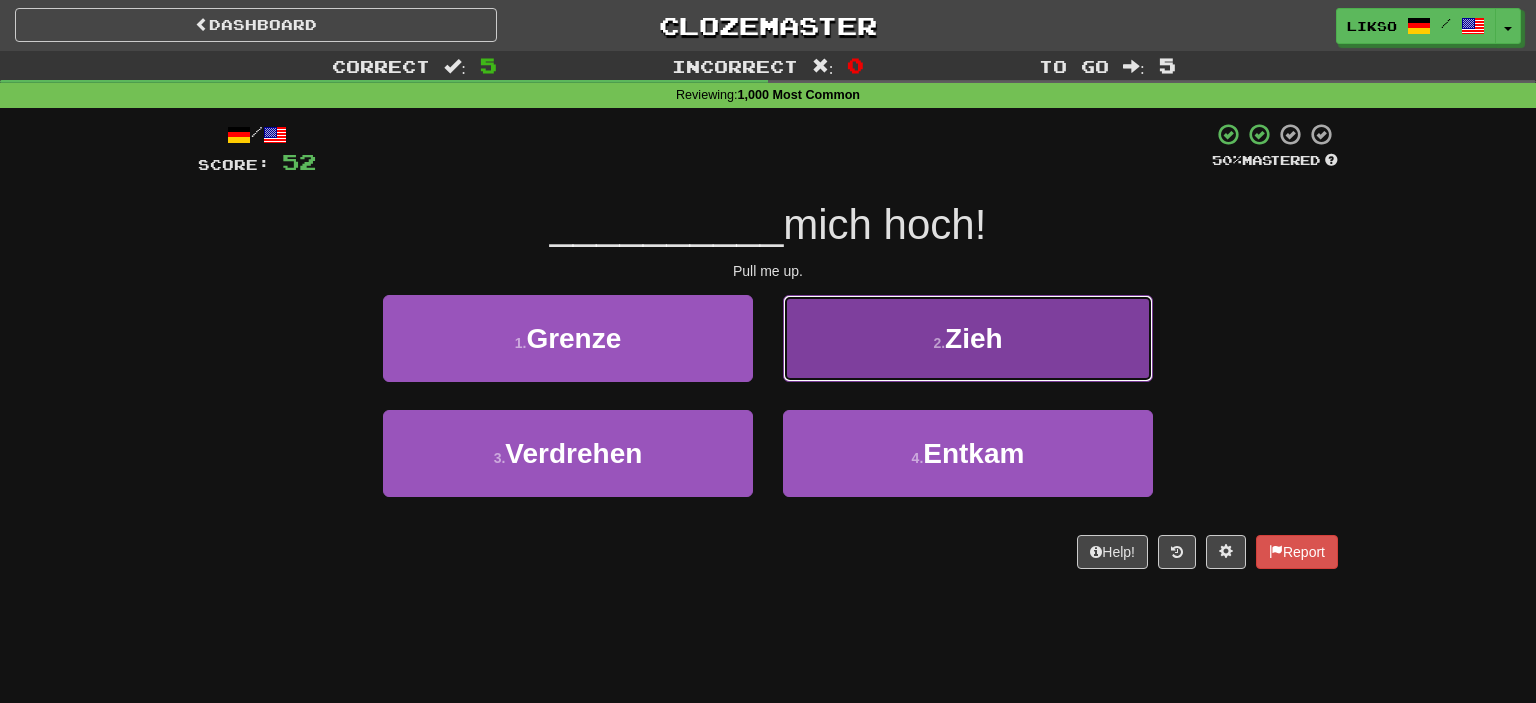 click on "2 .  Zieh" at bounding box center [968, 338] 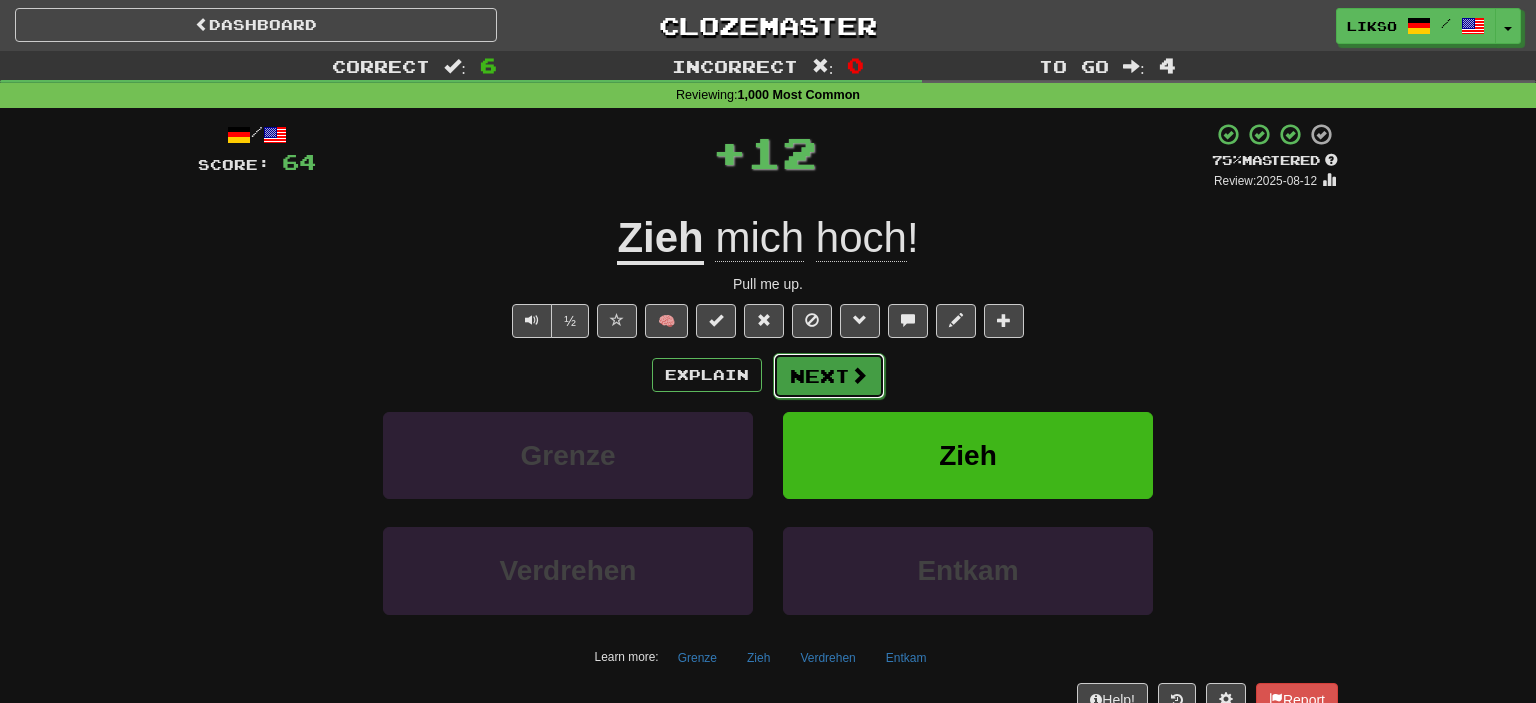 click on "Next" at bounding box center [829, 376] 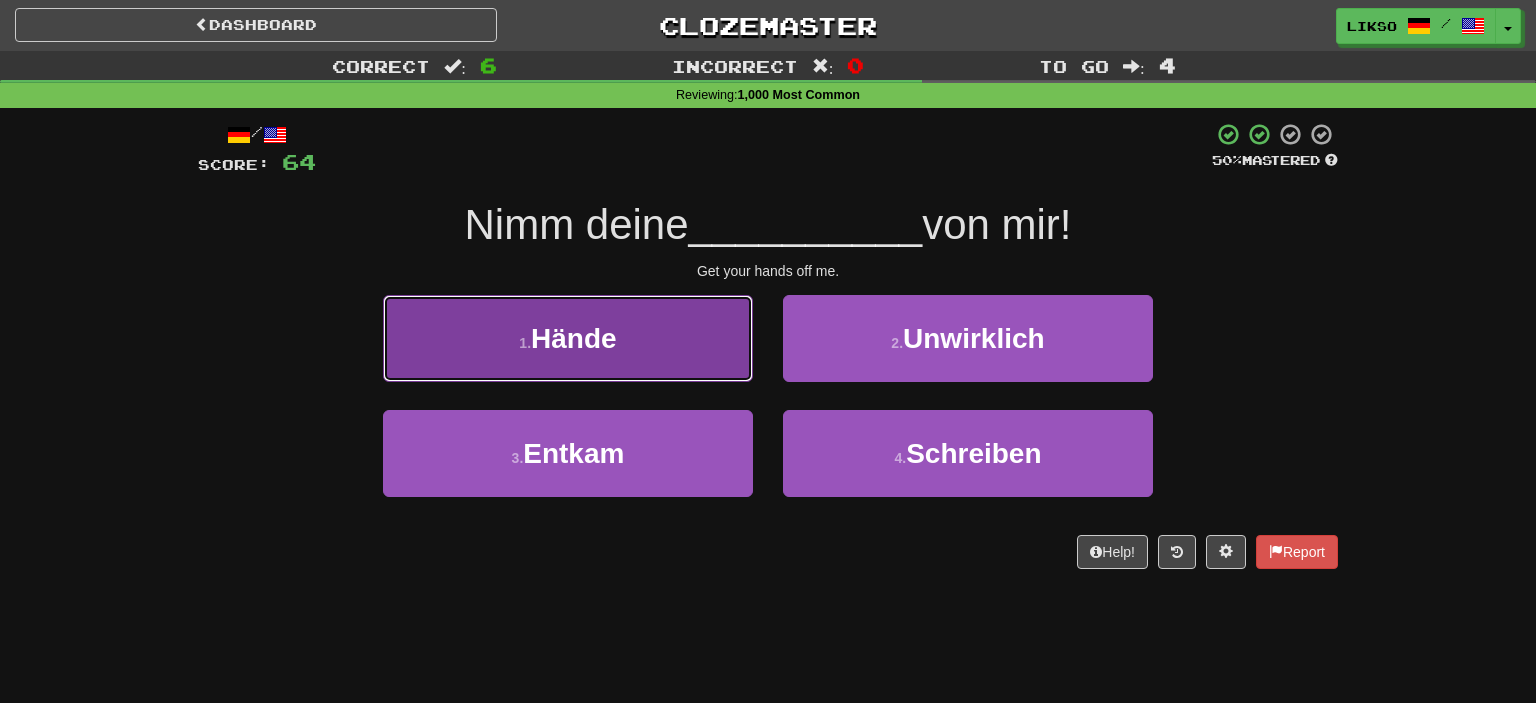 click on "1 .  Hände" at bounding box center [568, 338] 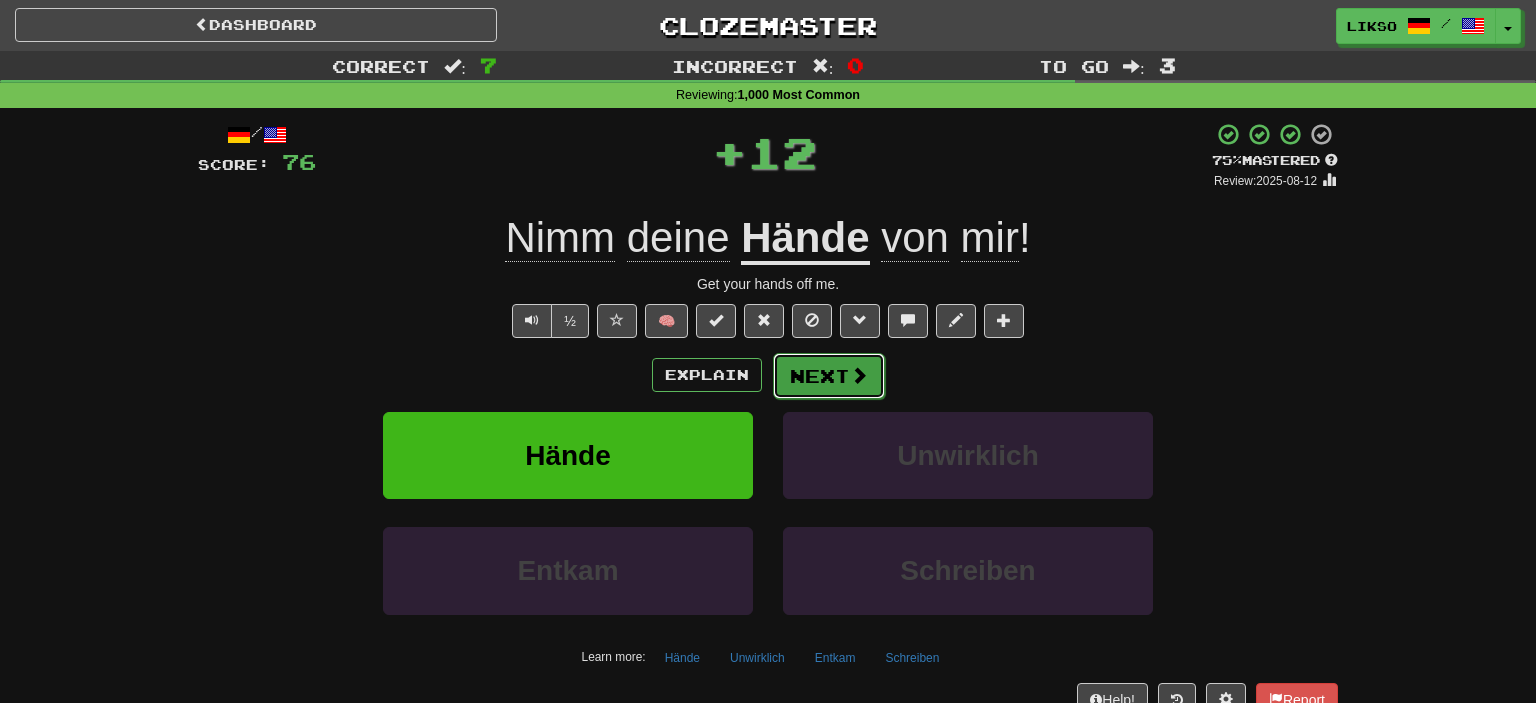 click on "Next" at bounding box center [829, 376] 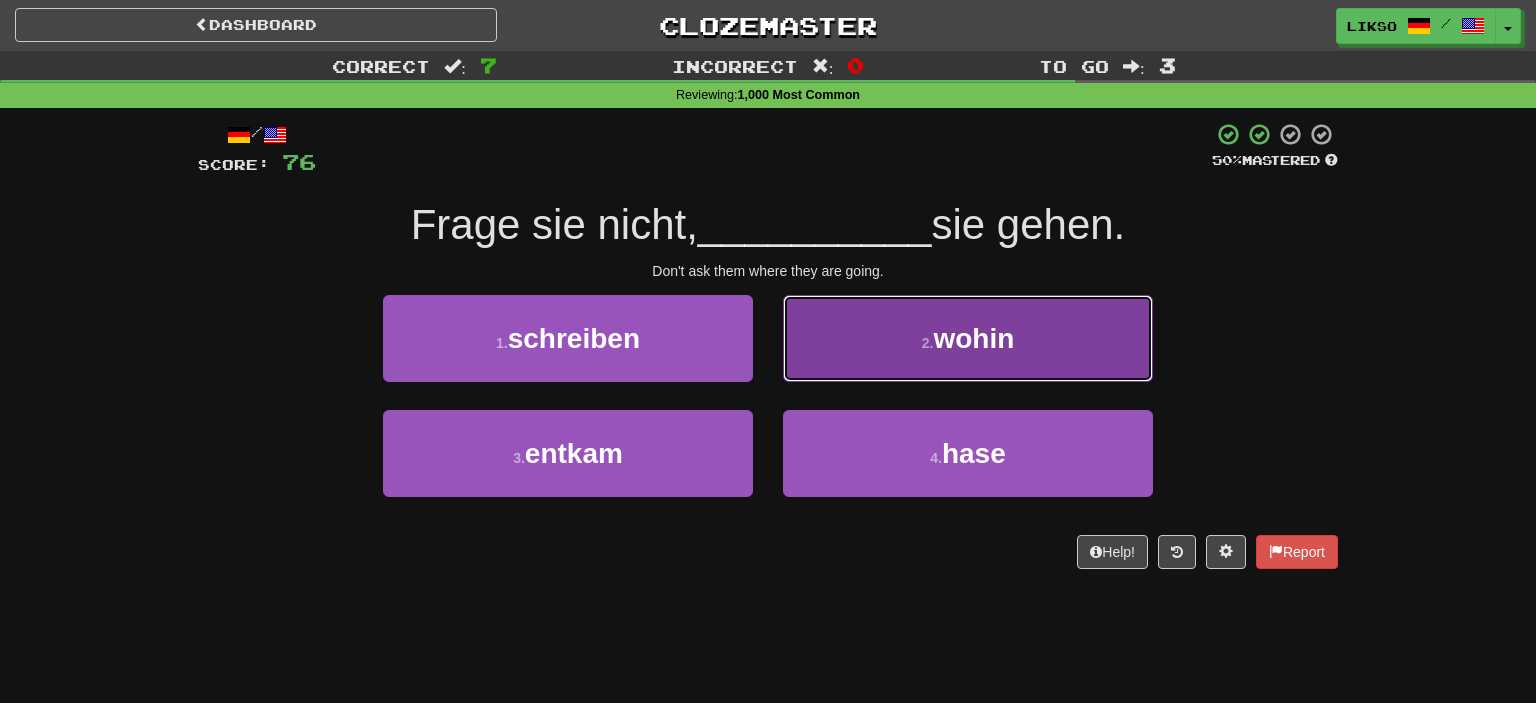 click on "2 .  wohin" at bounding box center (968, 338) 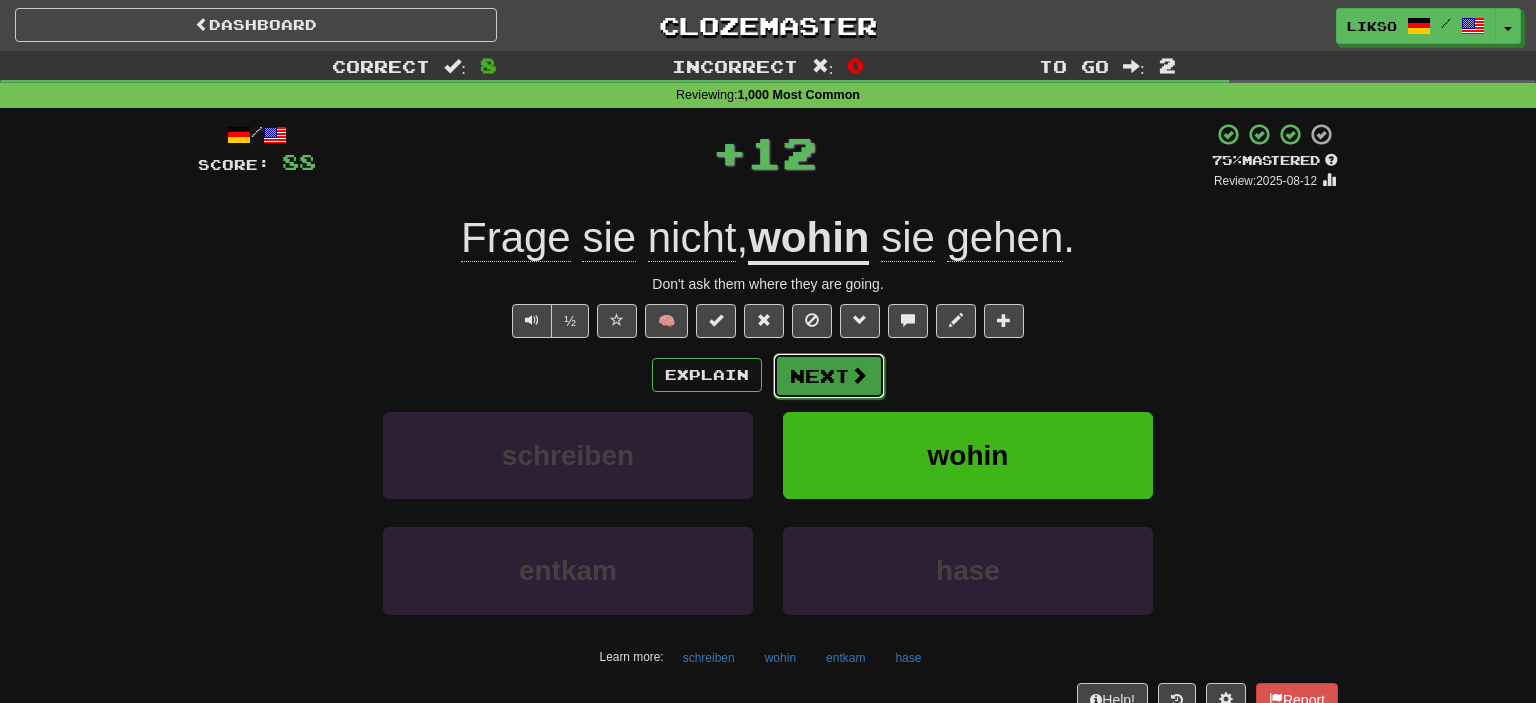 click on "Next" at bounding box center (829, 376) 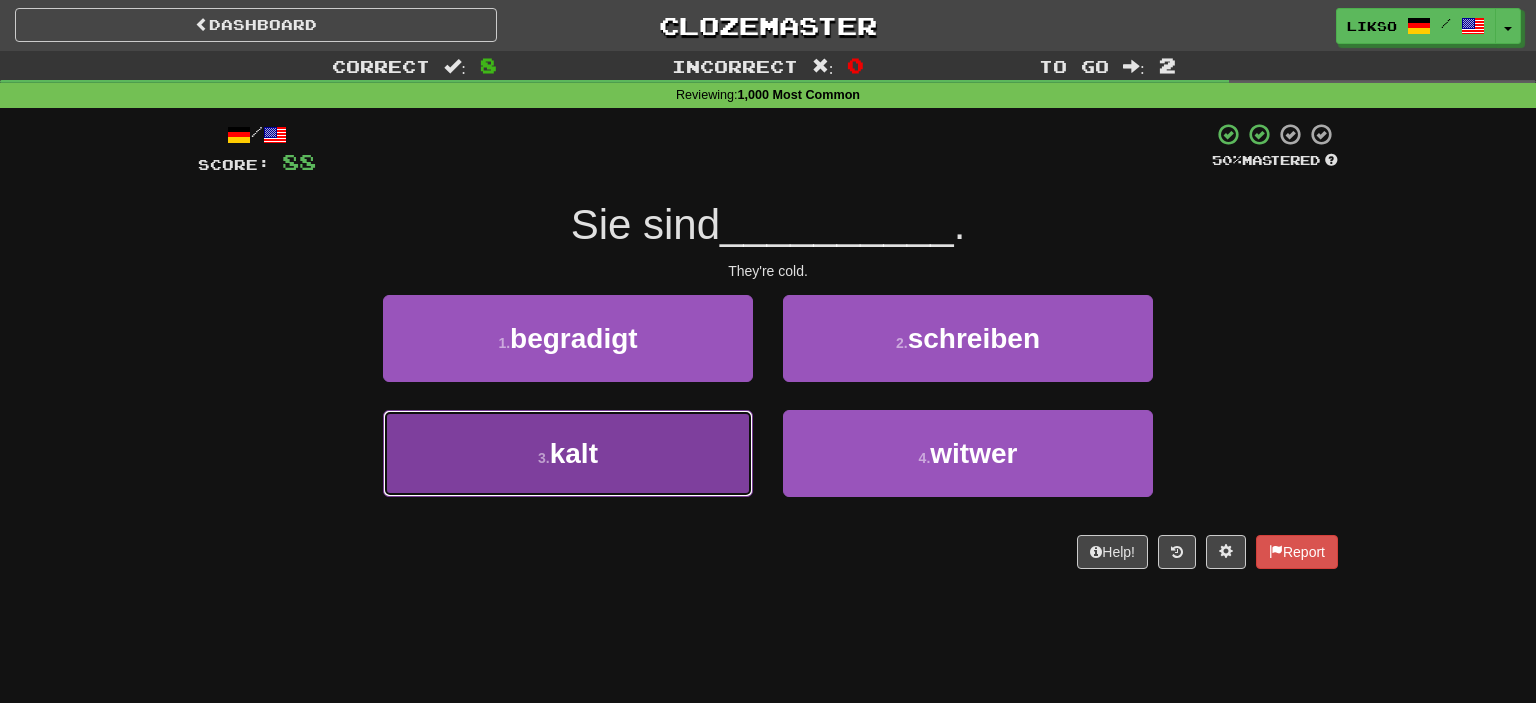 click on "3 .  kalt" at bounding box center [568, 453] 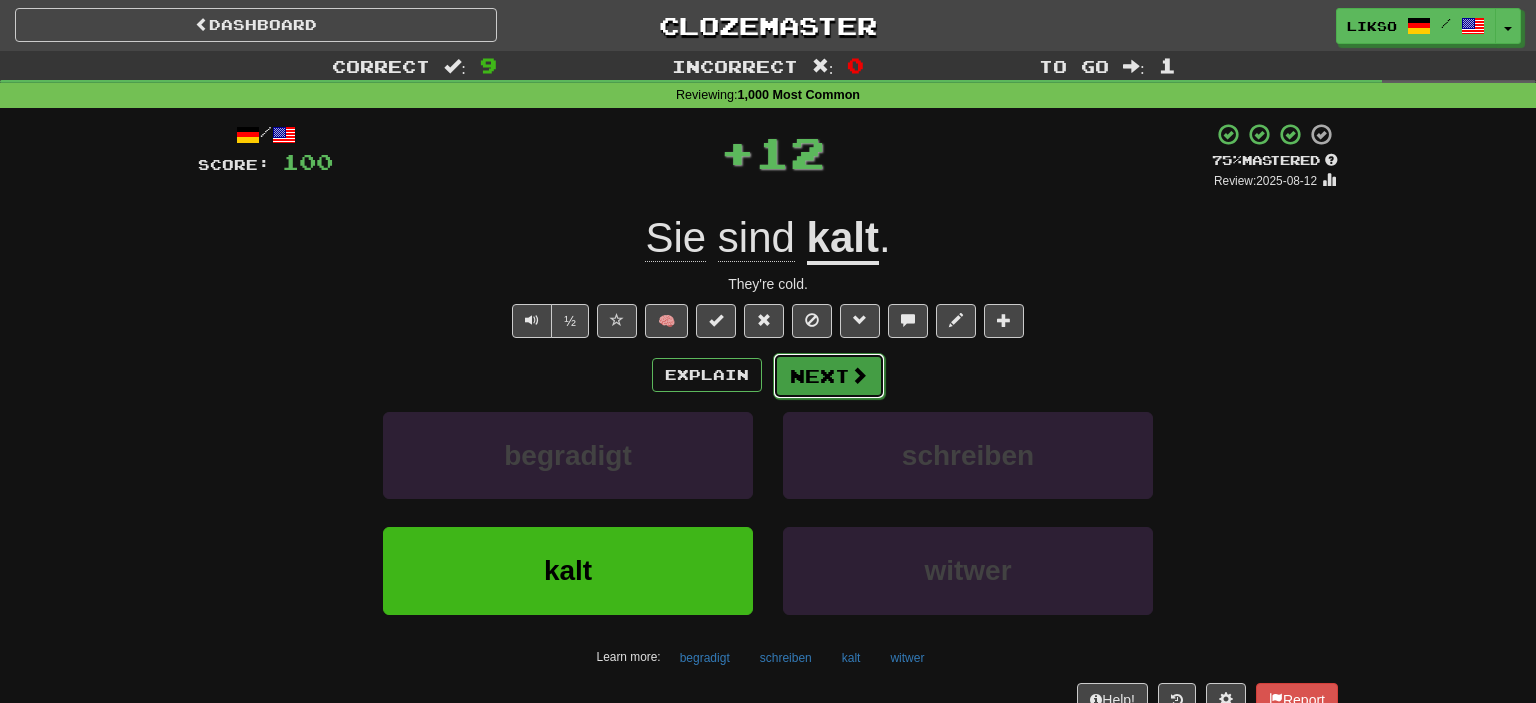 click on "Next" at bounding box center [829, 376] 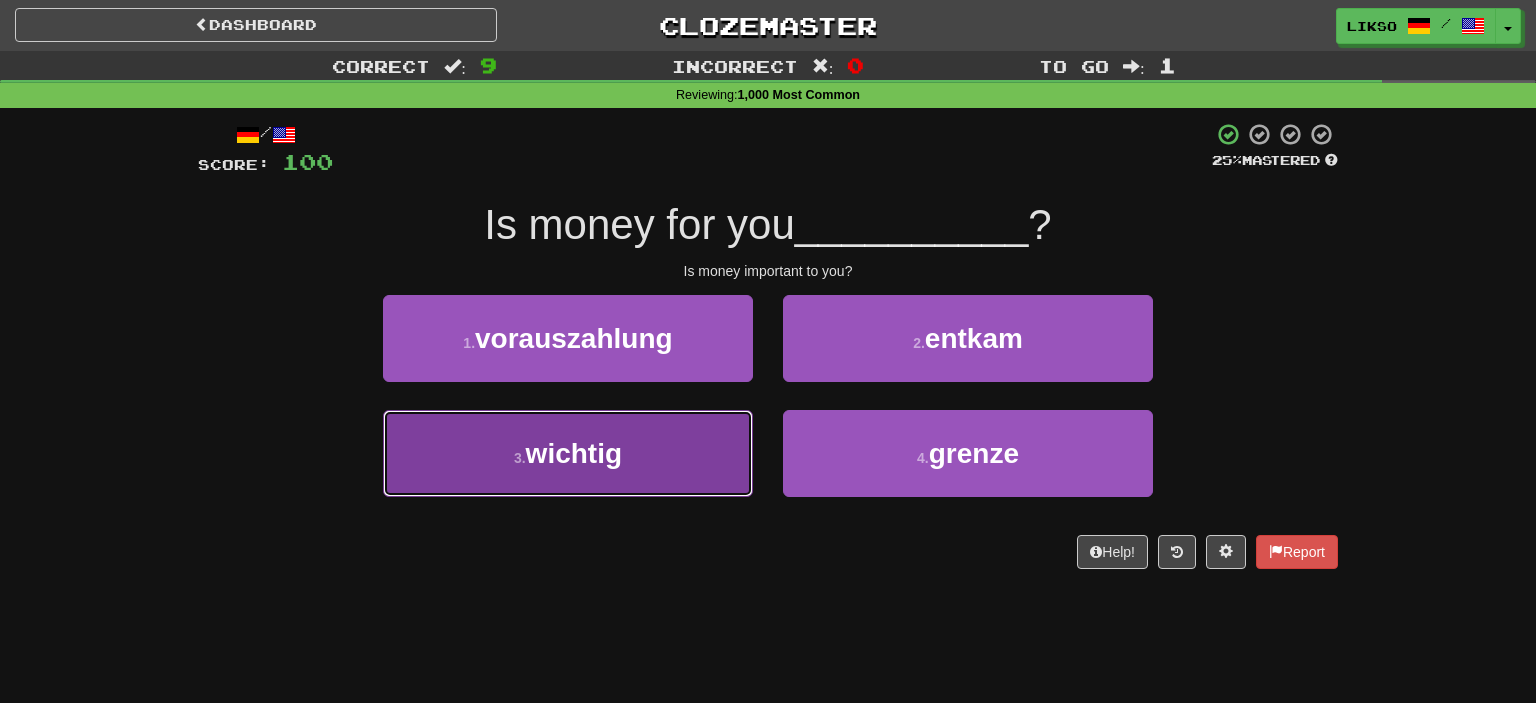 click on "3 .  wichtig" at bounding box center (568, 453) 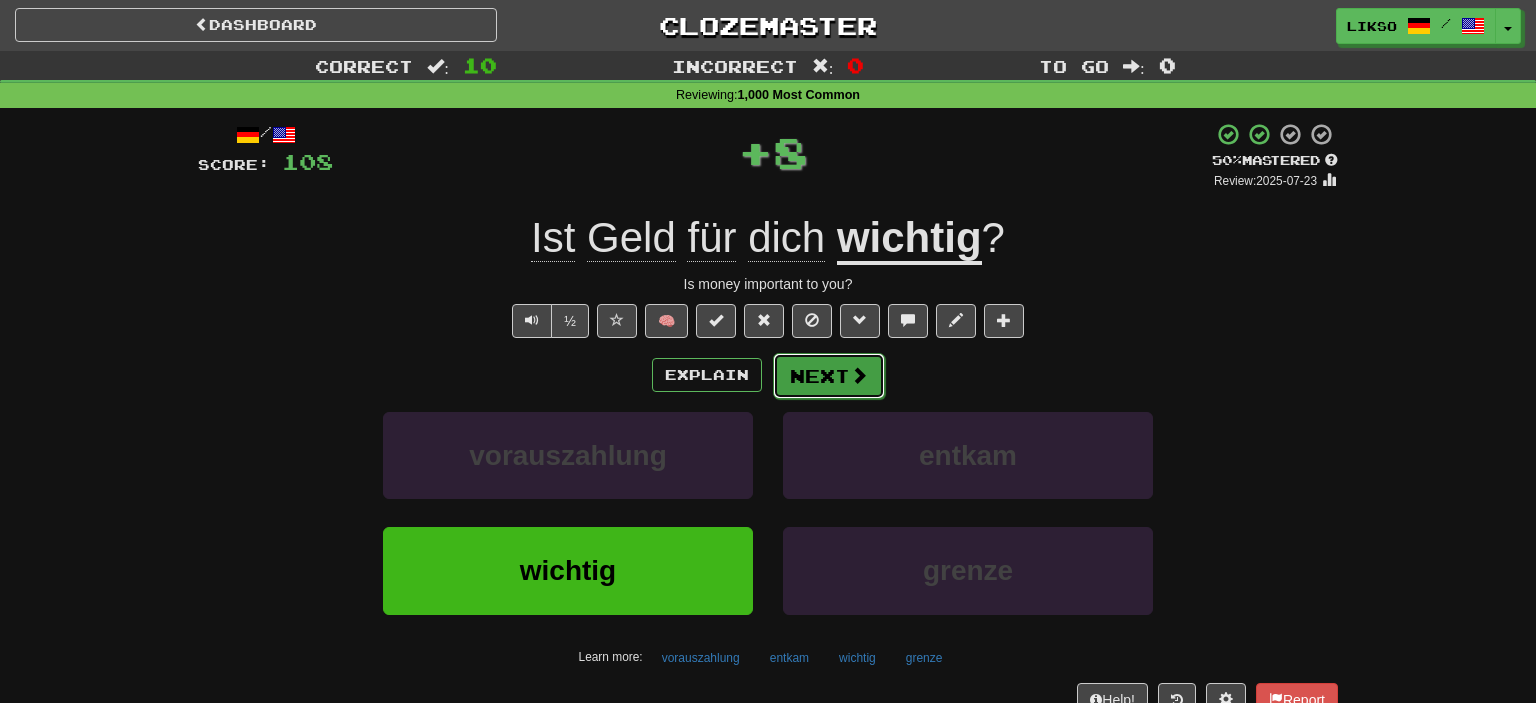click at bounding box center (859, 375) 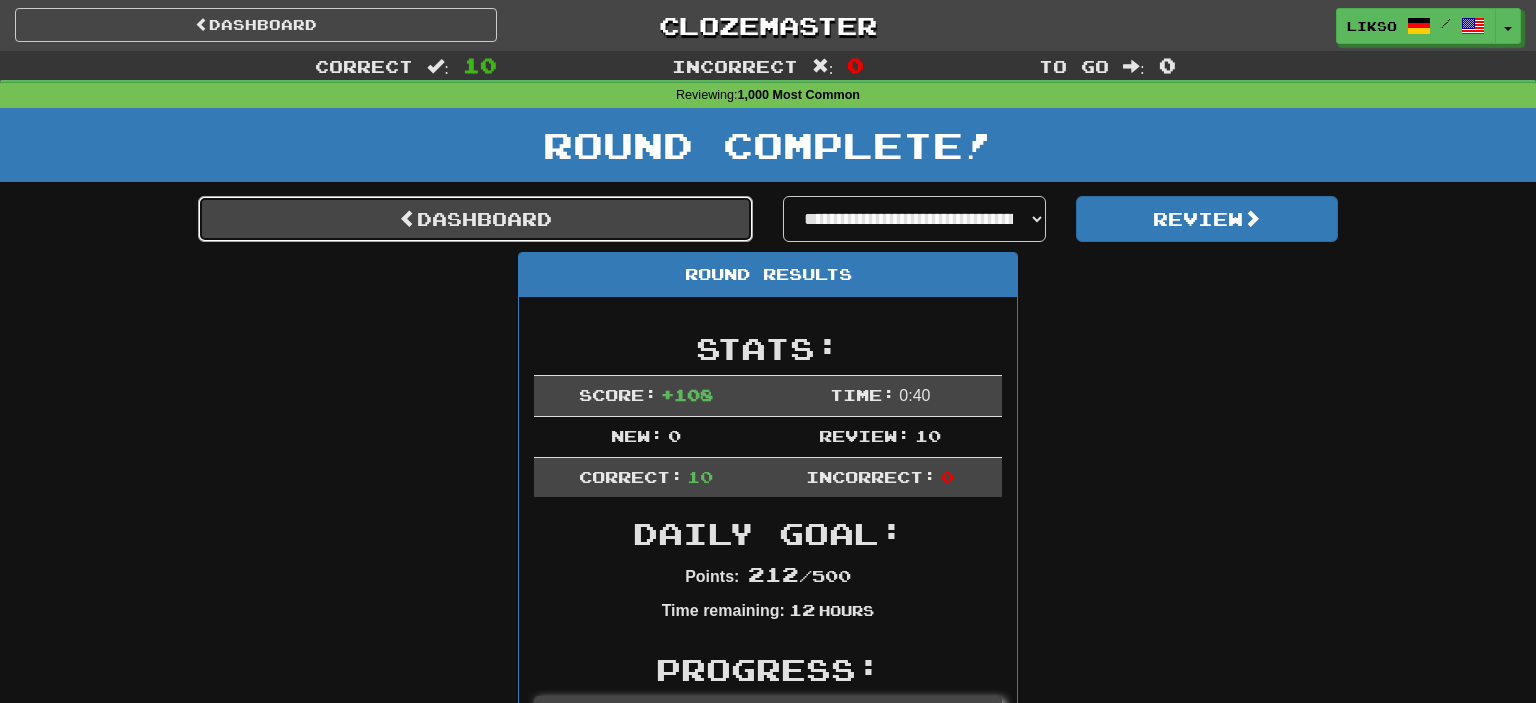 click on "Dashboard" at bounding box center [475, 219] 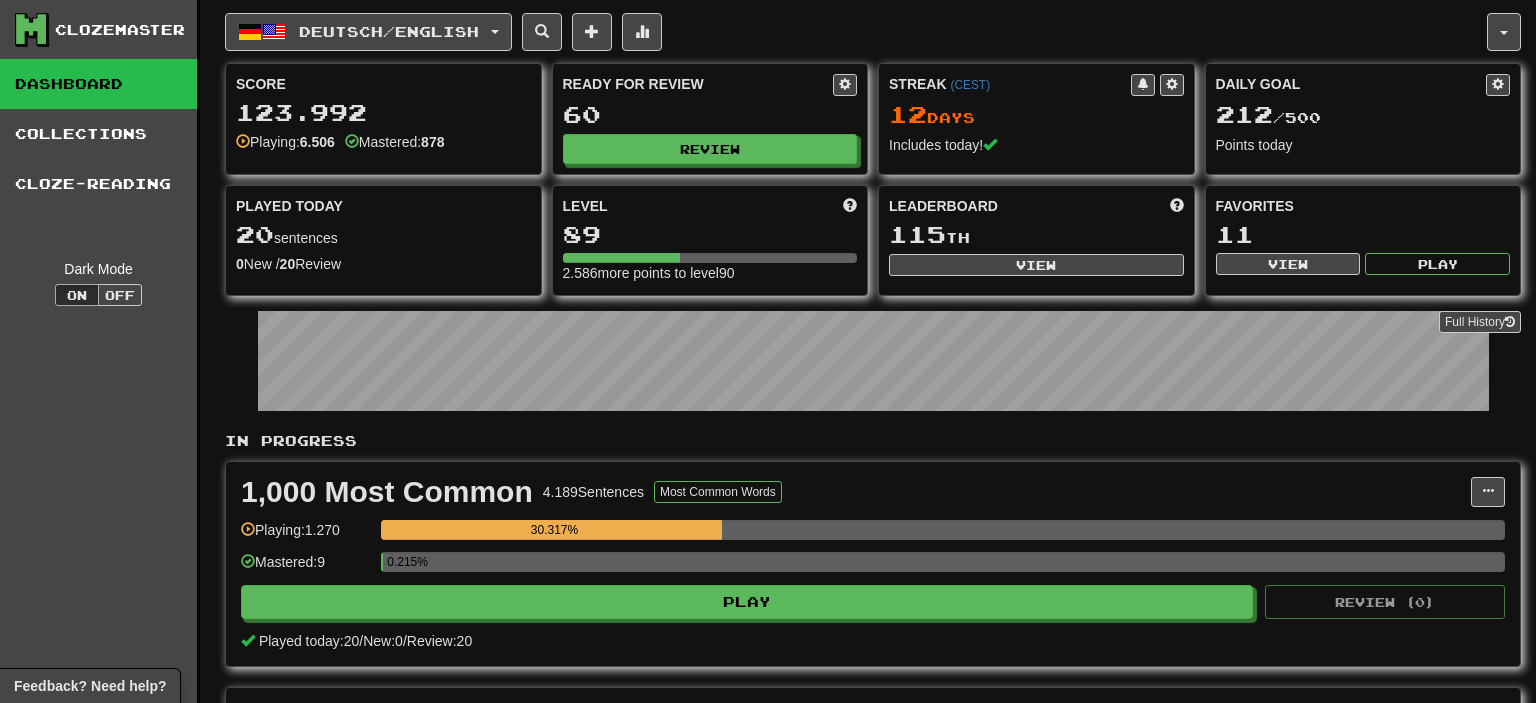 scroll, scrollTop: 0, scrollLeft: 0, axis: both 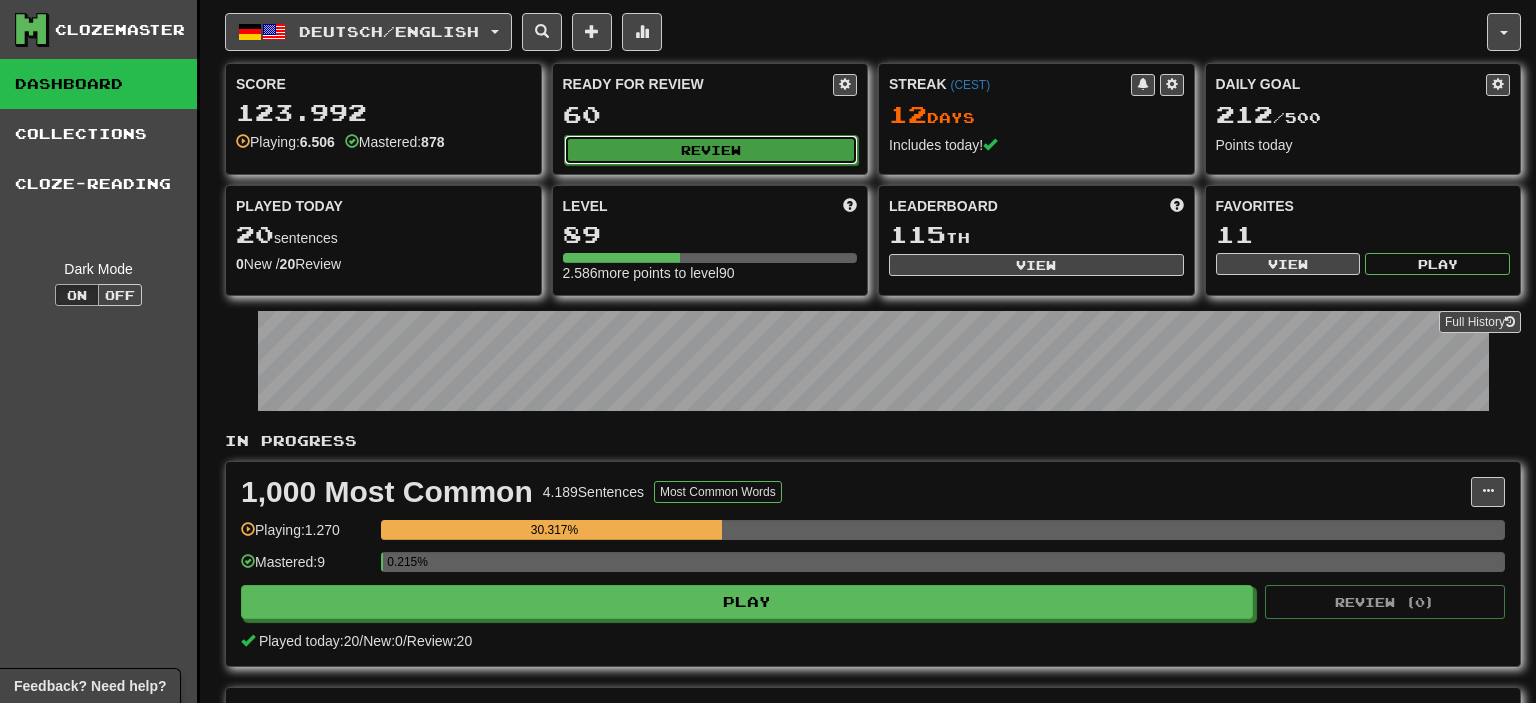 click on "Review" at bounding box center [711, 150] 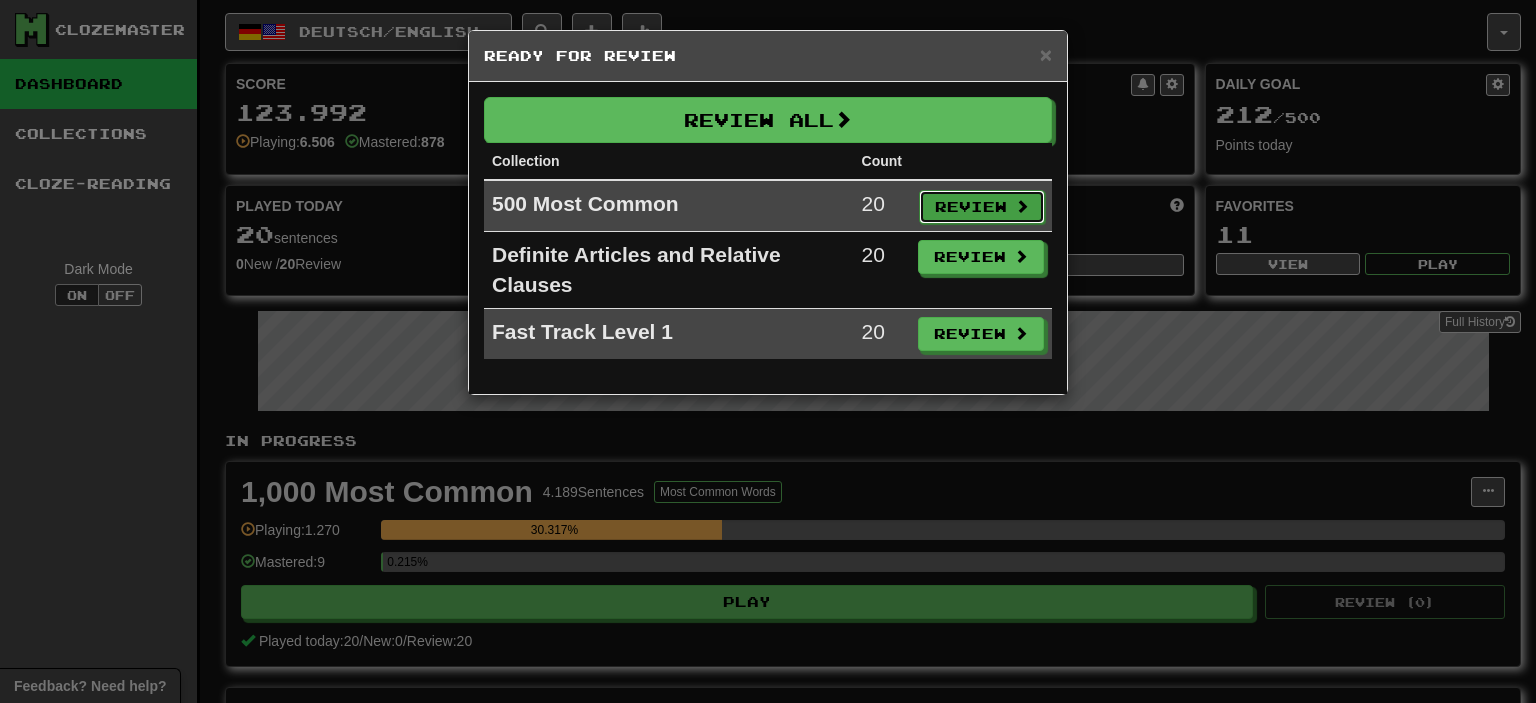 click on "Review" at bounding box center (982, 207) 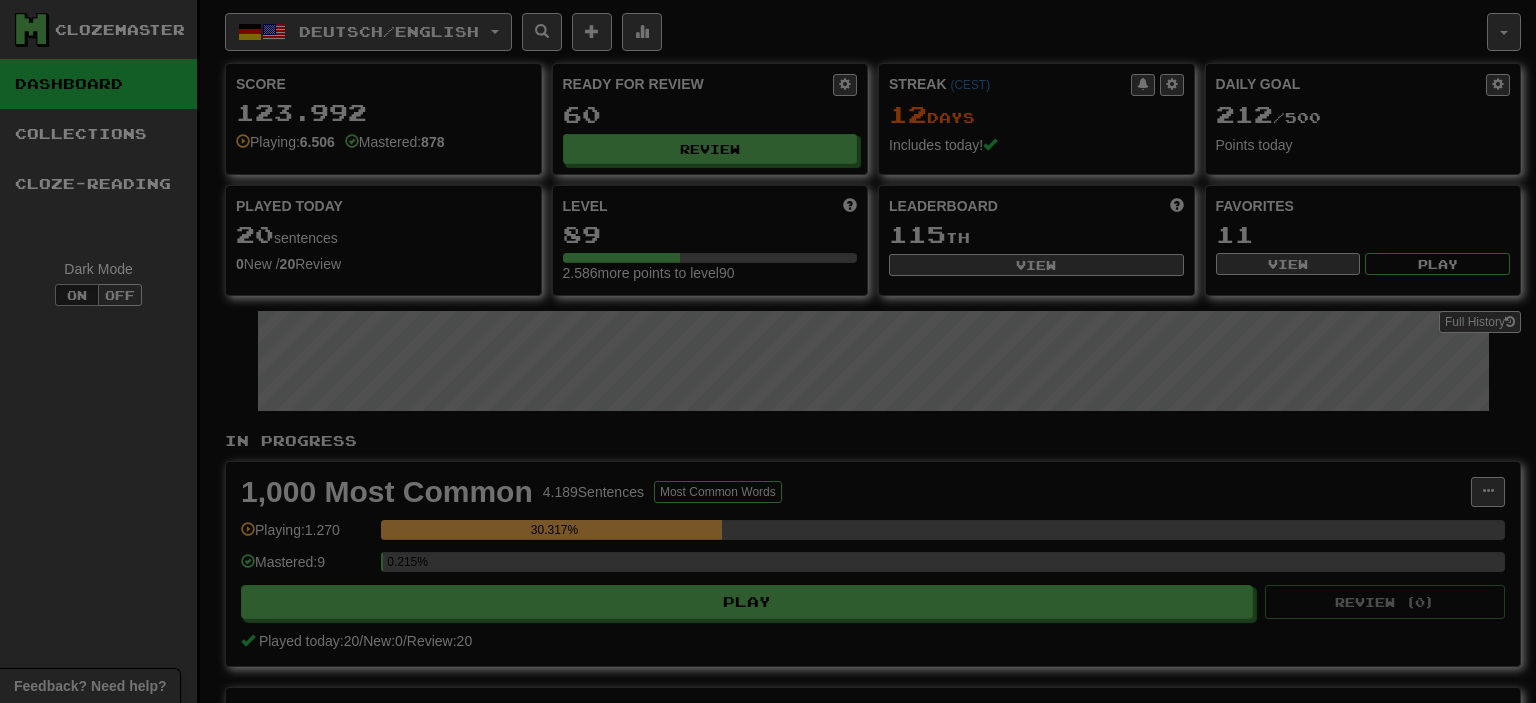 select on "**" 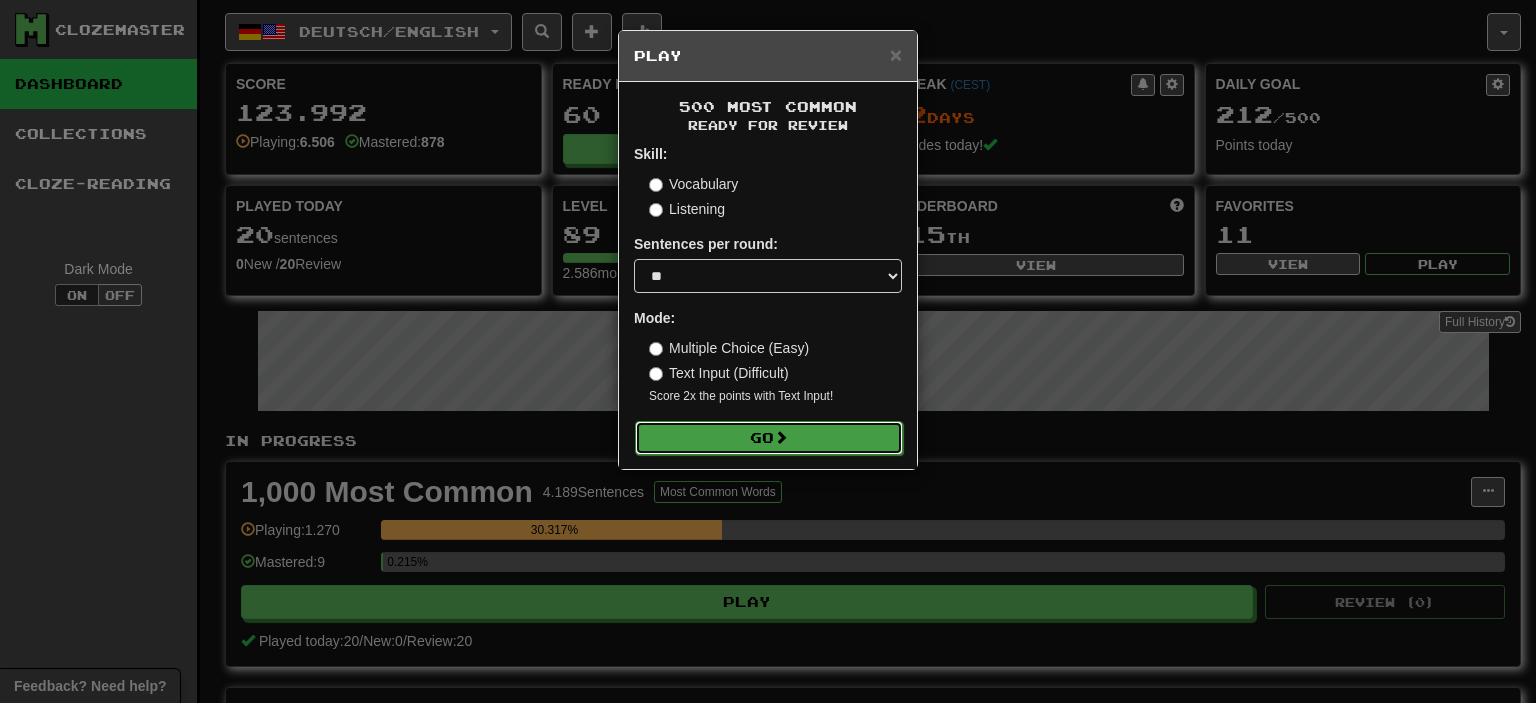 click on "Go" at bounding box center (769, 438) 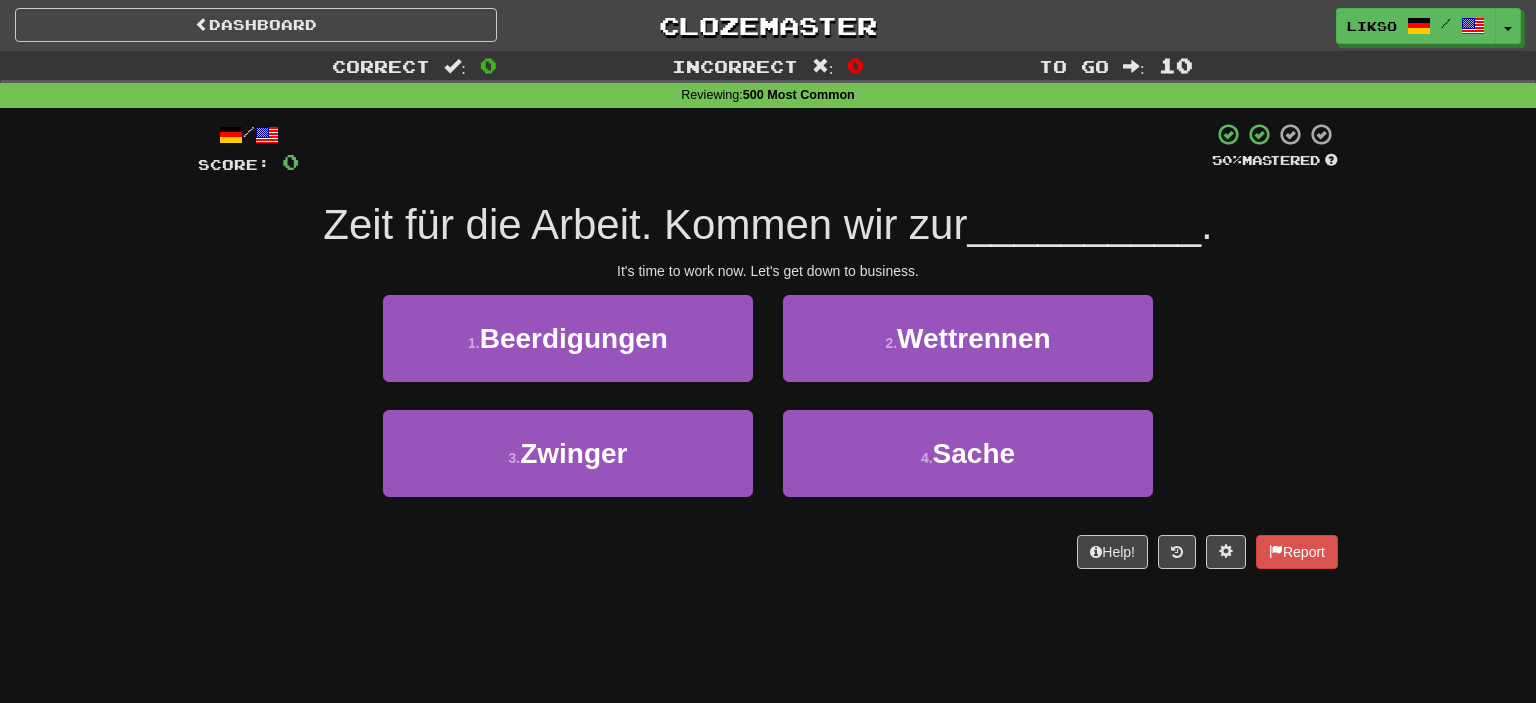 scroll, scrollTop: 0, scrollLeft: 0, axis: both 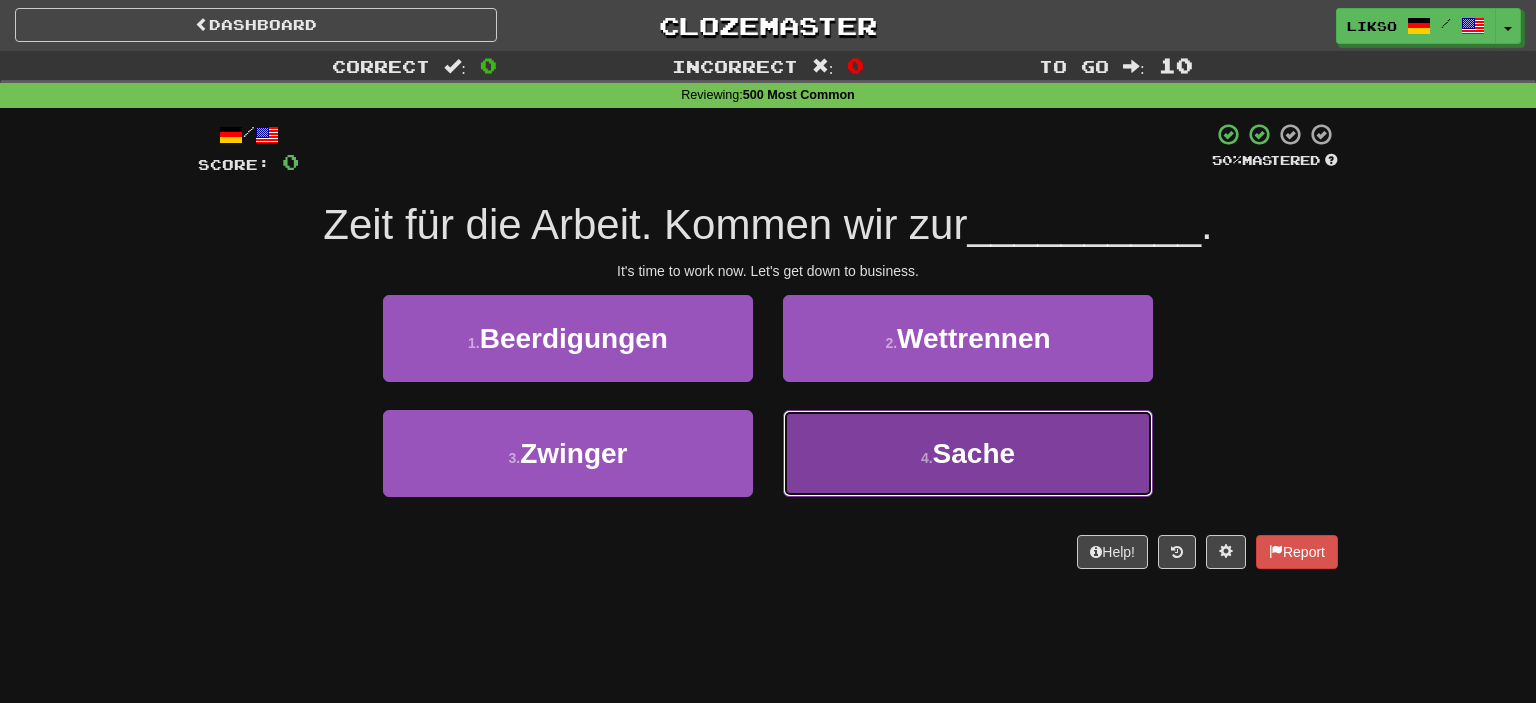 click on "4 .  Sache" at bounding box center [968, 453] 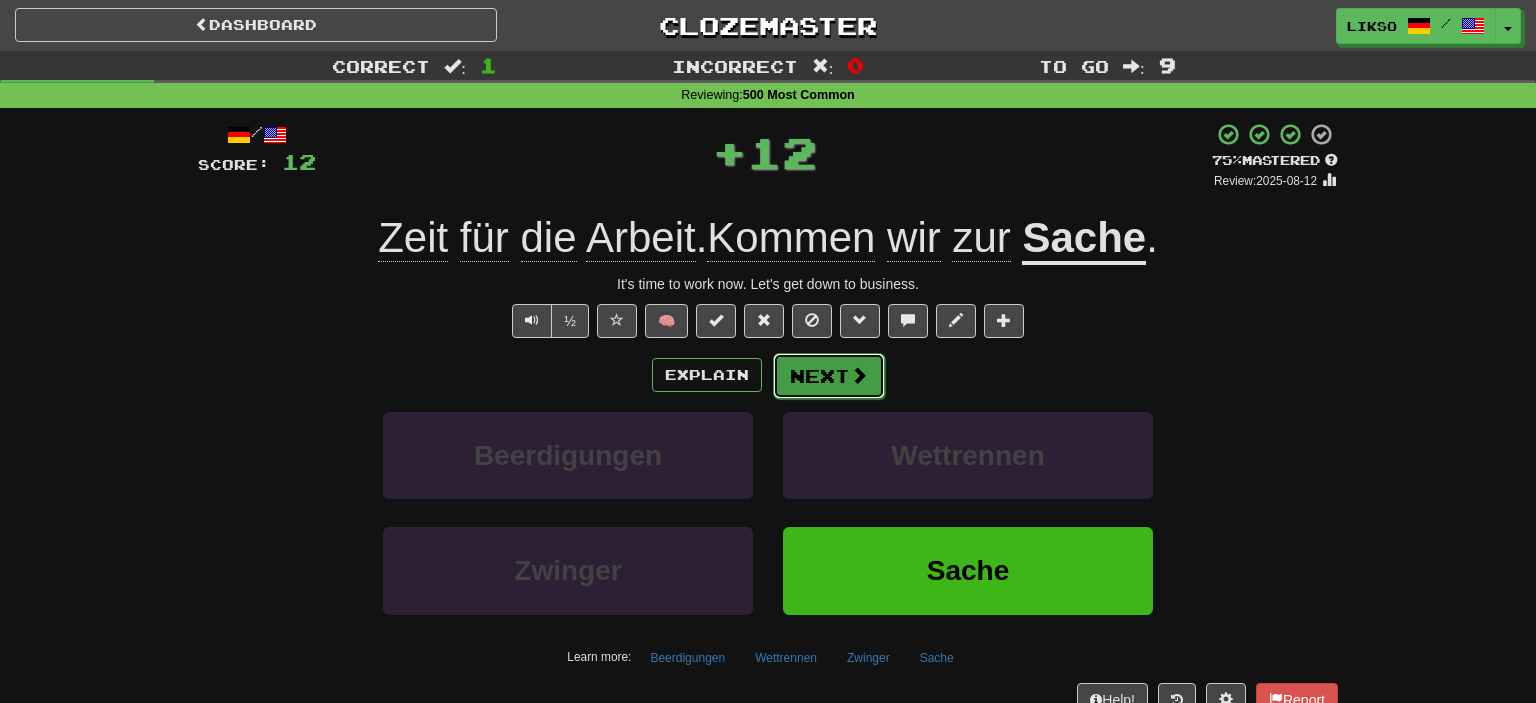 click on "Next" at bounding box center [829, 376] 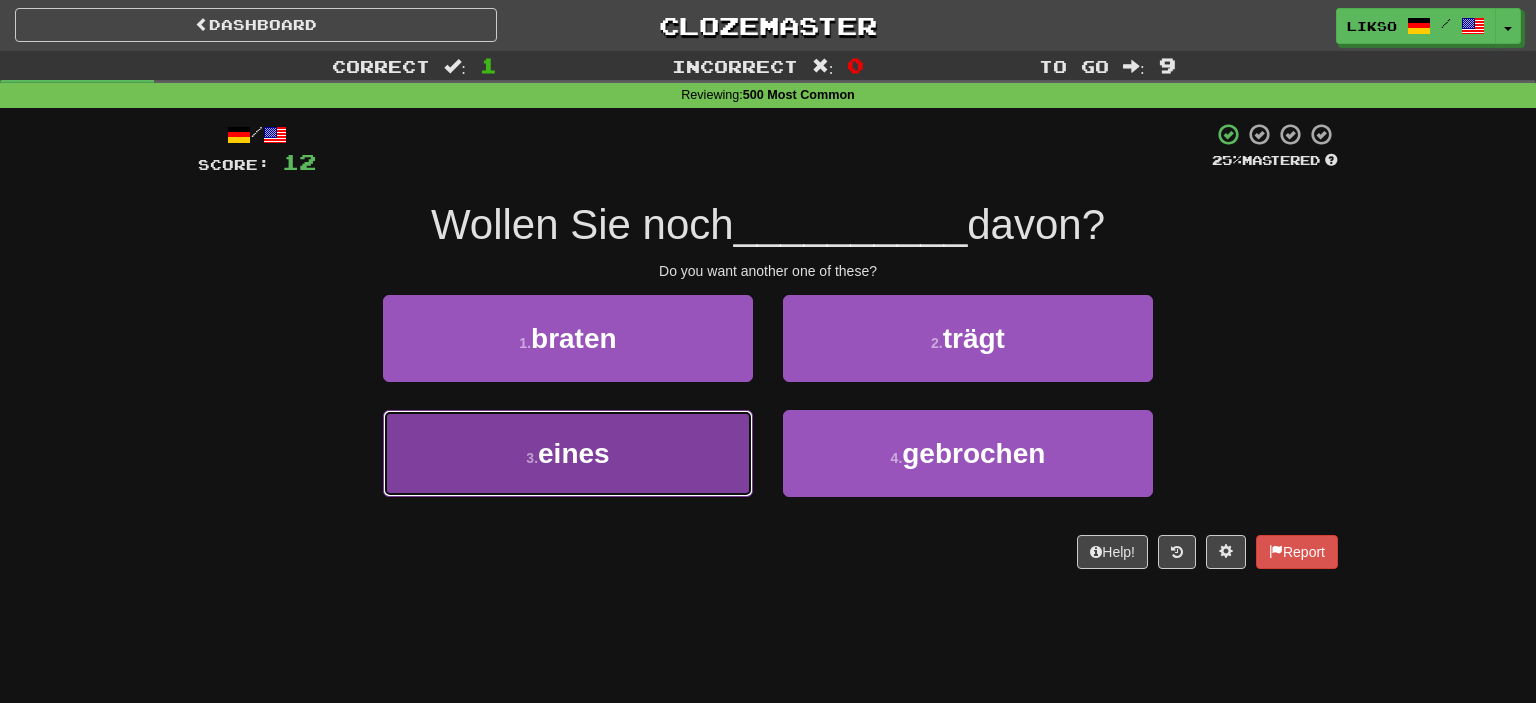 click on "3 .  eines" at bounding box center [568, 453] 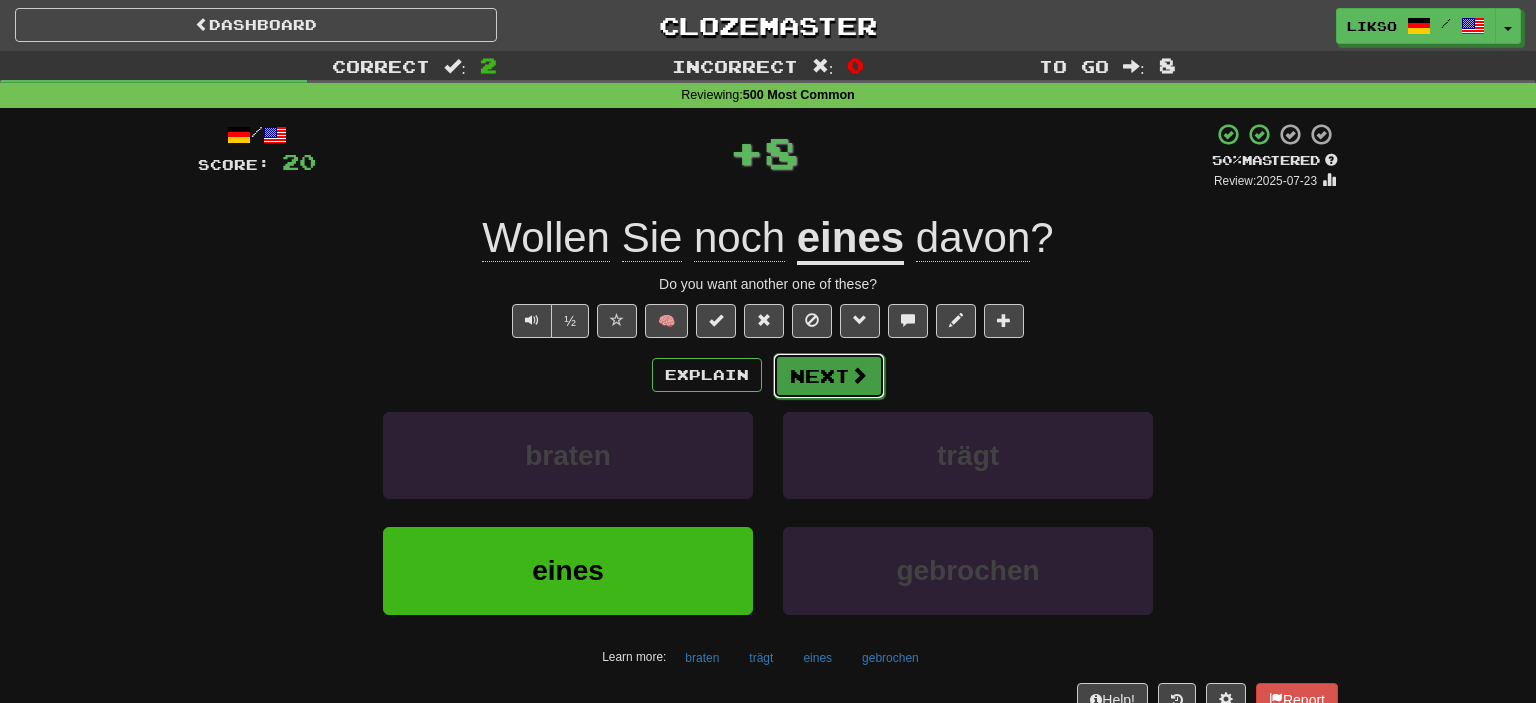 click on "Next" at bounding box center [829, 376] 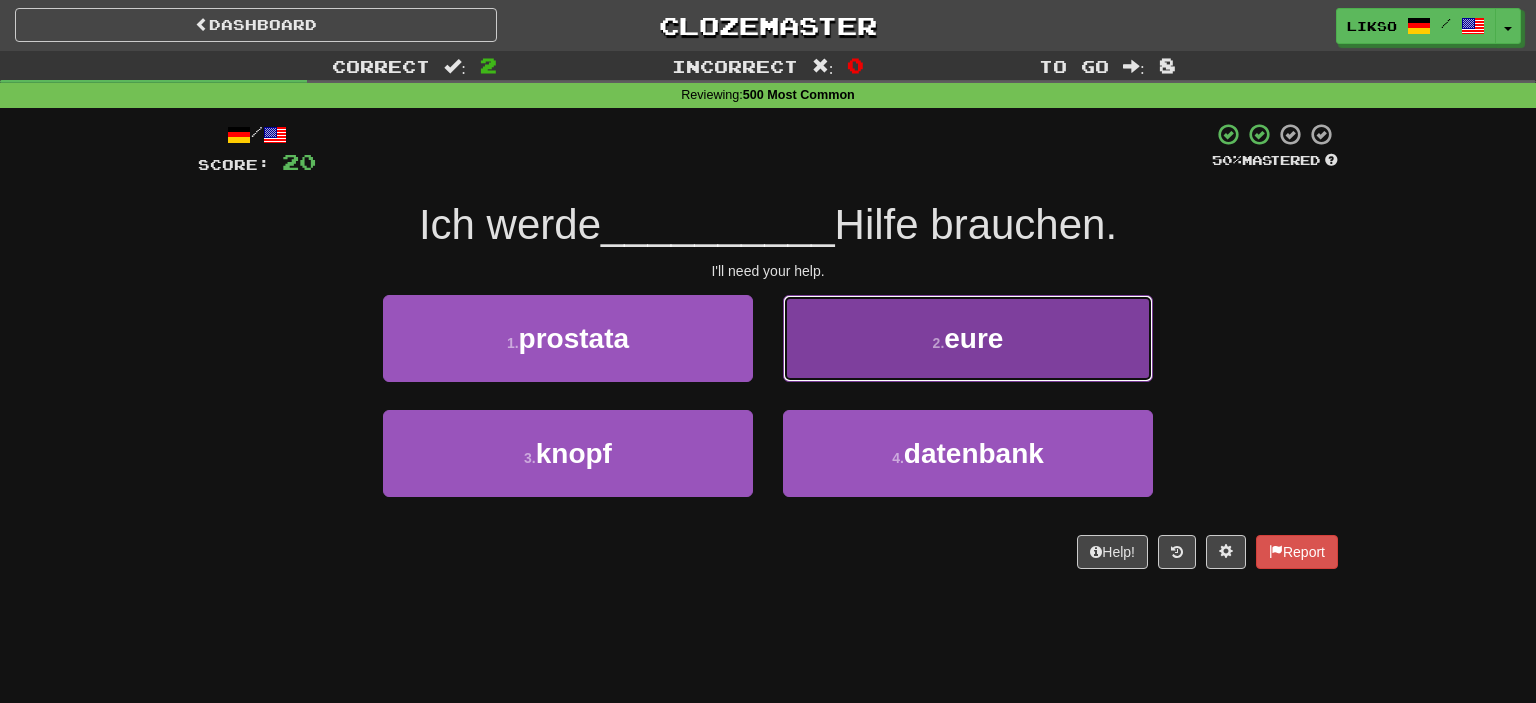 click on "2 .  eure" at bounding box center (968, 338) 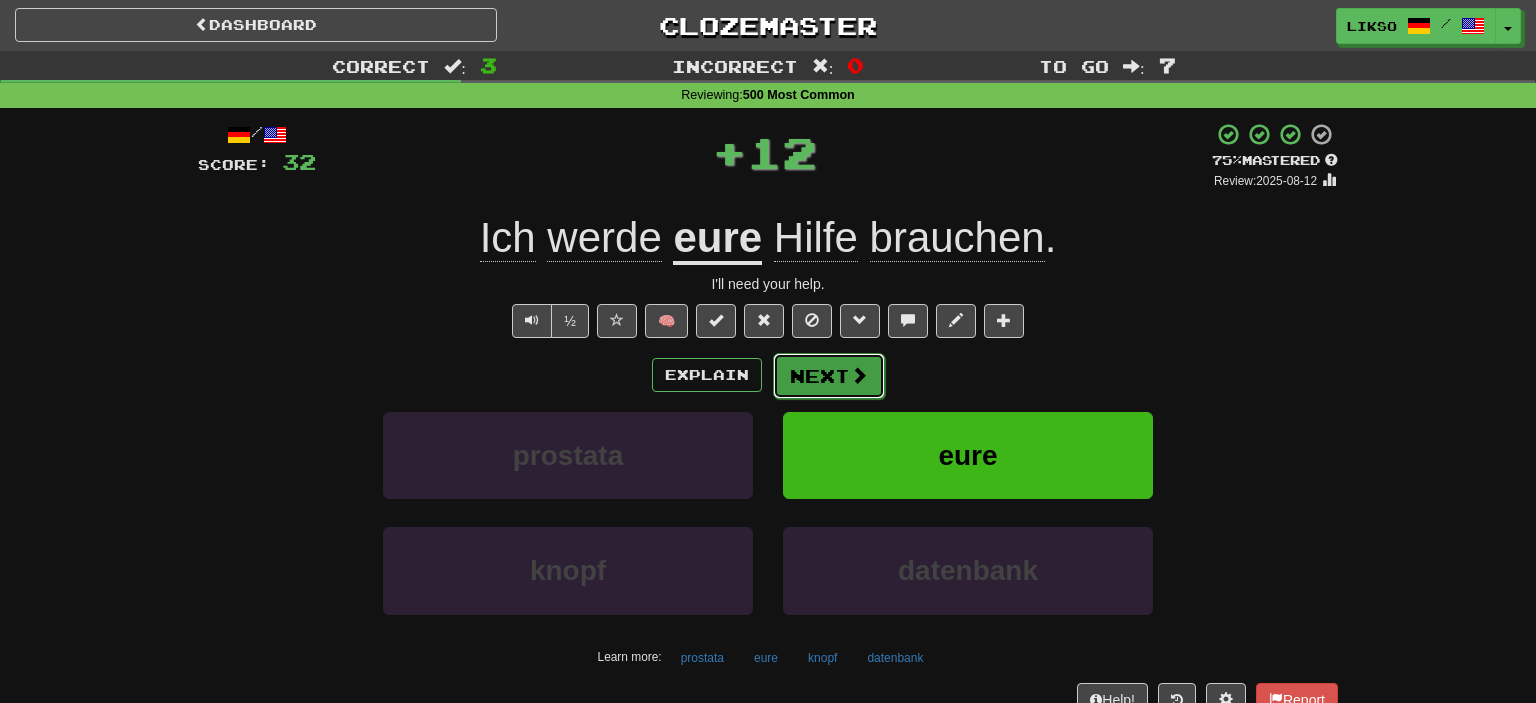 click on "Next" at bounding box center [829, 376] 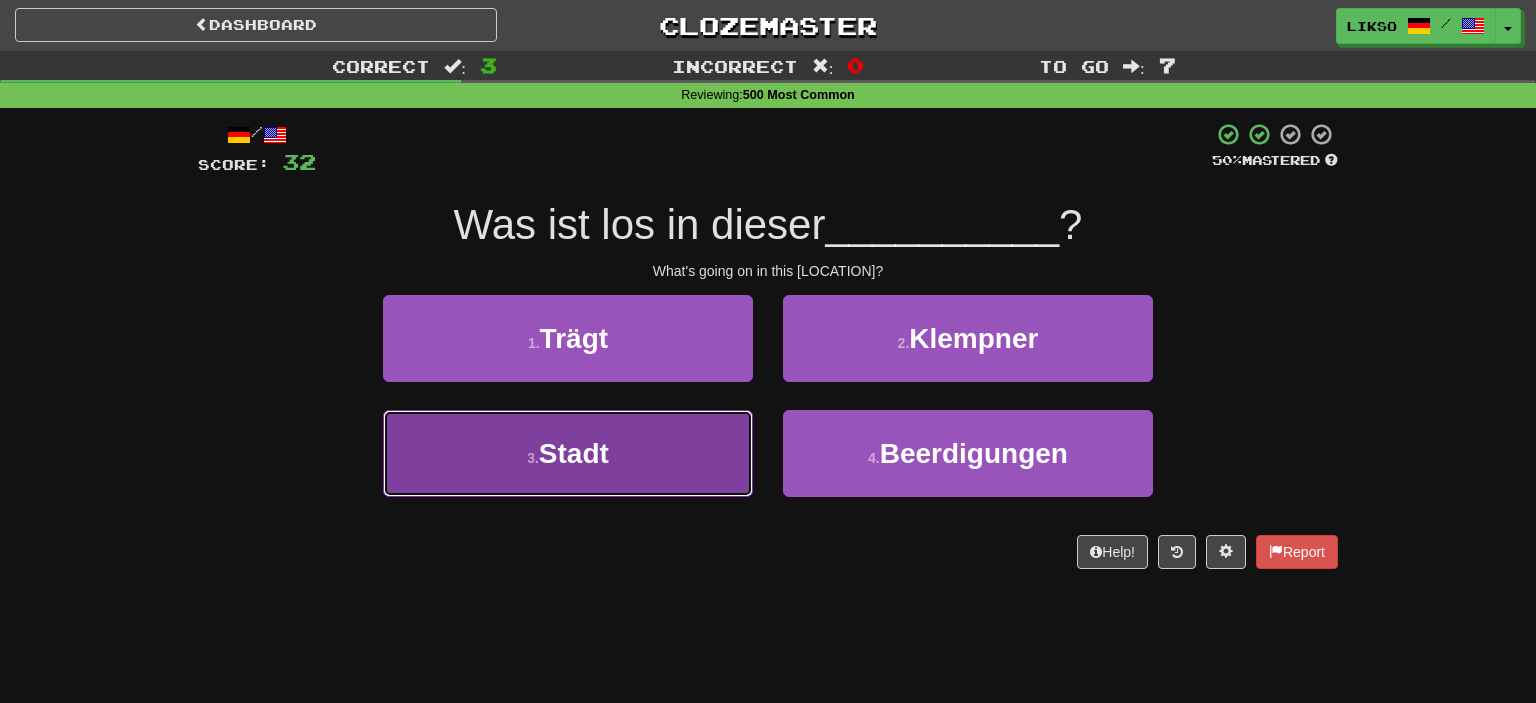 click on "3 .  Stadt" at bounding box center (568, 453) 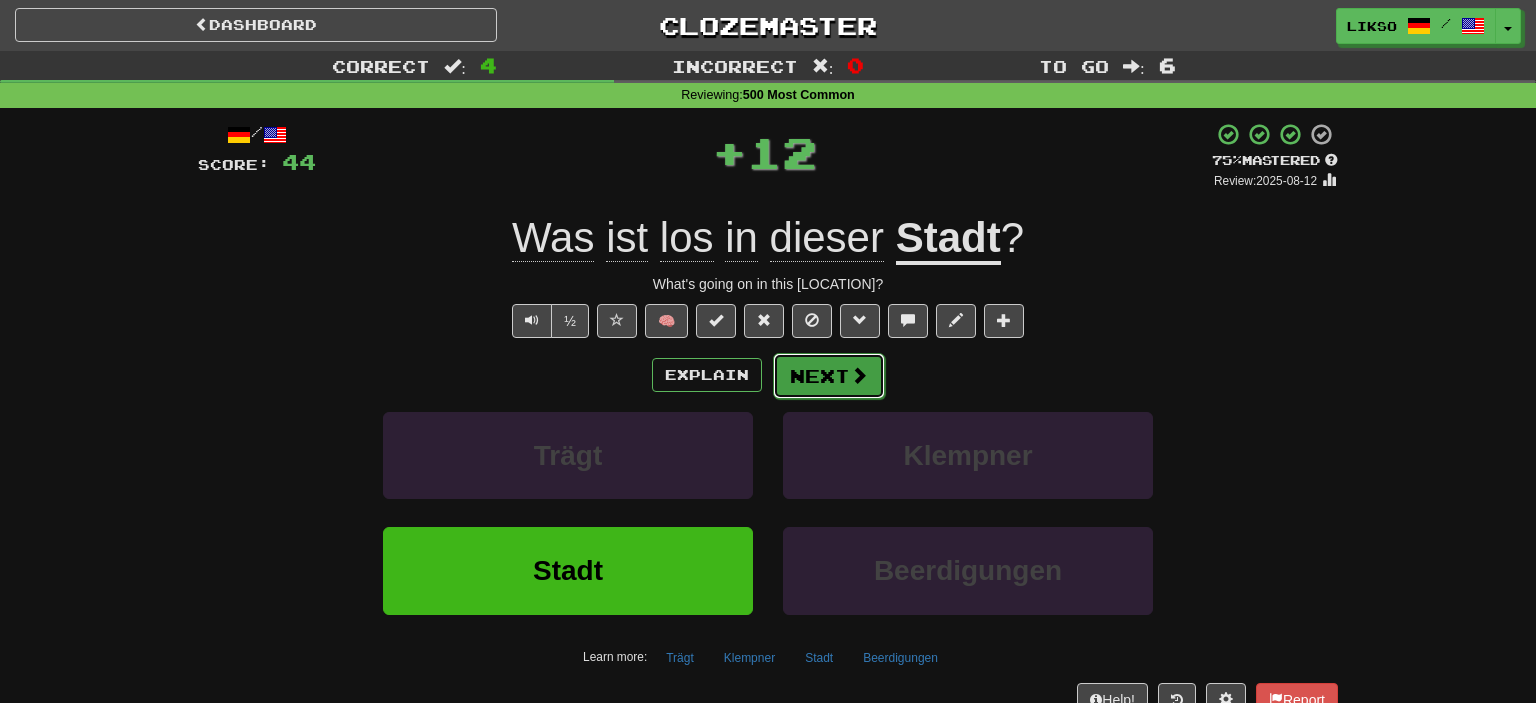 click on "Next" at bounding box center (829, 376) 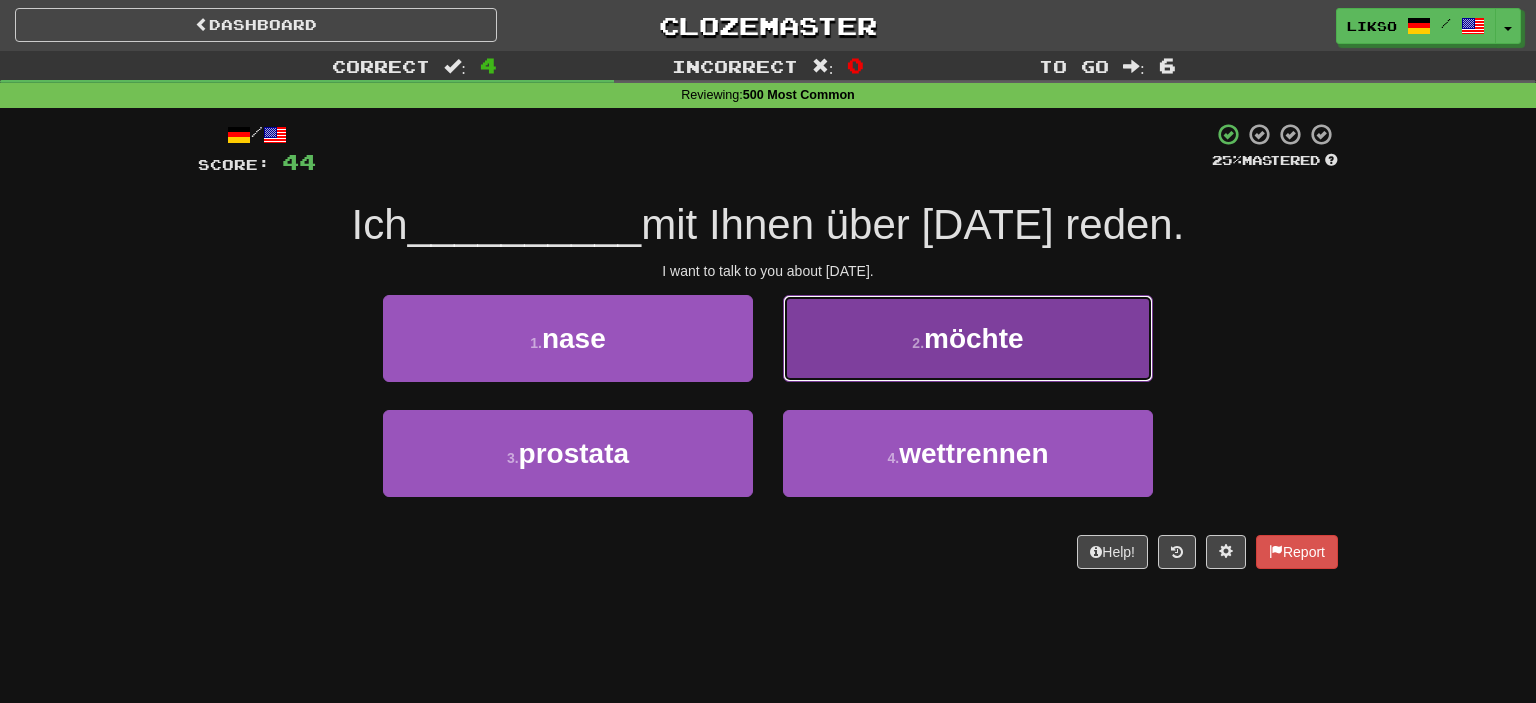 click on "2 .  möchte" at bounding box center (968, 338) 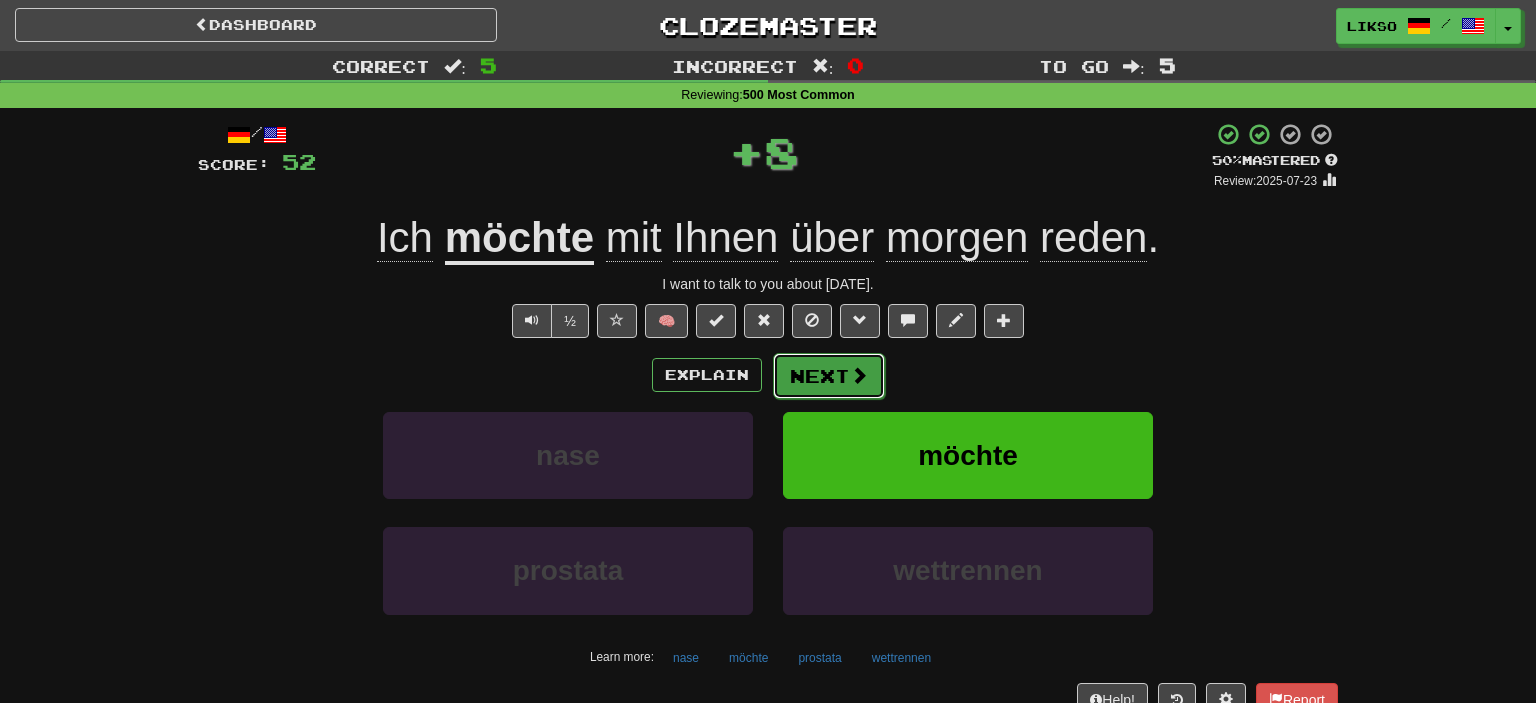 click at bounding box center [859, 375] 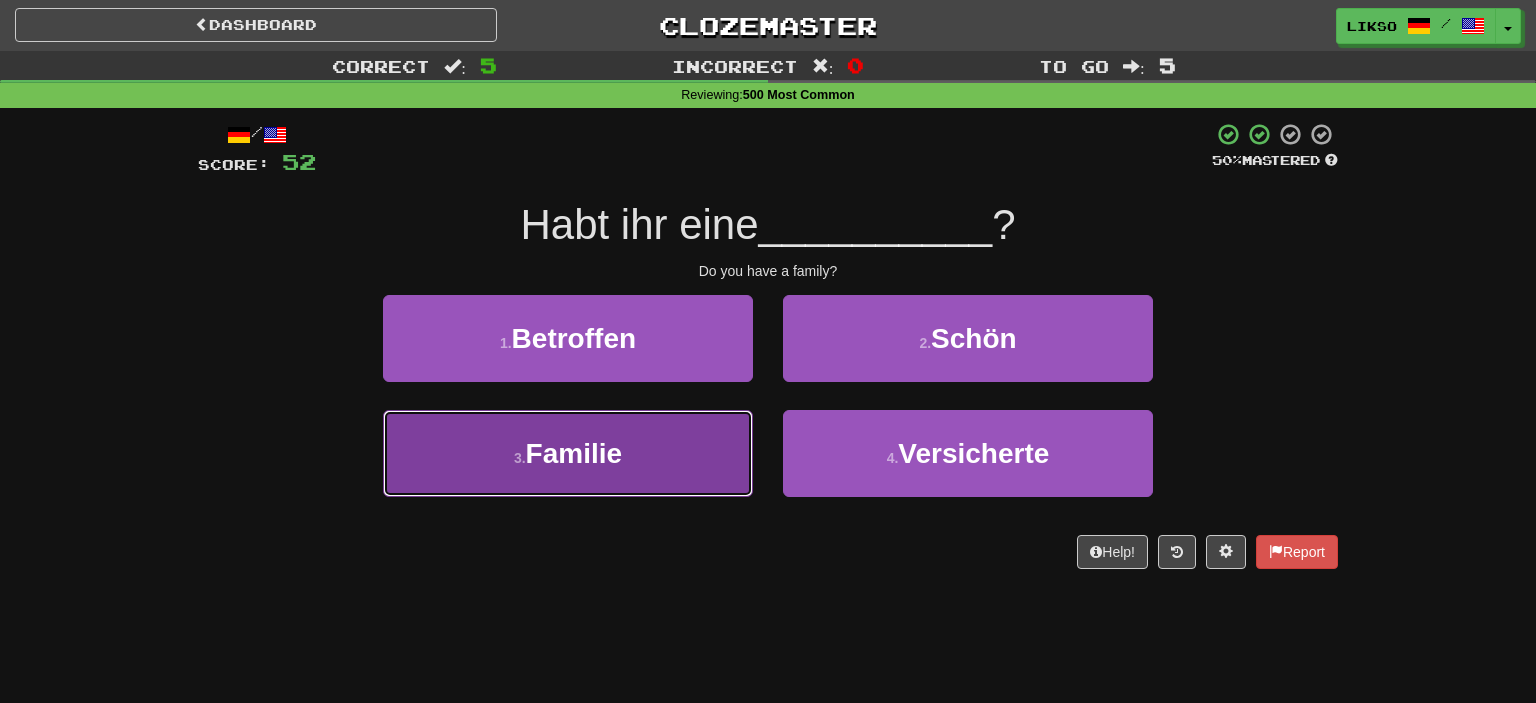 click on "3 .  Familie" at bounding box center [568, 453] 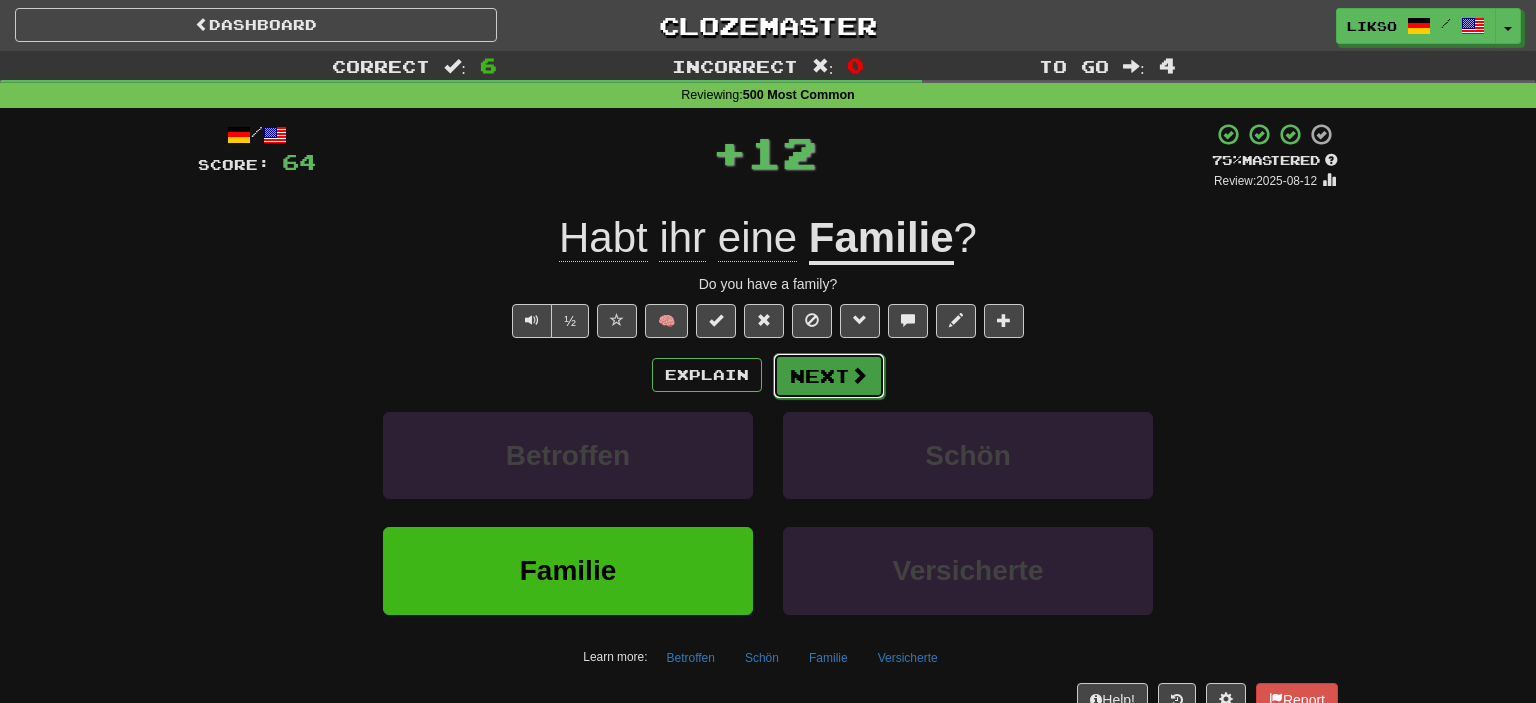click on "Next" at bounding box center (829, 376) 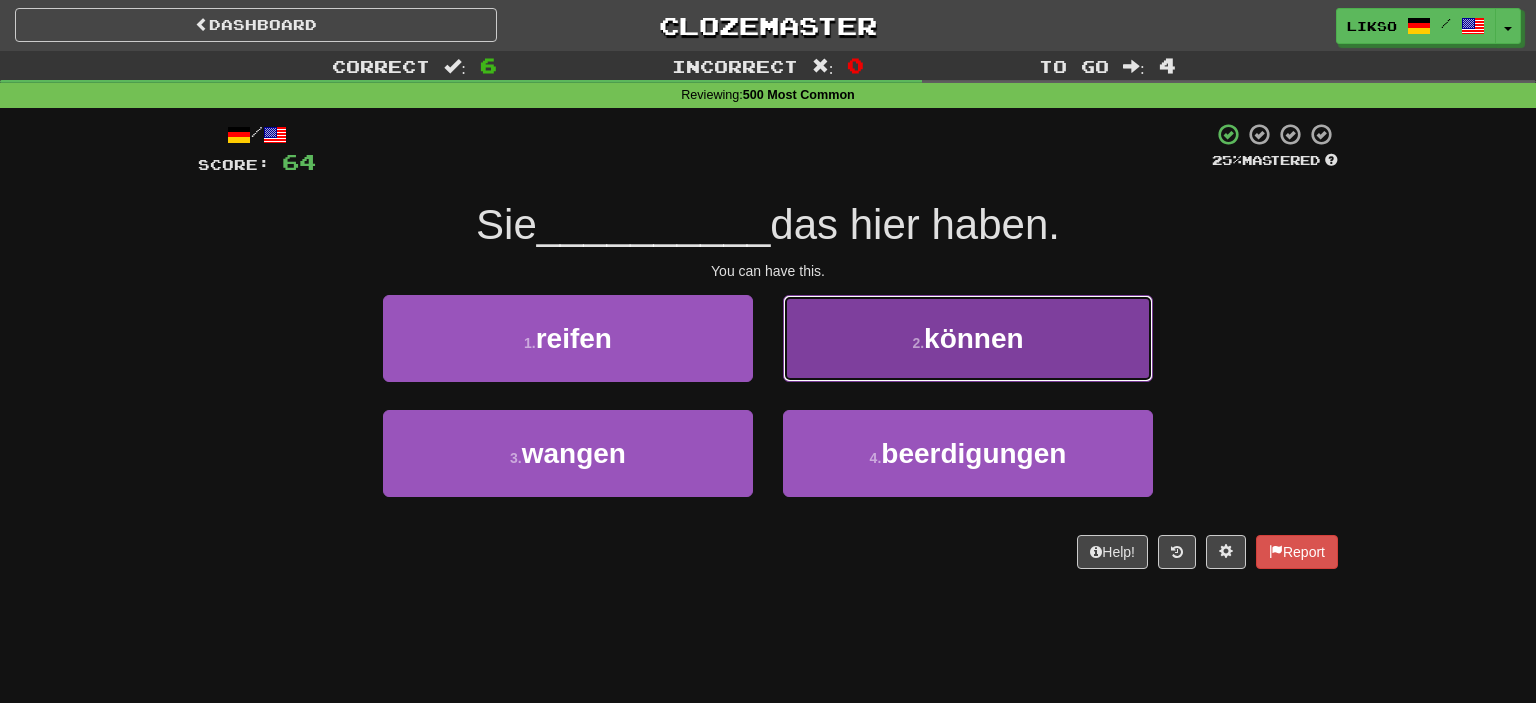 click on "2 .  können" at bounding box center [968, 338] 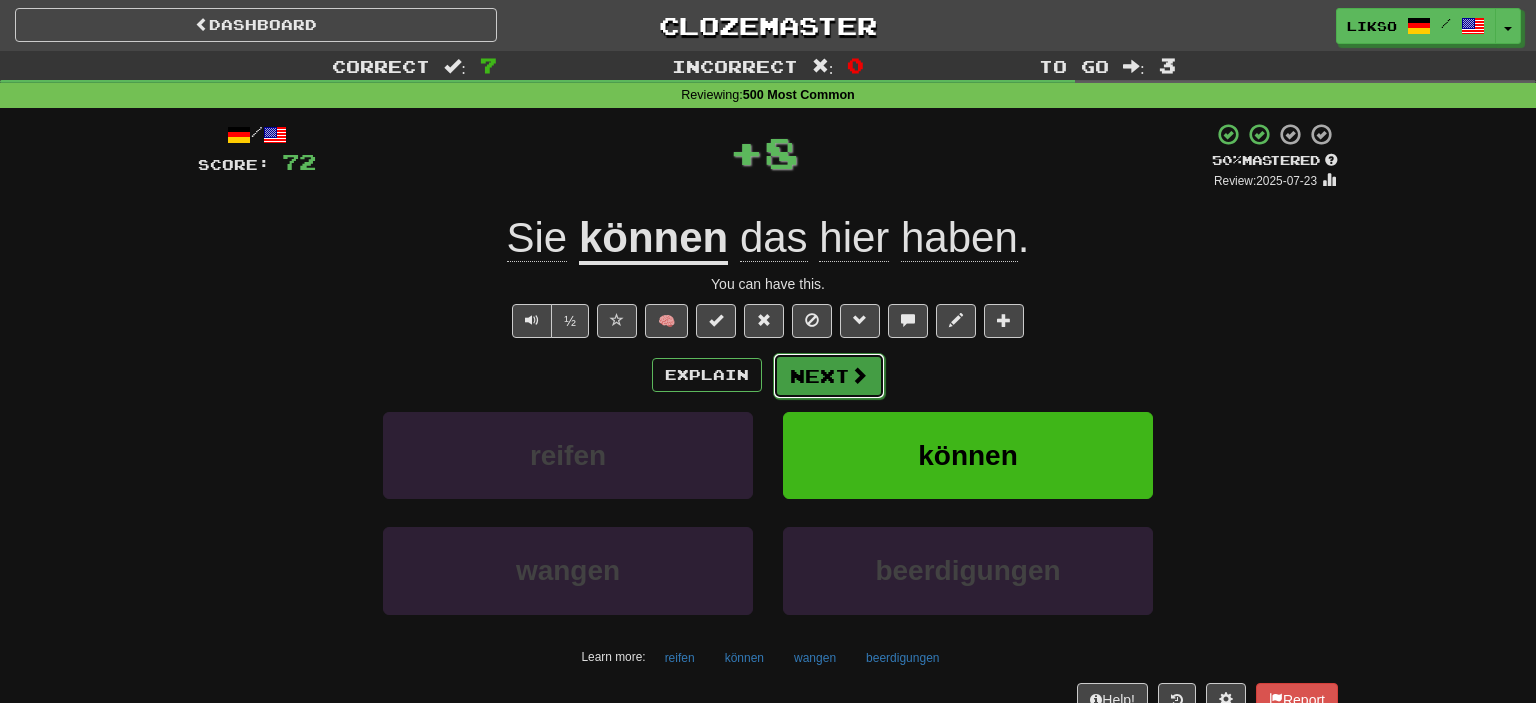 click on "Next" at bounding box center [829, 376] 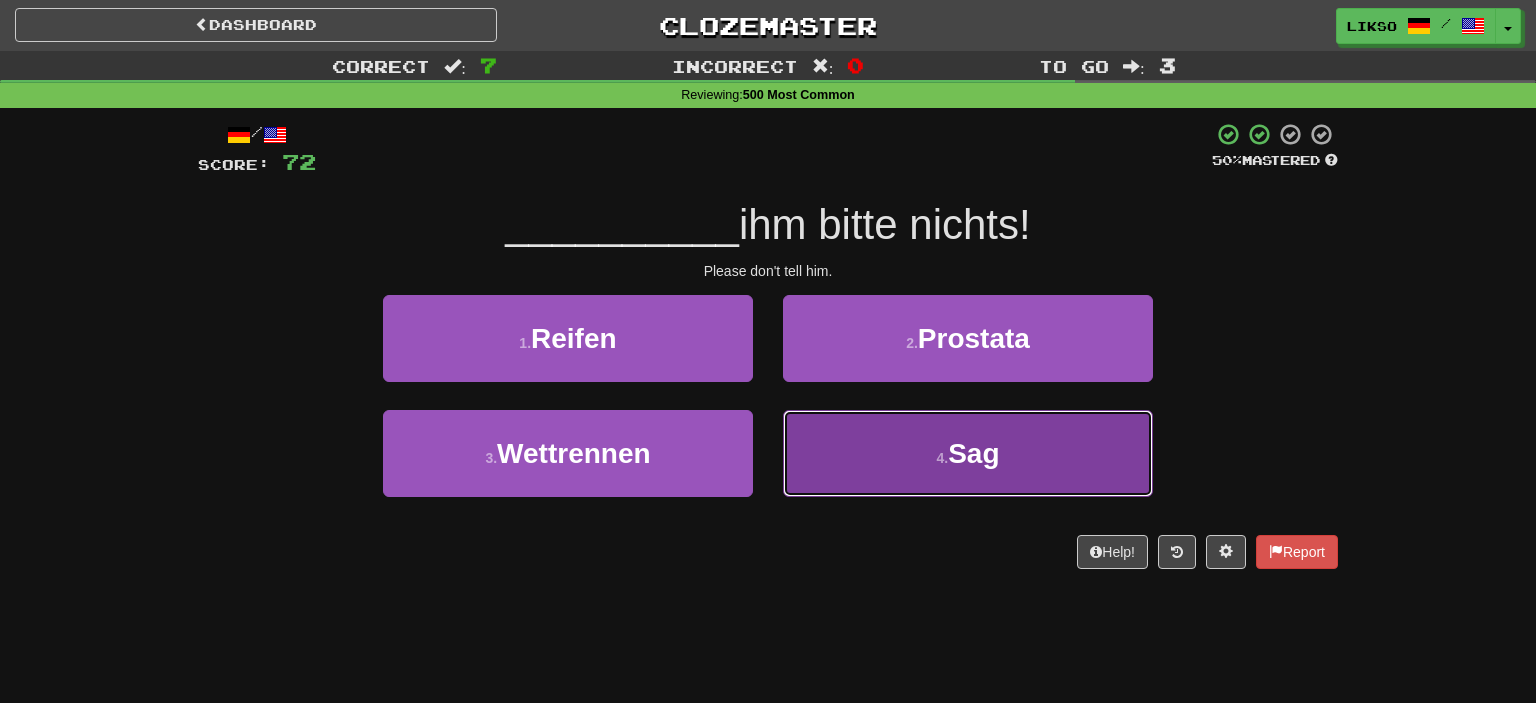 click on "4 .  Sag" at bounding box center [968, 453] 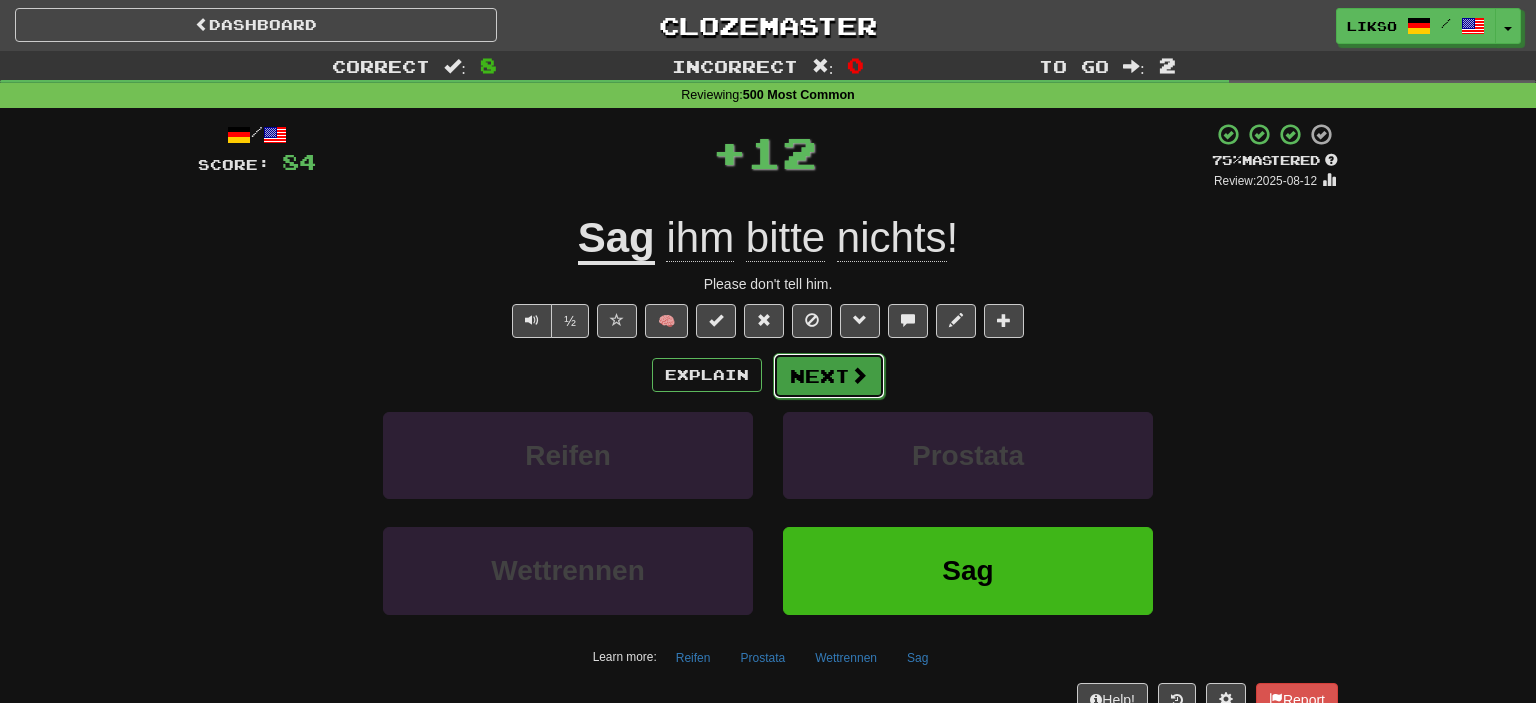 click on "Next" at bounding box center (829, 376) 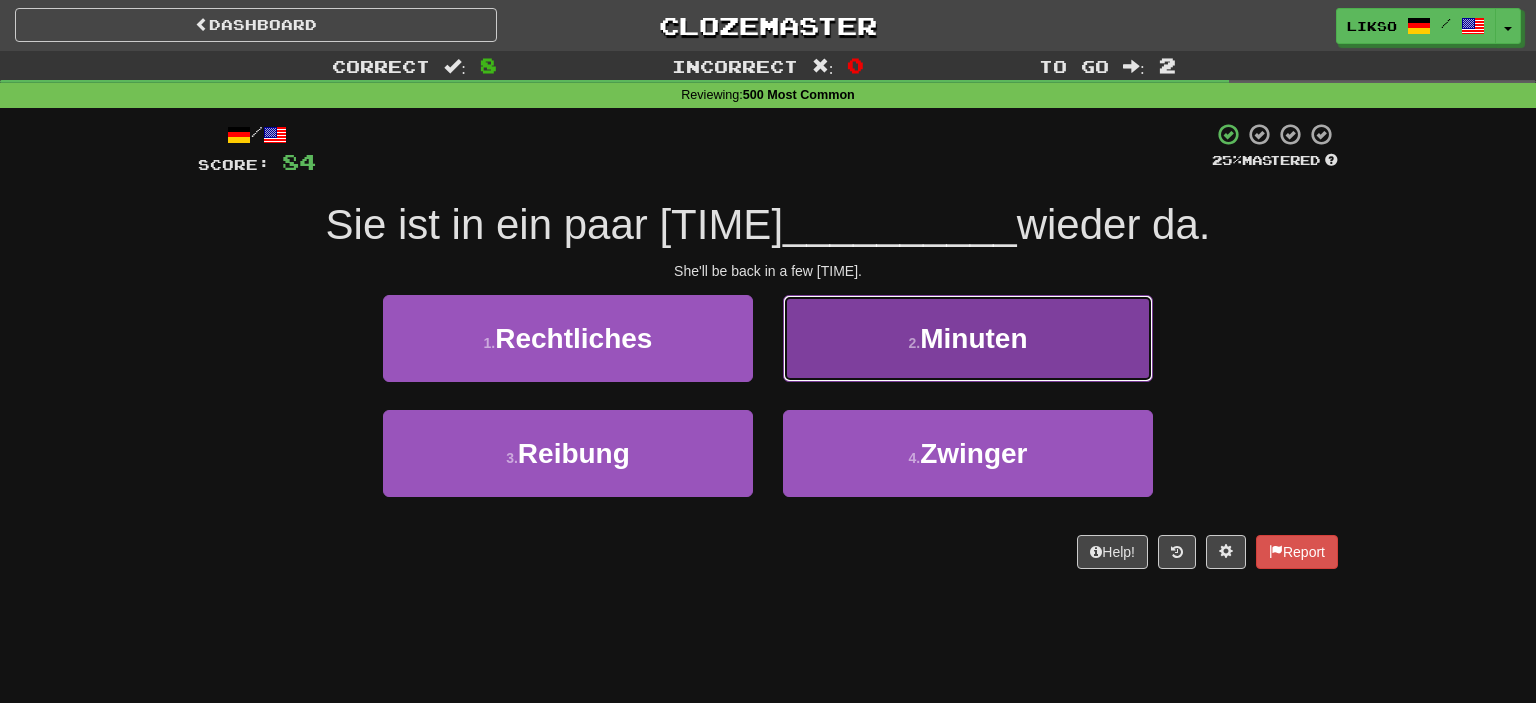 click on "2 .  Minuten" at bounding box center (968, 338) 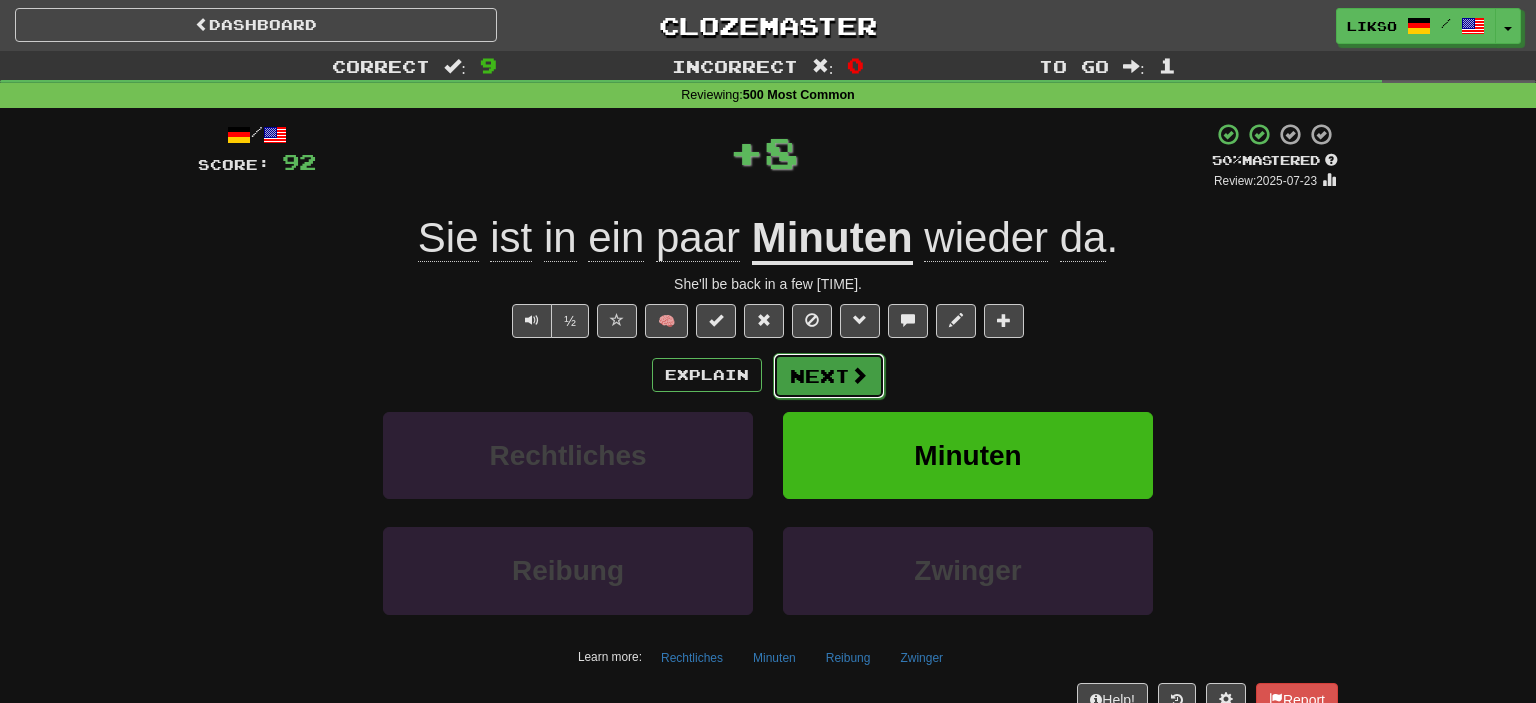 click at bounding box center [859, 375] 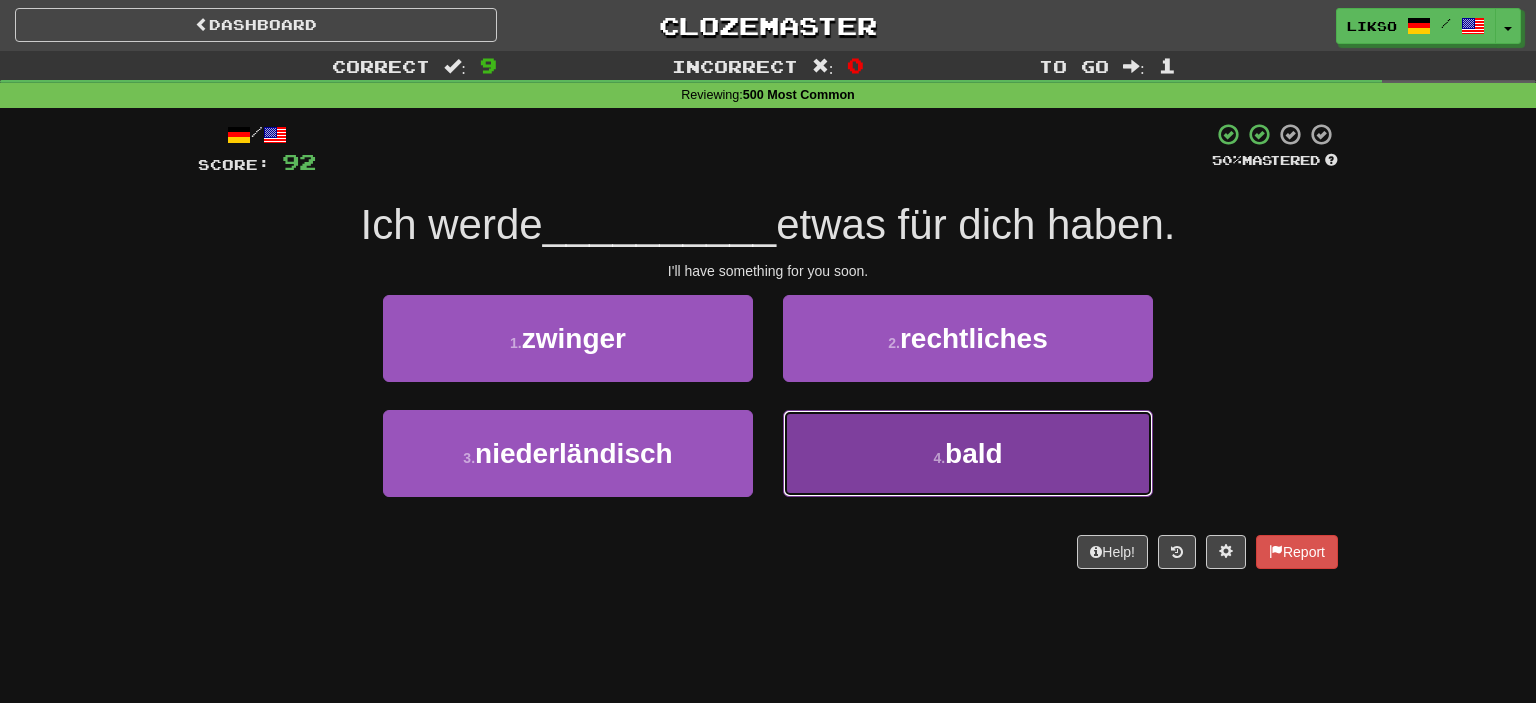 click on "4 .  bald" at bounding box center [968, 453] 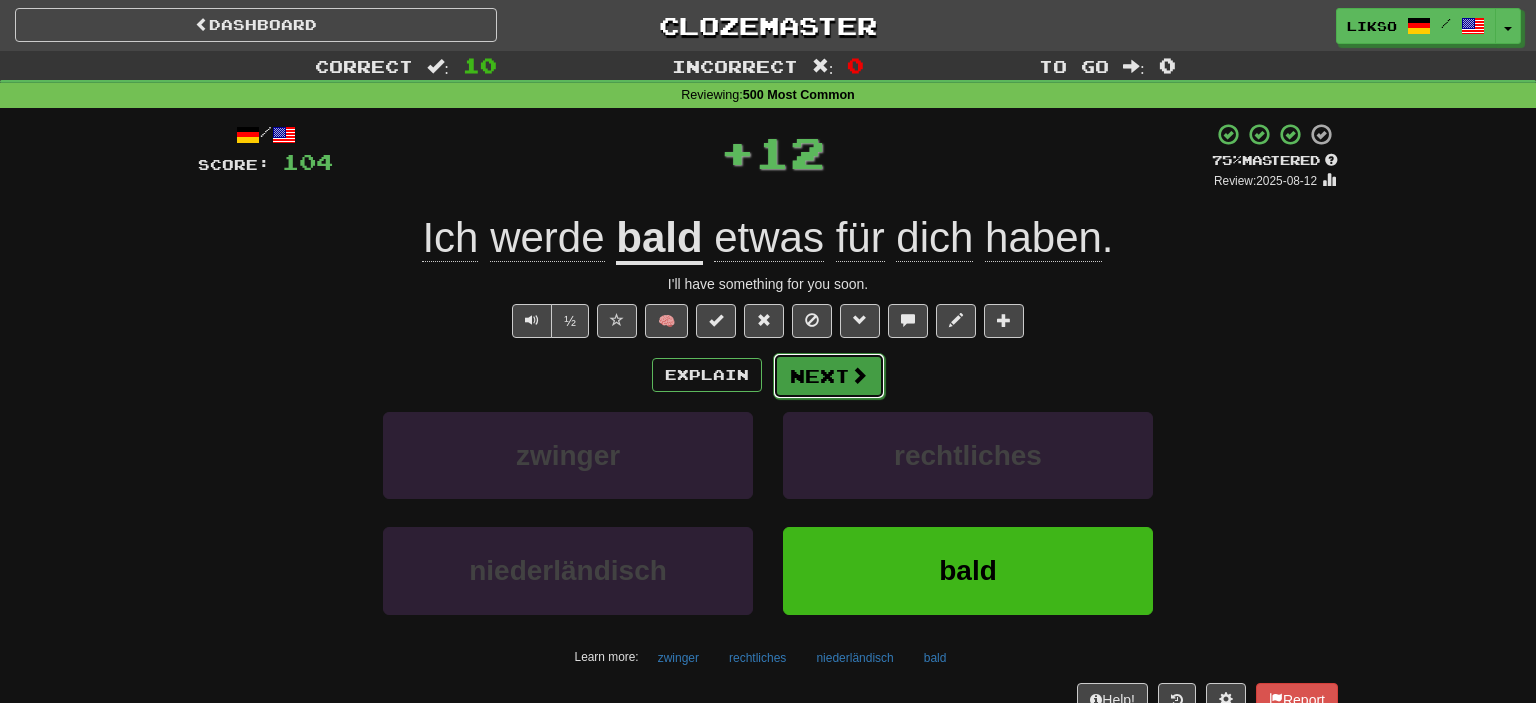 click at bounding box center [859, 375] 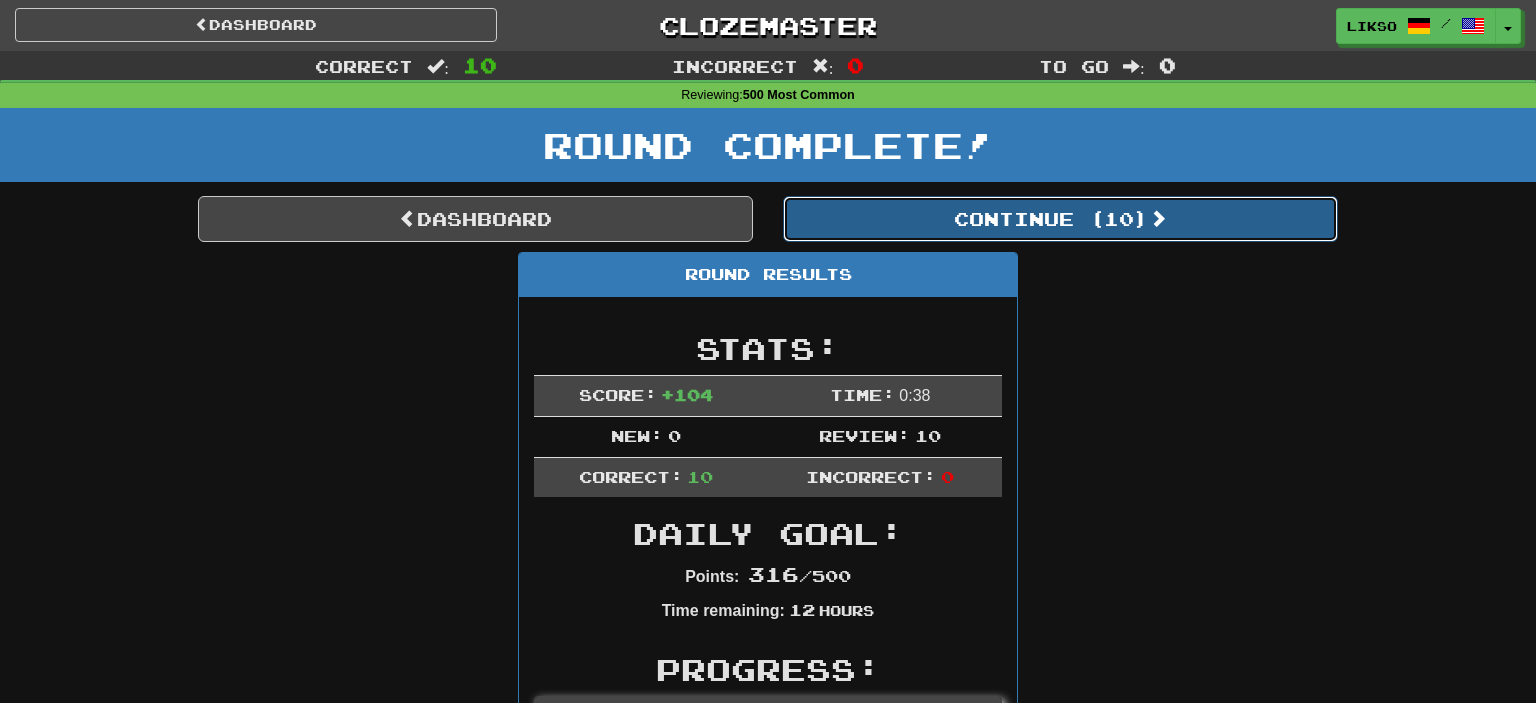 click on "Continue ( 10 )" at bounding box center (1060, 219) 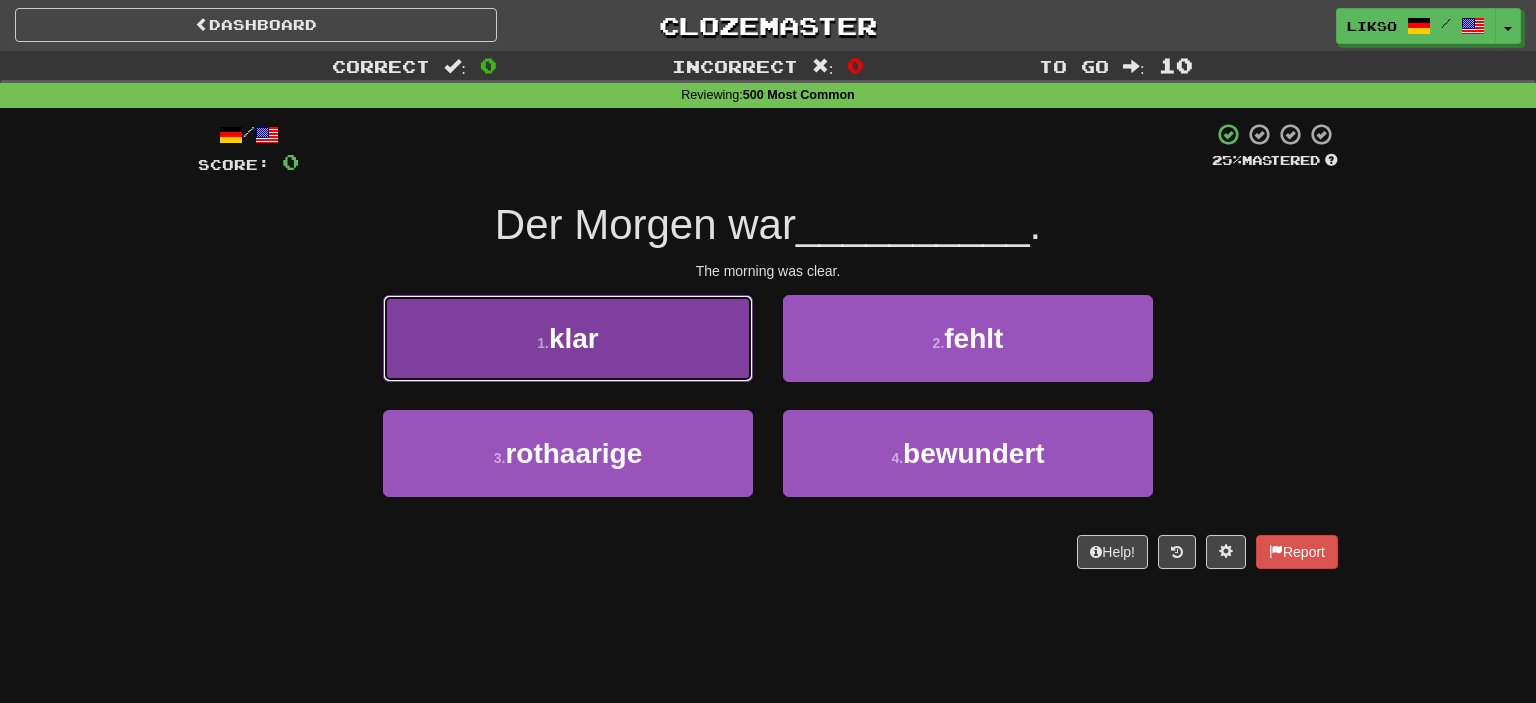 click on "1 .  klar" at bounding box center [568, 338] 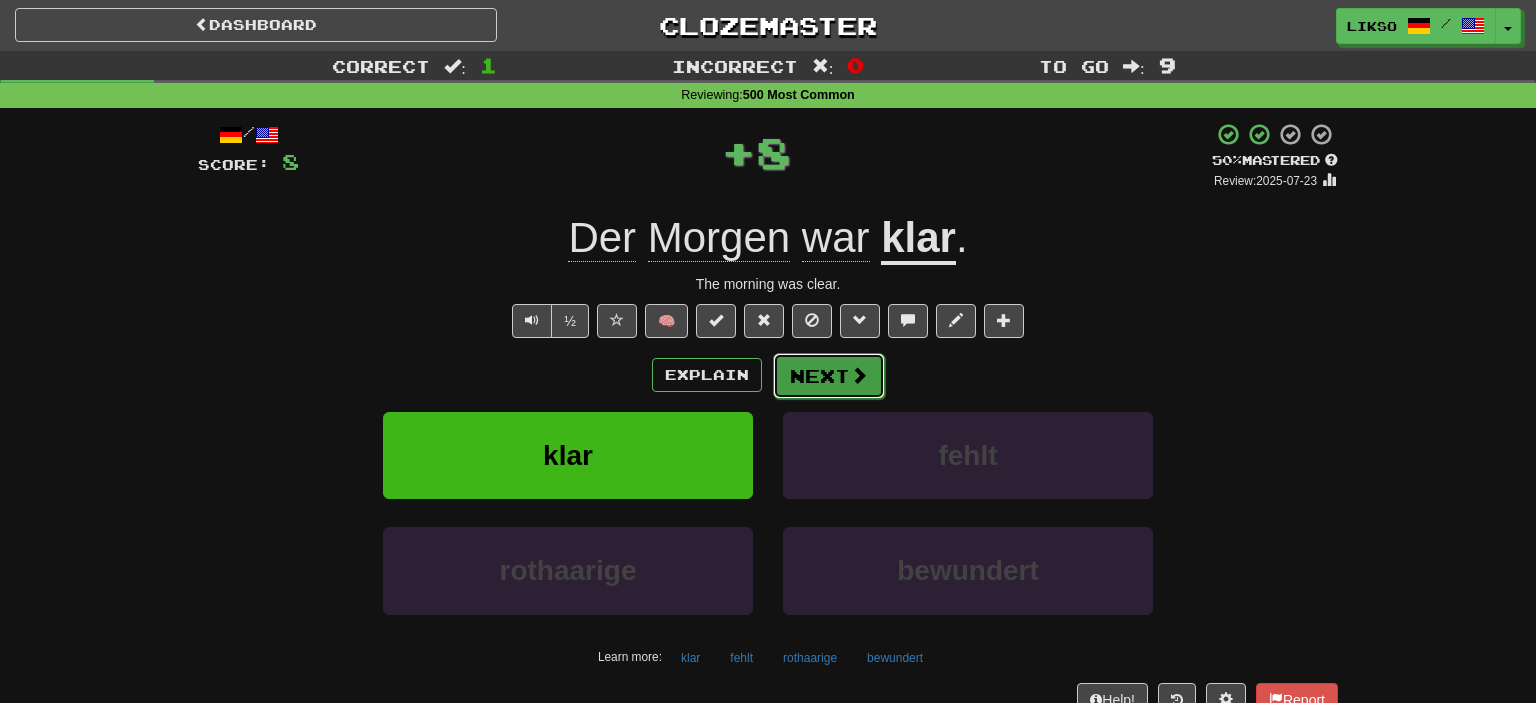 click on "Next" at bounding box center (829, 376) 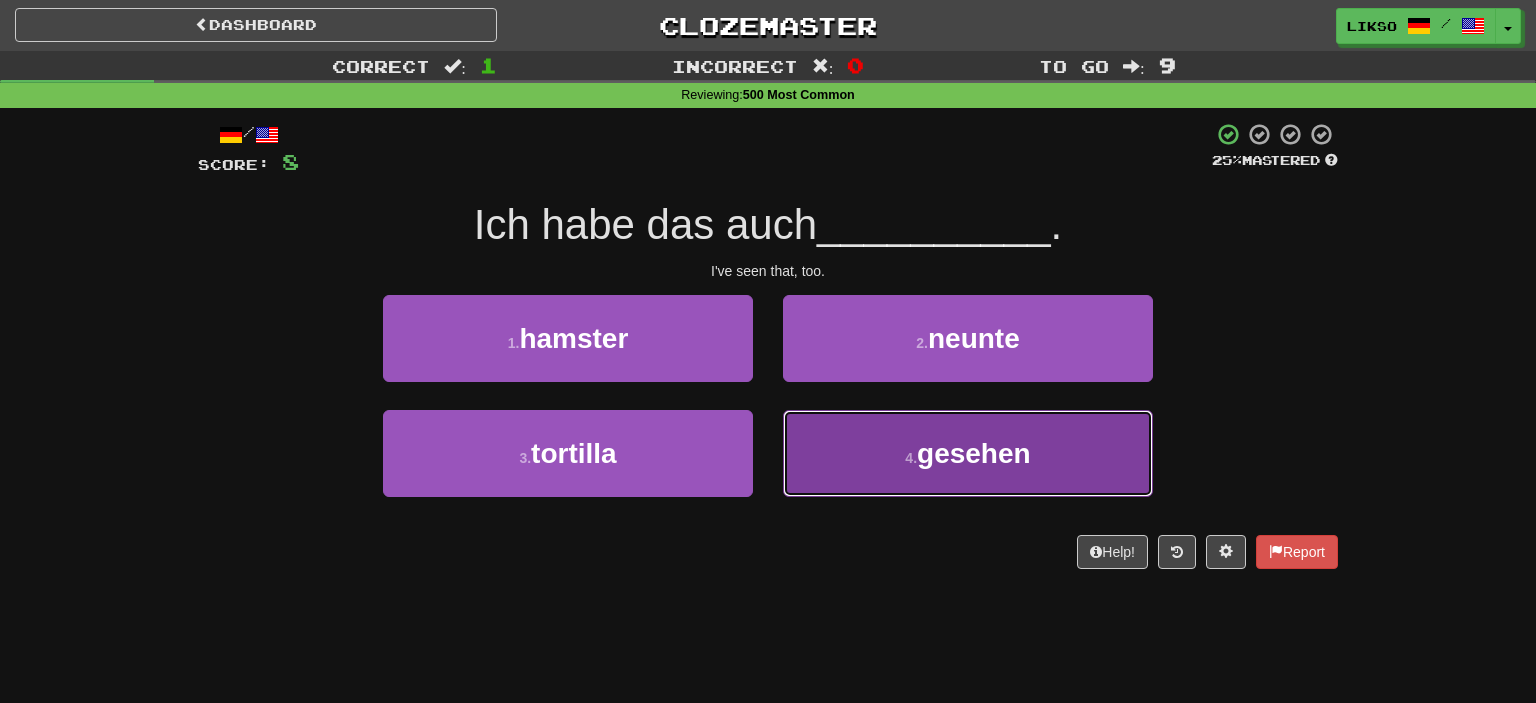 click on "4 .  gesehen" at bounding box center [968, 453] 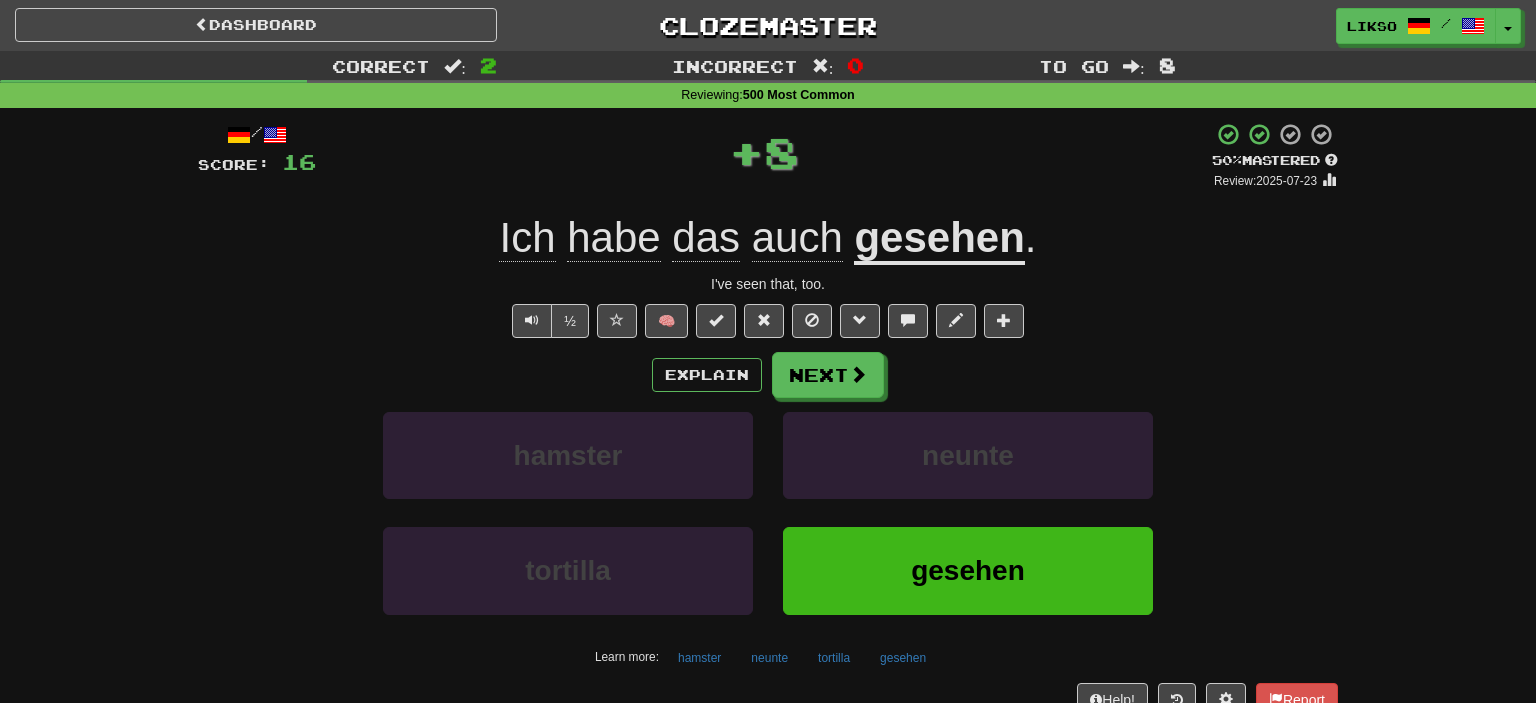 click on "/  Score:   16 + 8 50 %  Mastered Review:  2025-07-23 Ich   habe   das   auch   gesehen . I've seen that, too. ½ 🧠 Explain Next hamster neunte tortilla gesehen Learn more: hamster neunte tortilla gesehen  Help!  Report Sentence Source" at bounding box center [768, 435] 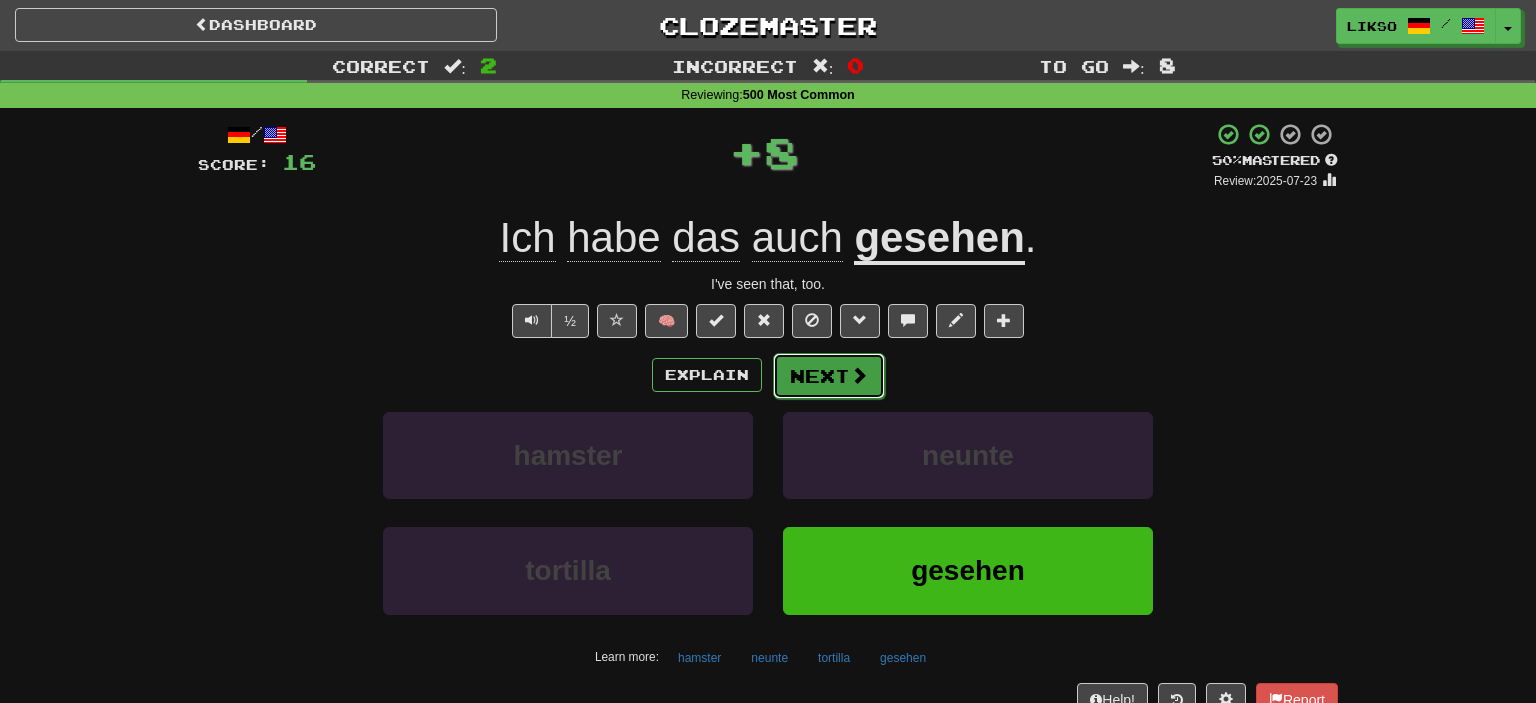 click on "Next" at bounding box center [829, 376] 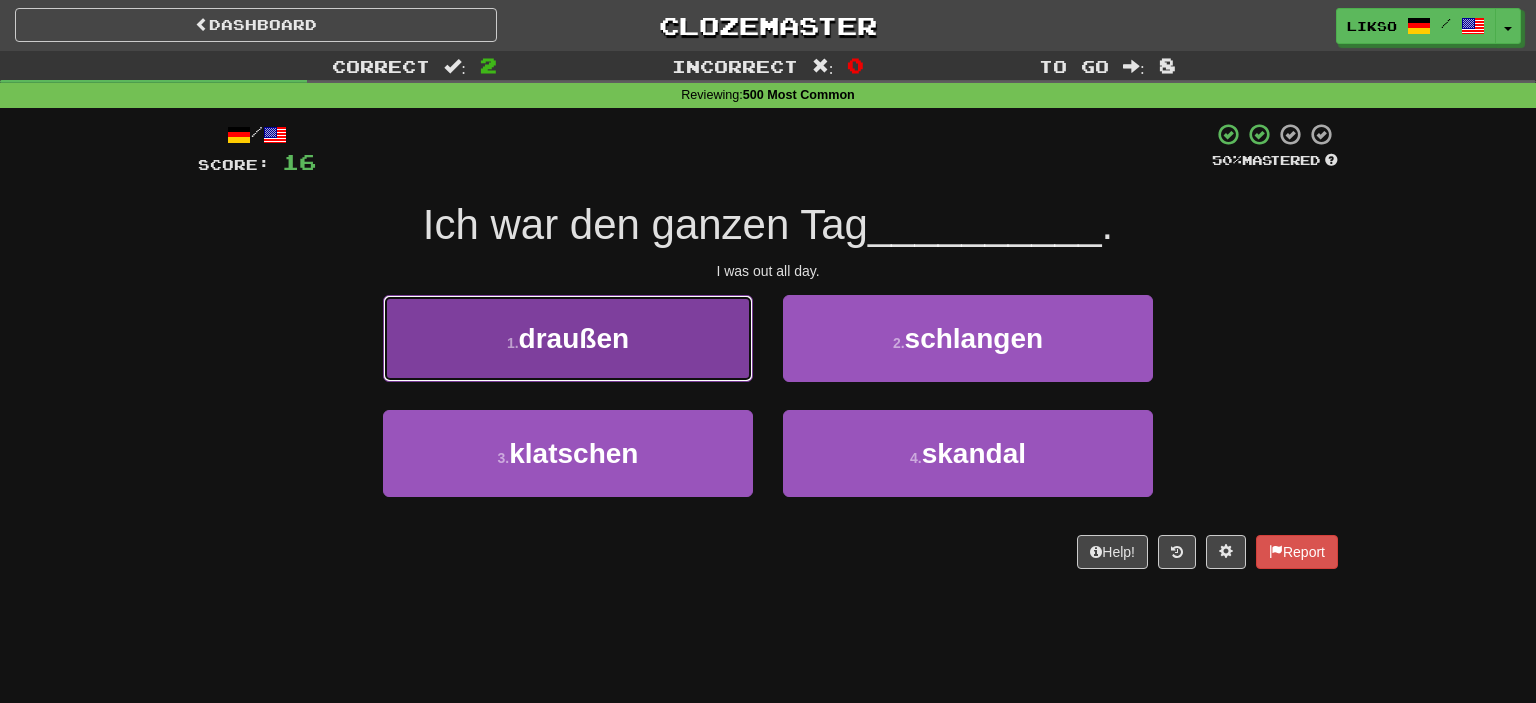 click on "1 .  draußen" at bounding box center (568, 338) 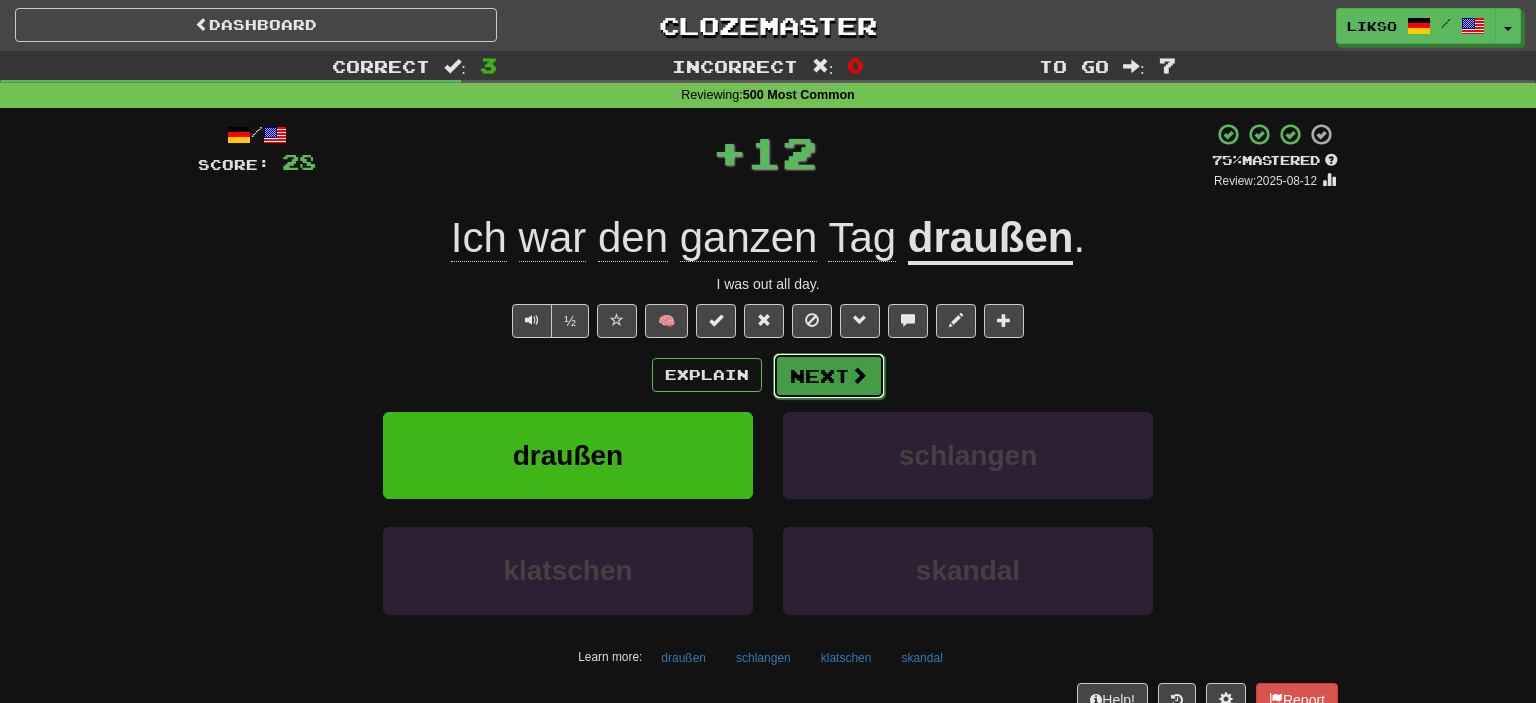 click on "Next" at bounding box center (829, 376) 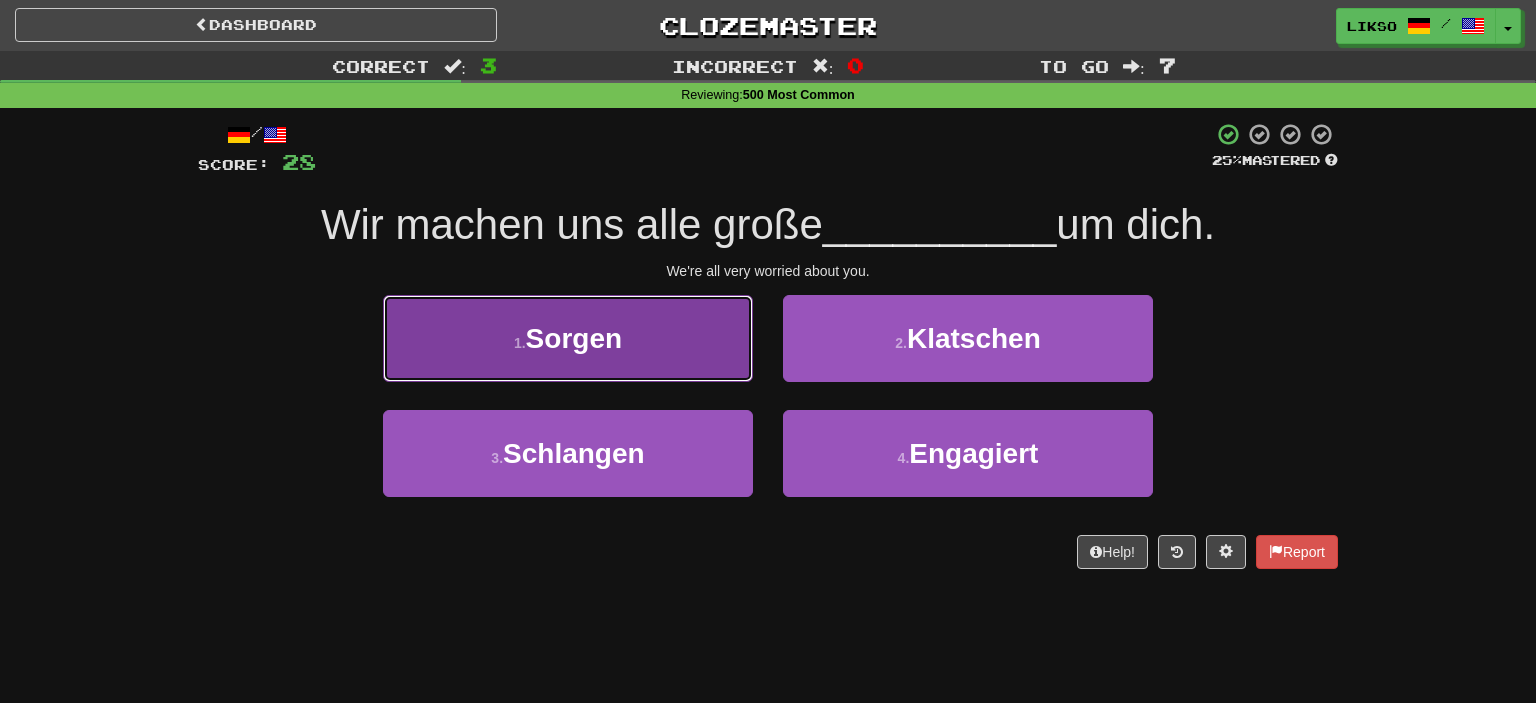 click on "1 .  Sorgen" at bounding box center (568, 338) 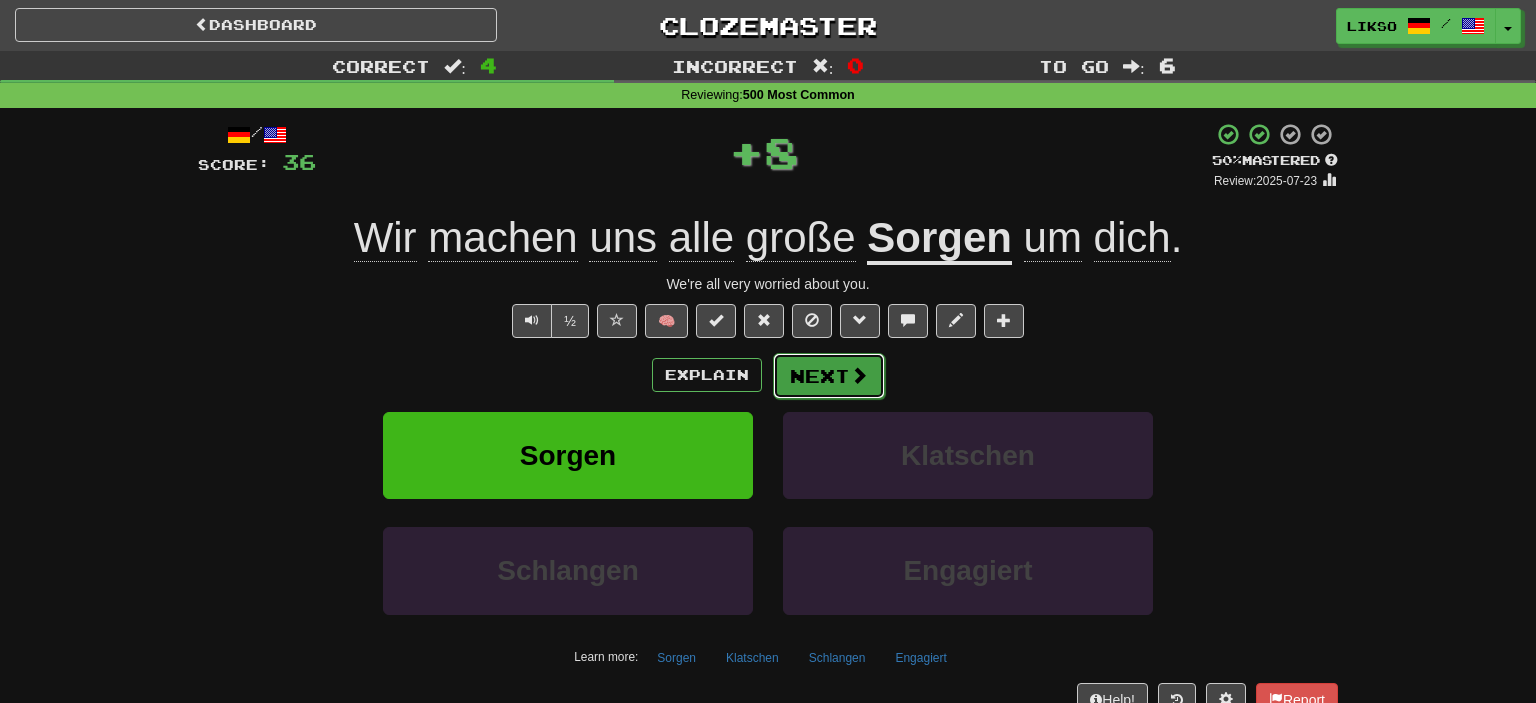 click on "Next" at bounding box center [829, 376] 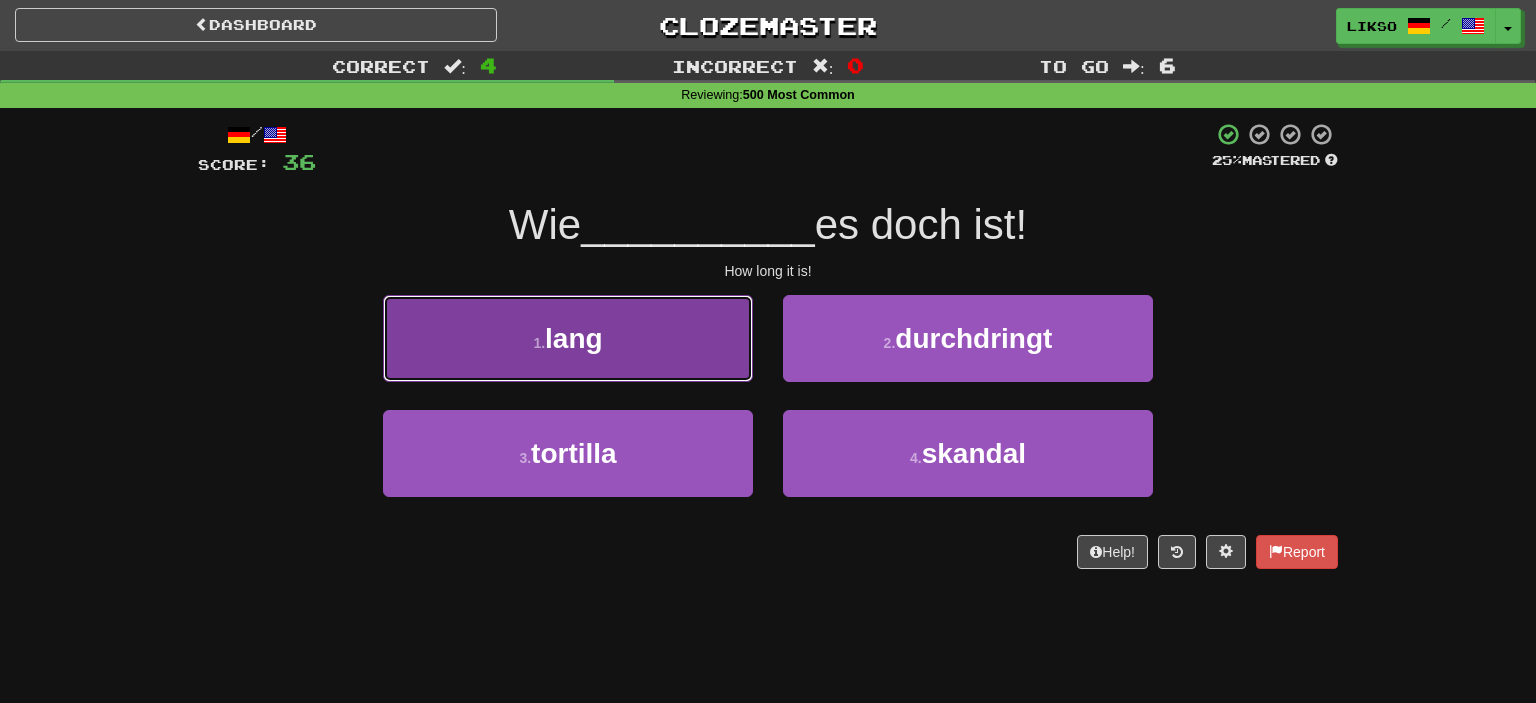 click on "1 .  lang" at bounding box center [568, 338] 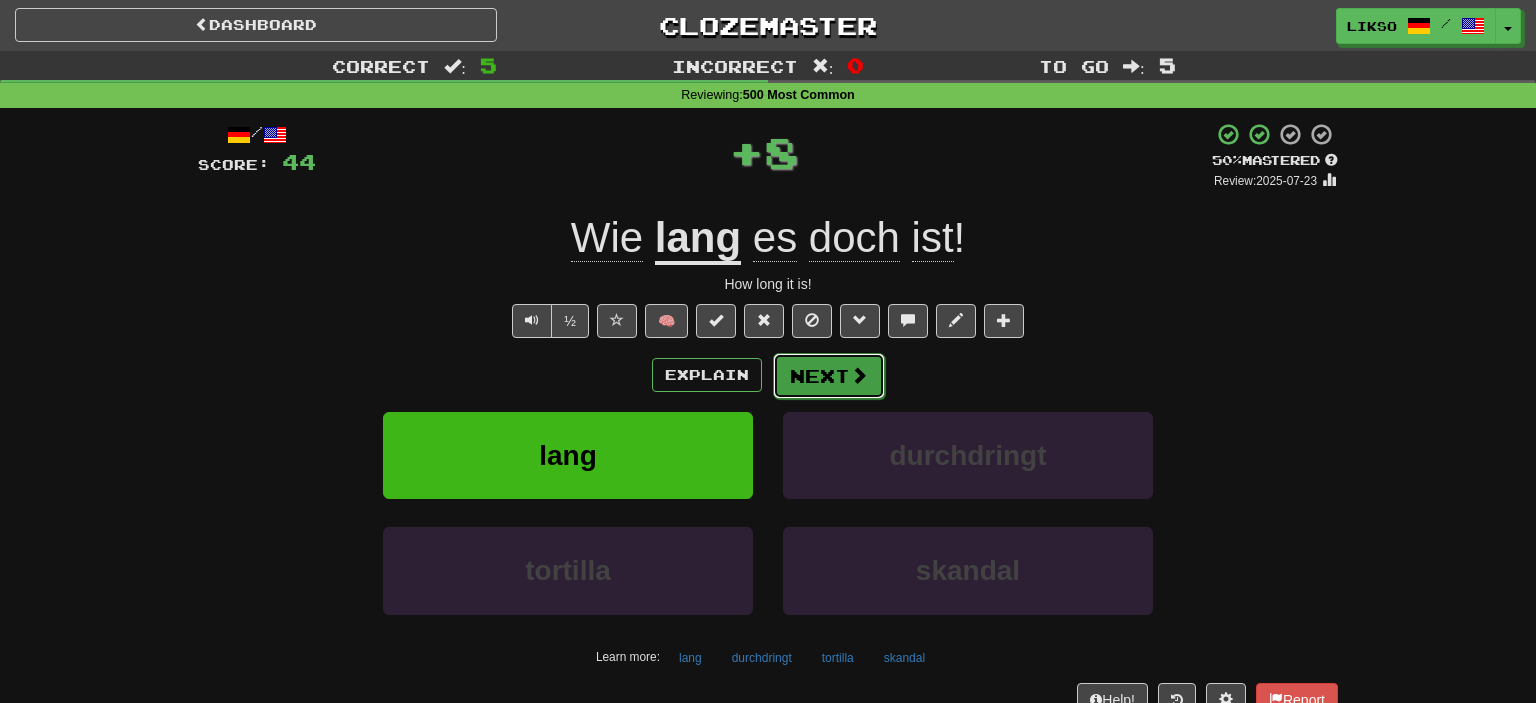 click on "Next" at bounding box center [829, 376] 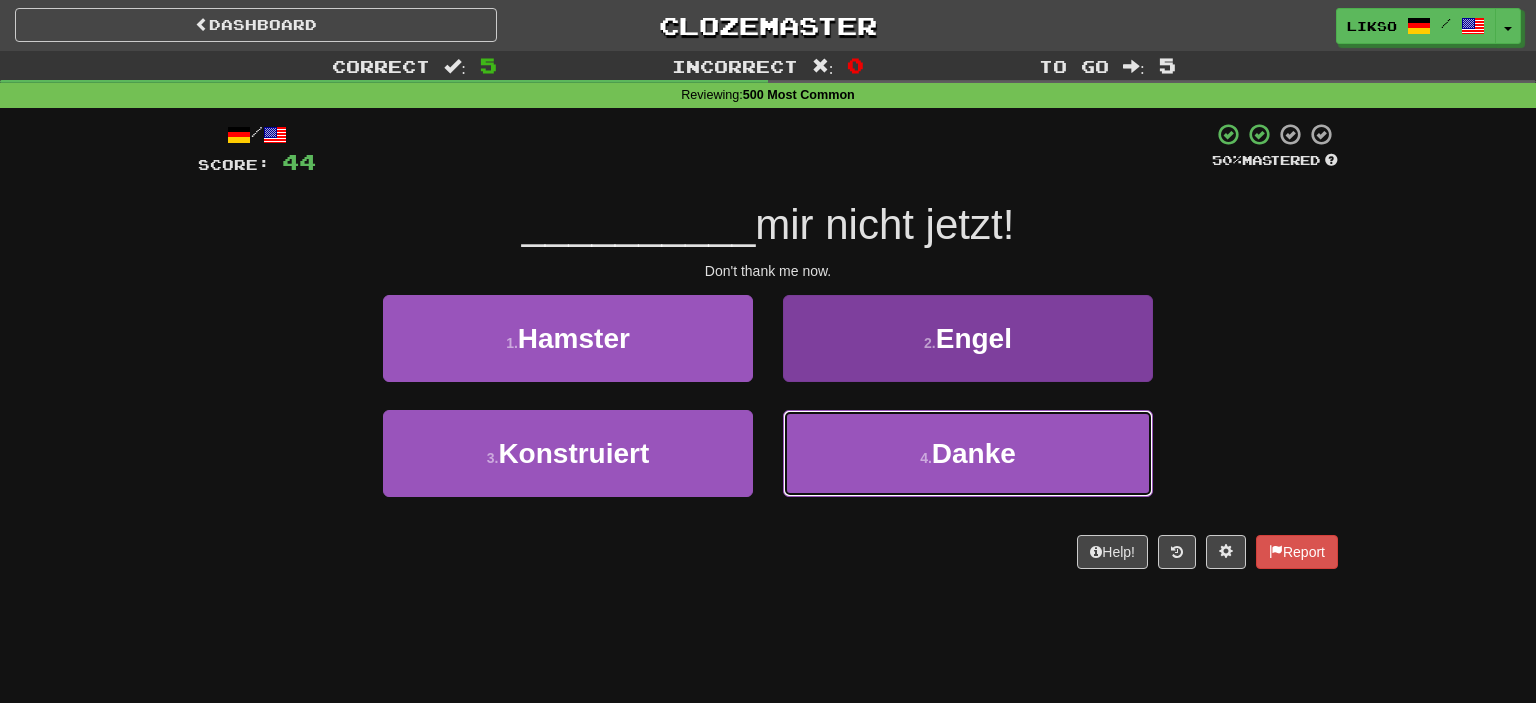 click on "4 .  Danke" at bounding box center (968, 453) 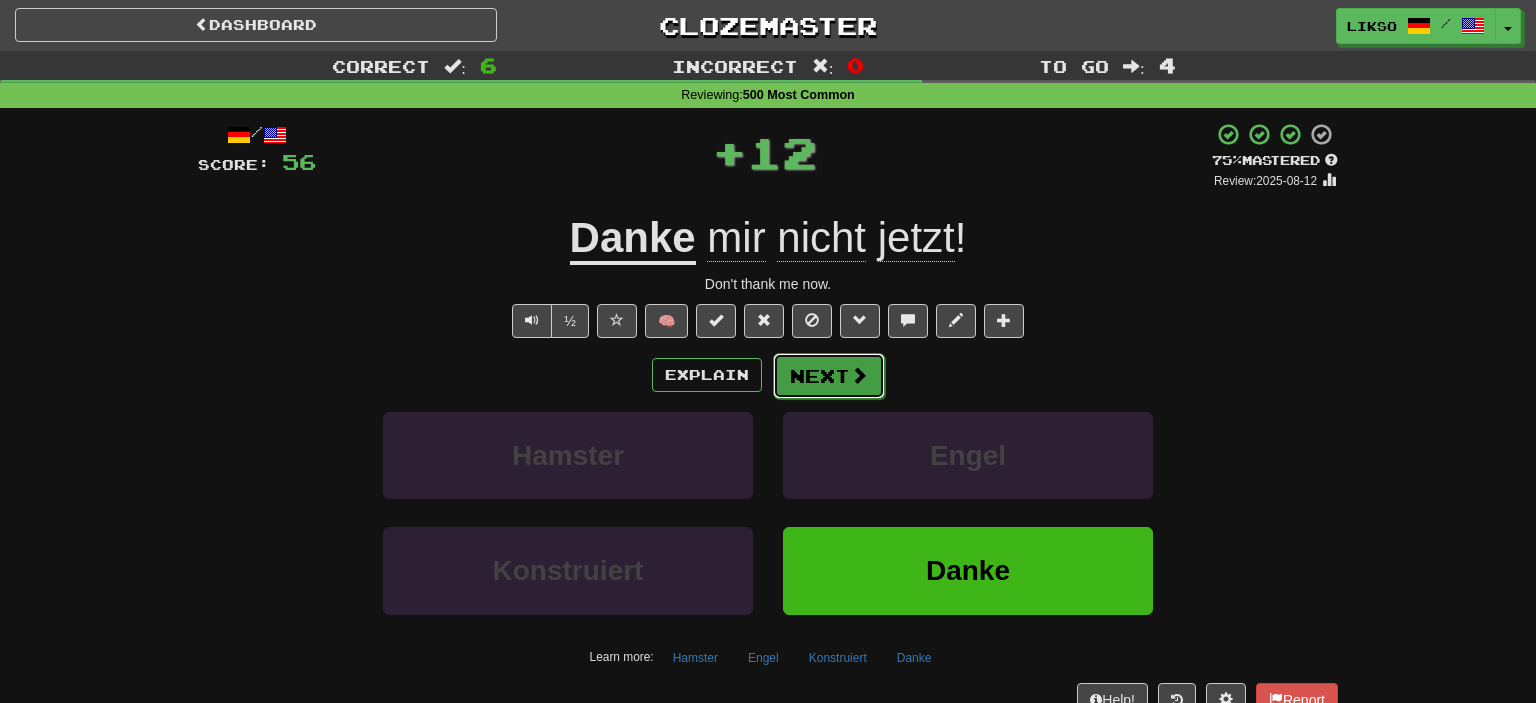 click on "Next" at bounding box center [829, 376] 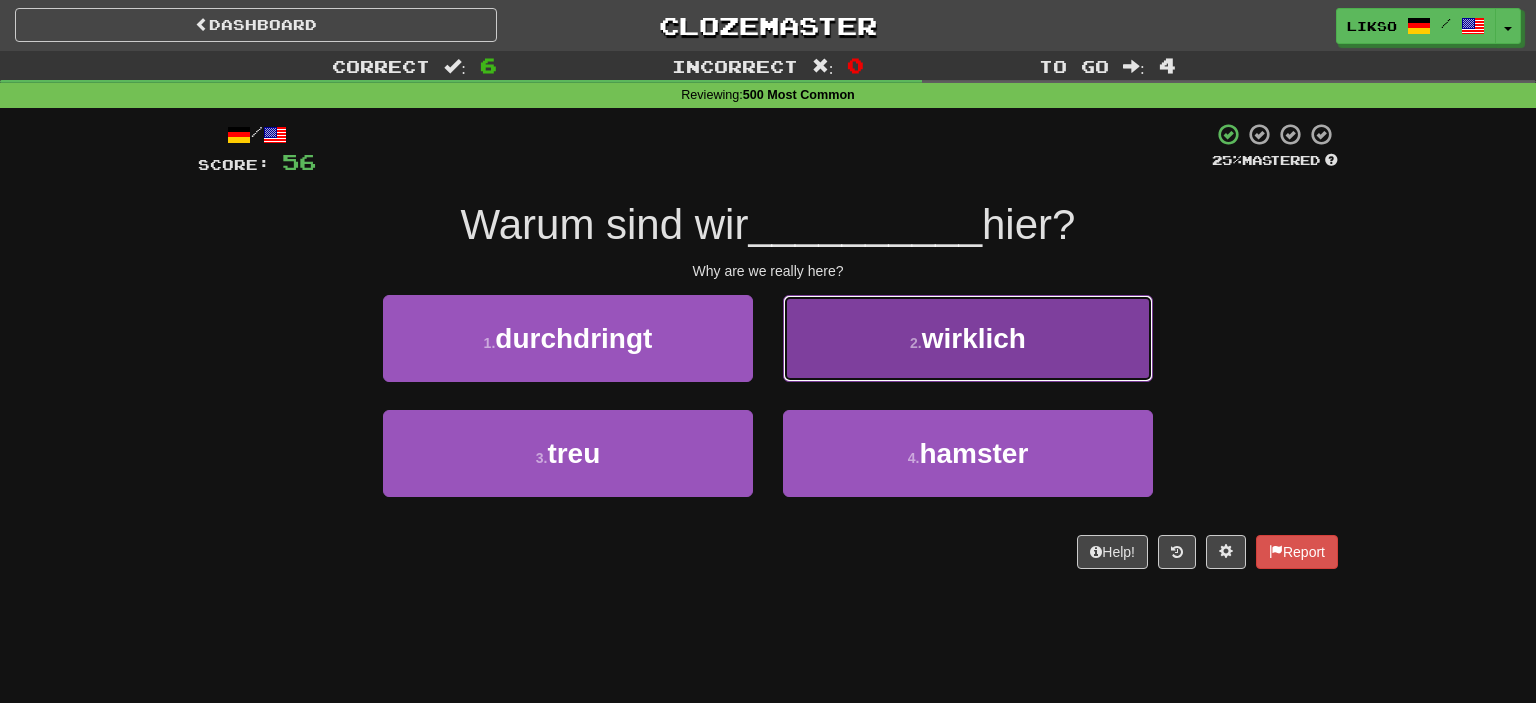 click on "2 .  wirklich" at bounding box center (968, 338) 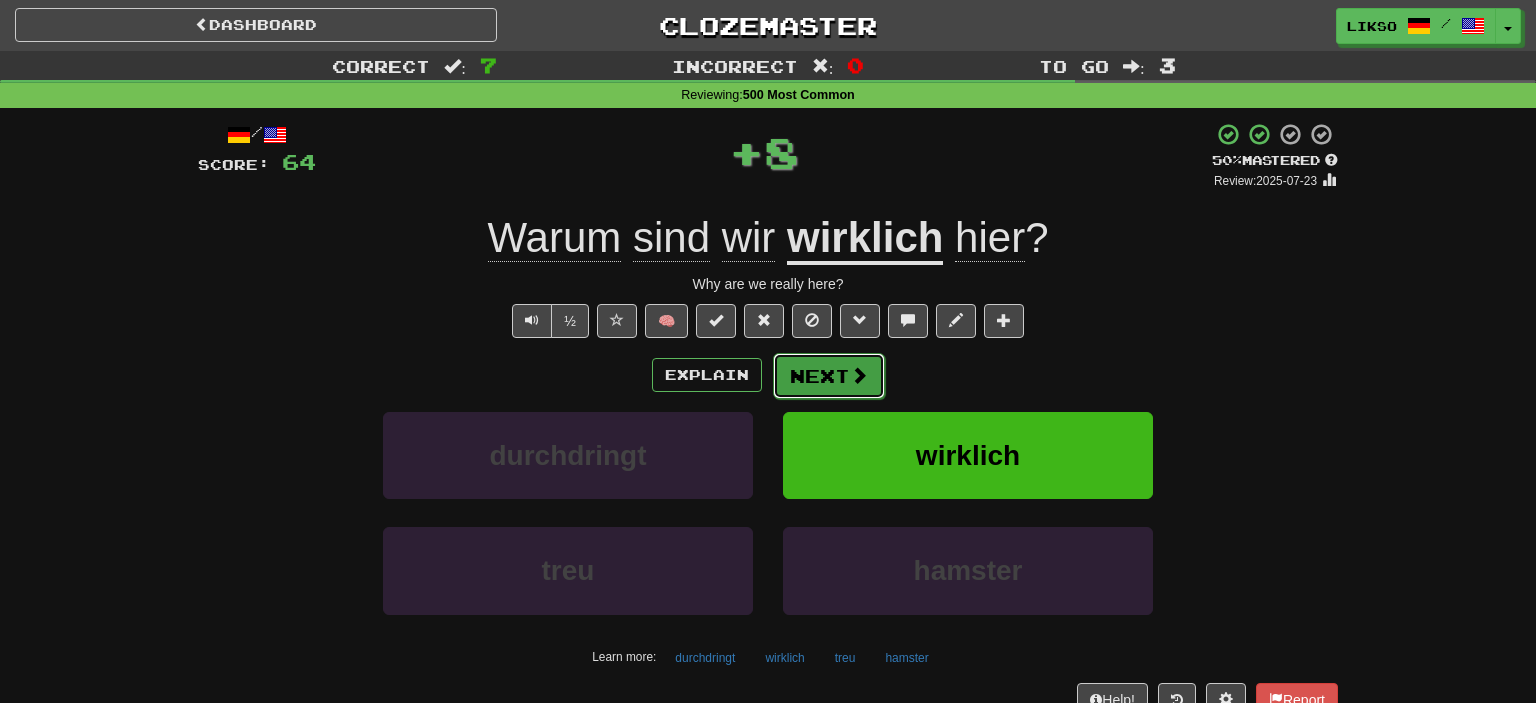 click at bounding box center [859, 375] 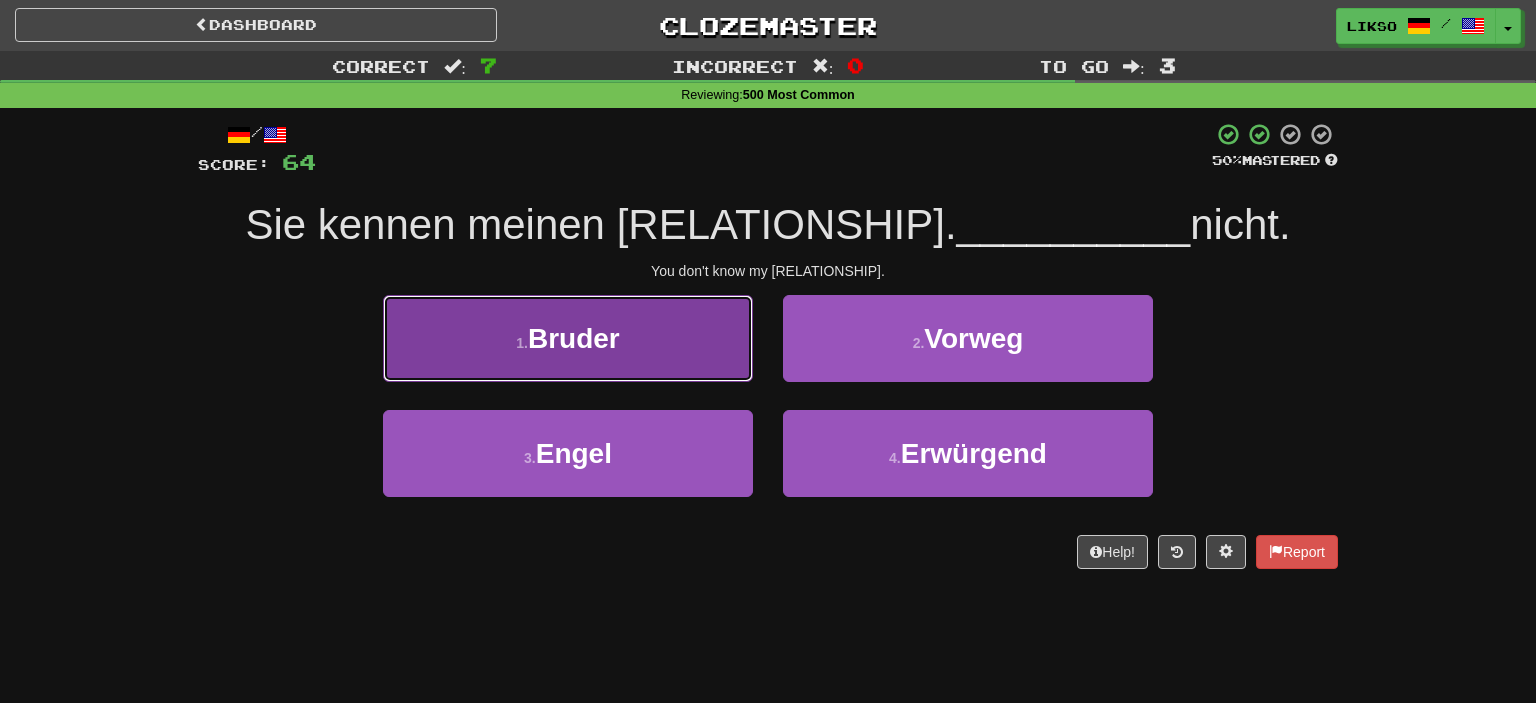 click on "1 .  Bruder" at bounding box center (568, 338) 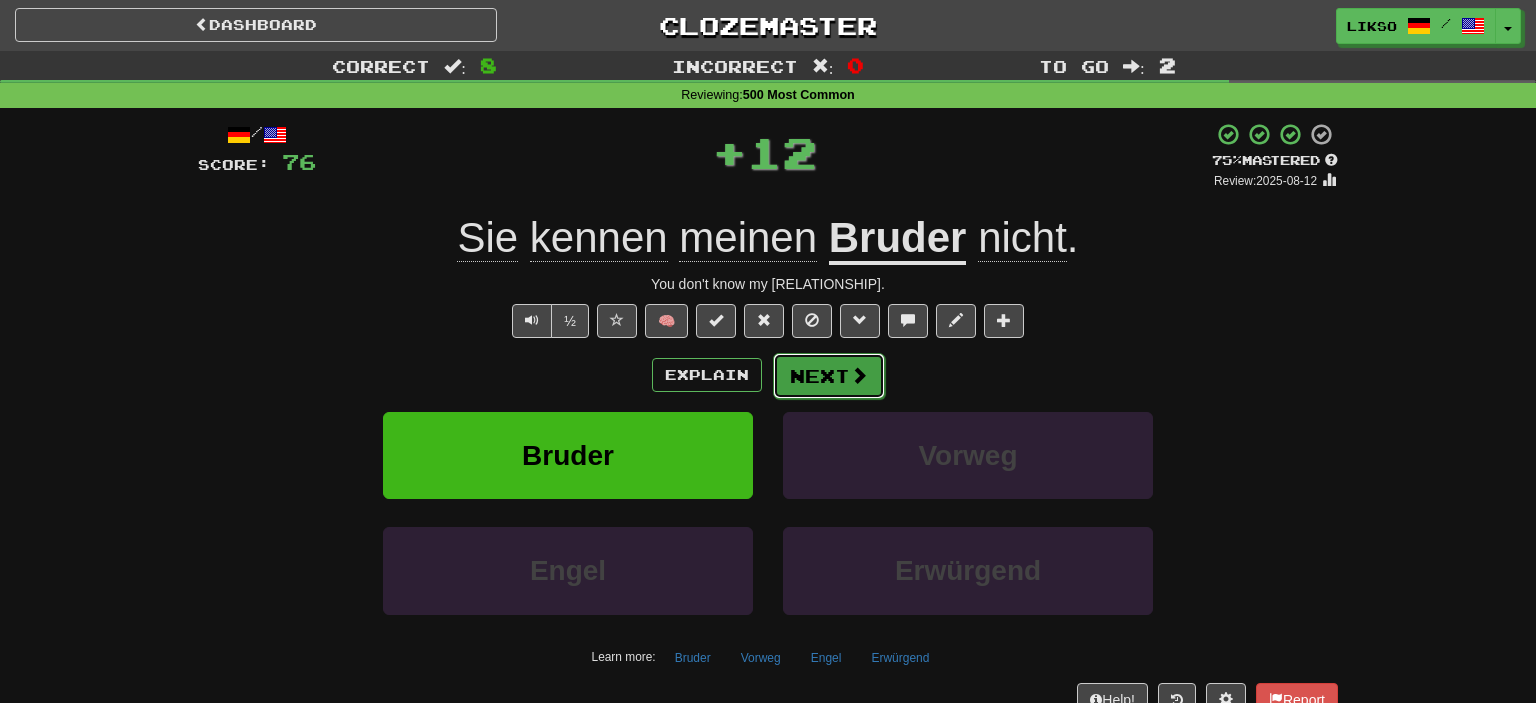 click on "Next" at bounding box center [829, 376] 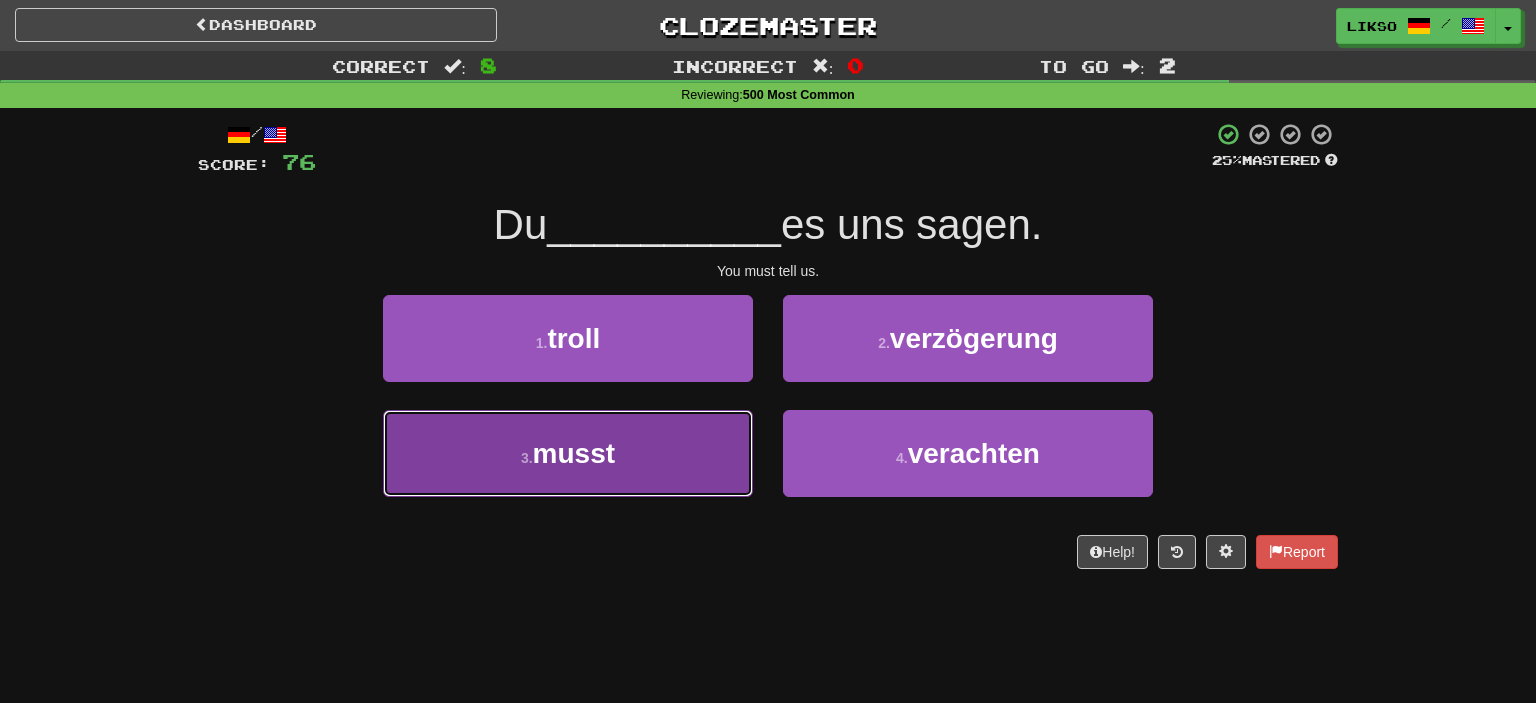 click on "3 .  musst" at bounding box center [568, 453] 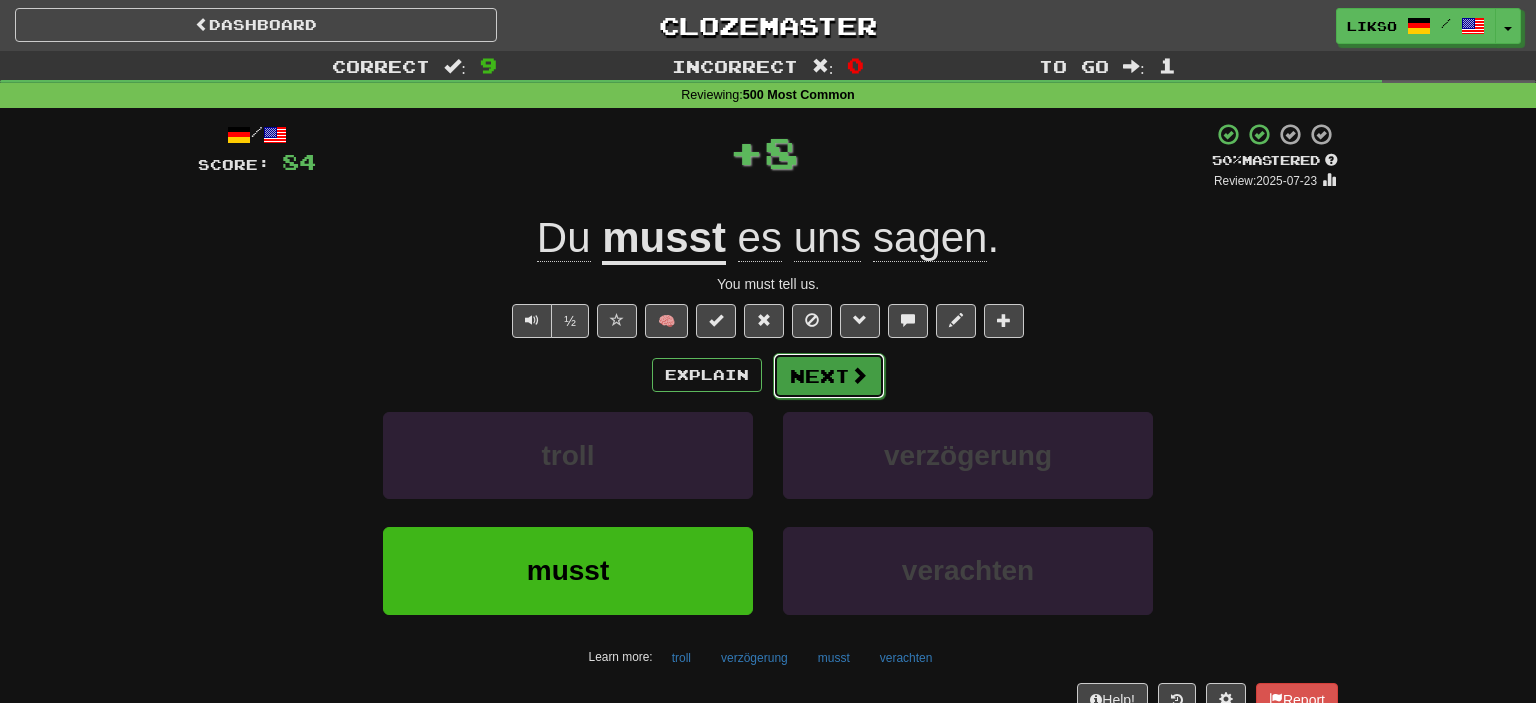 click on "Next" at bounding box center [829, 376] 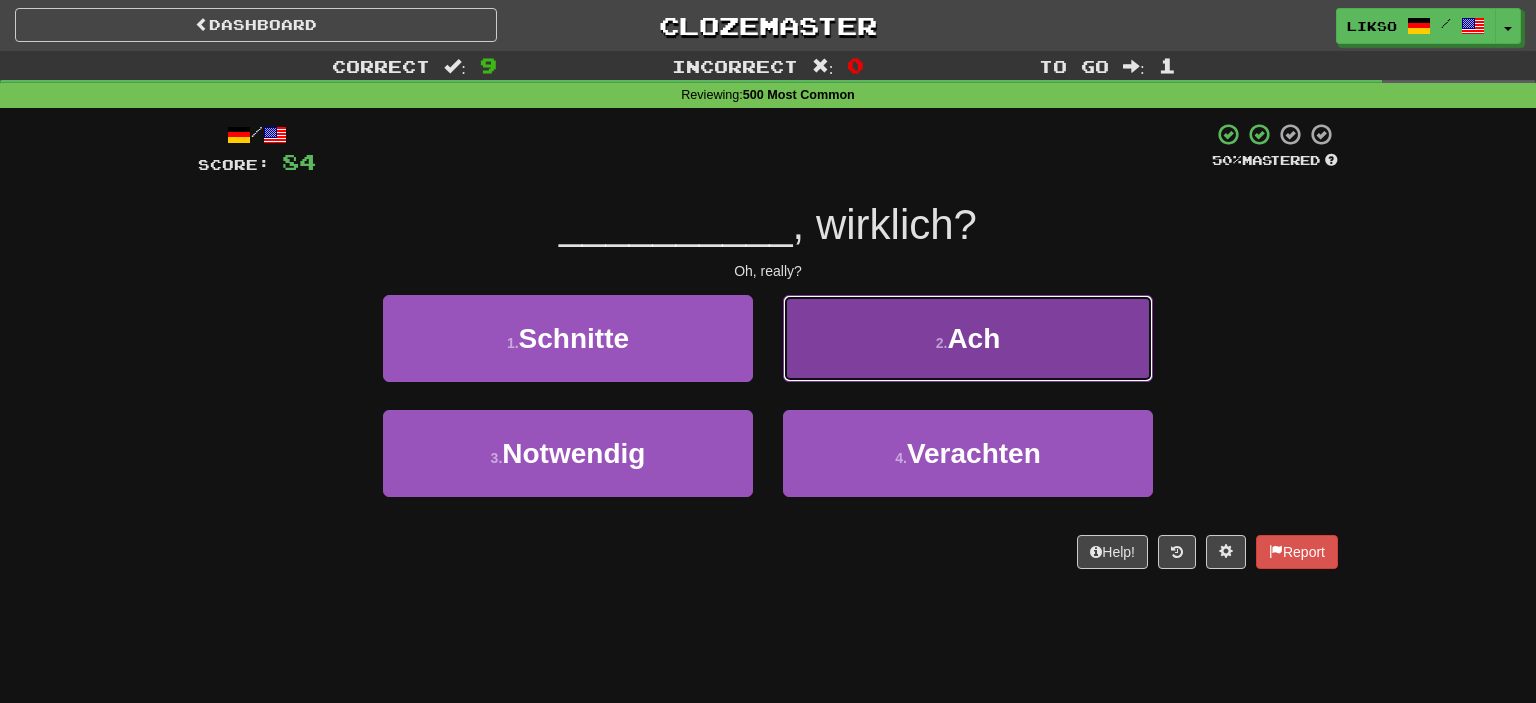 click on "2 .  Ach" at bounding box center [968, 338] 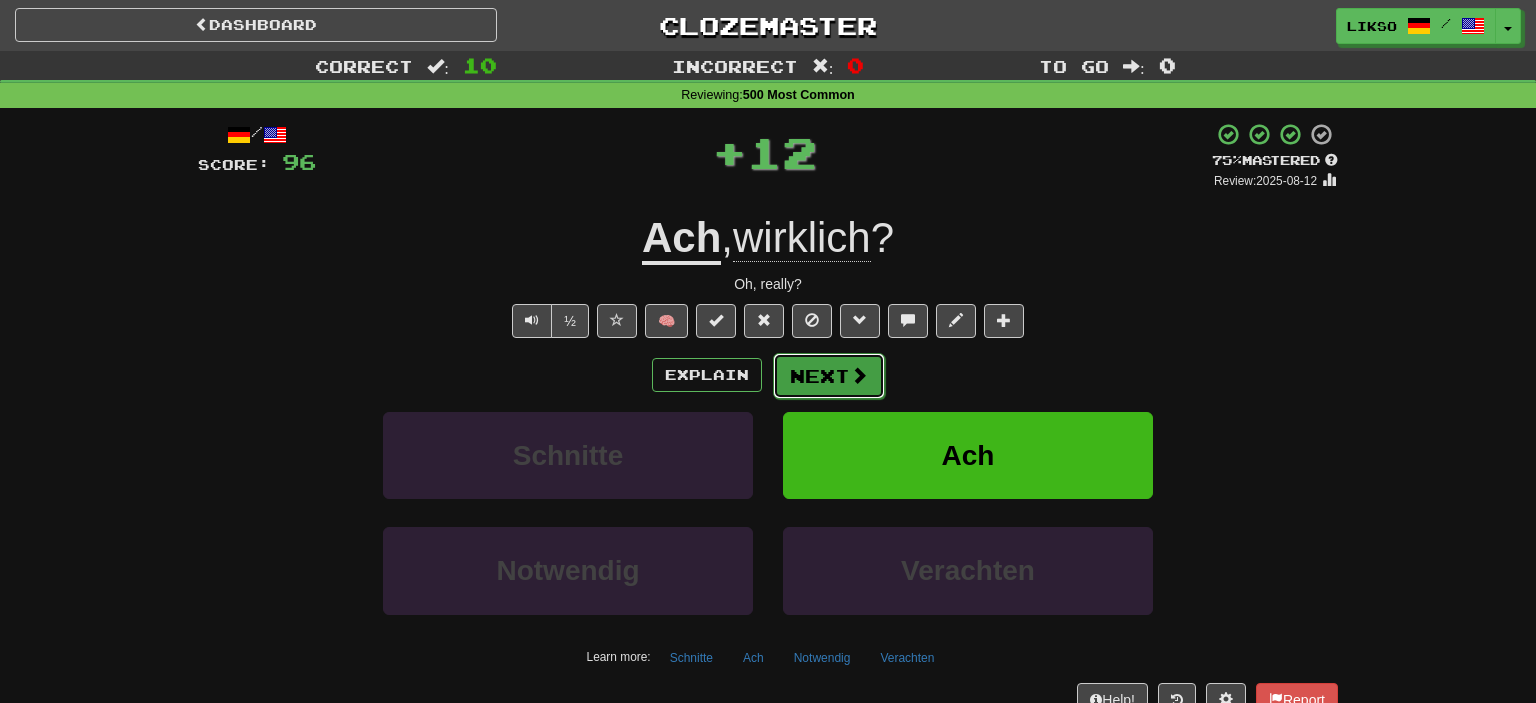 click on "Next" at bounding box center [829, 376] 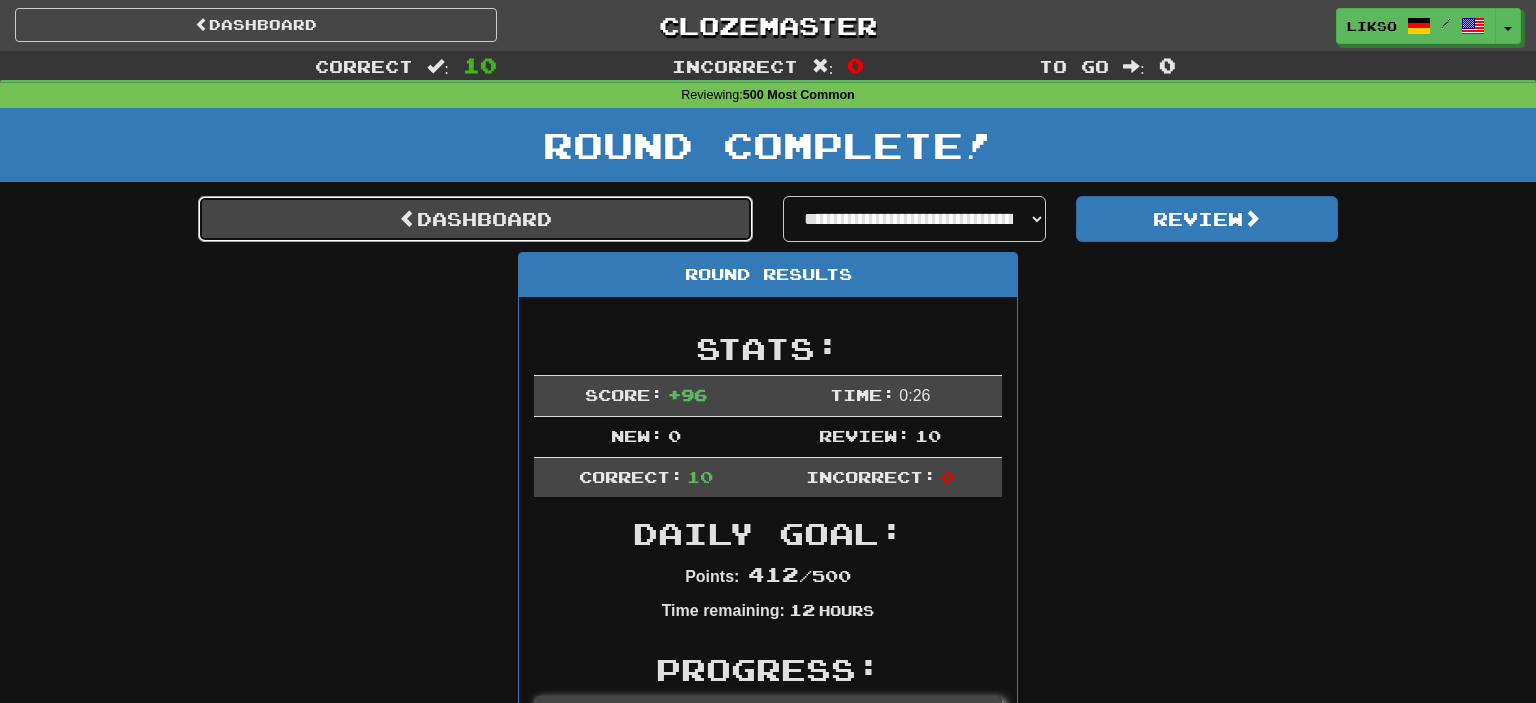 click on "Dashboard" at bounding box center (475, 219) 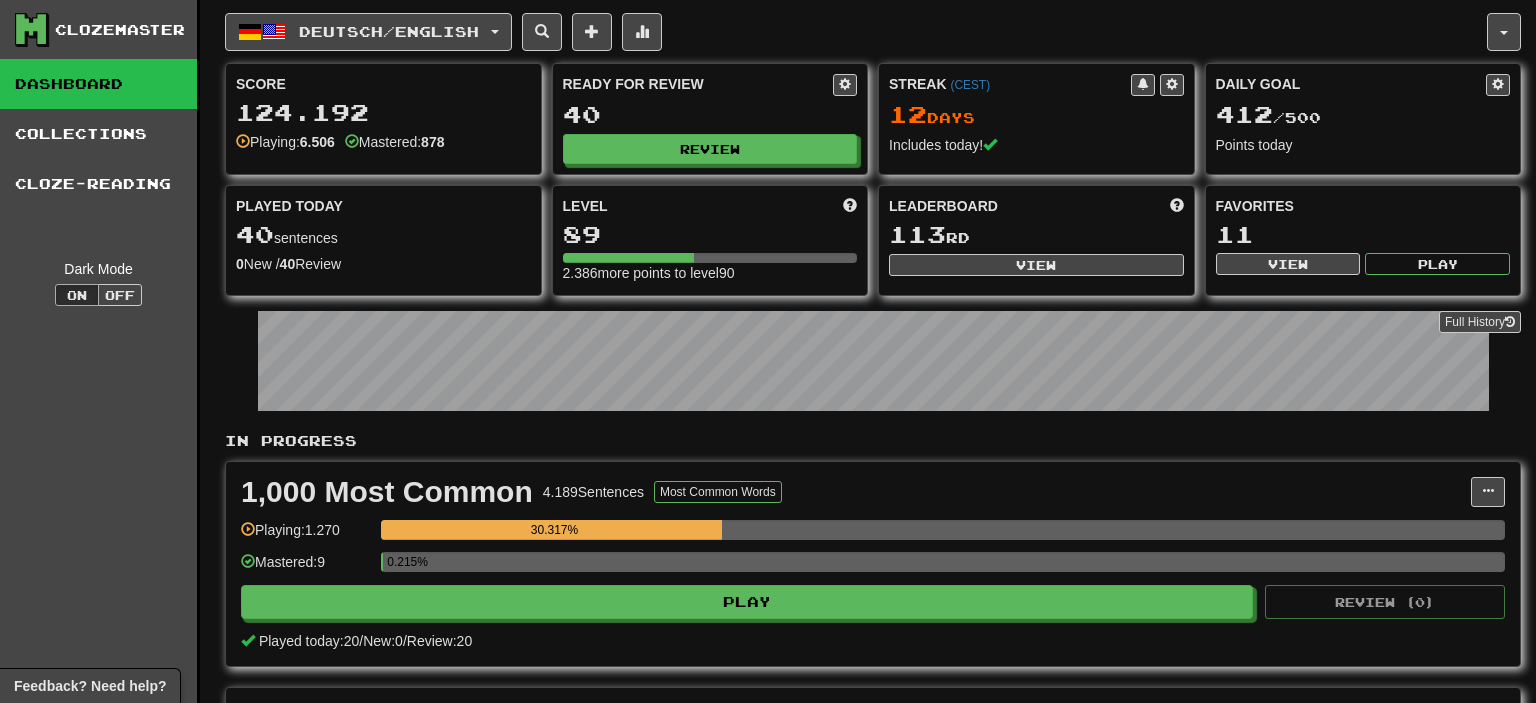 scroll, scrollTop: 0, scrollLeft: 0, axis: both 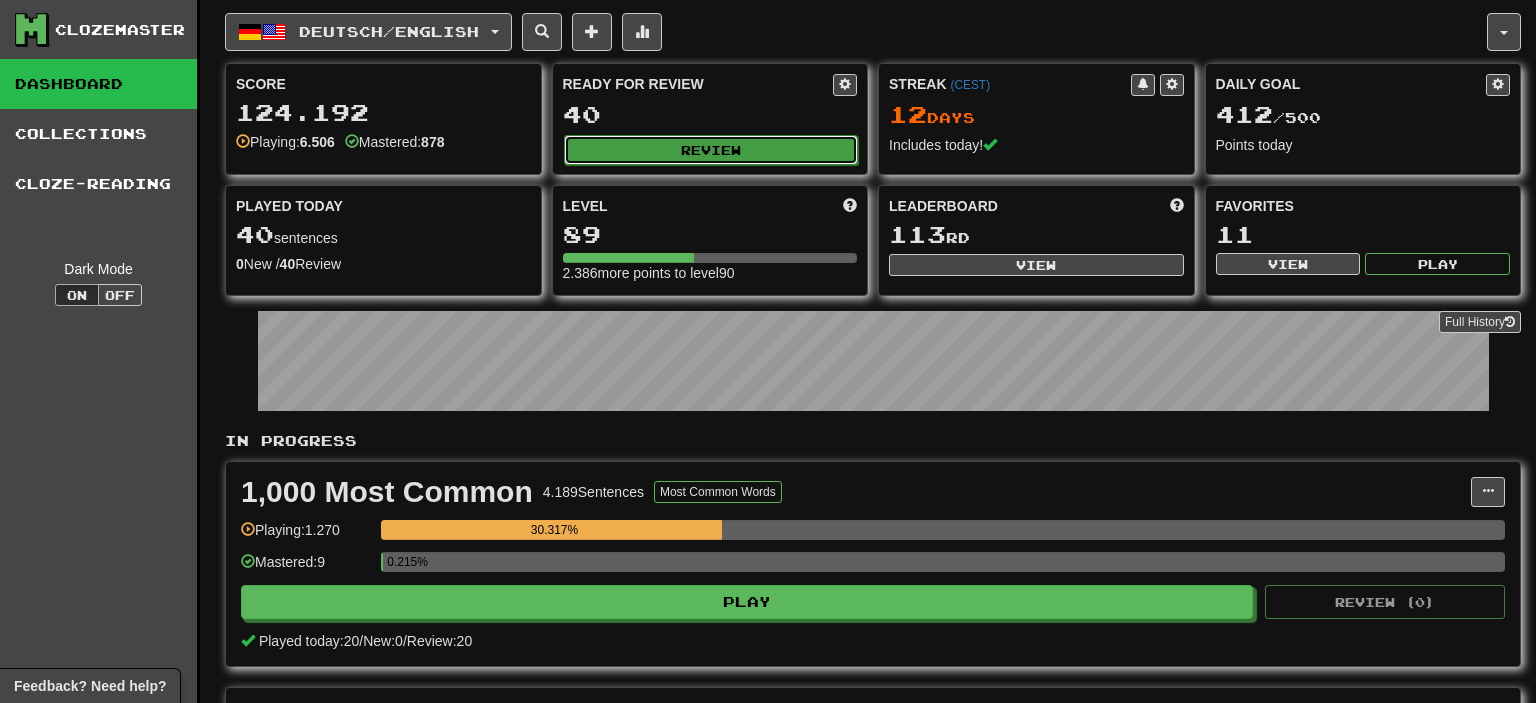 click on "Review" at bounding box center (711, 150) 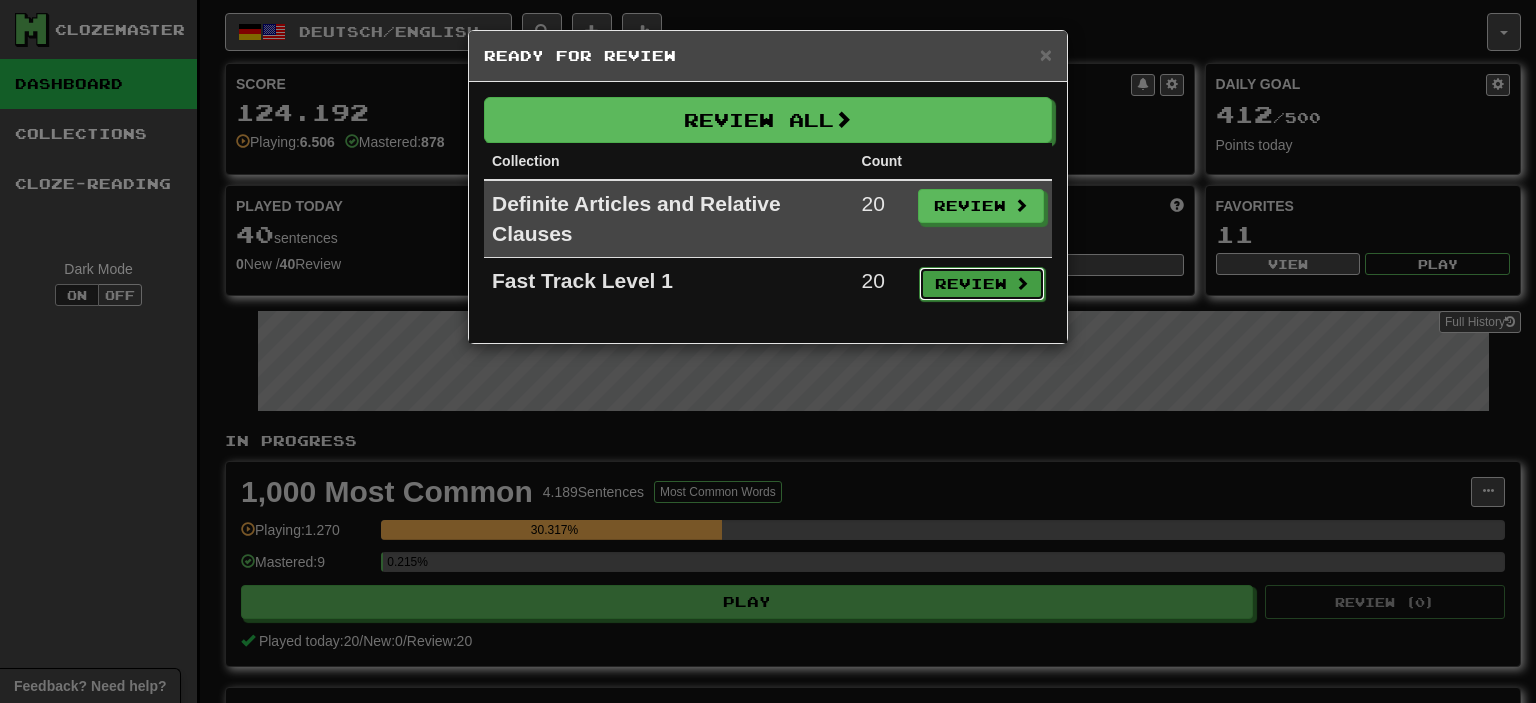 click on "Review" at bounding box center (982, 284) 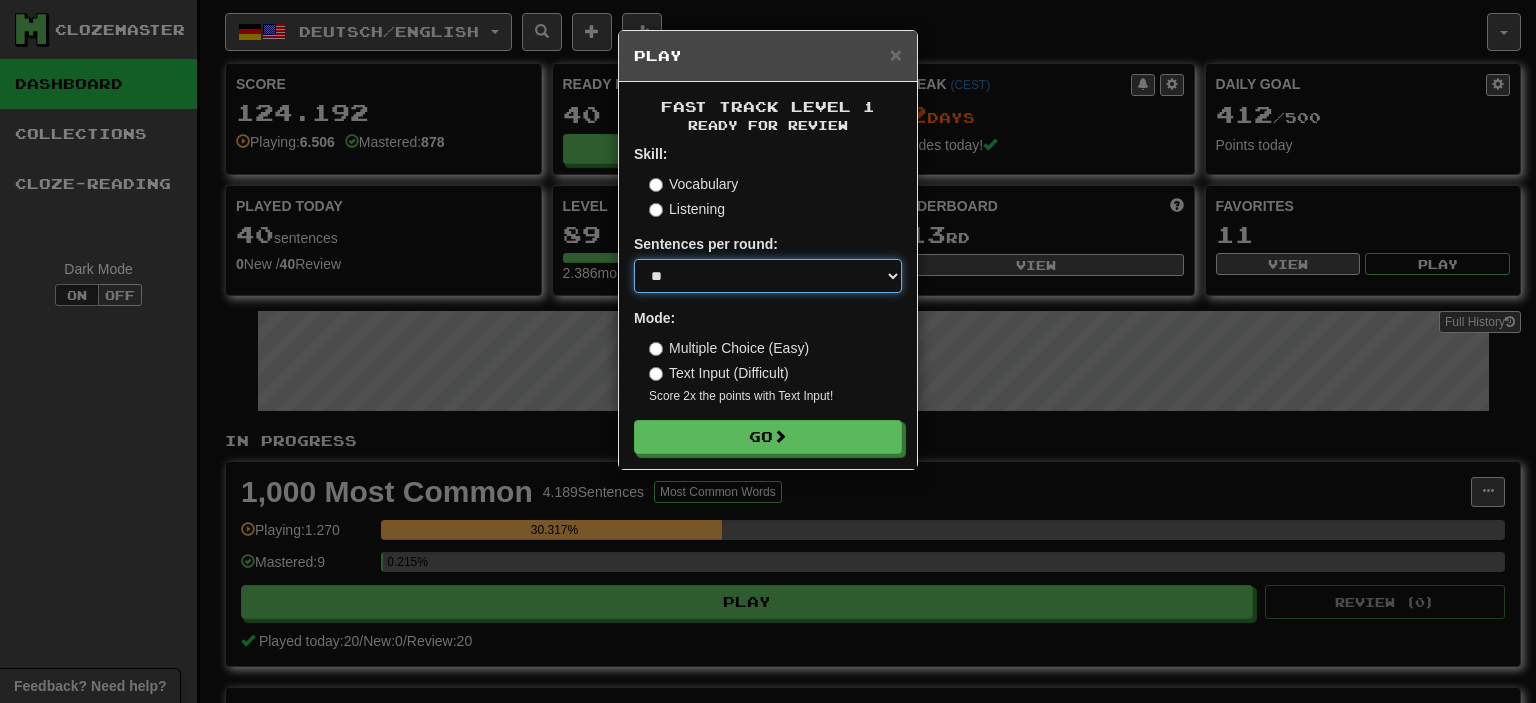 click on "**" at bounding box center (0, 0) 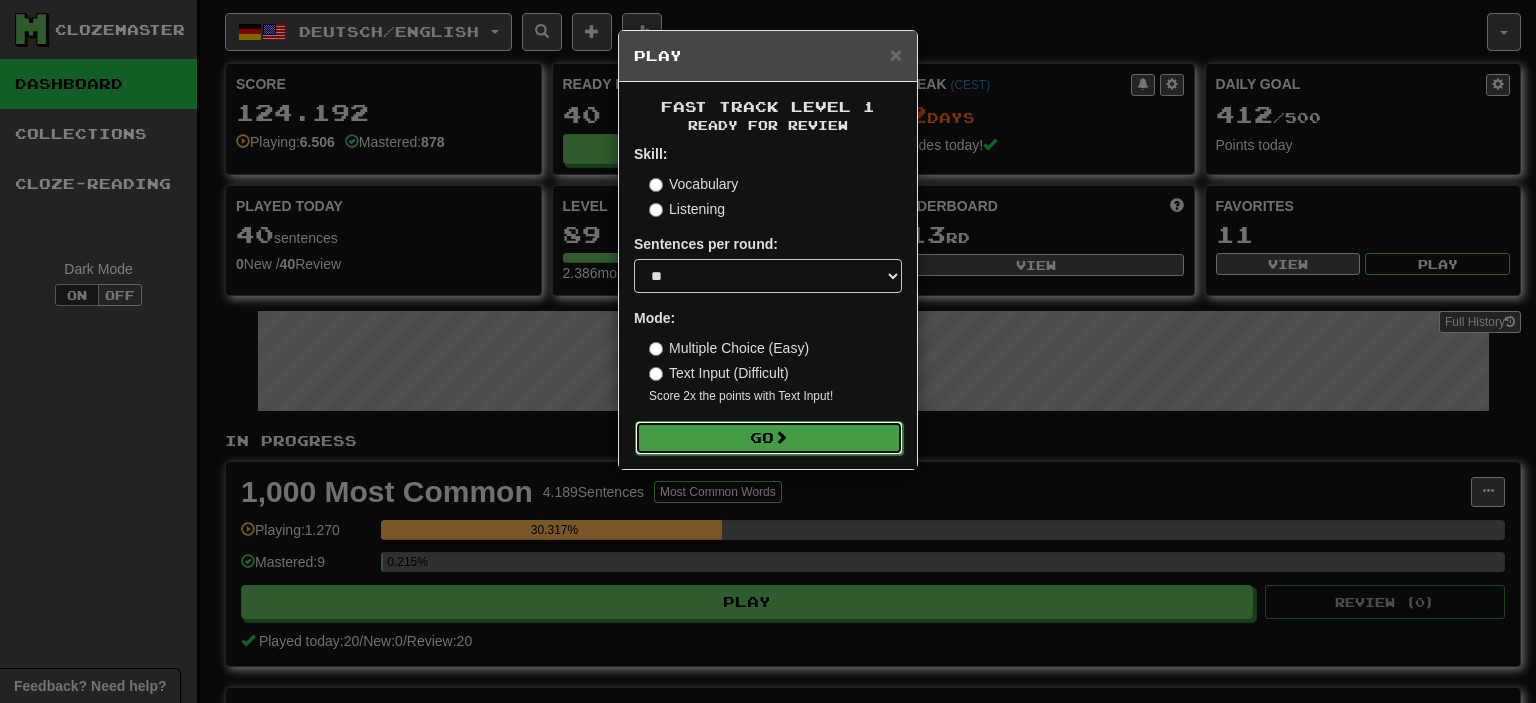 click on "Go" at bounding box center (769, 438) 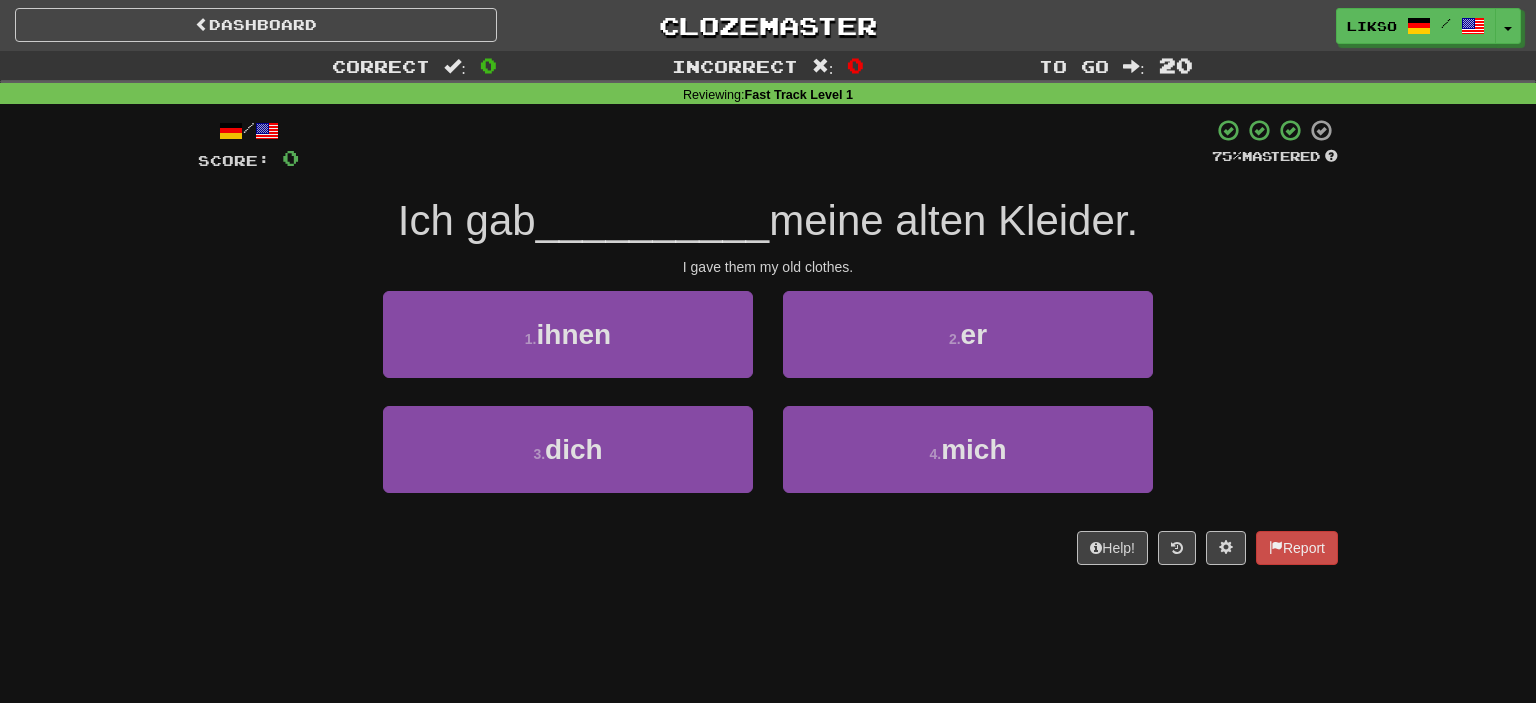 scroll, scrollTop: 0, scrollLeft: 0, axis: both 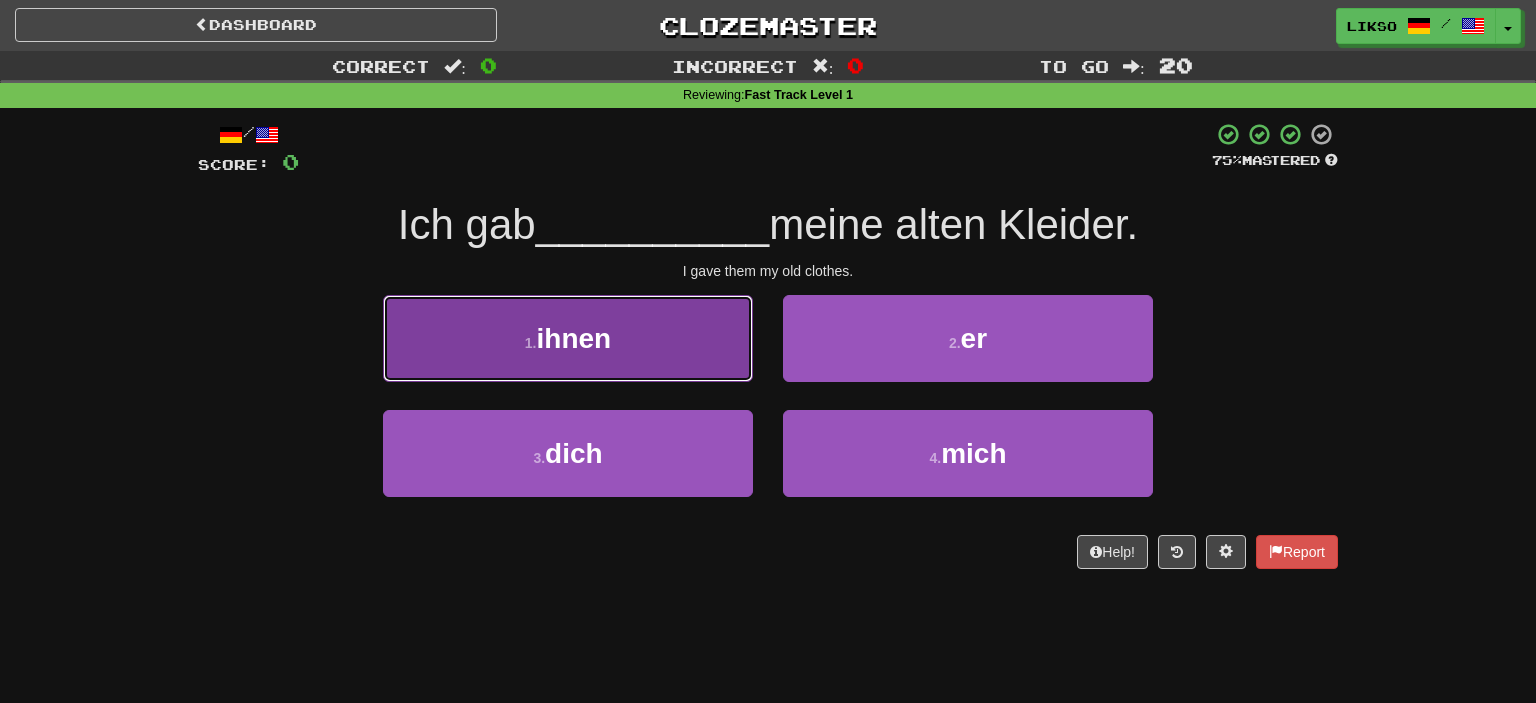 click on "1 .  ihnen" at bounding box center [568, 338] 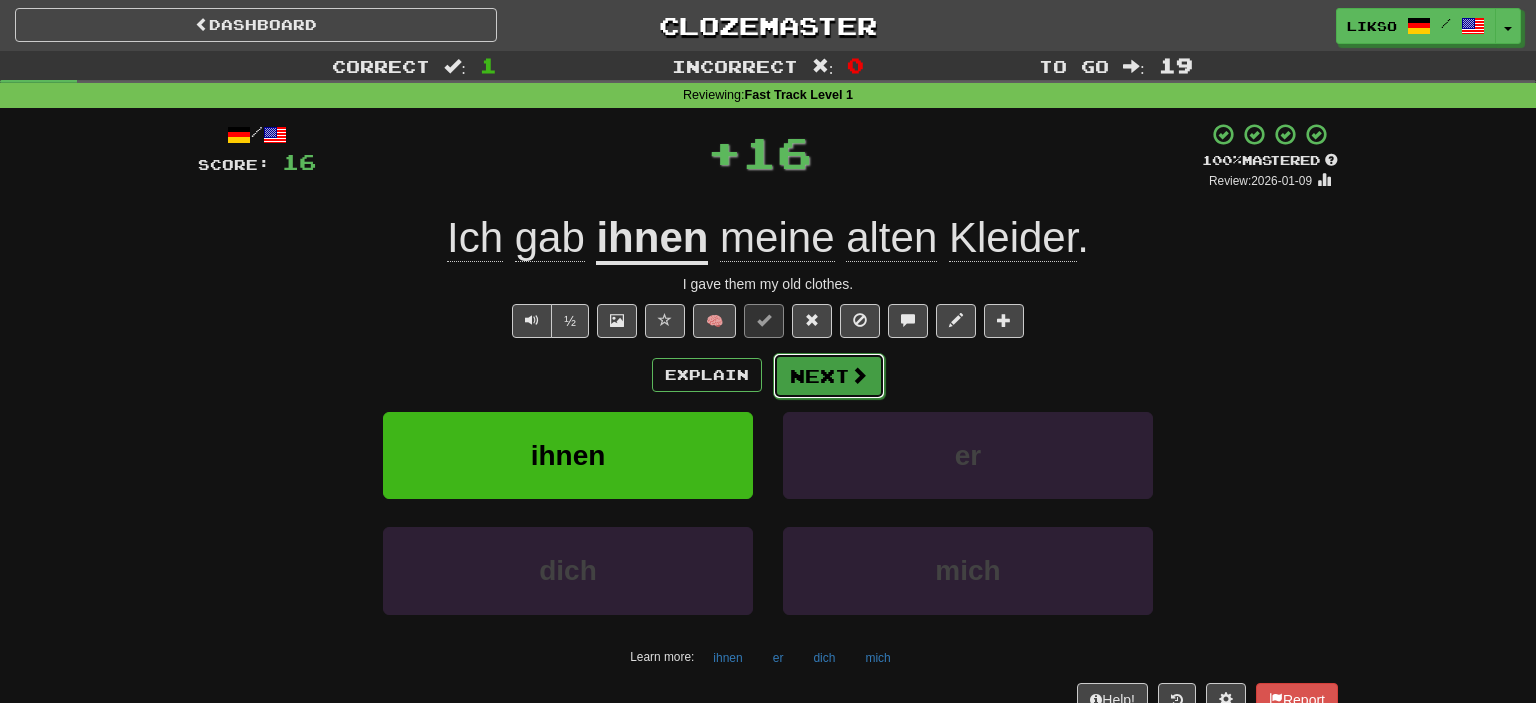 click on "Next" at bounding box center (829, 376) 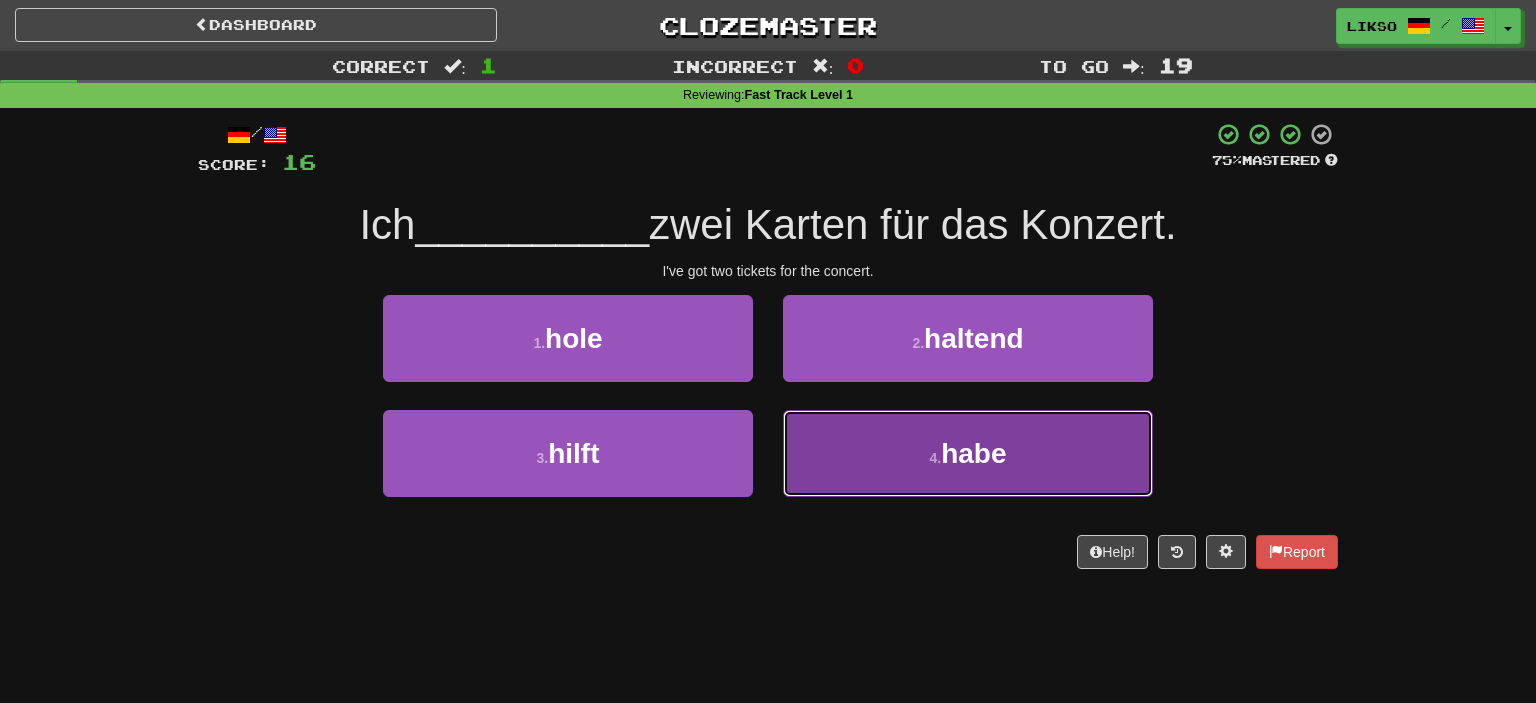 click on "4 .  habe" at bounding box center [968, 453] 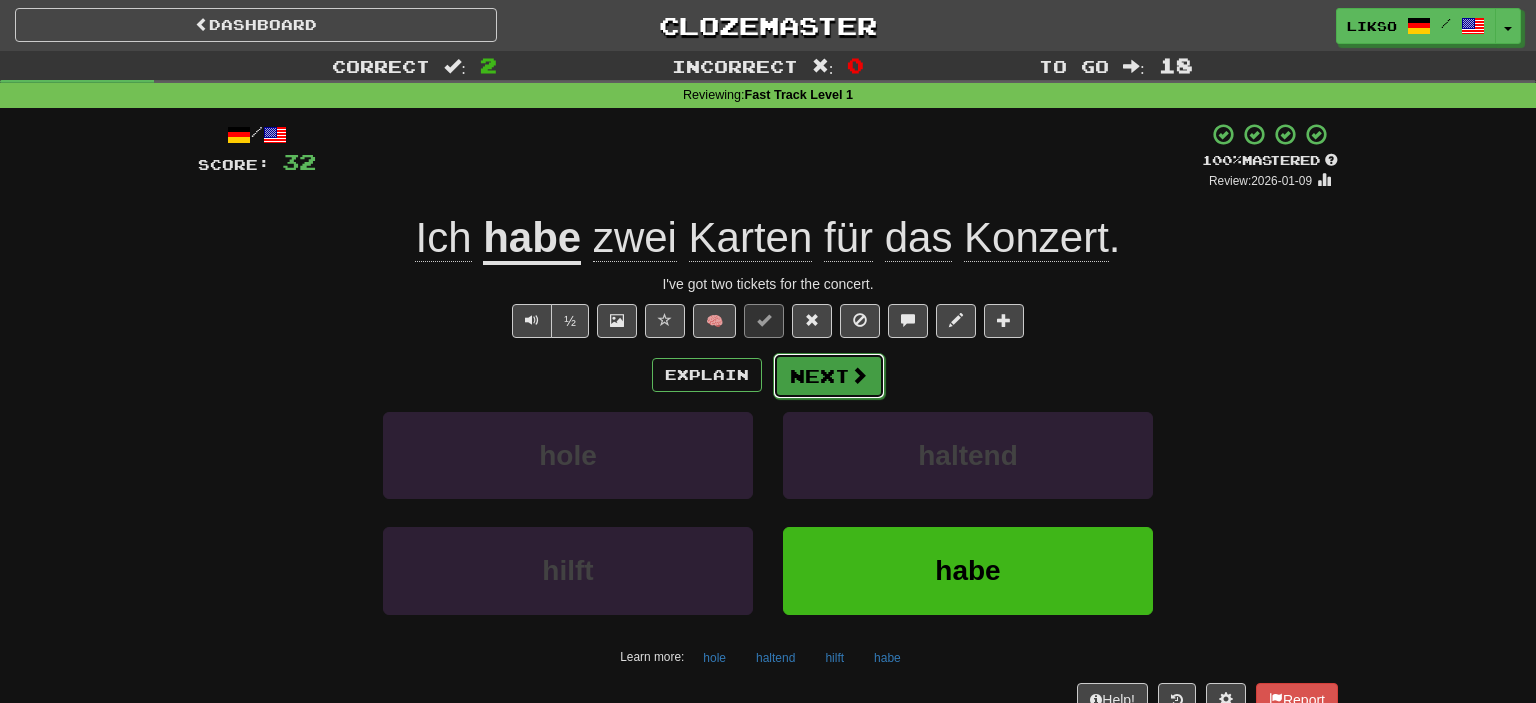 click at bounding box center (859, 375) 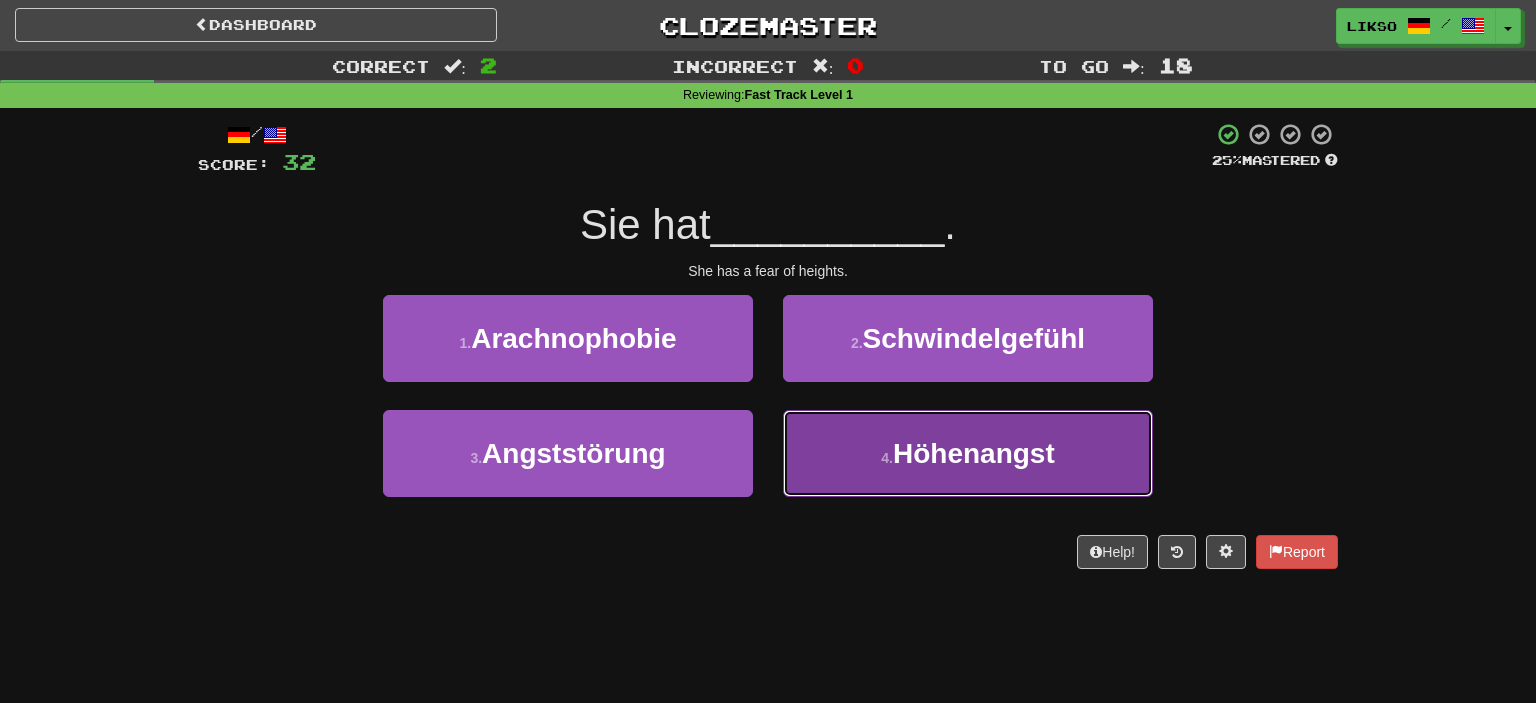click on "Höhenangst" at bounding box center (974, 453) 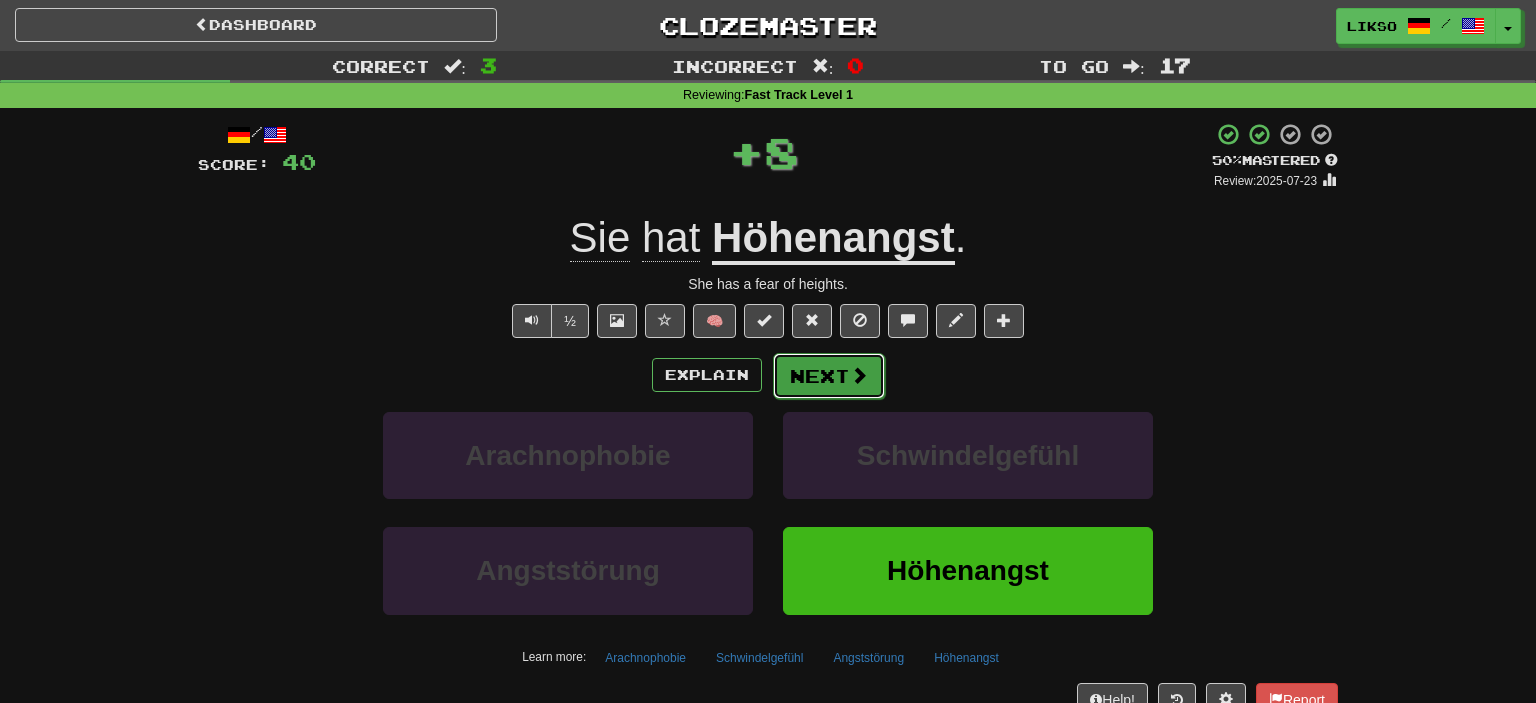 click at bounding box center [859, 375] 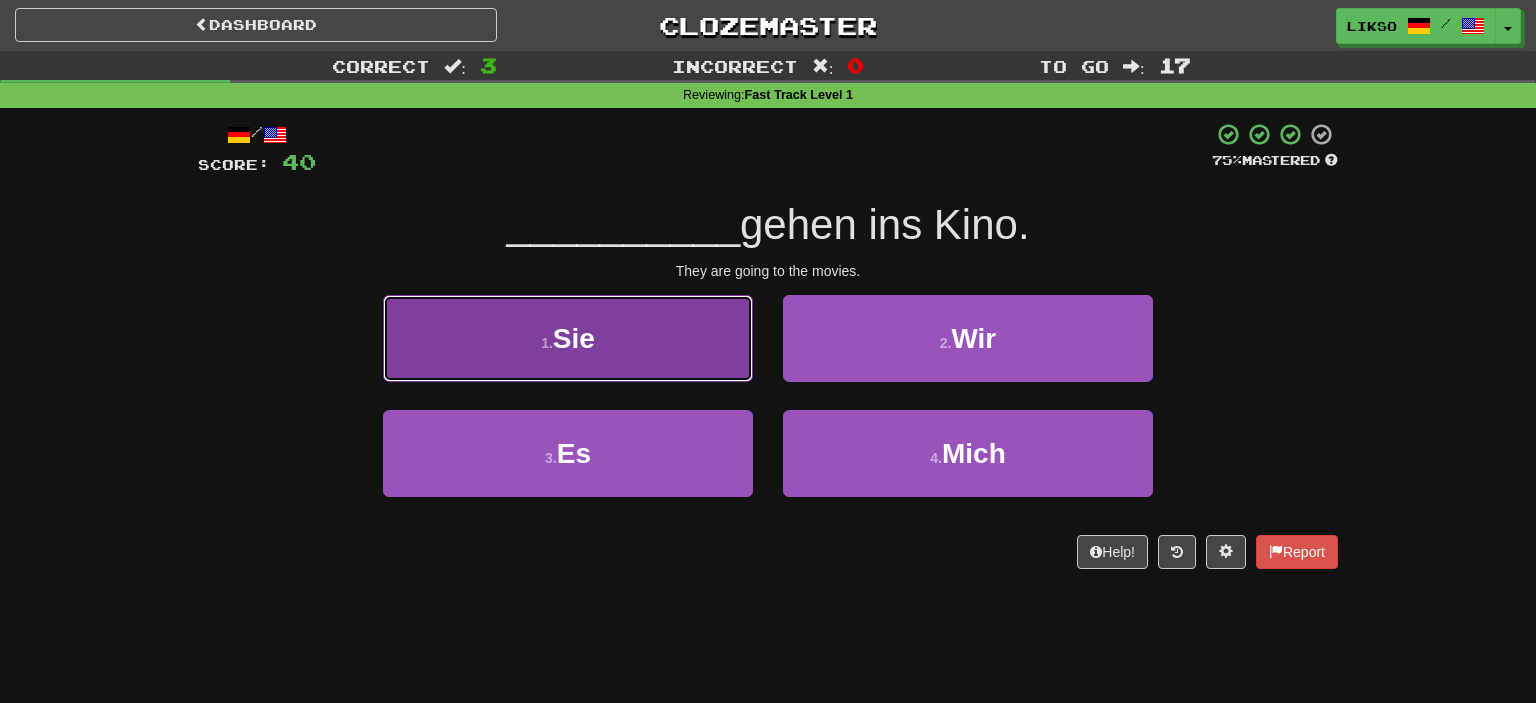 click on "1 .  Sie" at bounding box center (568, 338) 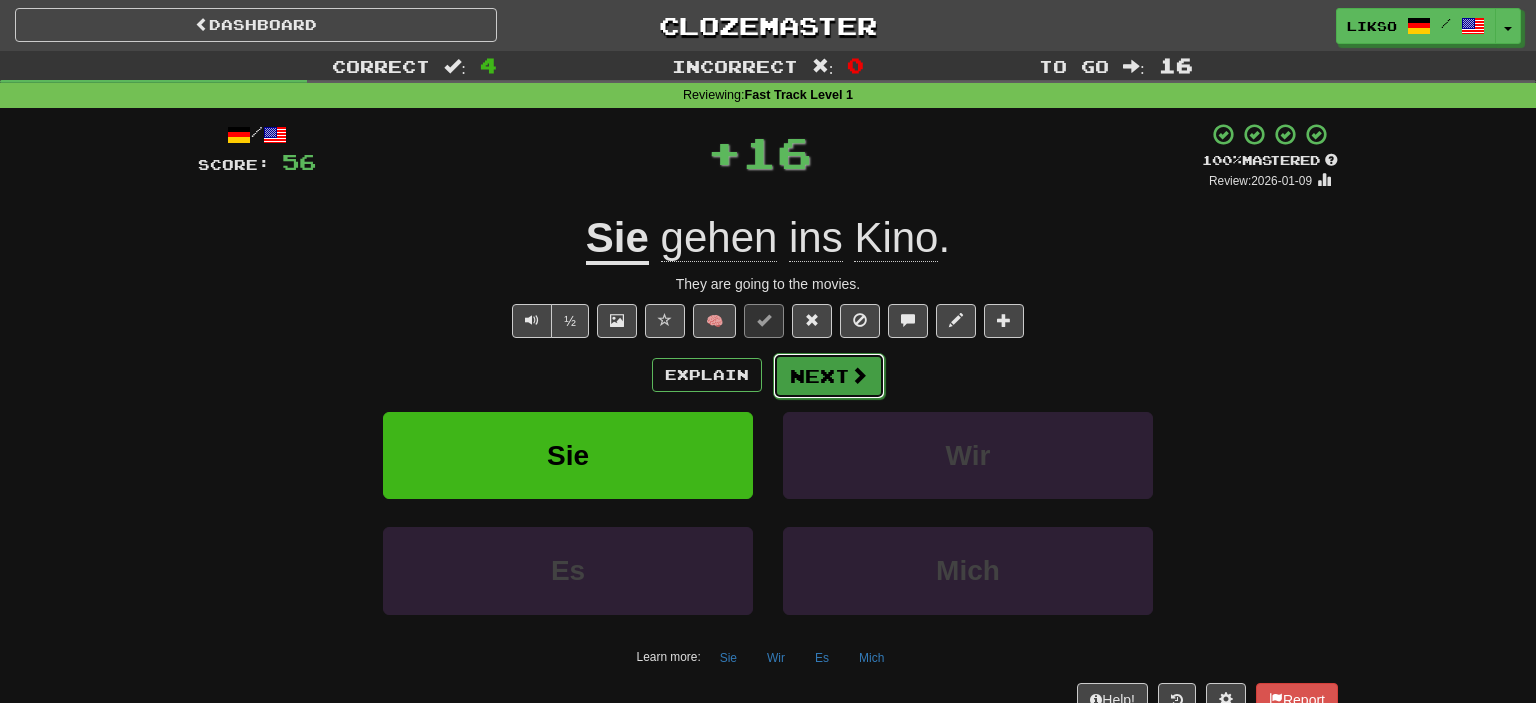 click on "Next" at bounding box center [829, 376] 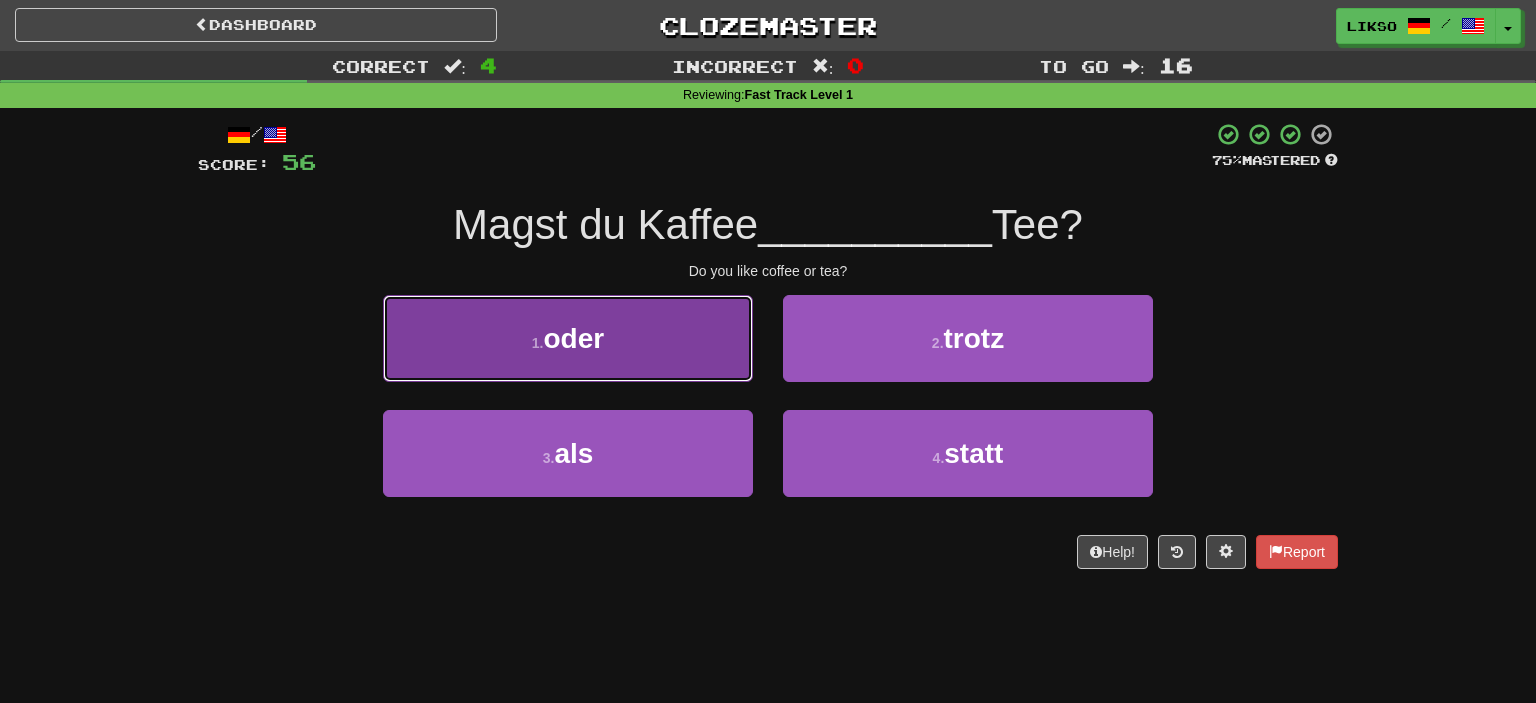click on "1 .  oder" at bounding box center (568, 338) 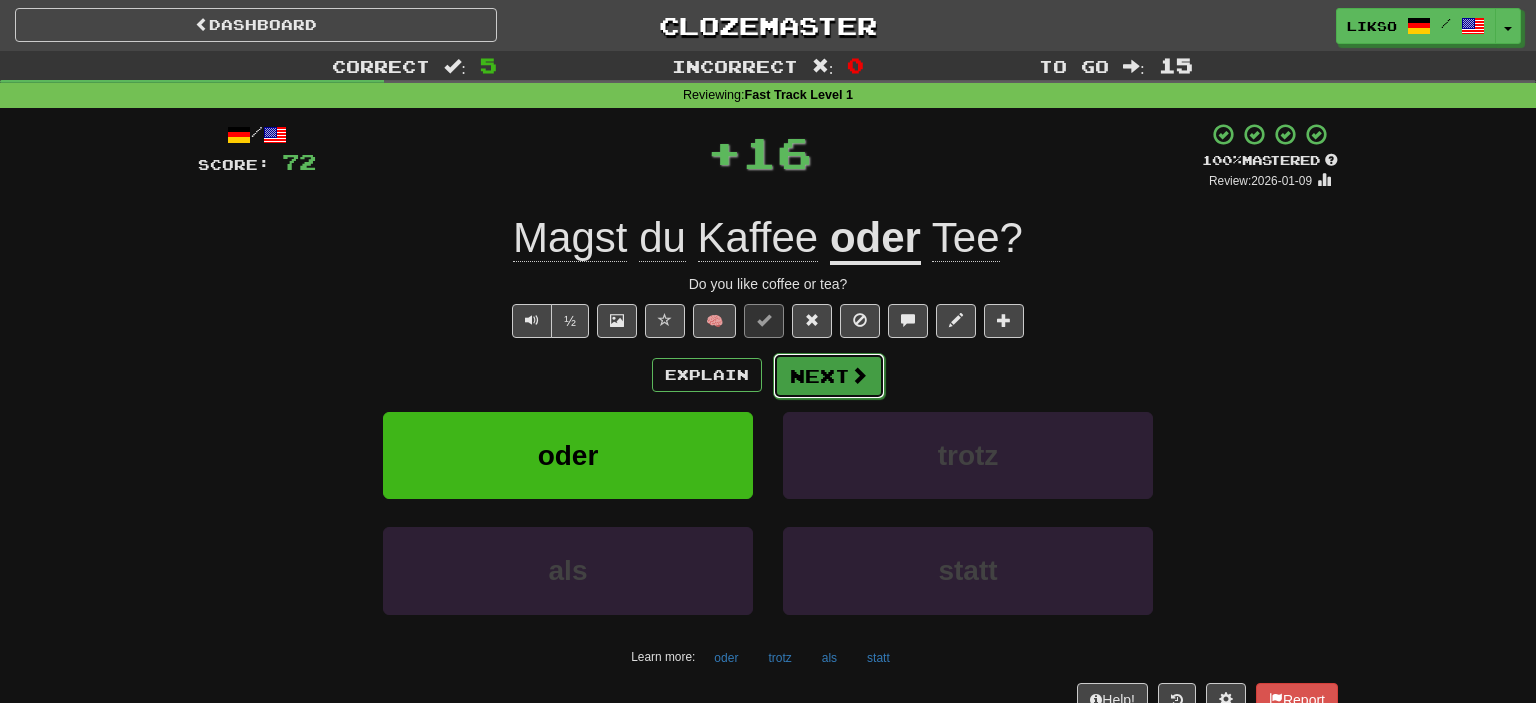 click on "Next" at bounding box center [829, 376] 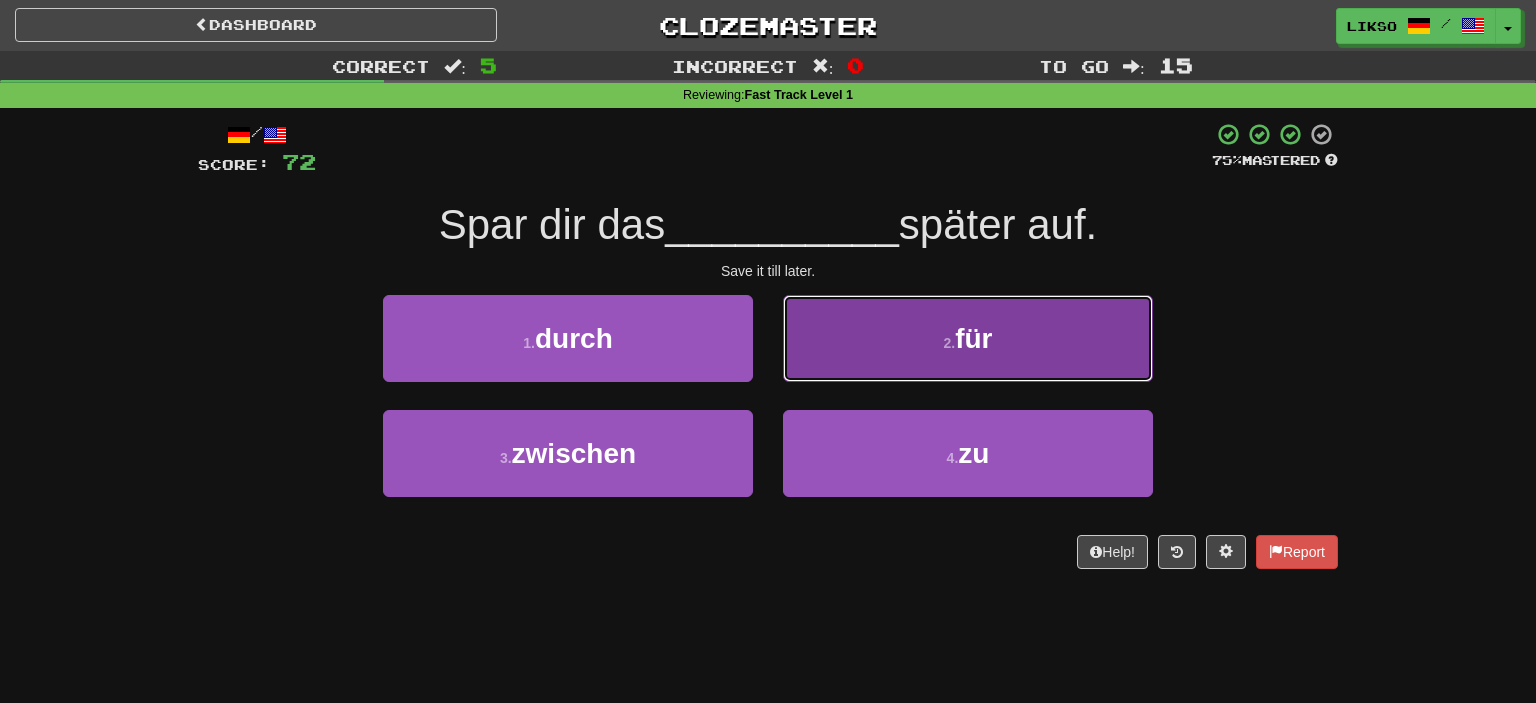 click on "2 .  für" at bounding box center (968, 338) 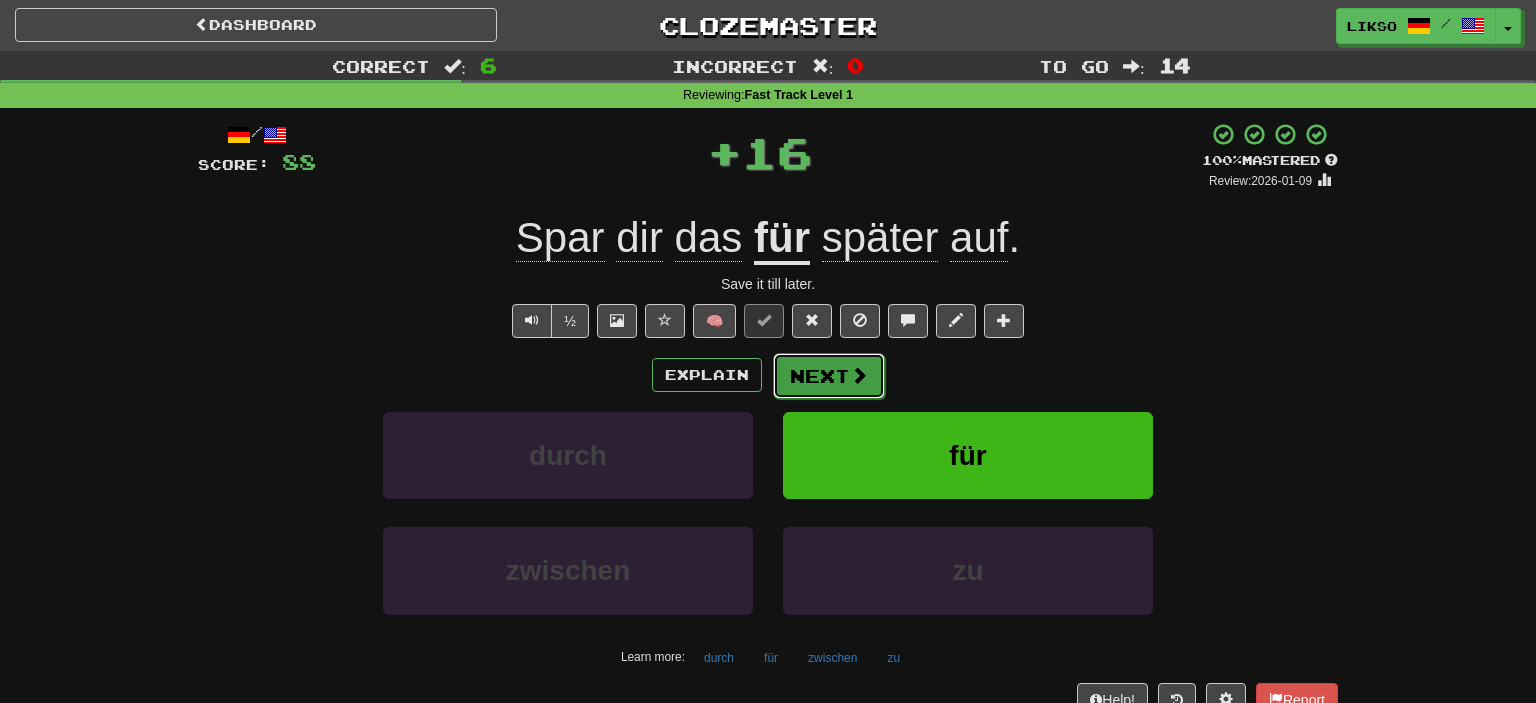 click on "Next" at bounding box center (829, 376) 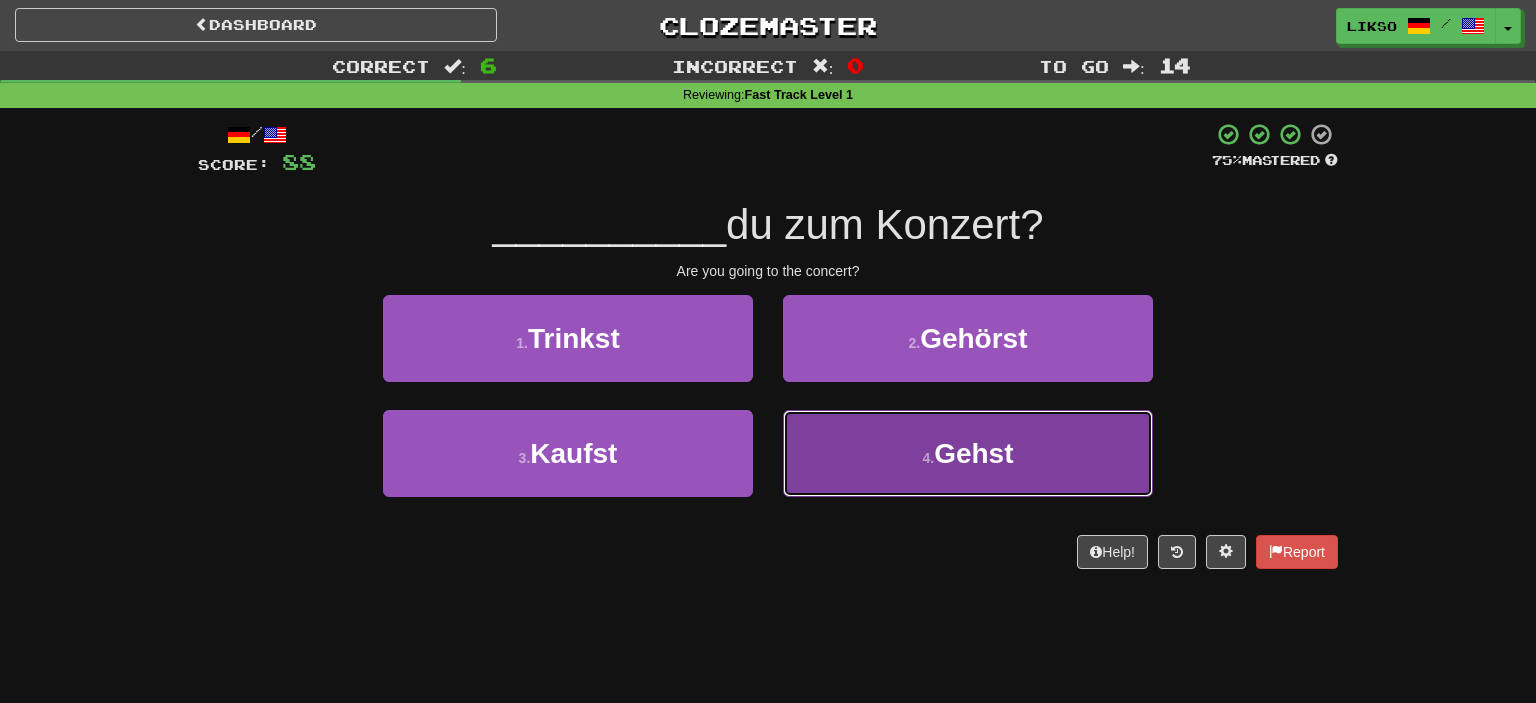 click on "4 .  Gehst" at bounding box center [968, 453] 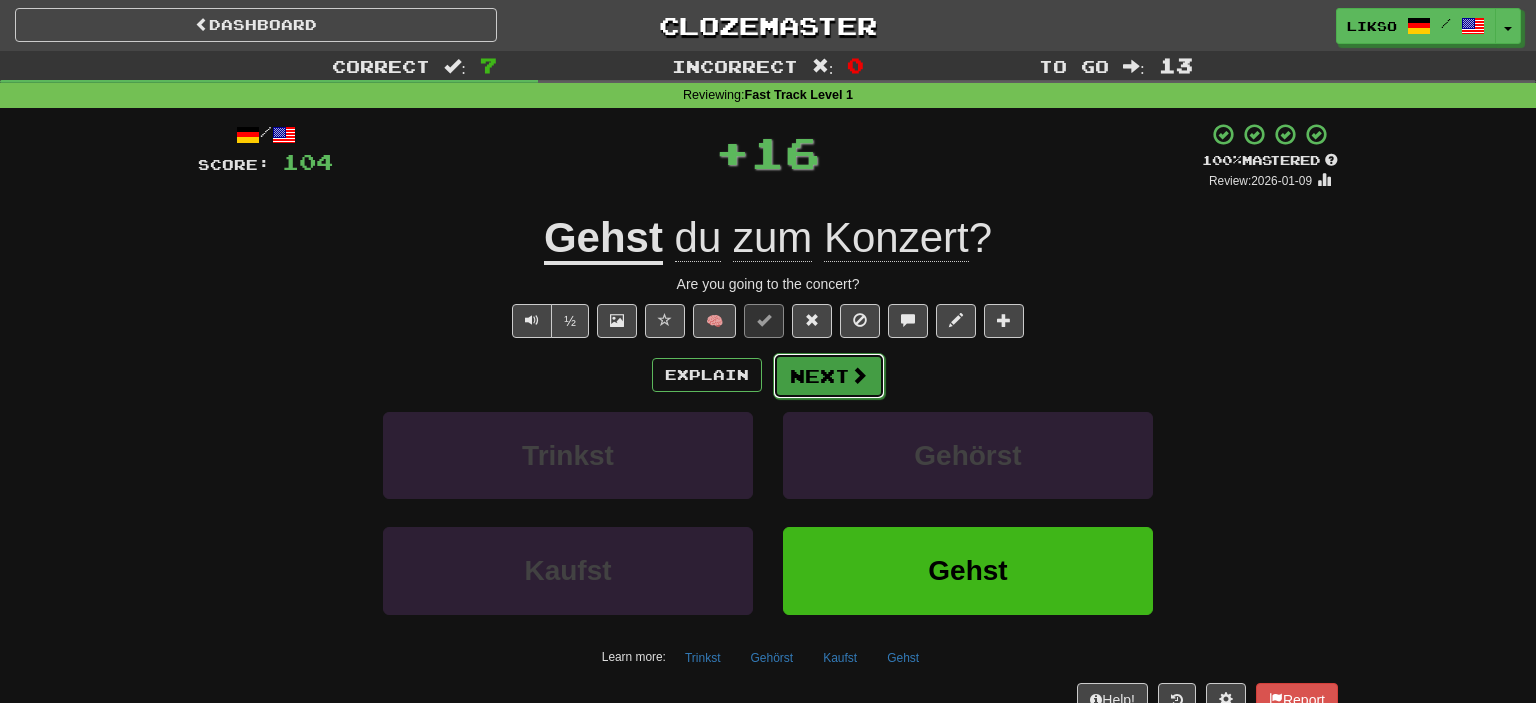 click on "Next" at bounding box center [829, 376] 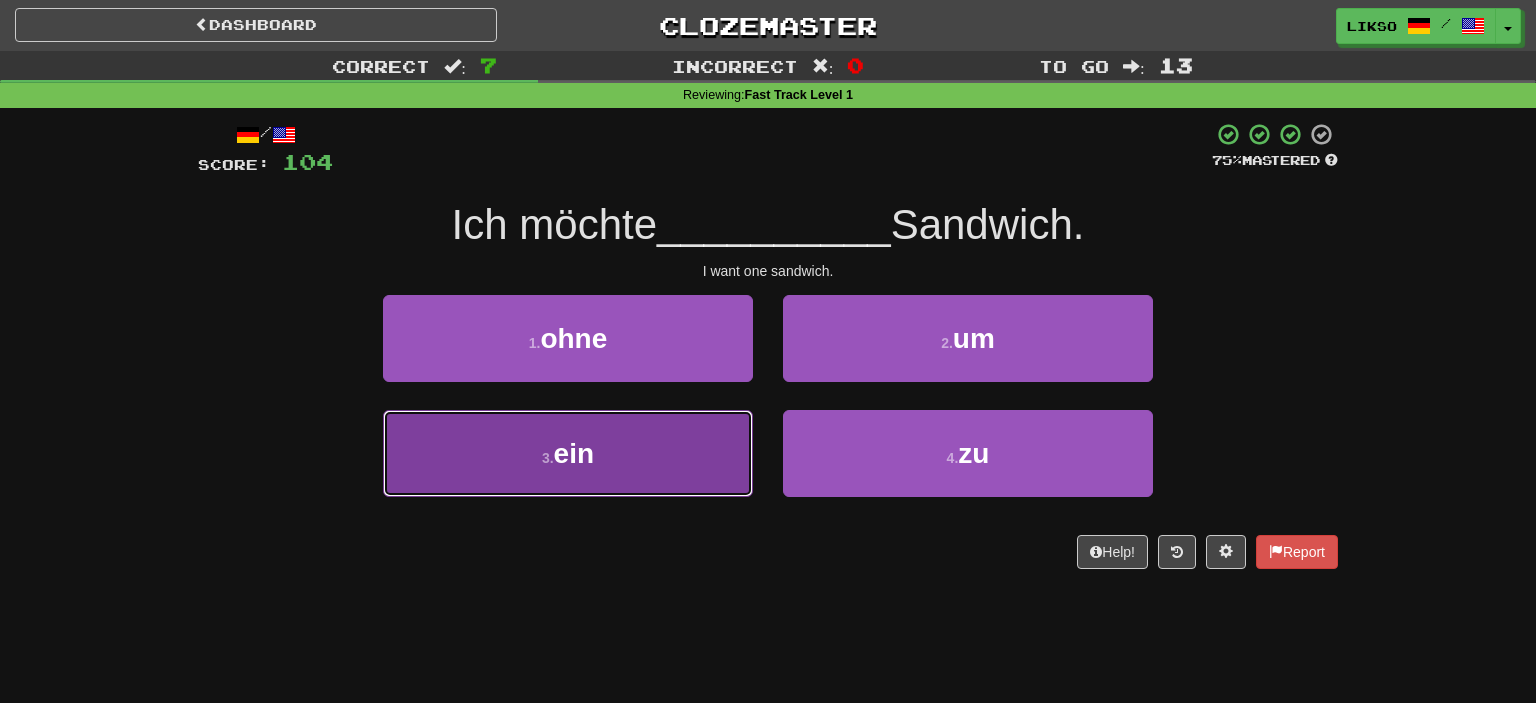 click on "3 .  ein" at bounding box center [568, 453] 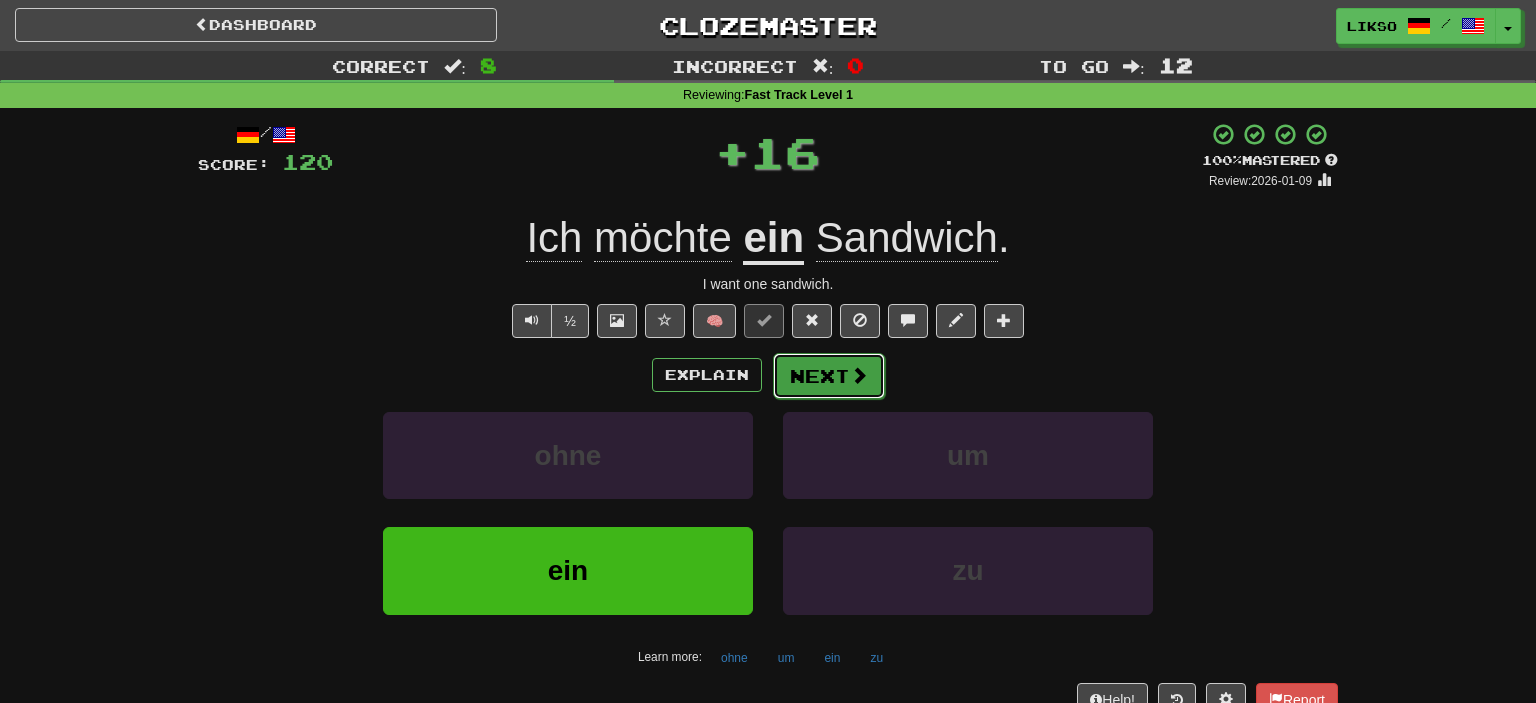 click on "Next" at bounding box center (829, 376) 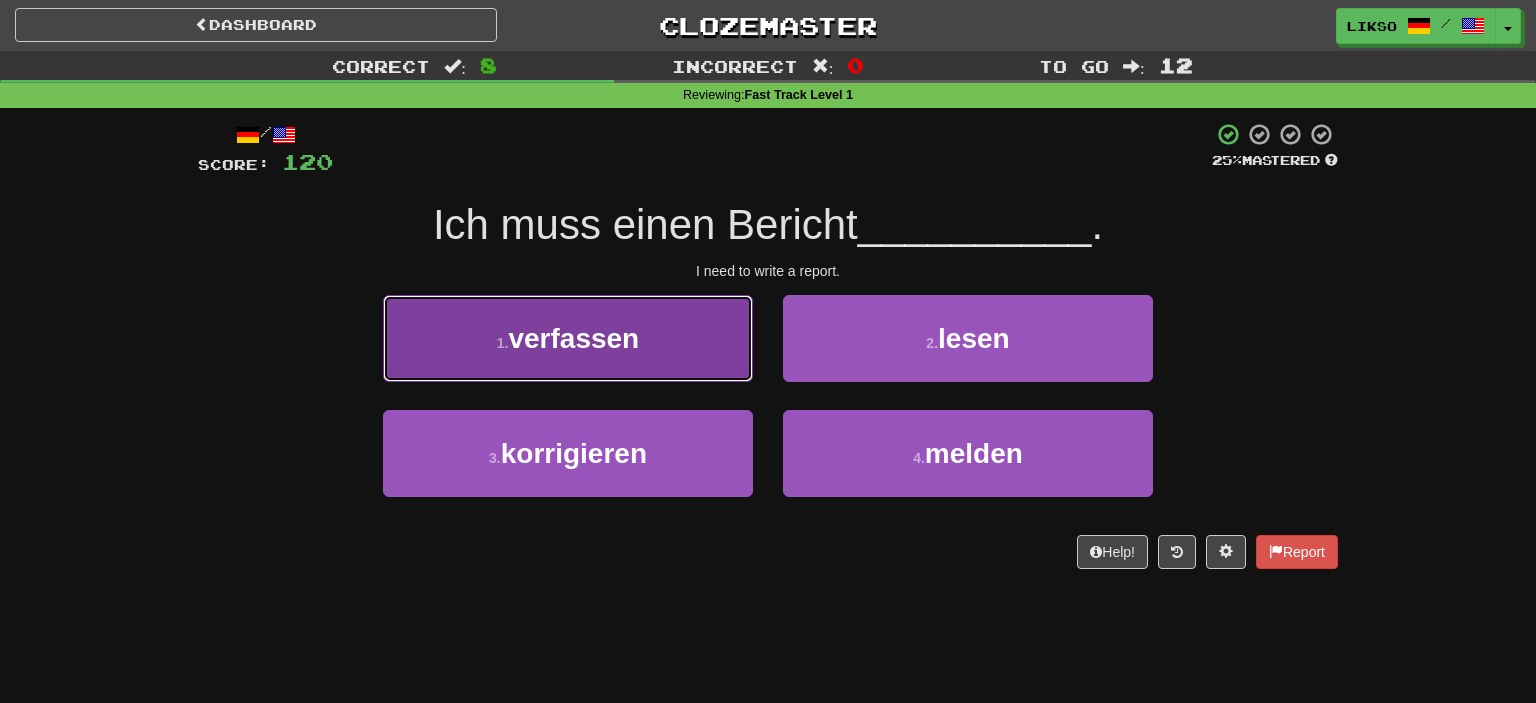 click on "1 .  verfassen" at bounding box center [568, 338] 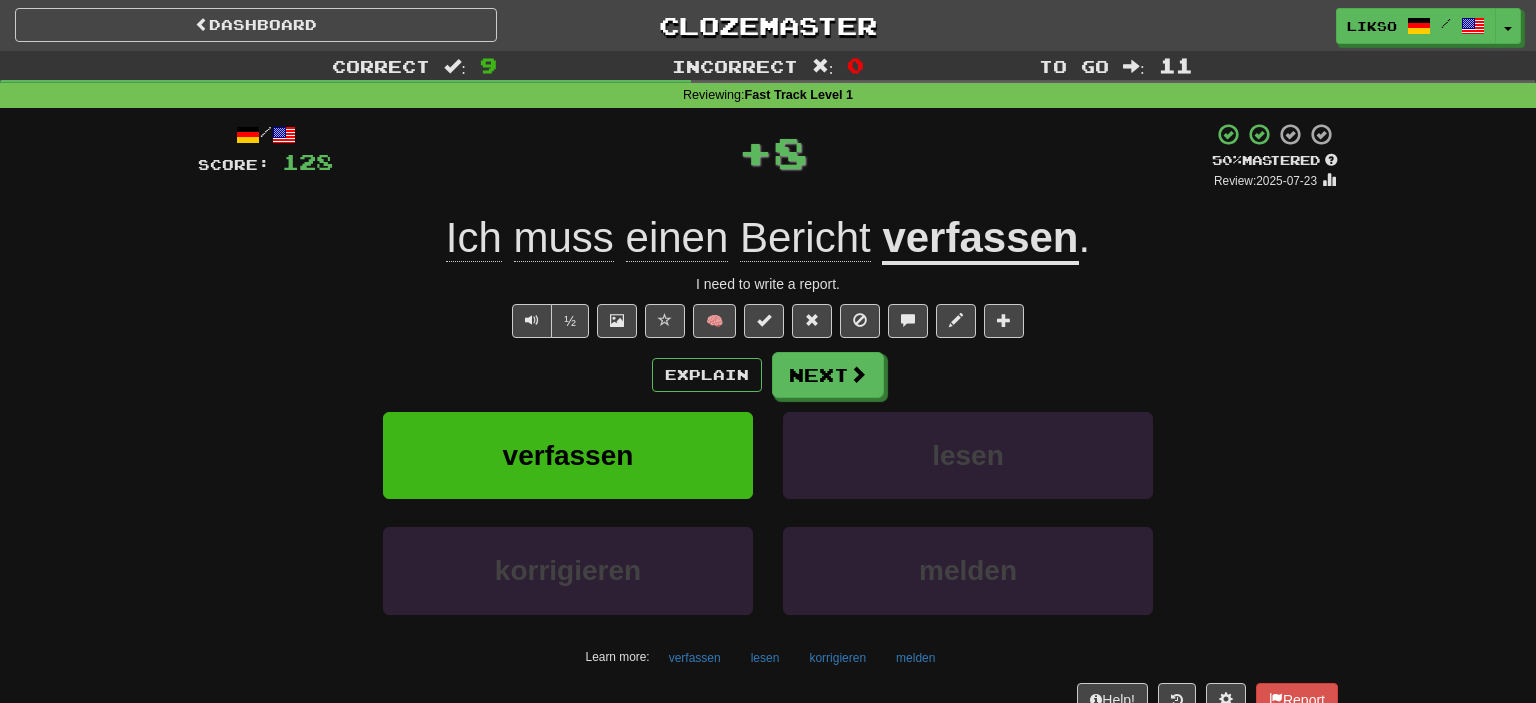 click on "verfassen" at bounding box center [980, 239] 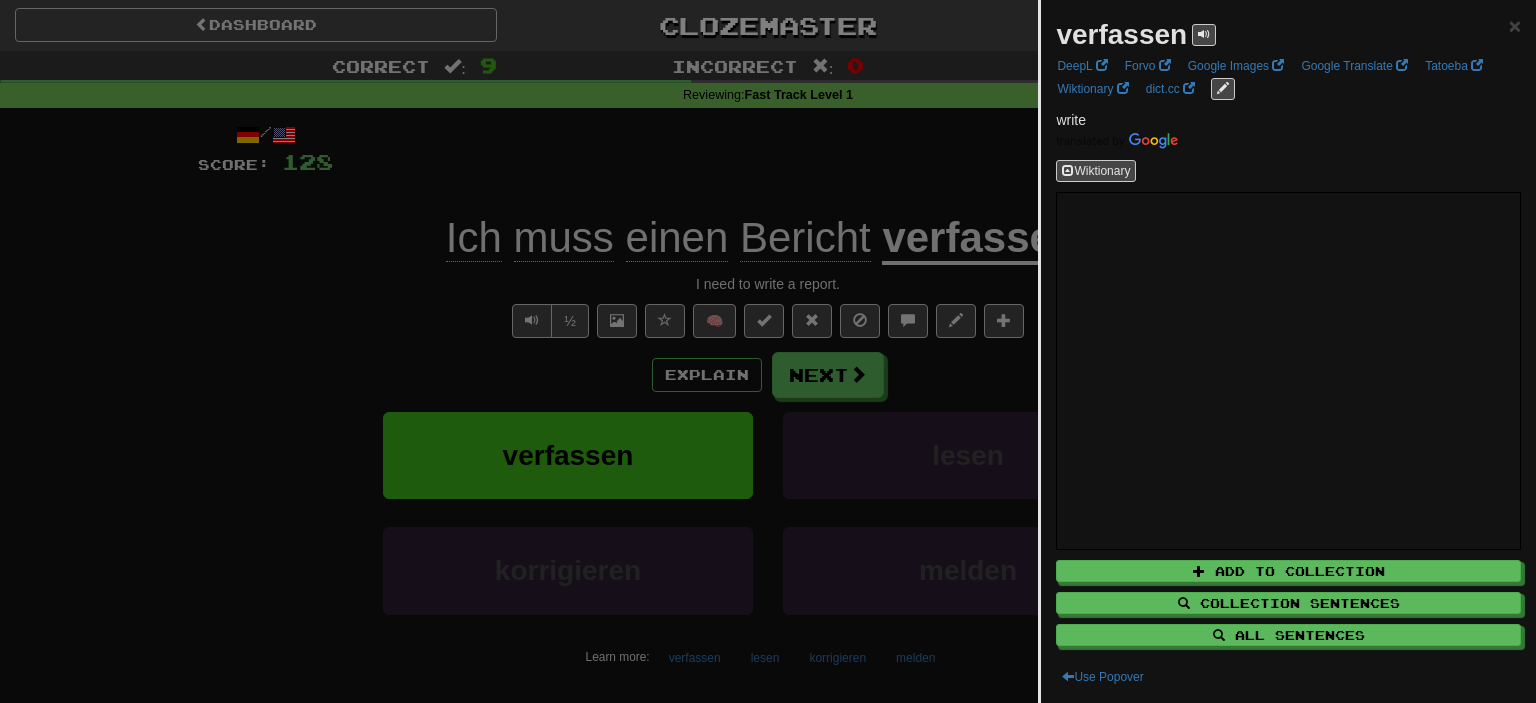click at bounding box center [768, 351] 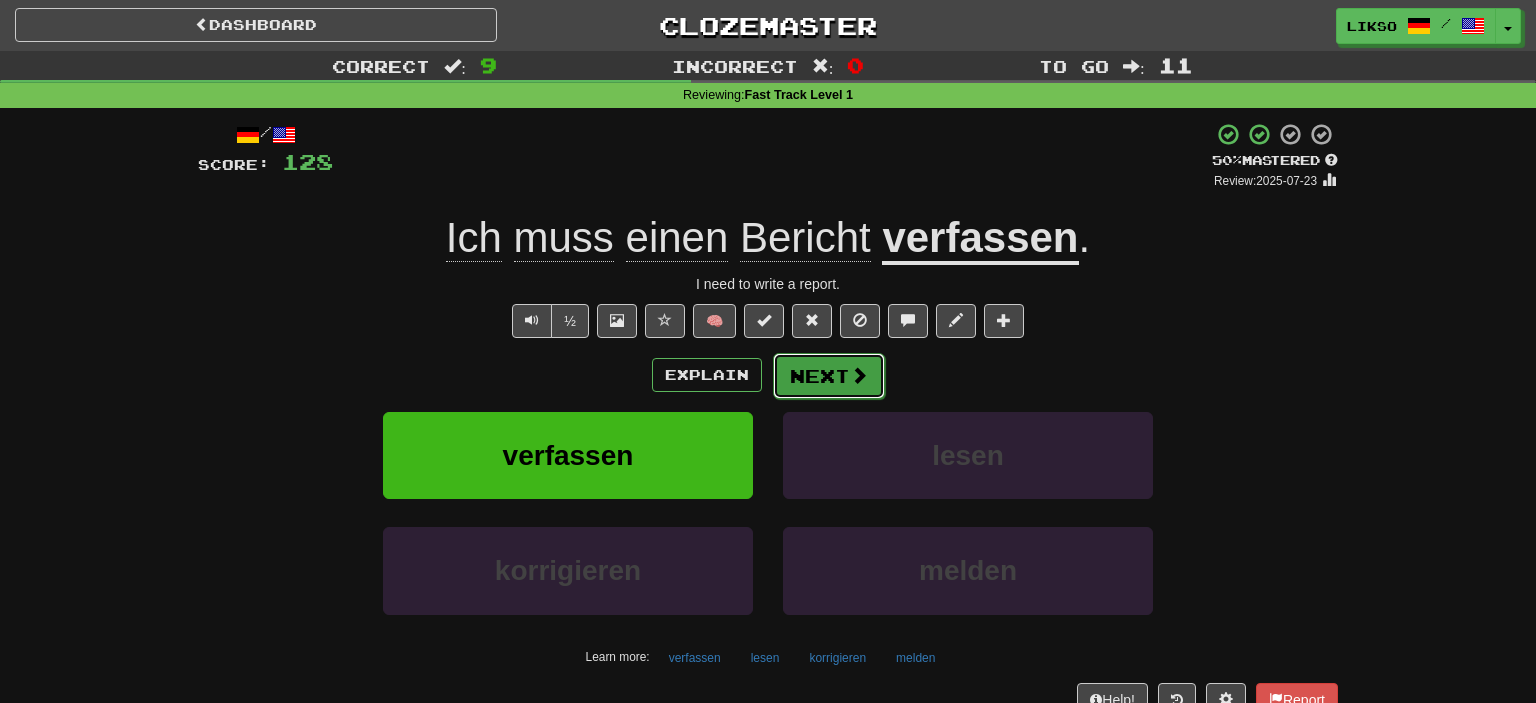 click on "Next" at bounding box center [829, 376] 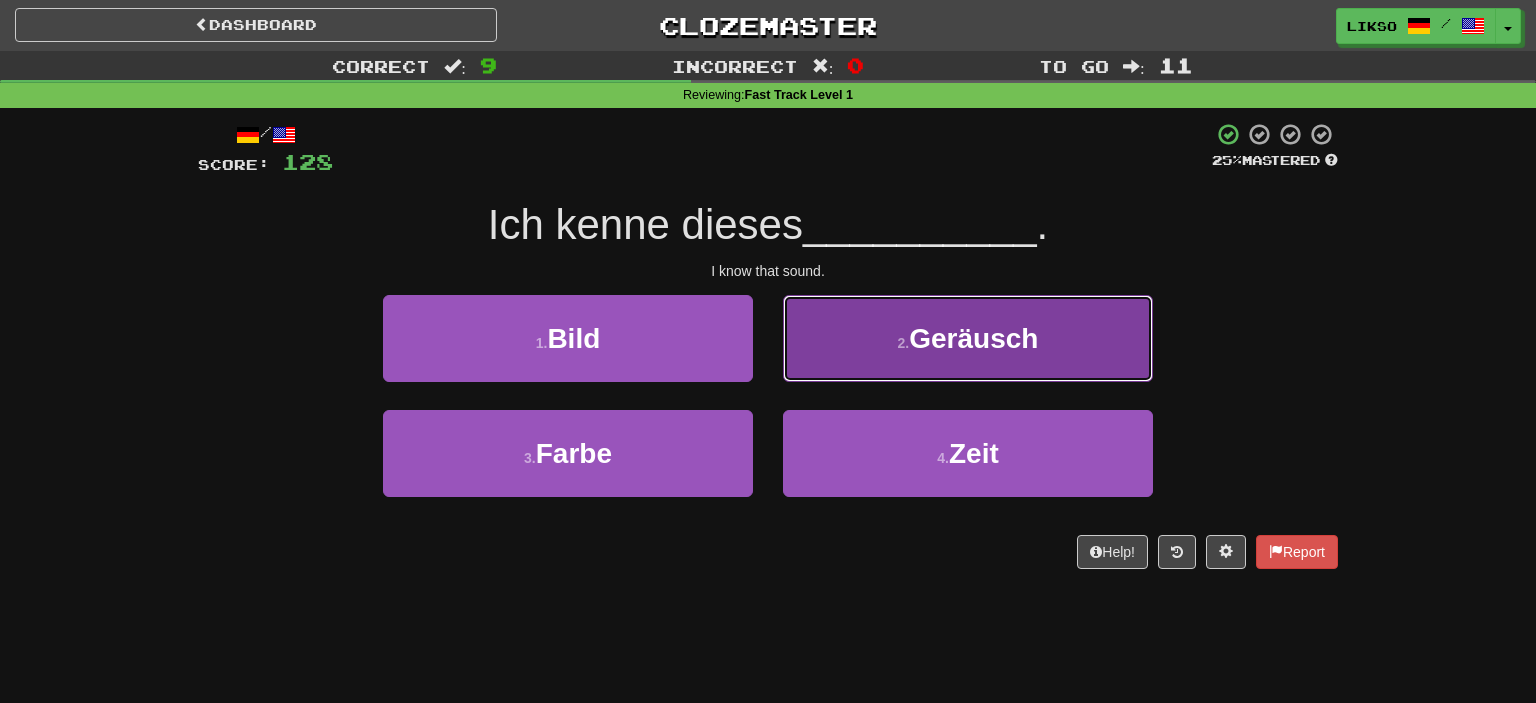 click on "Geräusch" at bounding box center (973, 338) 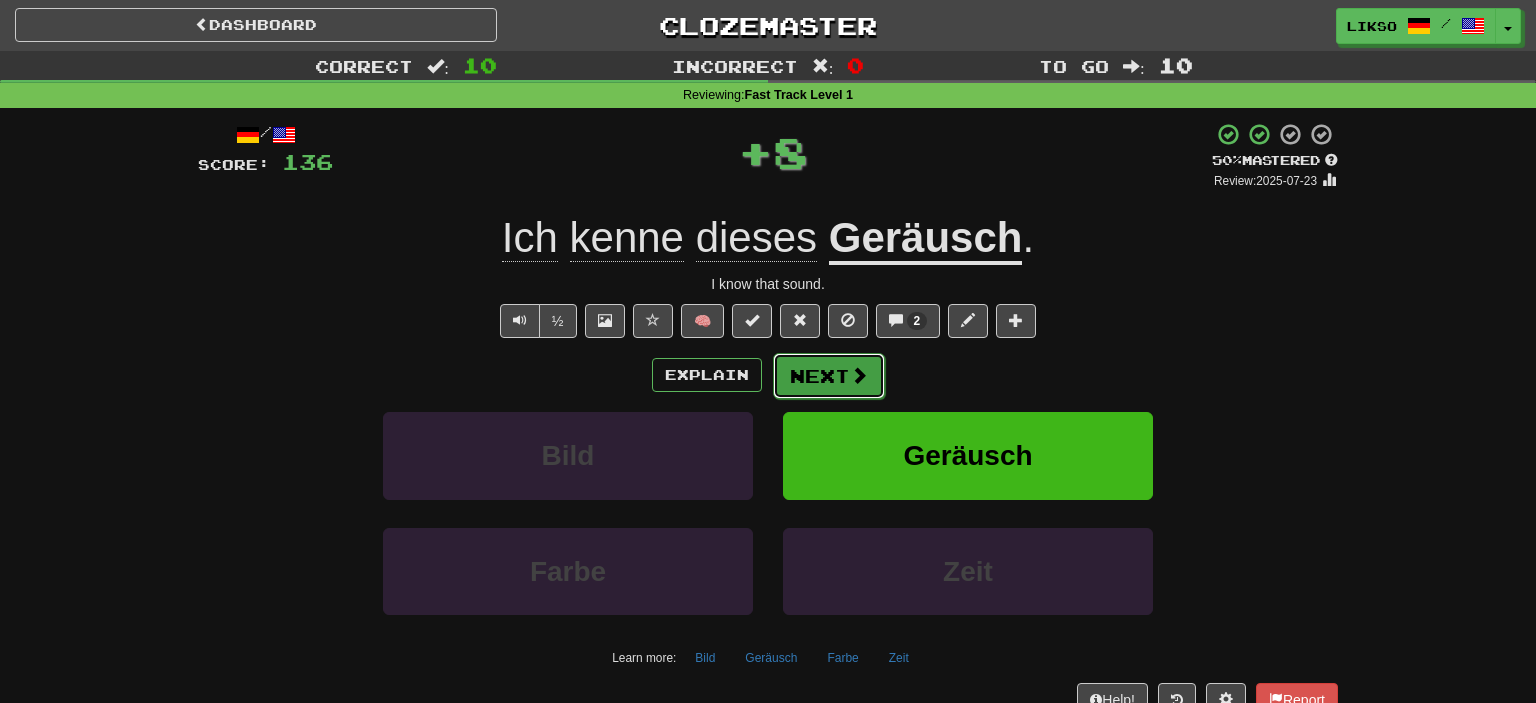 click at bounding box center (859, 375) 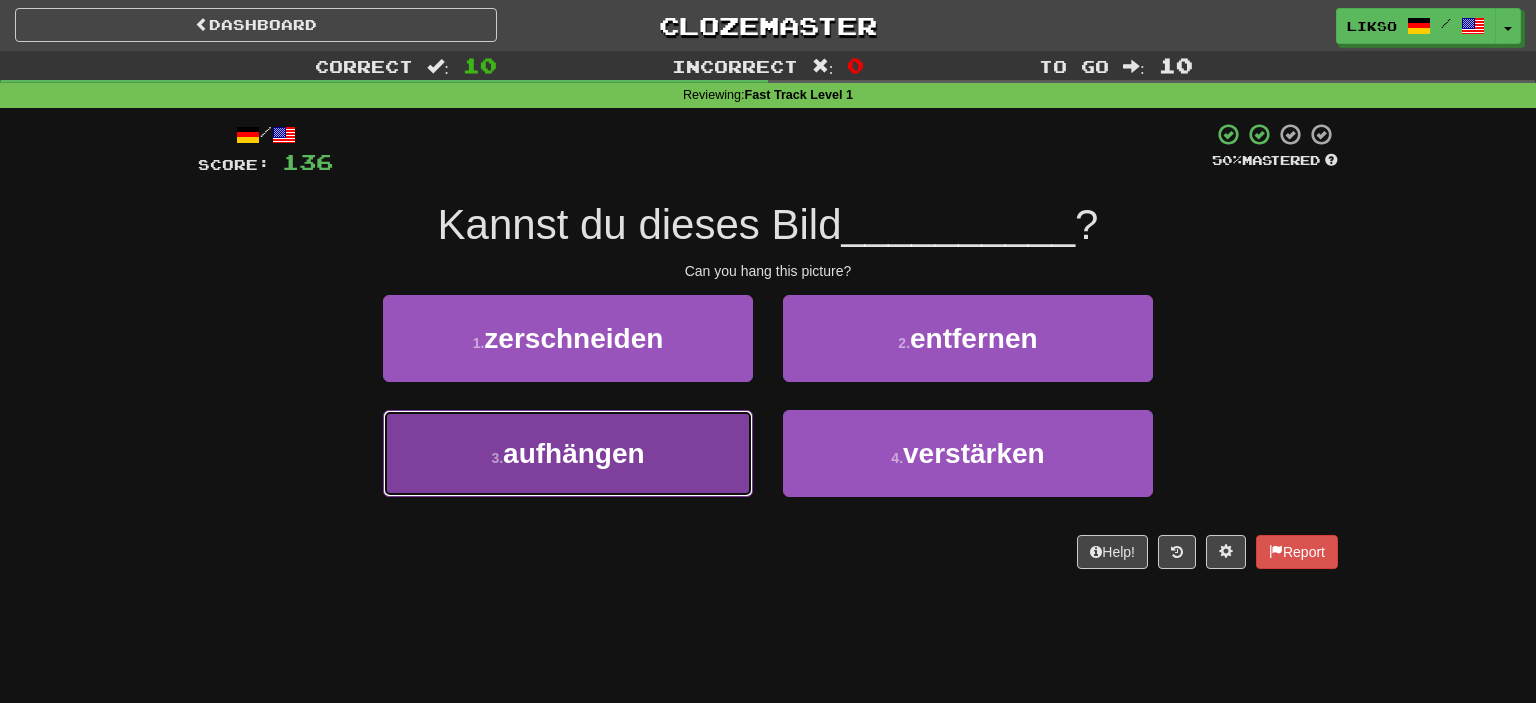 click on "3 .  aufhängen" at bounding box center (568, 453) 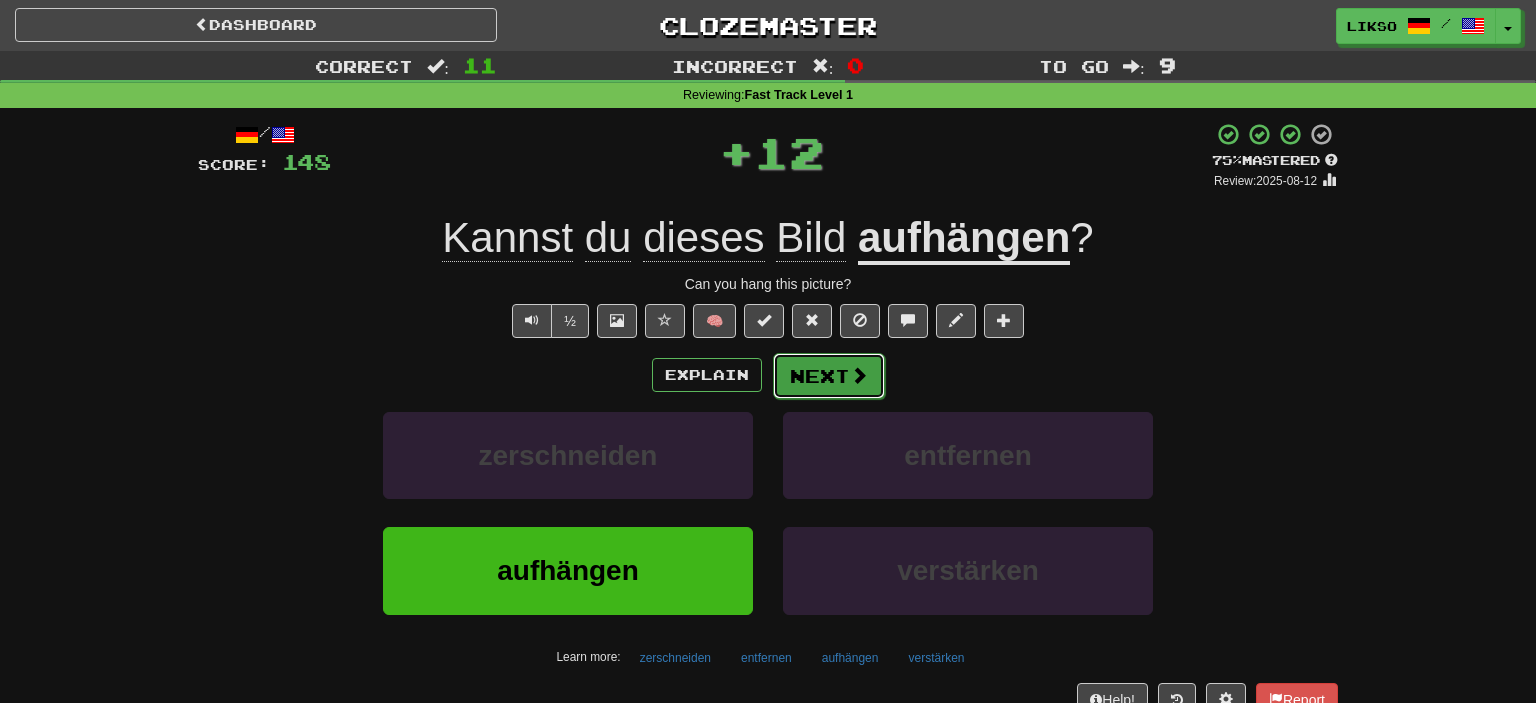 click on "Next" at bounding box center (829, 376) 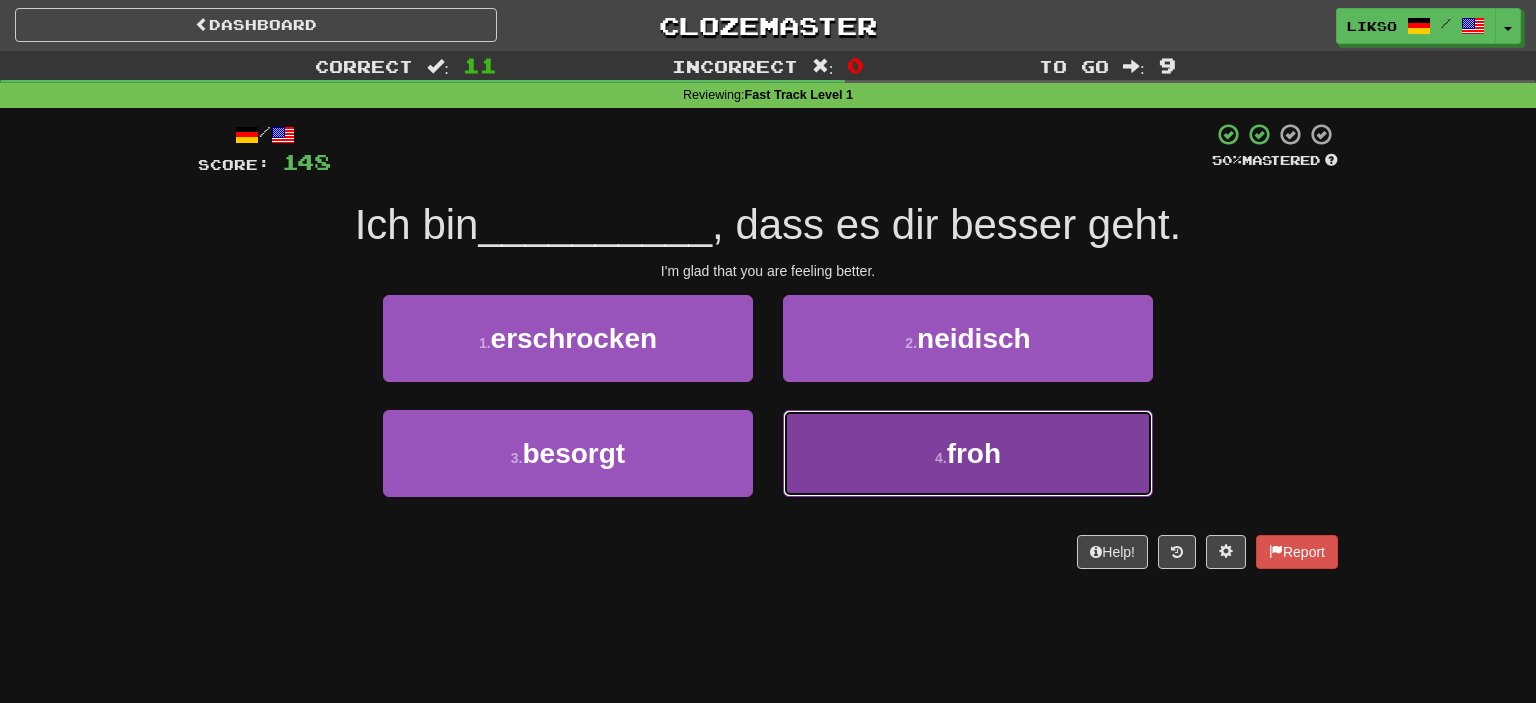click on "4 .  froh" at bounding box center (968, 453) 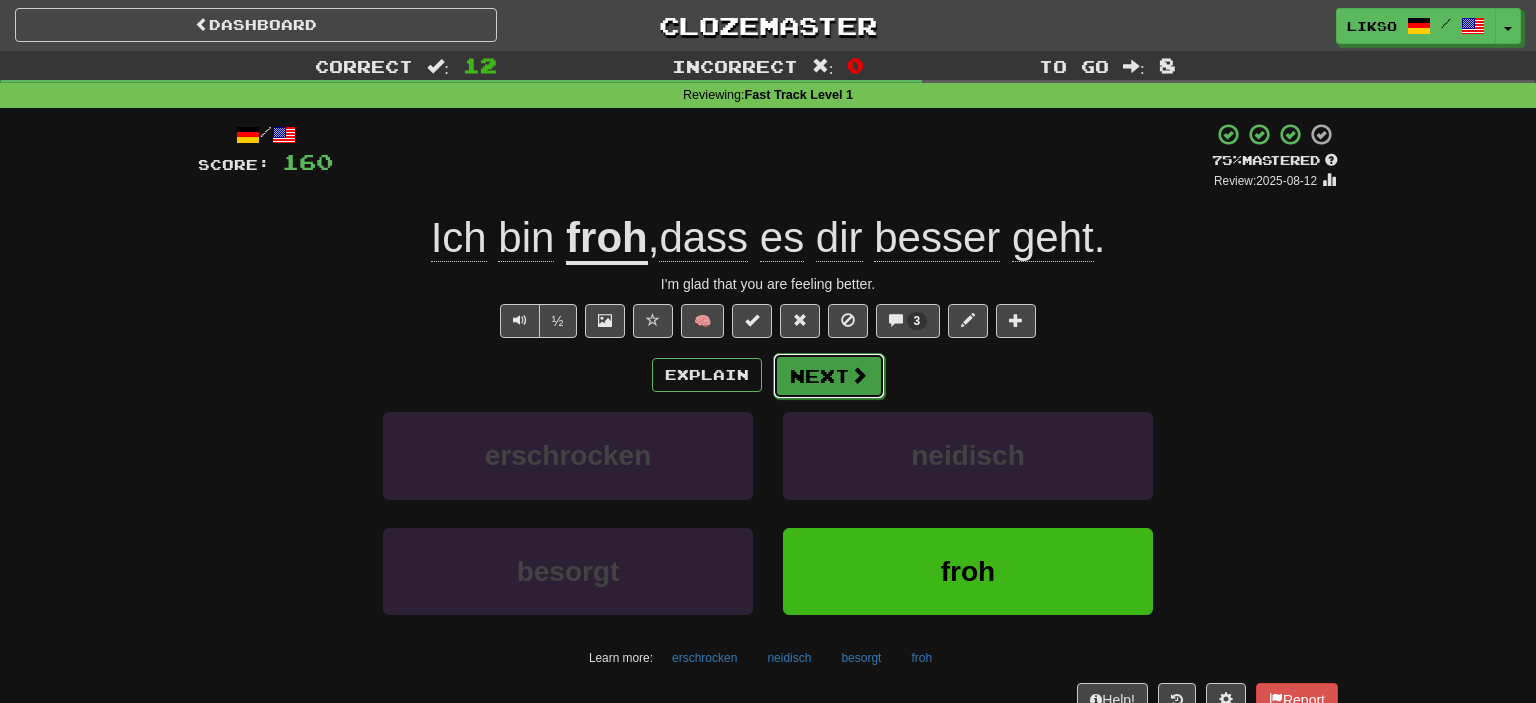click on "Next" at bounding box center (829, 376) 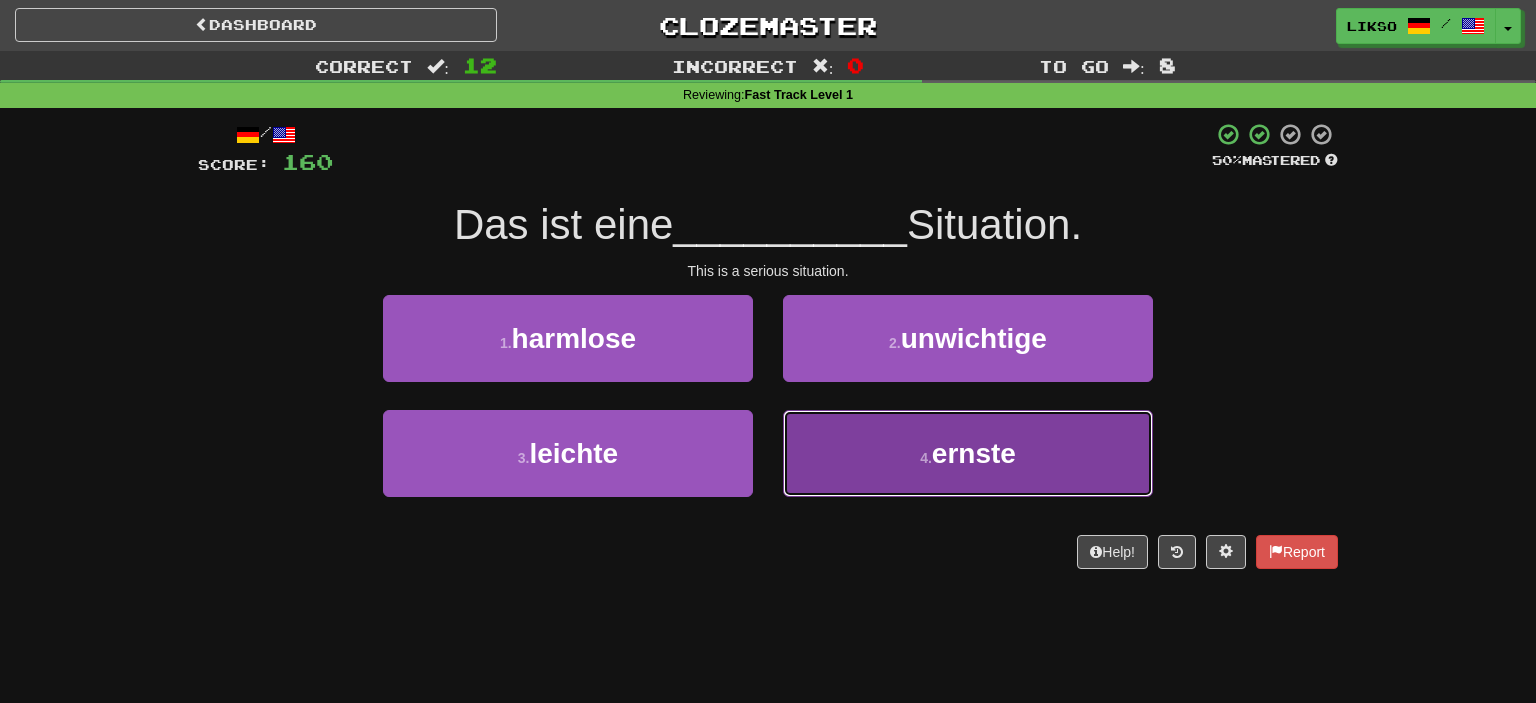 click on "4 .  ernste" at bounding box center [968, 453] 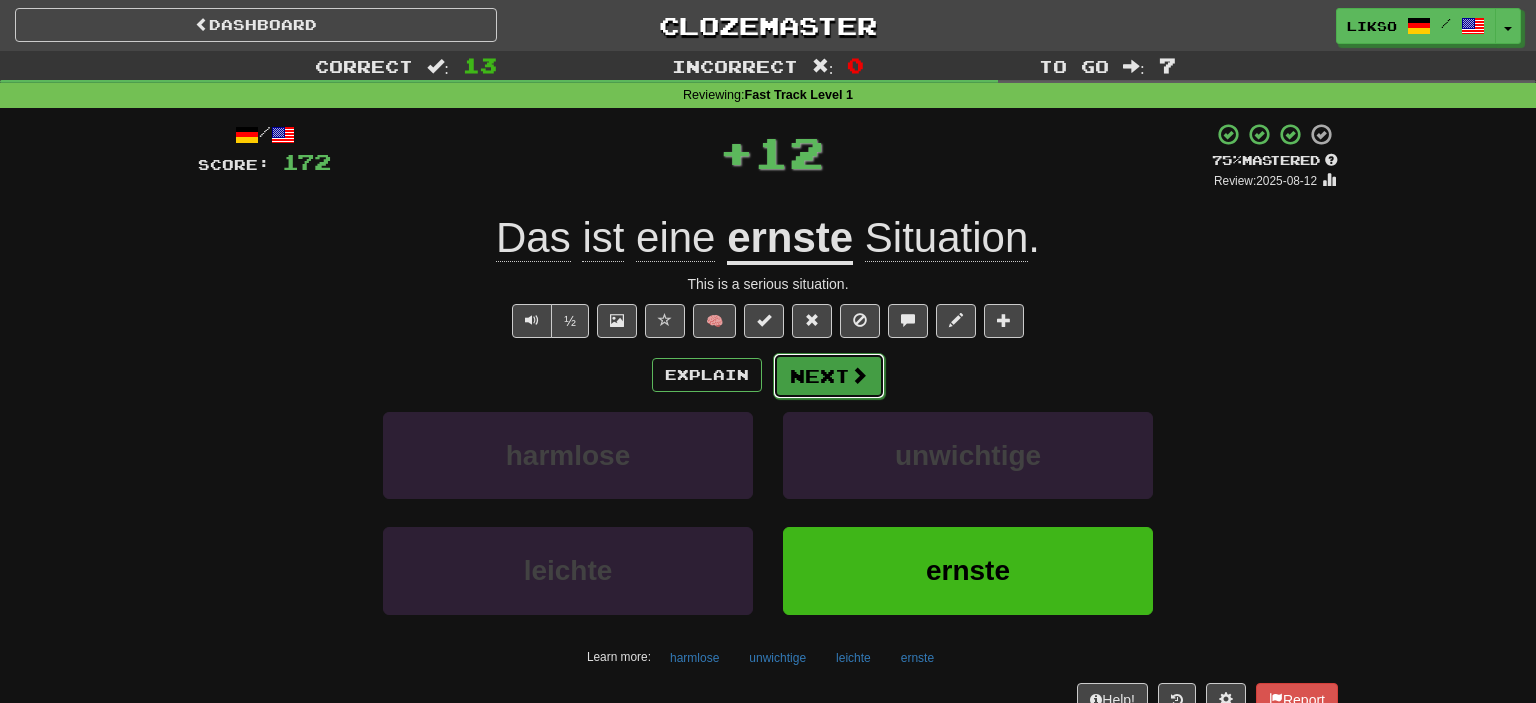 click at bounding box center [859, 375] 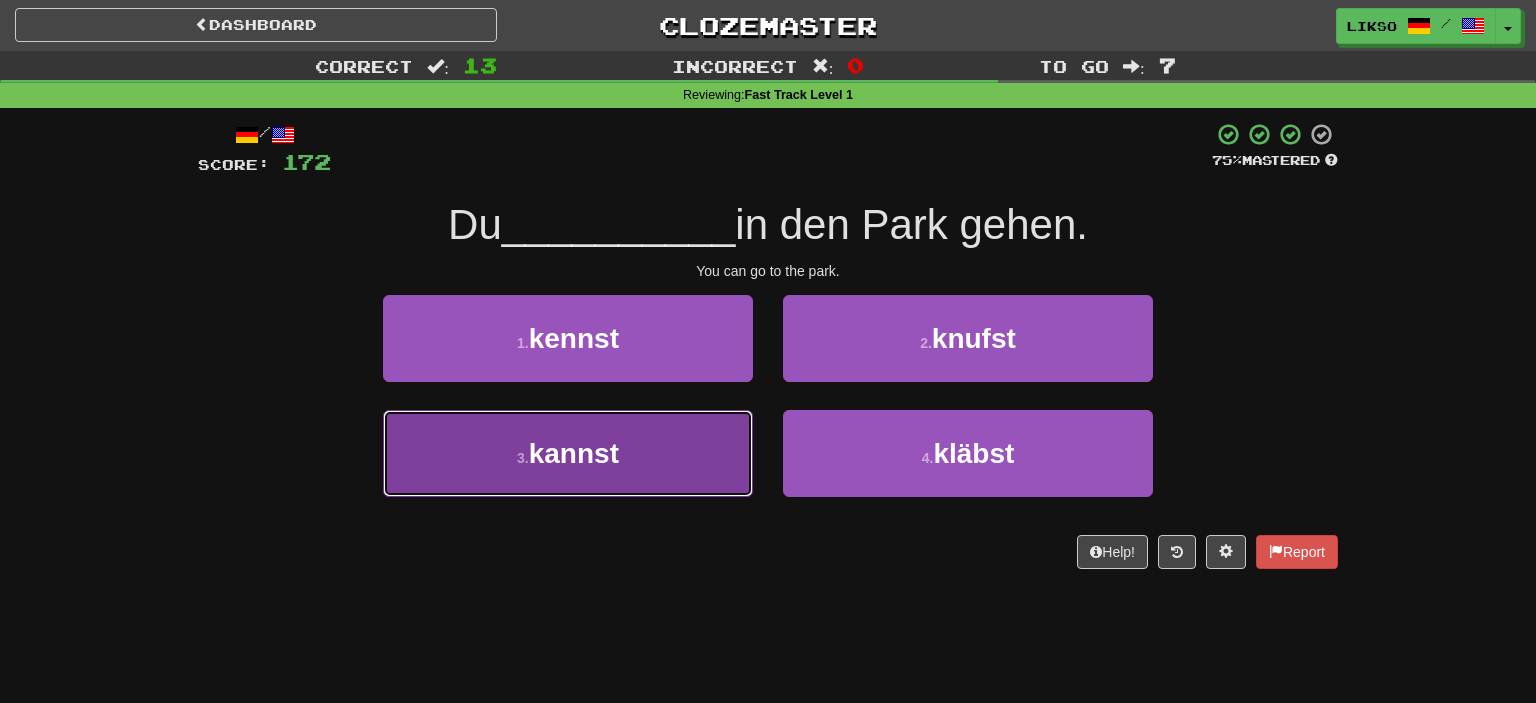 click on "3 .  kannst" at bounding box center [568, 453] 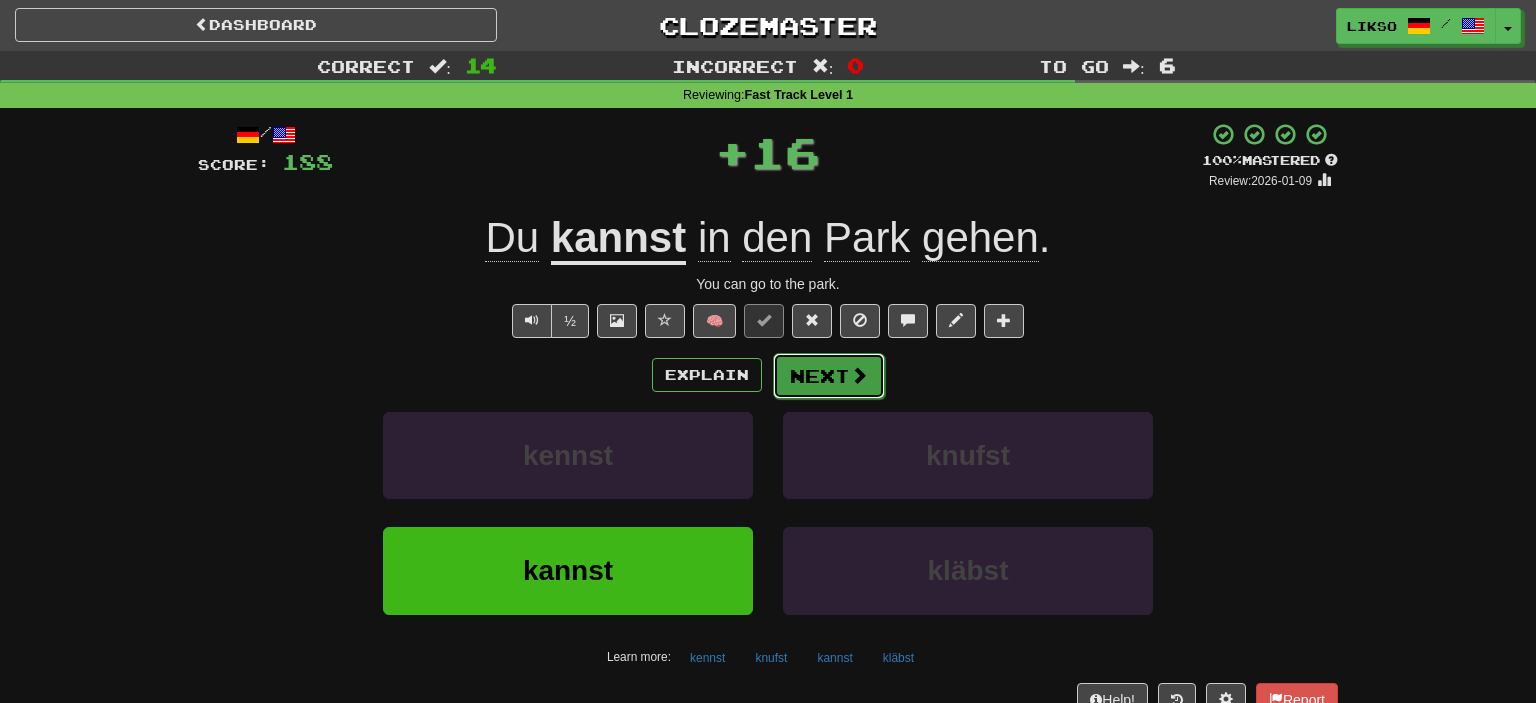 click on "Next" at bounding box center [829, 376] 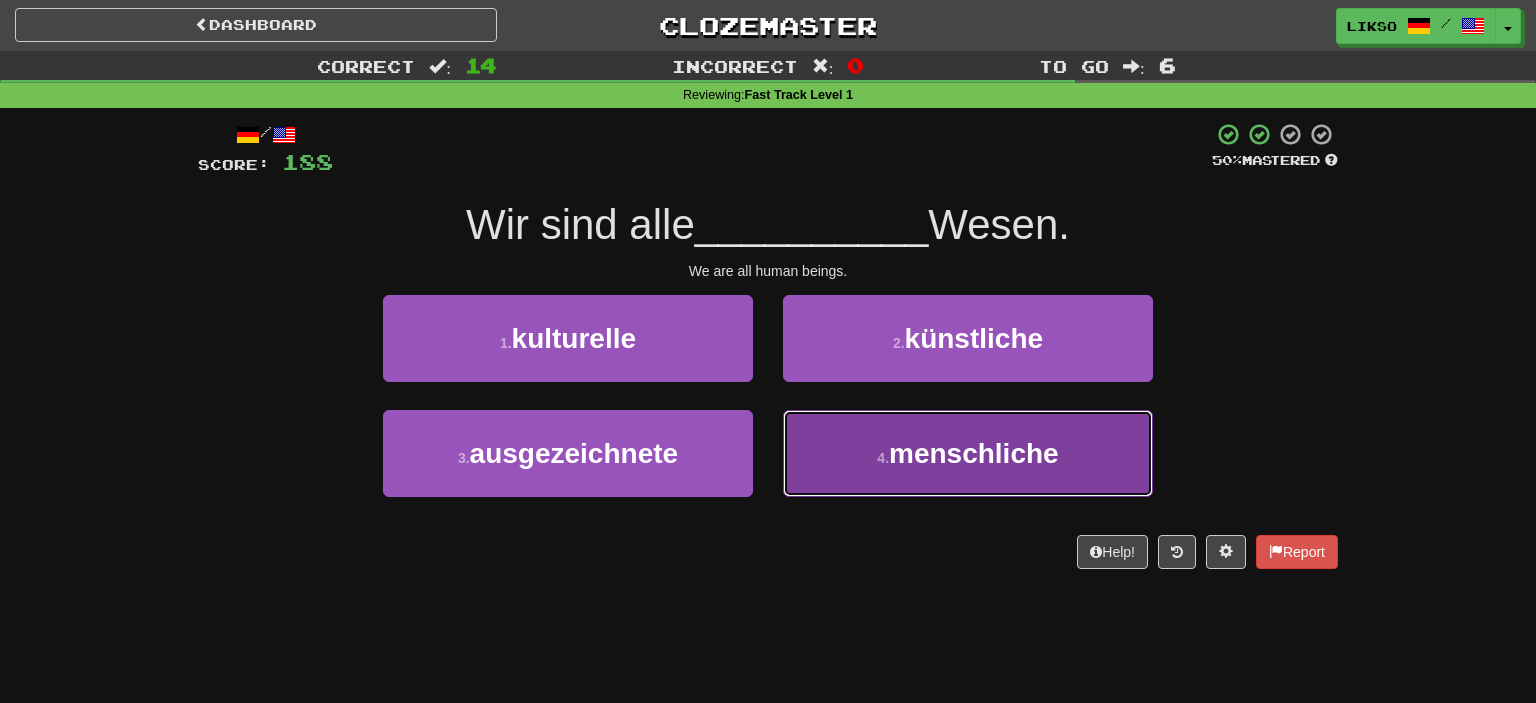 click on "4 .  menschliche" at bounding box center [968, 453] 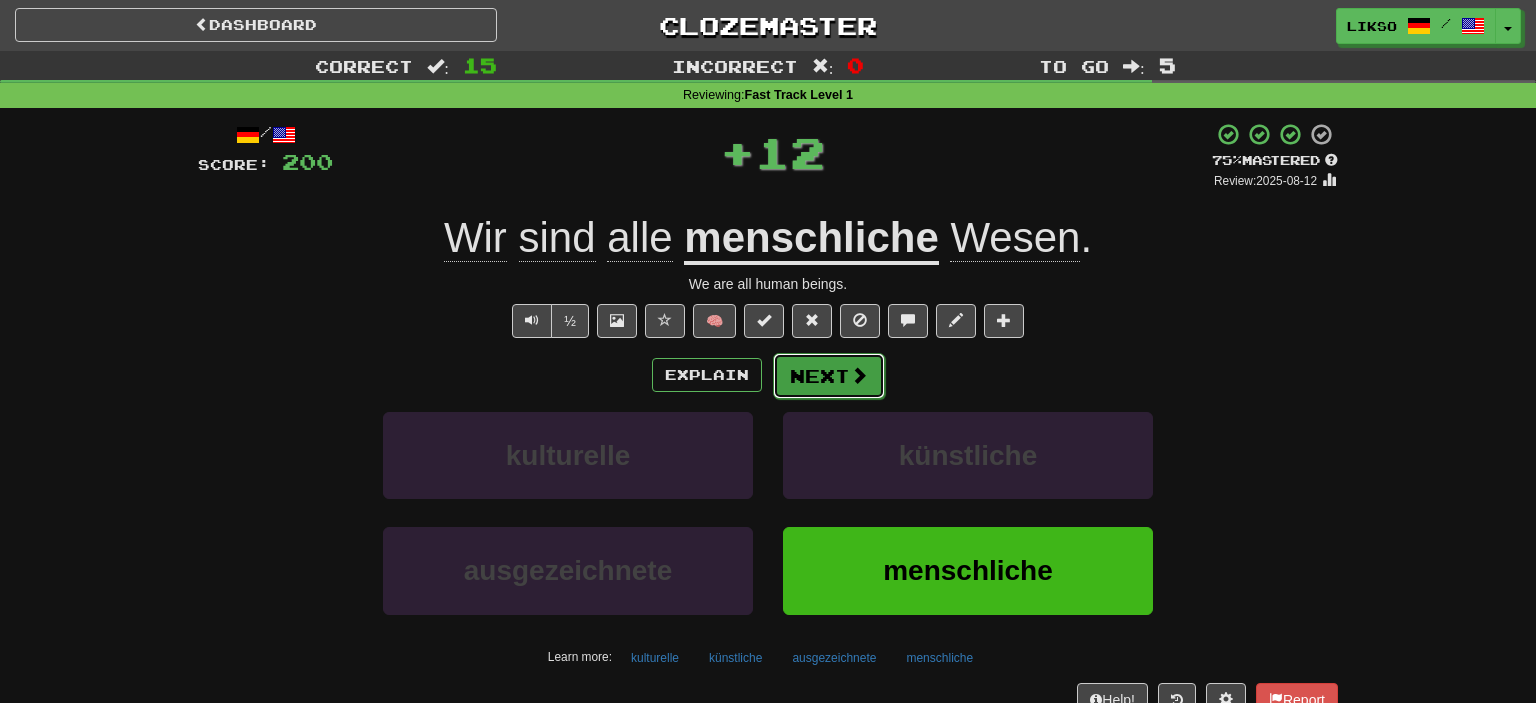 click on "Next" at bounding box center (829, 376) 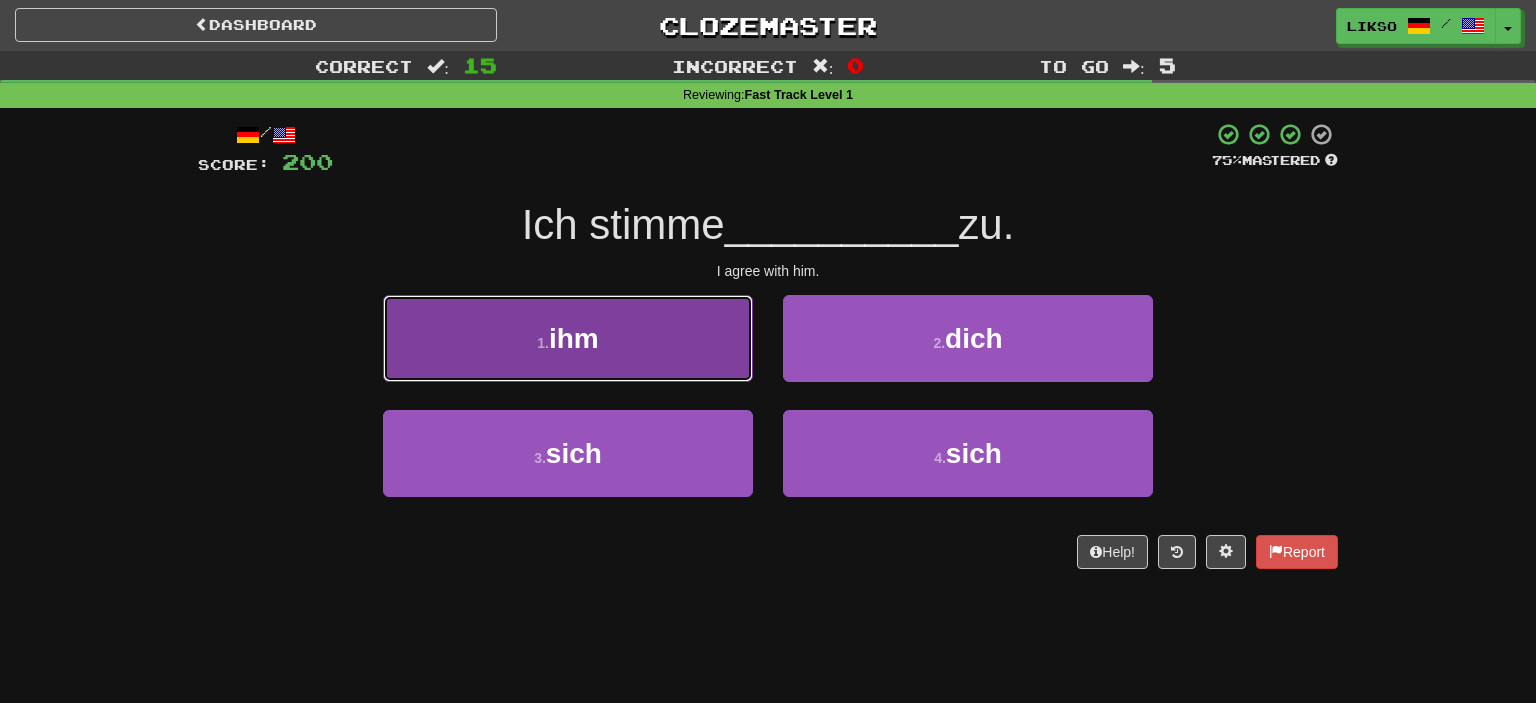 click on "1 .  ihm" at bounding box center (568, 338) 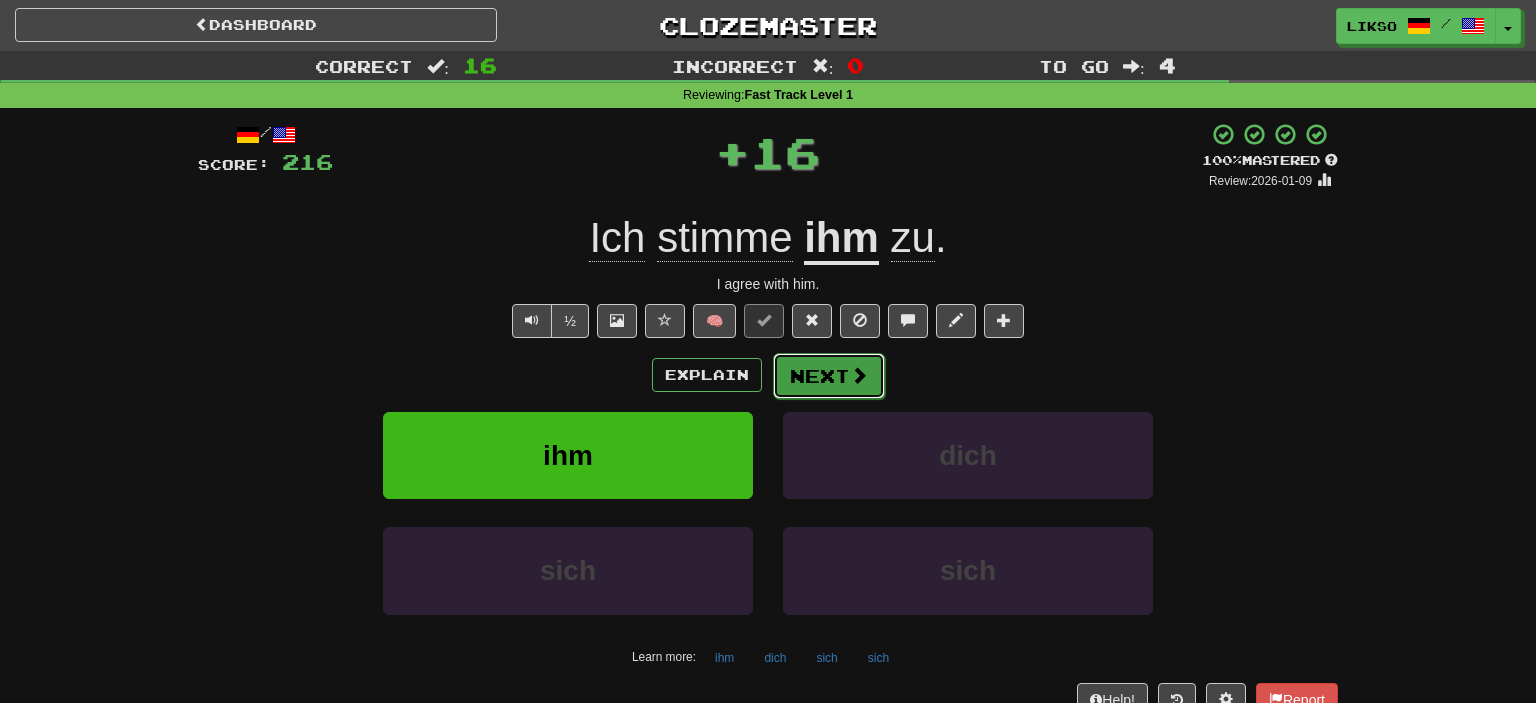 click at bounding box center (859, 375) 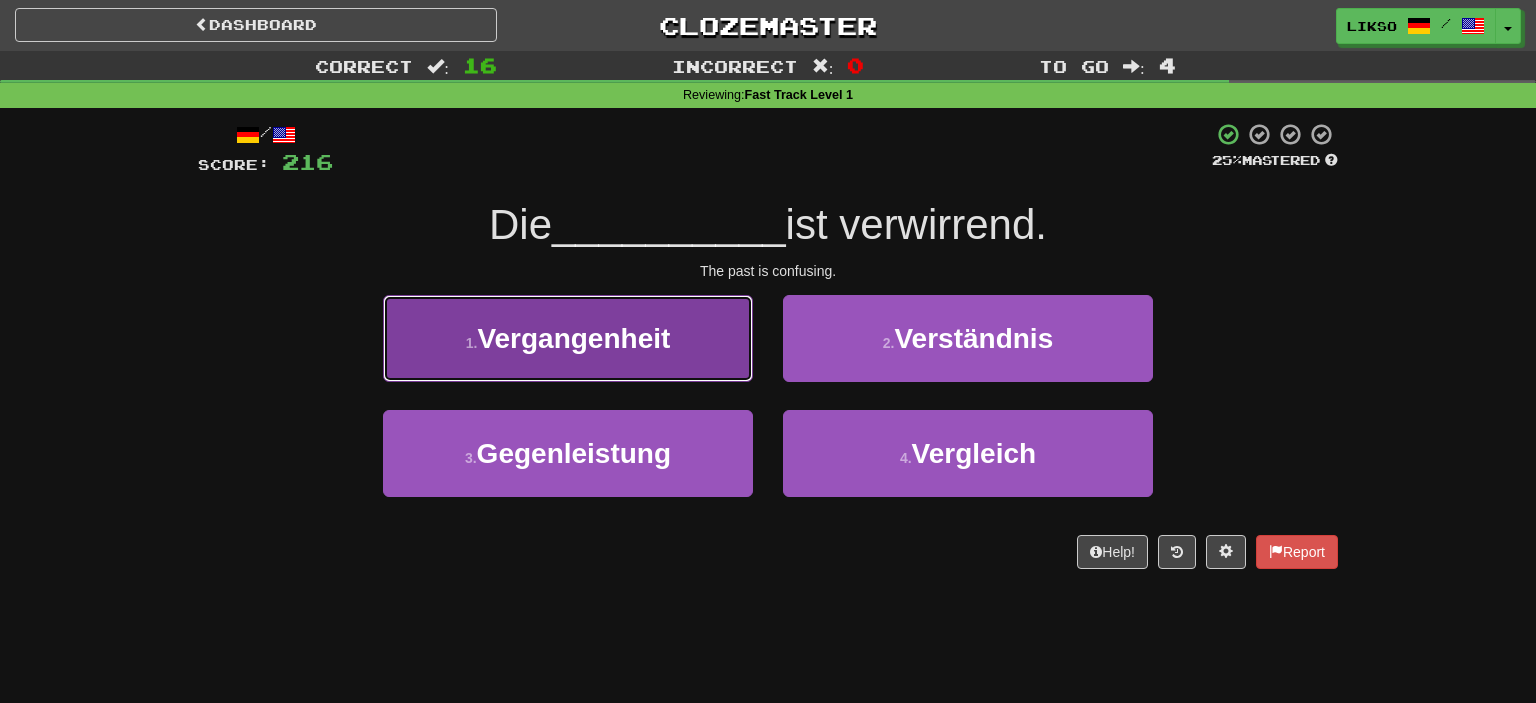 click on "1 .  Vergangenheit" at bounding box center (568, 338) 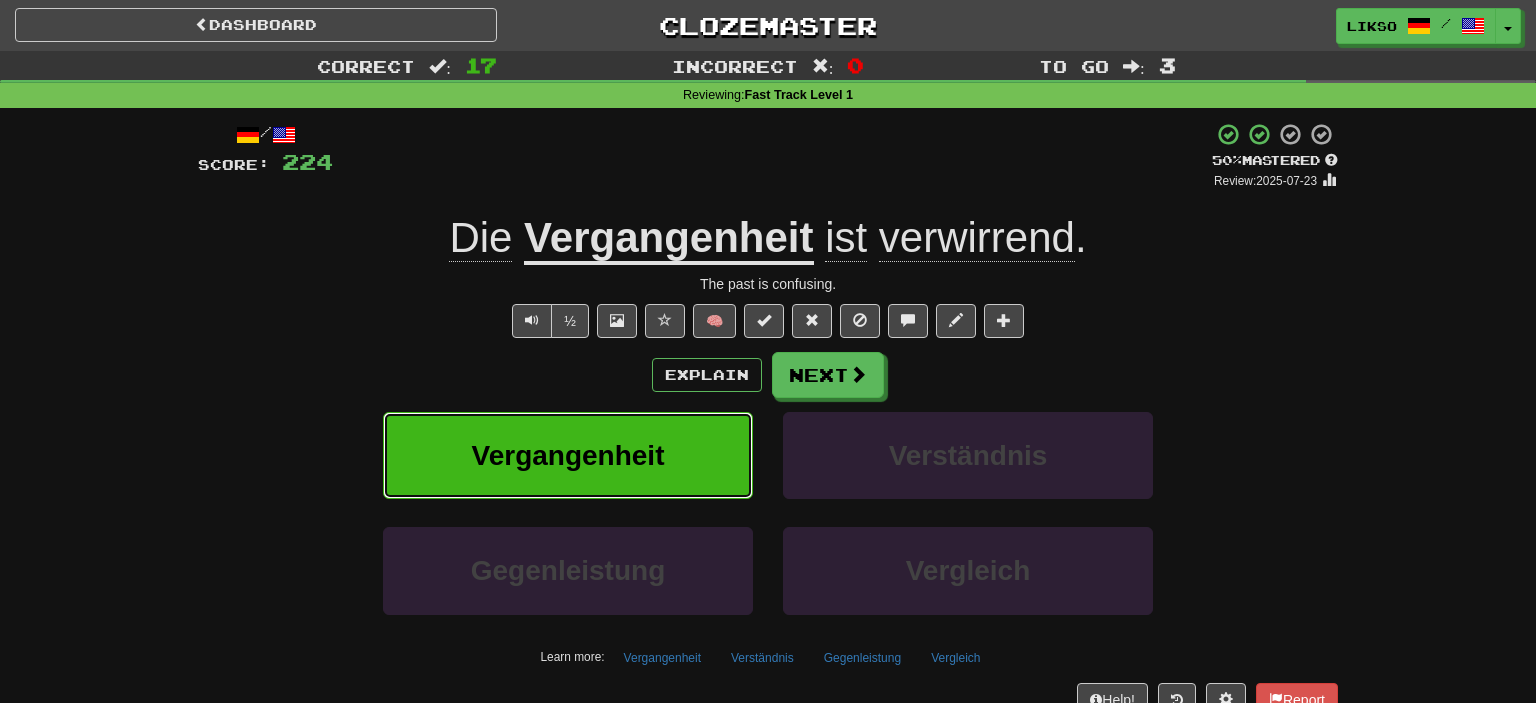 type 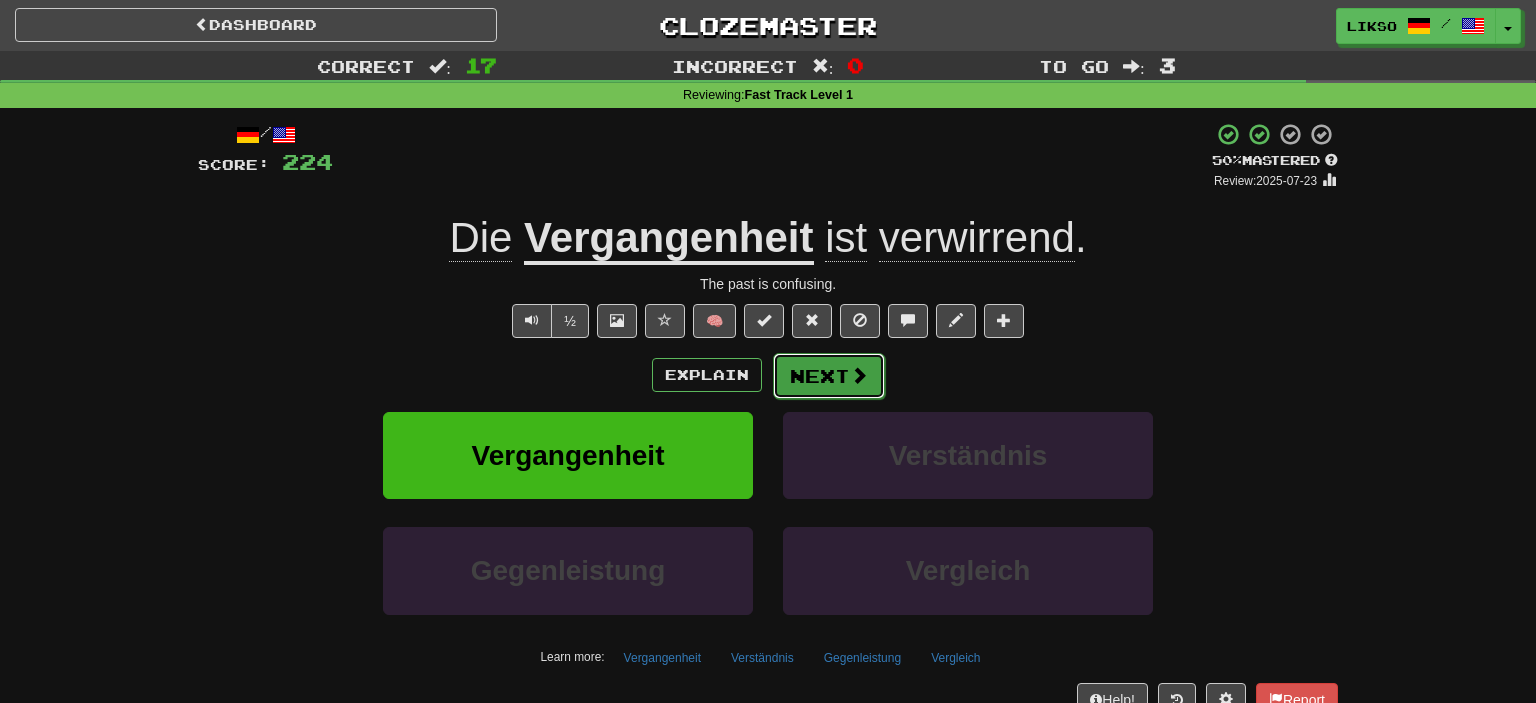 click on "Next" at bounding box center (829, 376) 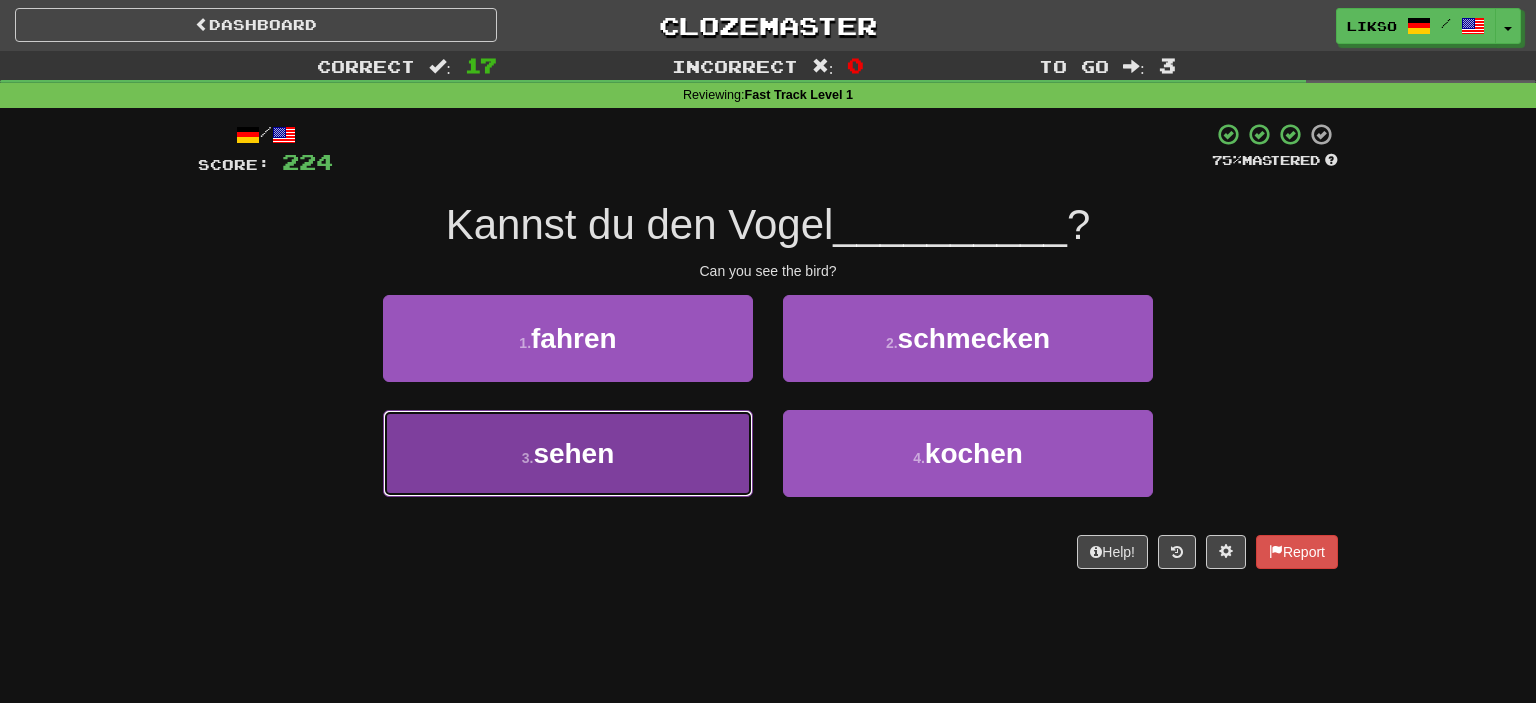 click on "3 .  sehen" at bounding box center [568, 453] 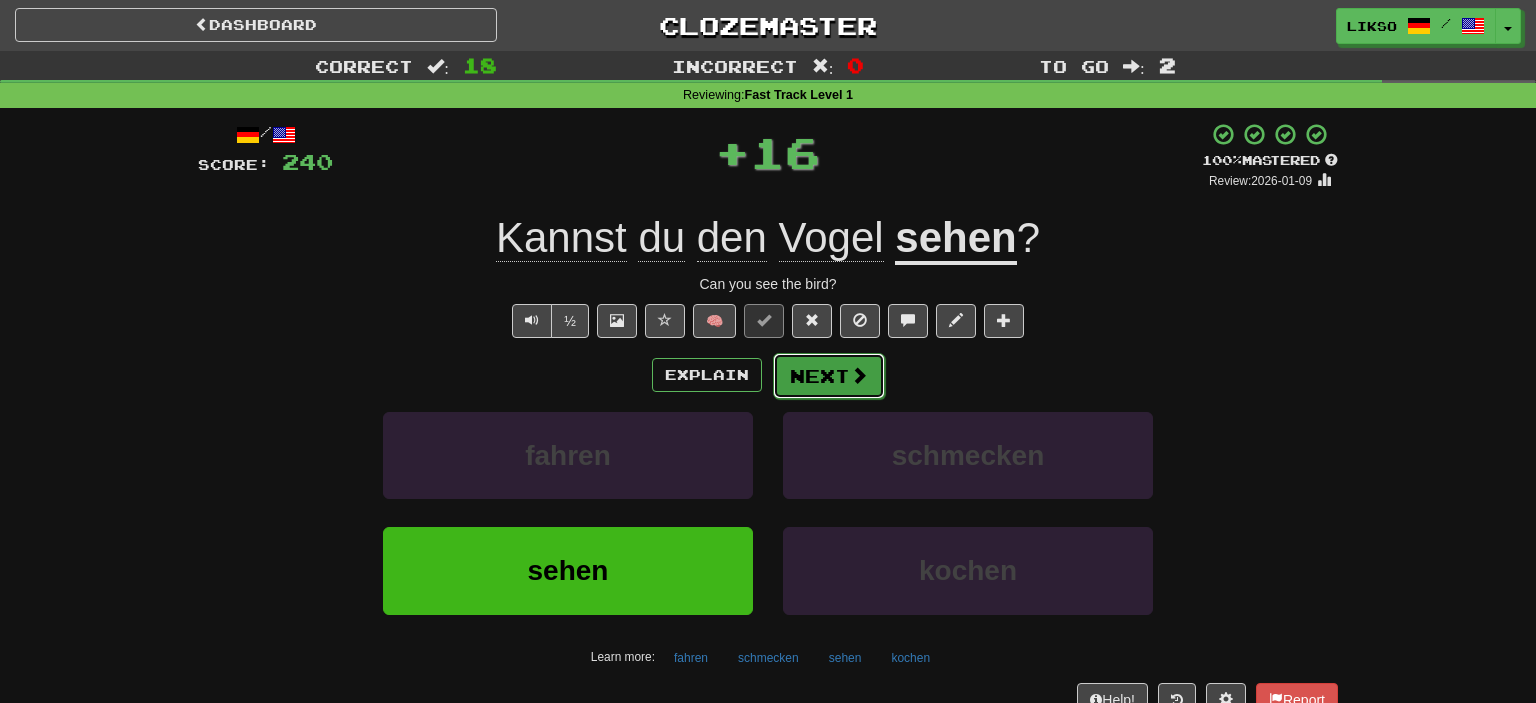 click on "Next" at bounding box center [829, 376] 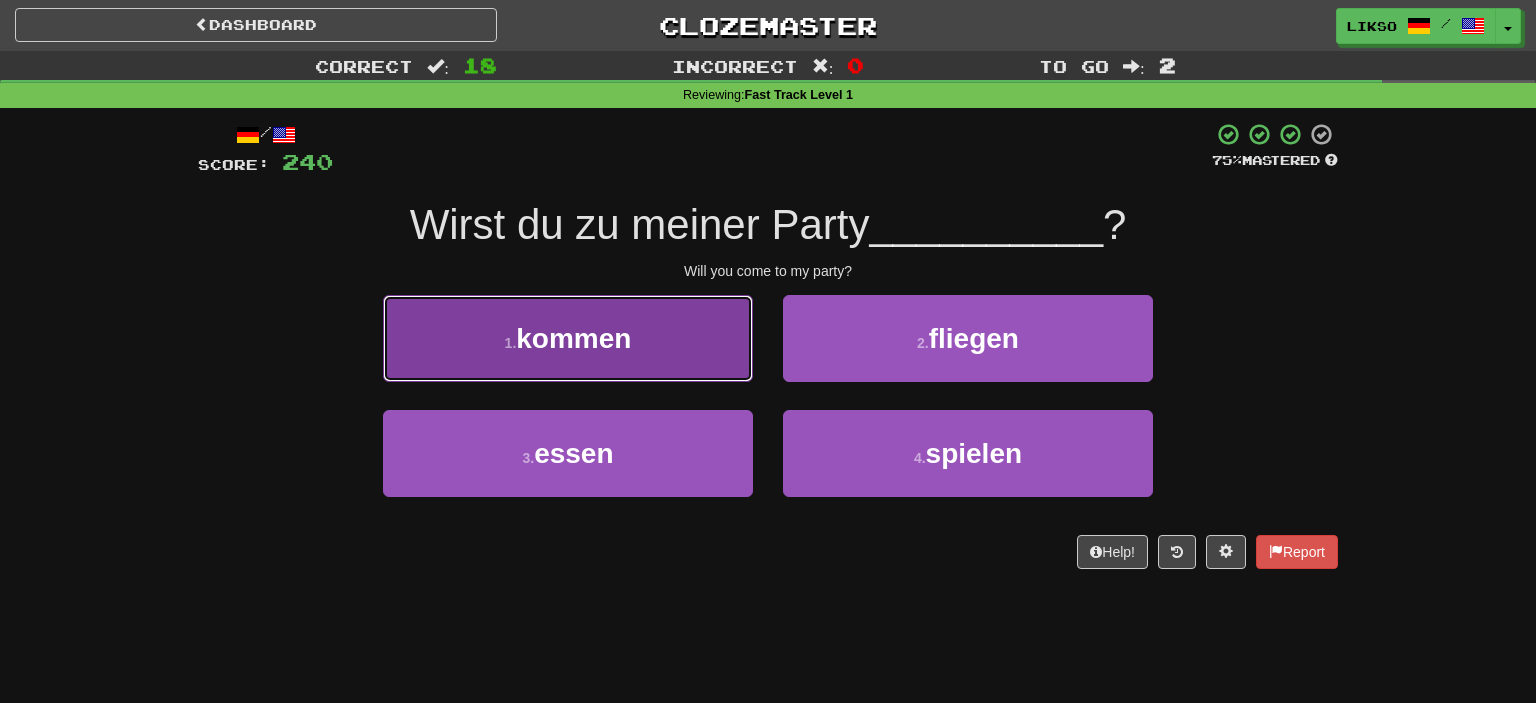 click on "1 .  kommen" at bounding box center [568, 338] 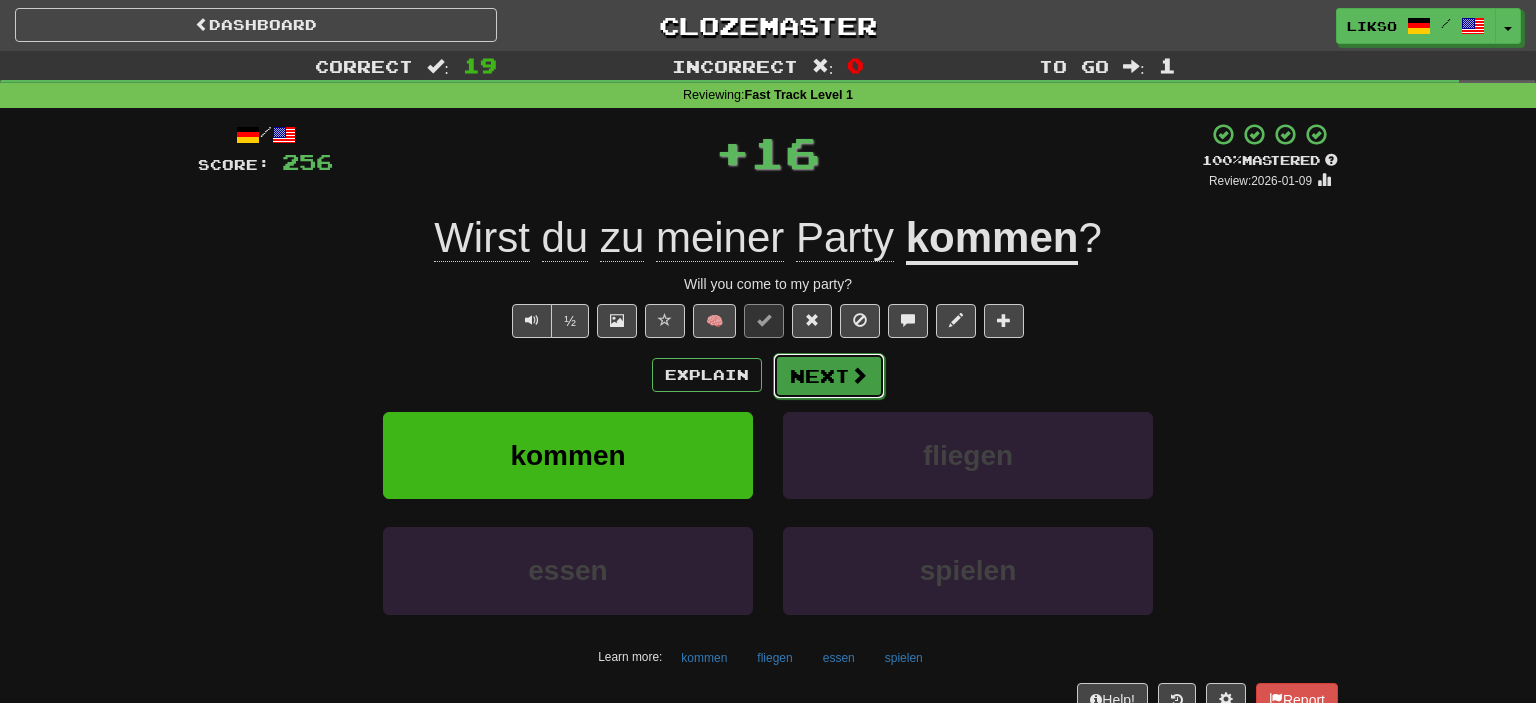click on "Next" at bounding box center [829, 376] 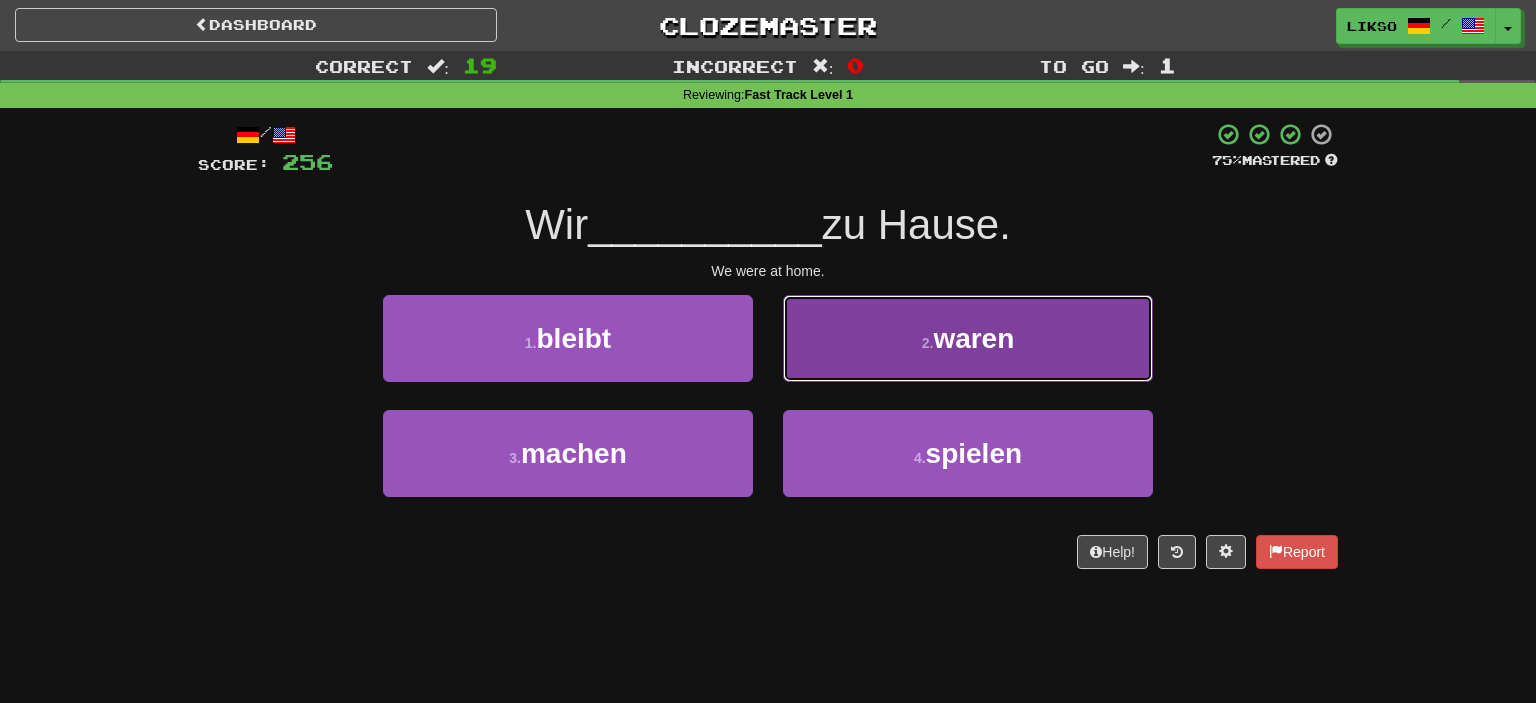 click on "2 .  waren" at bounding box center [968, 338] 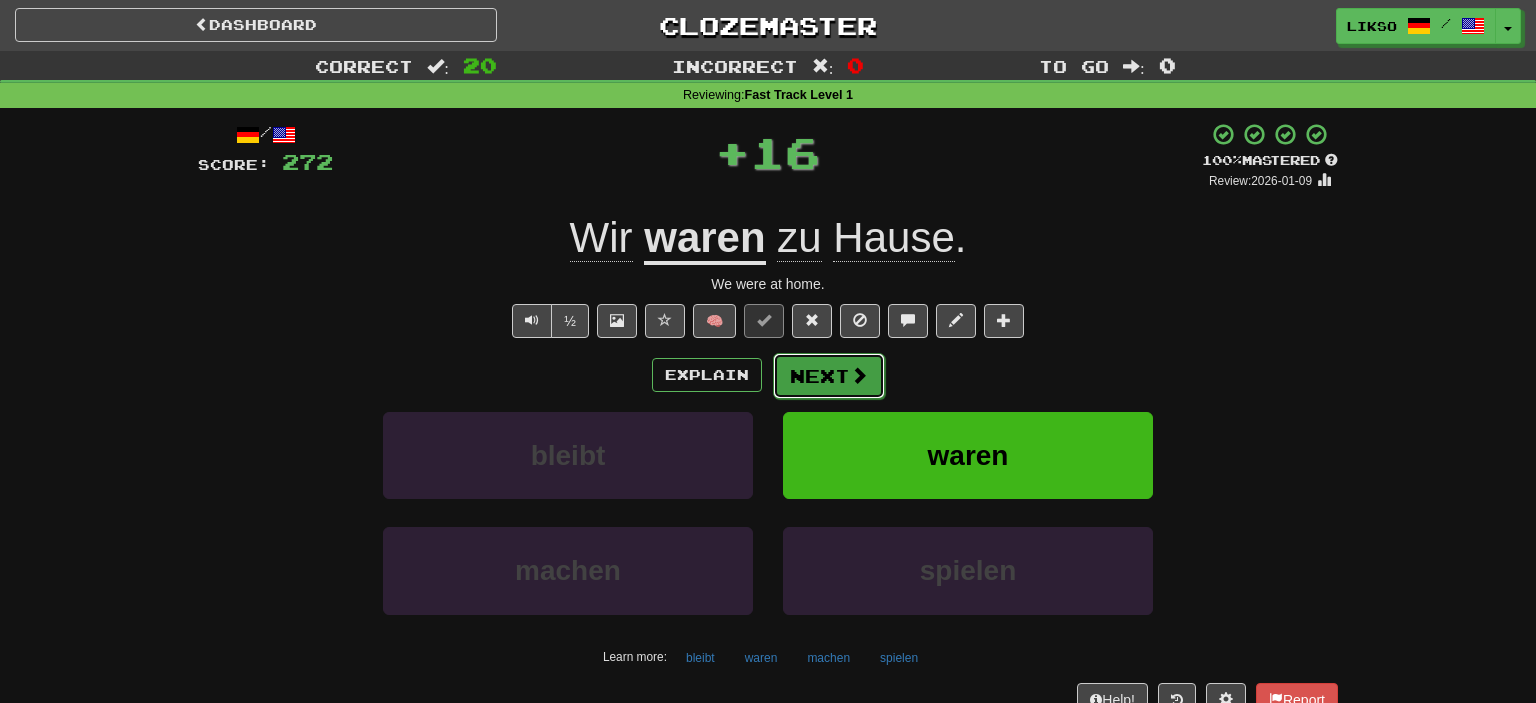 click on "Next" at bounding box center (829, 376) 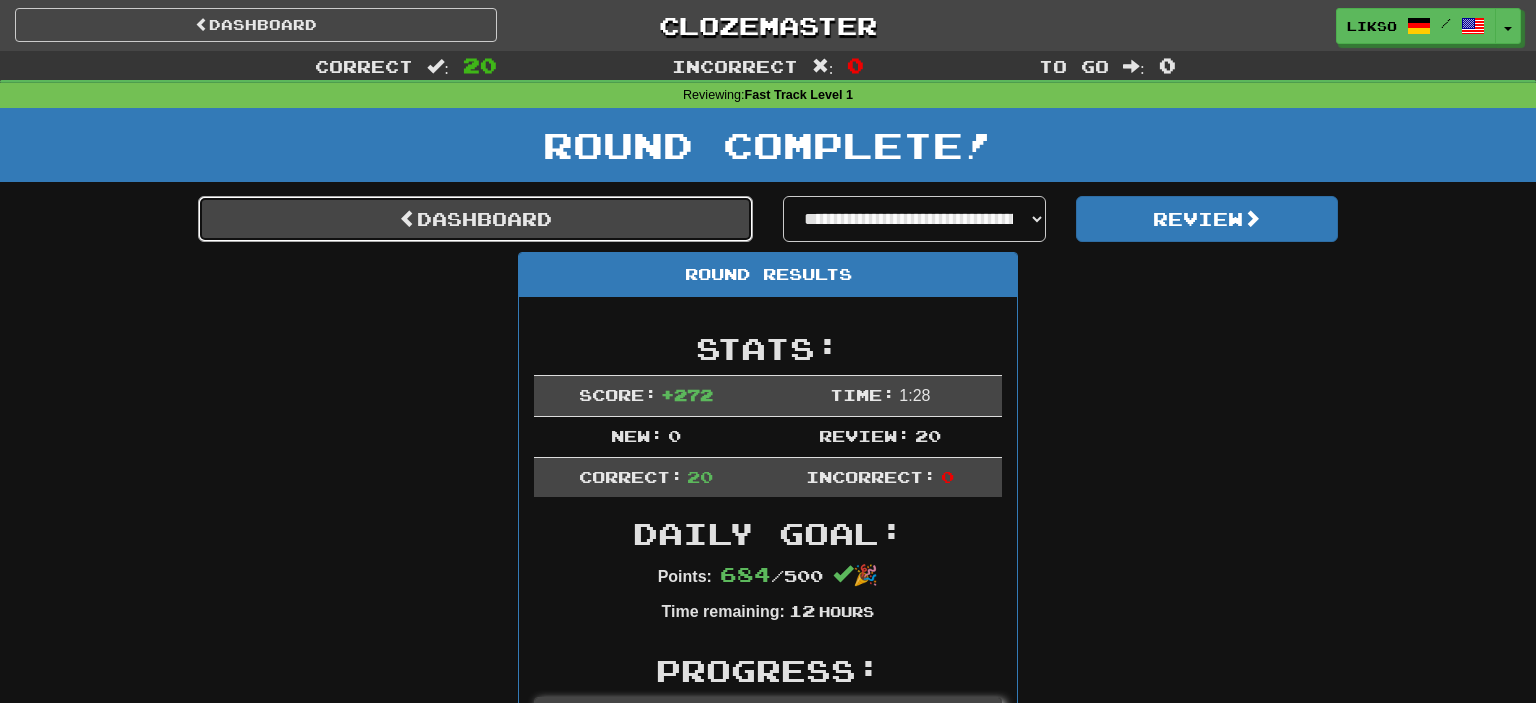 click on "Dashboard" at bounding box center (475, 219) 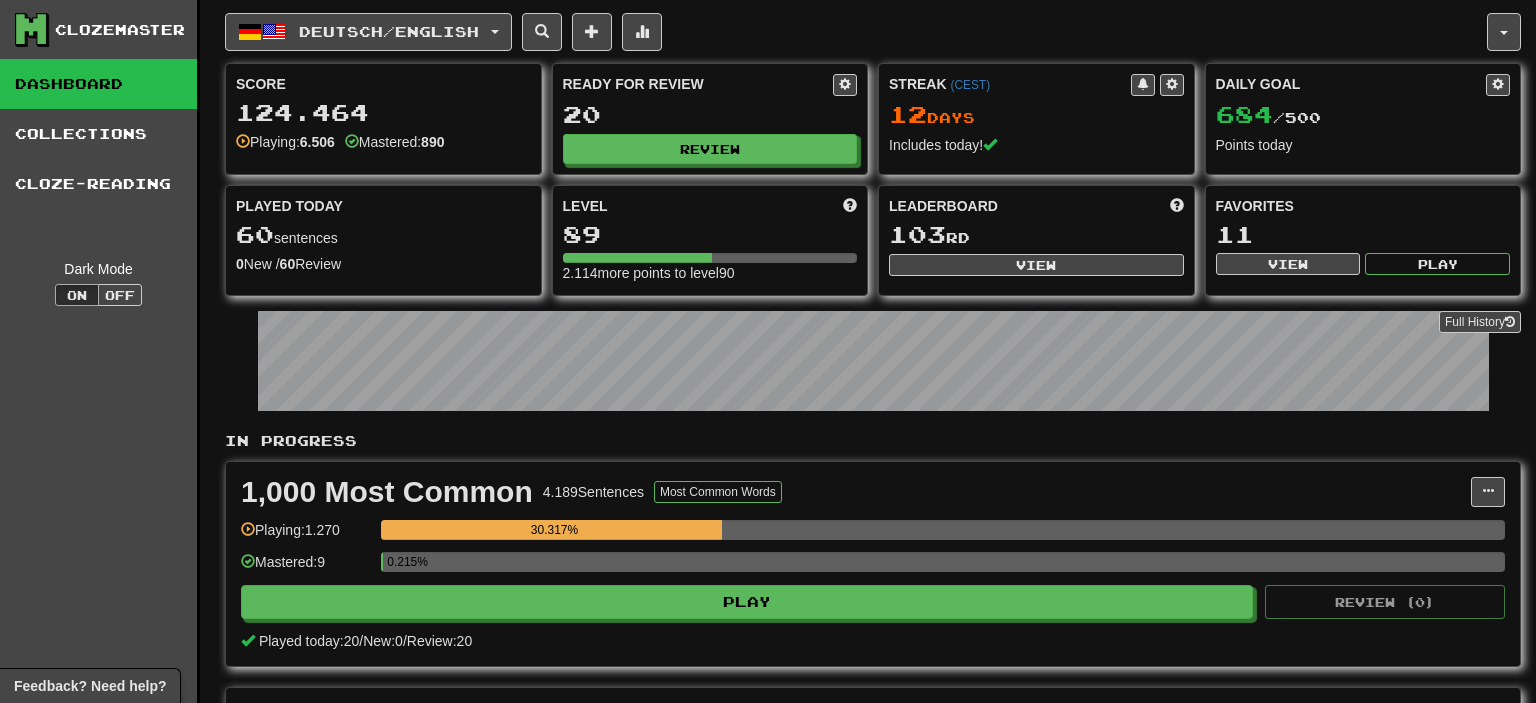 scroll, scrollTop: 0, scrollLeft: 0, axis: both 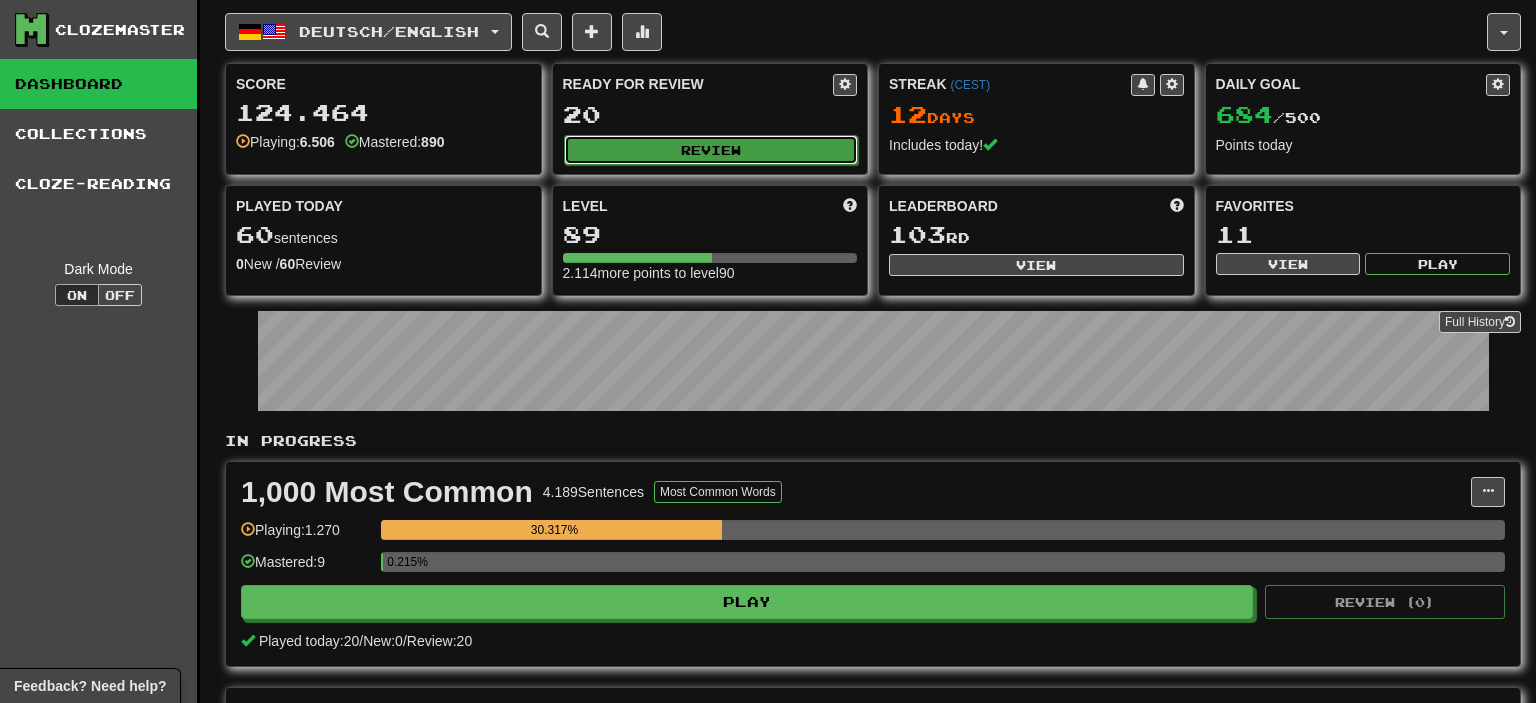 click on "Review" at bounding box center (711, 150) 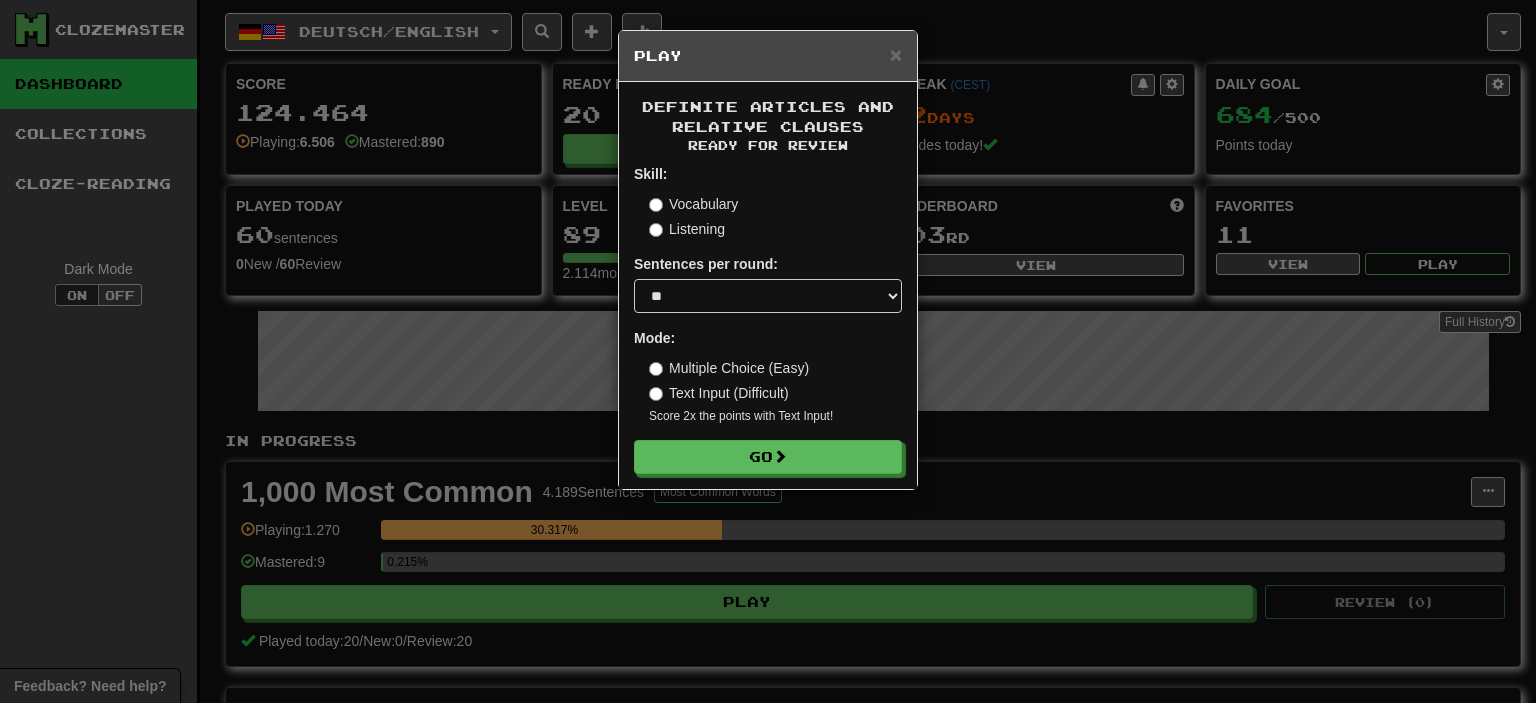 click on "Text Input (Difficult)" at bounding box center [719, 393] 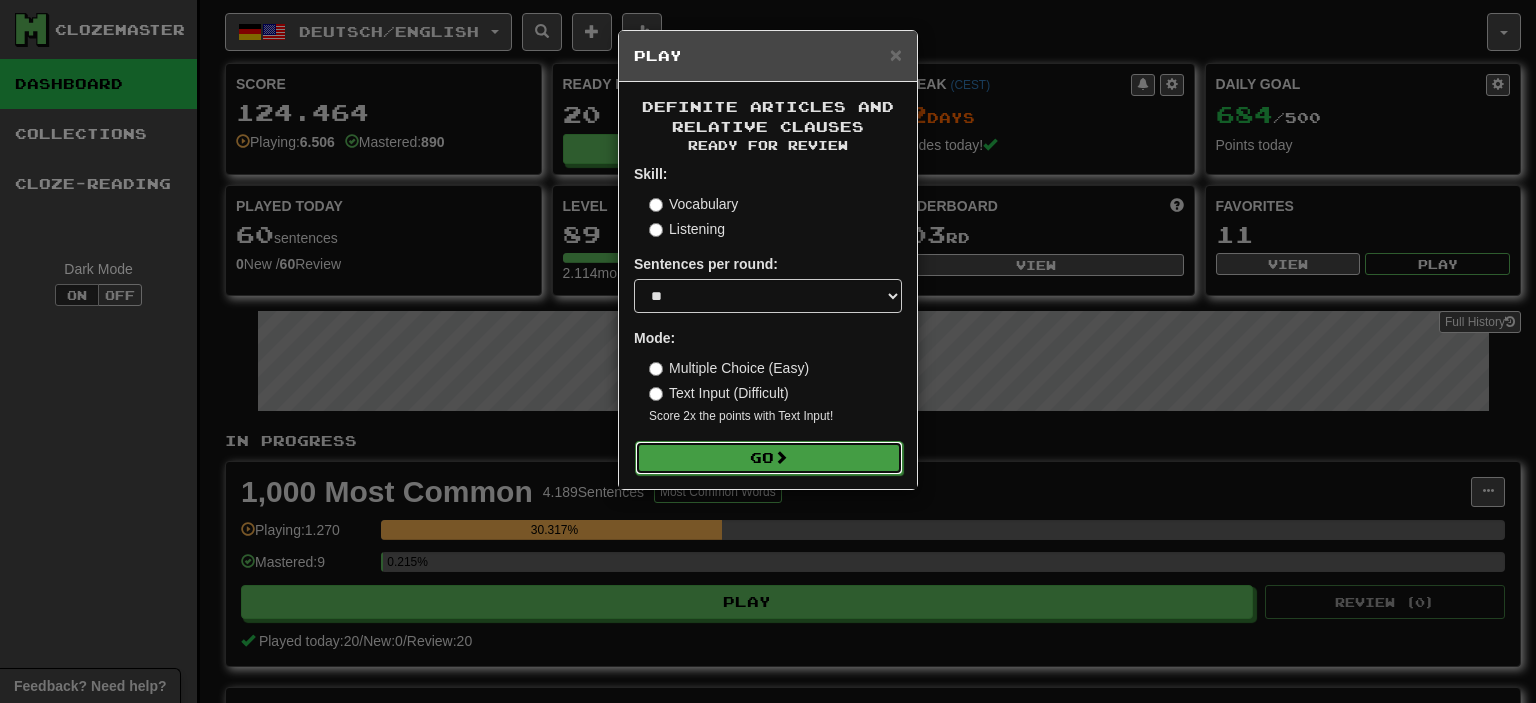 click on "Go" at bounding box center [769, 458] 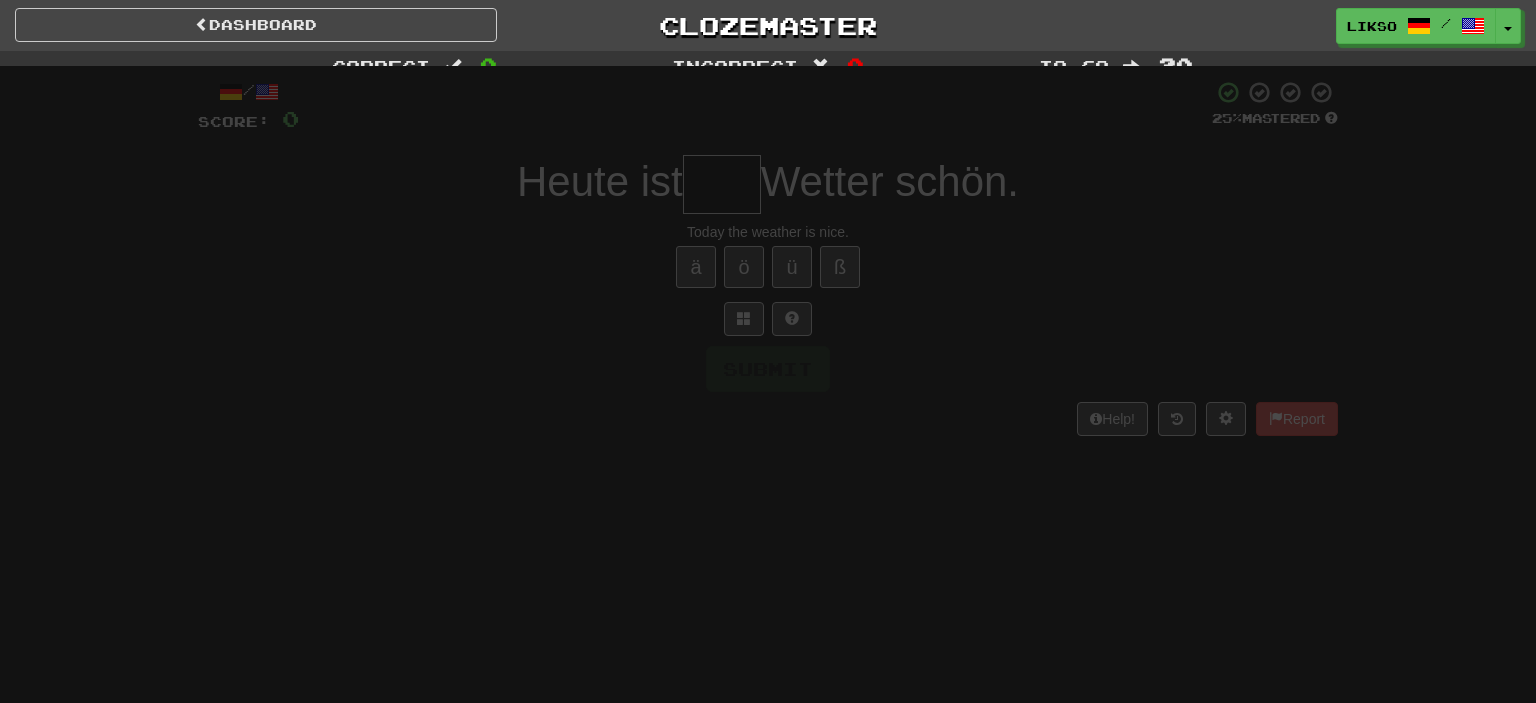 scroll, scrollTop: 0, scrollLeft: 0, axis: both 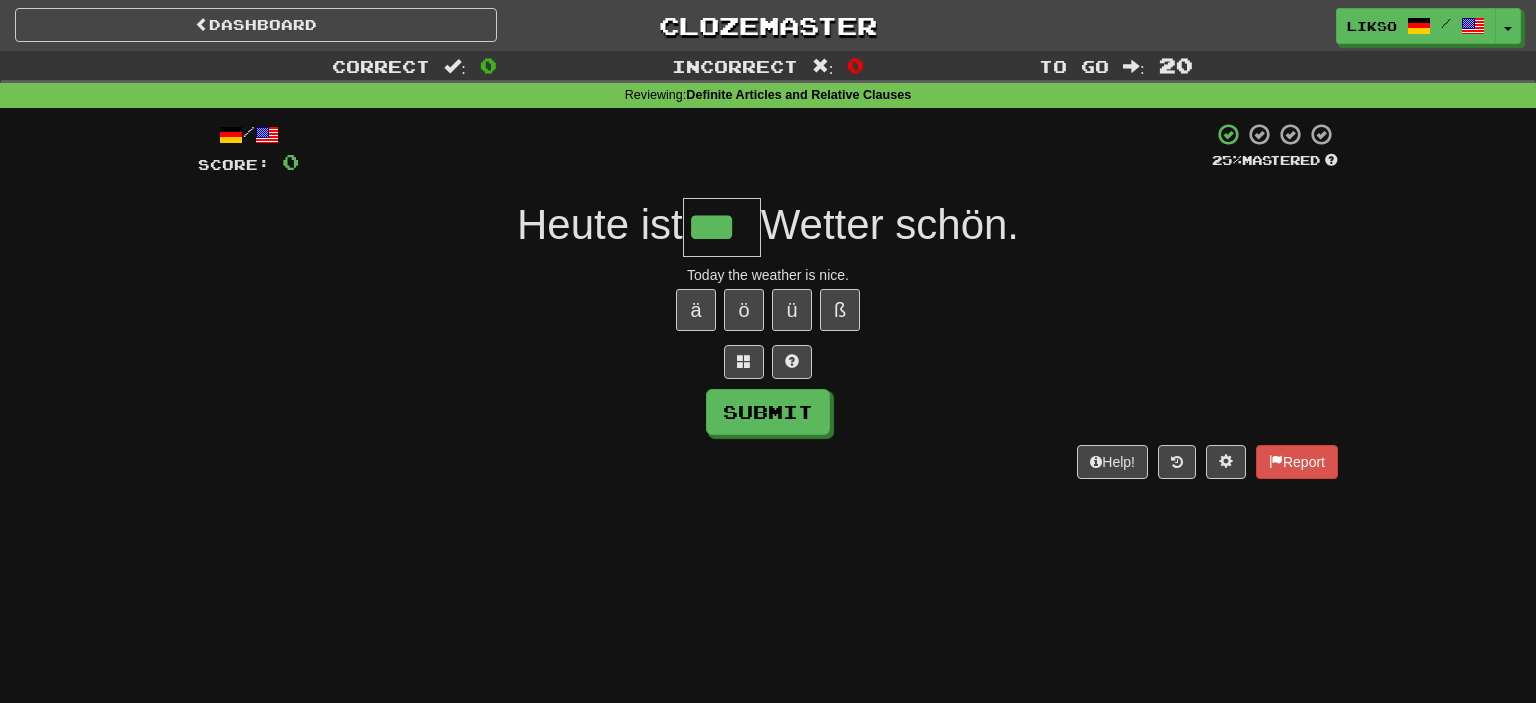 type on "***" 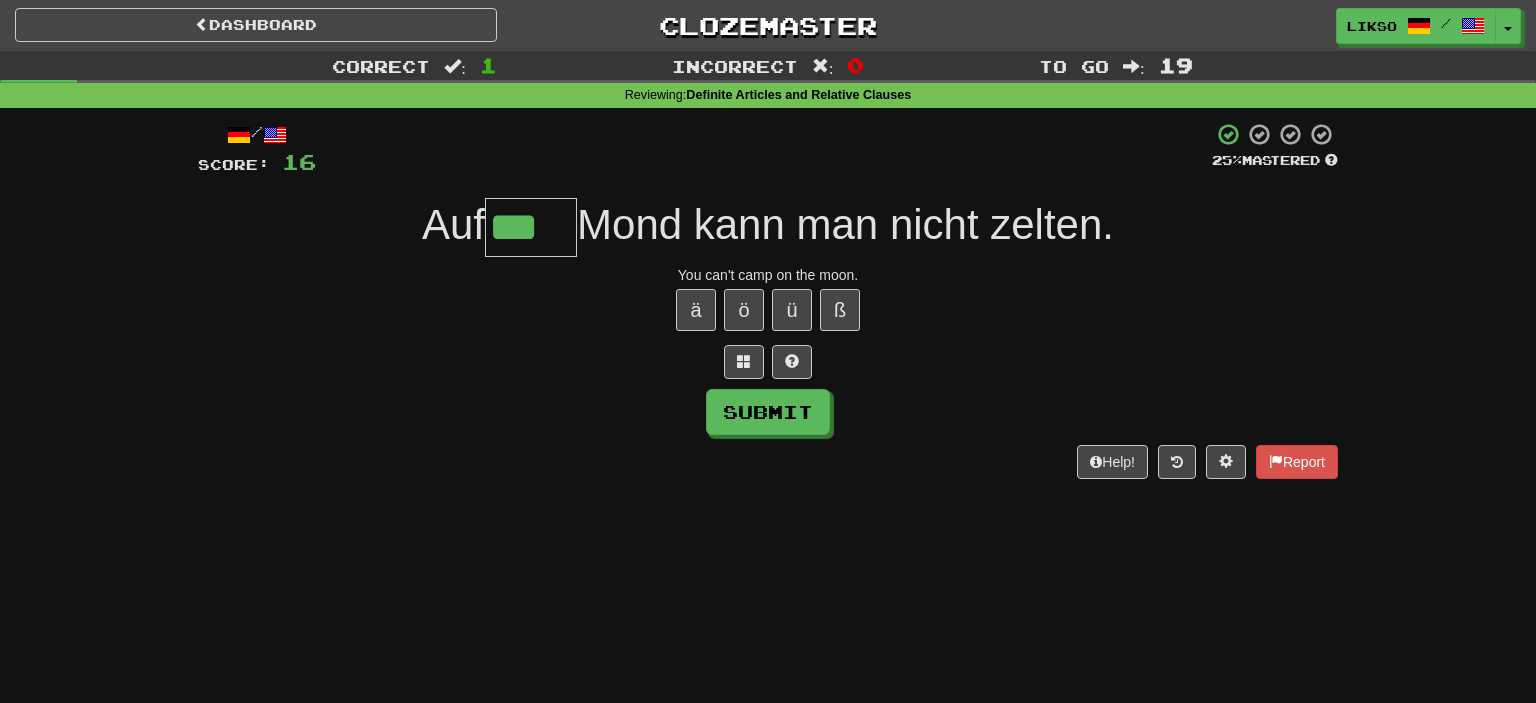 type on "***" 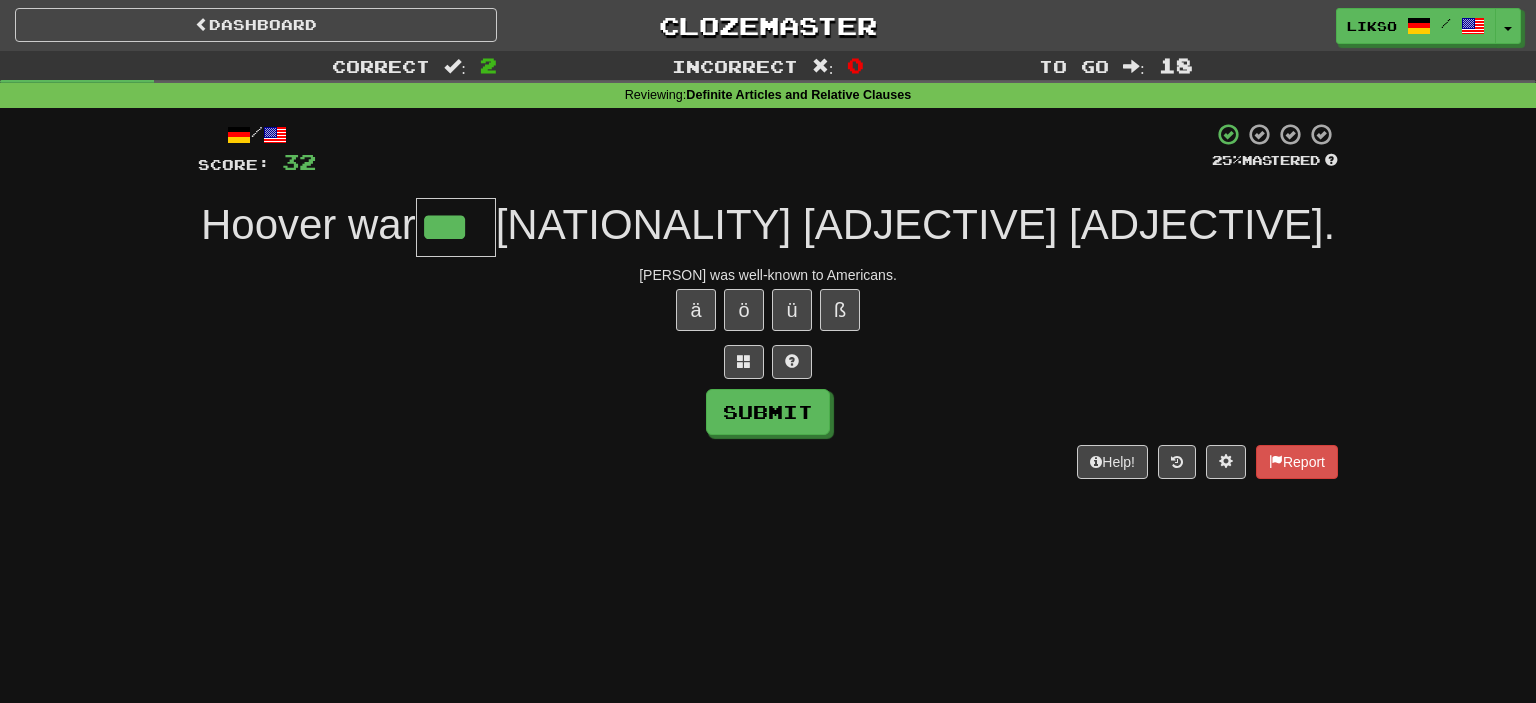 type on "***" 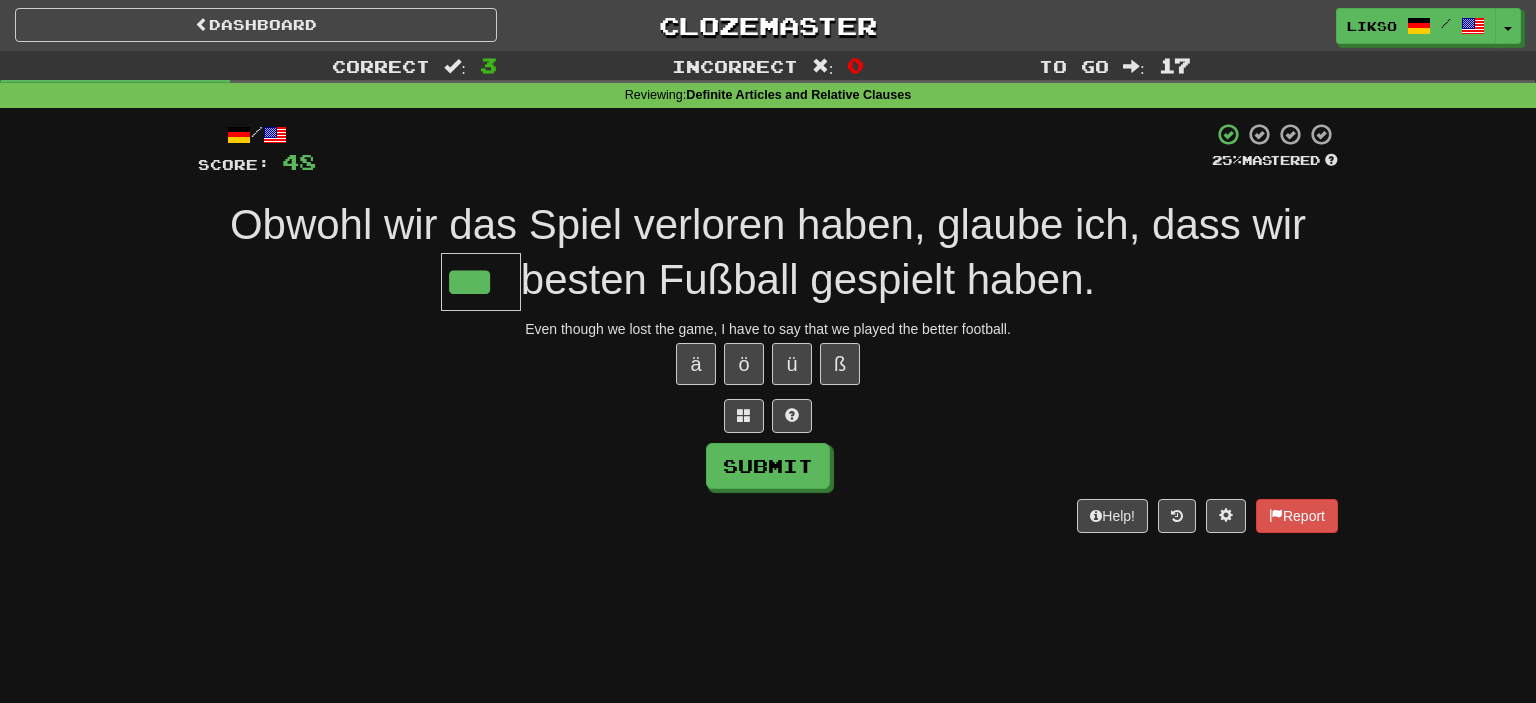 type on "***" 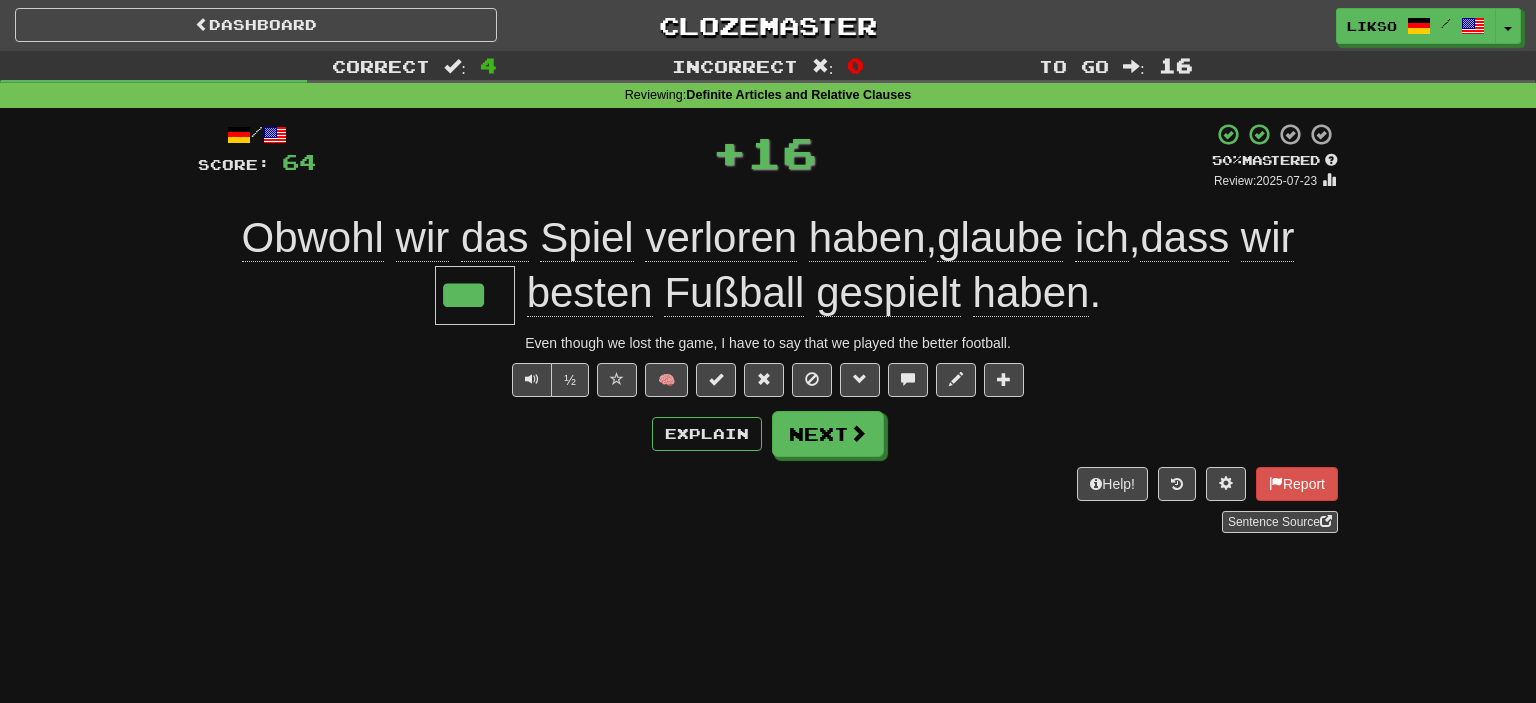 click on "Fußball" at bounding box center [734, 293] 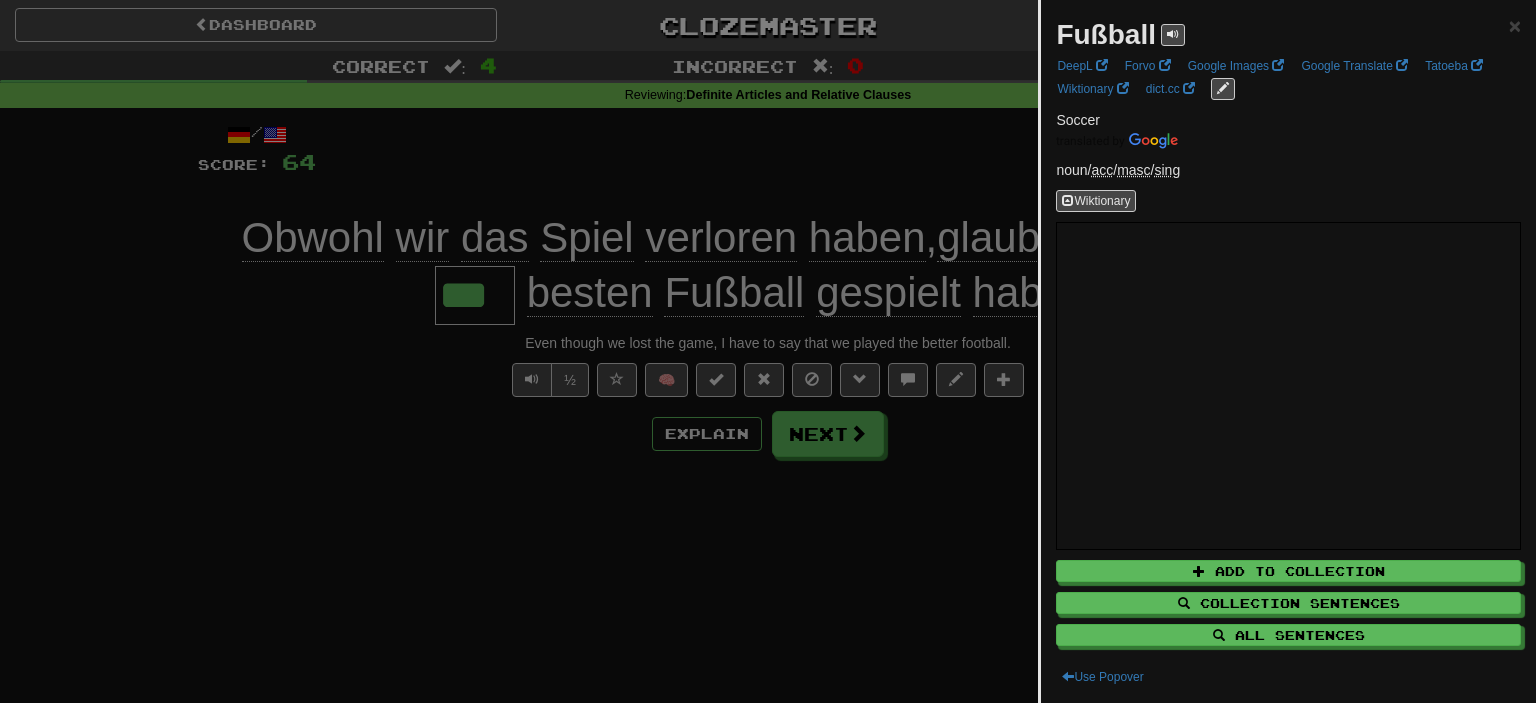 click at bounding box center (768, 351) 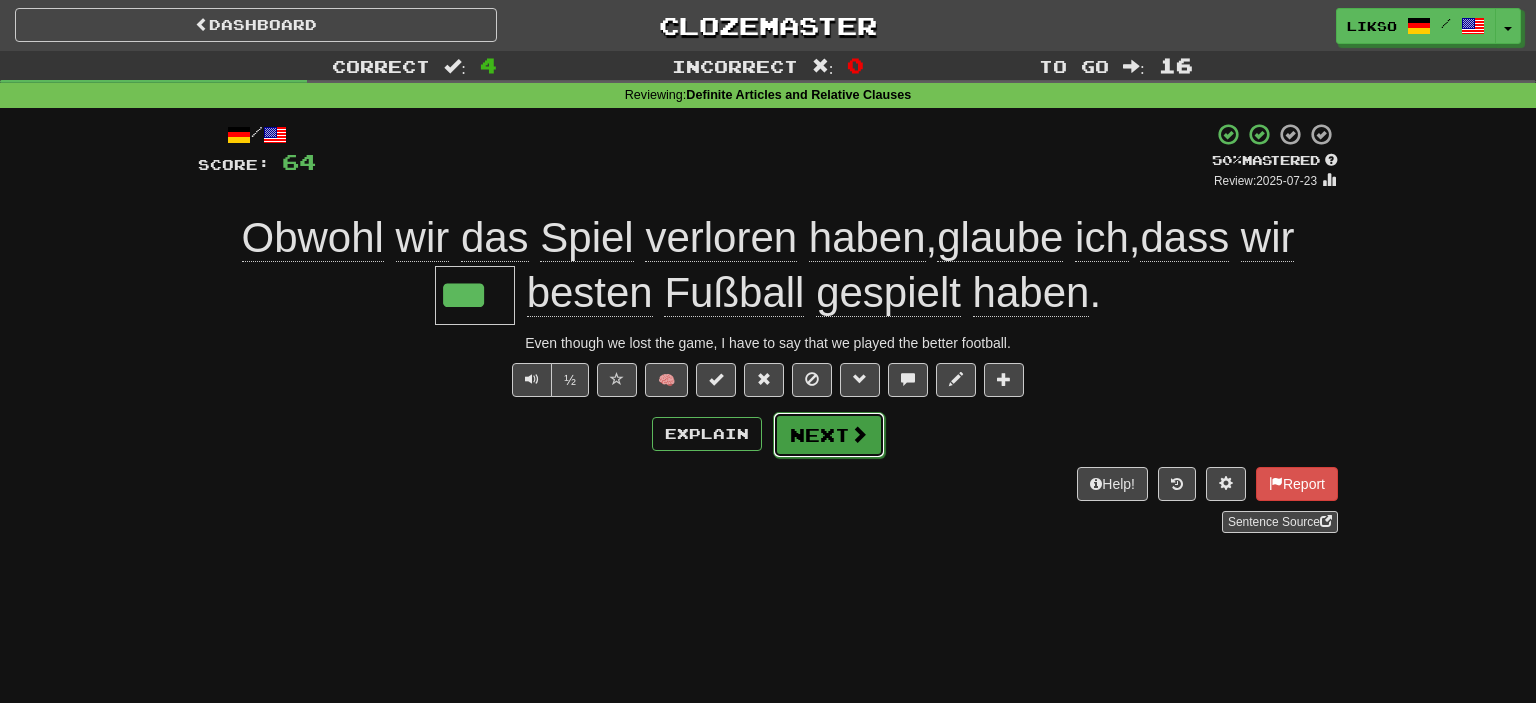 click on "Next" at bounding box center (829, 435) 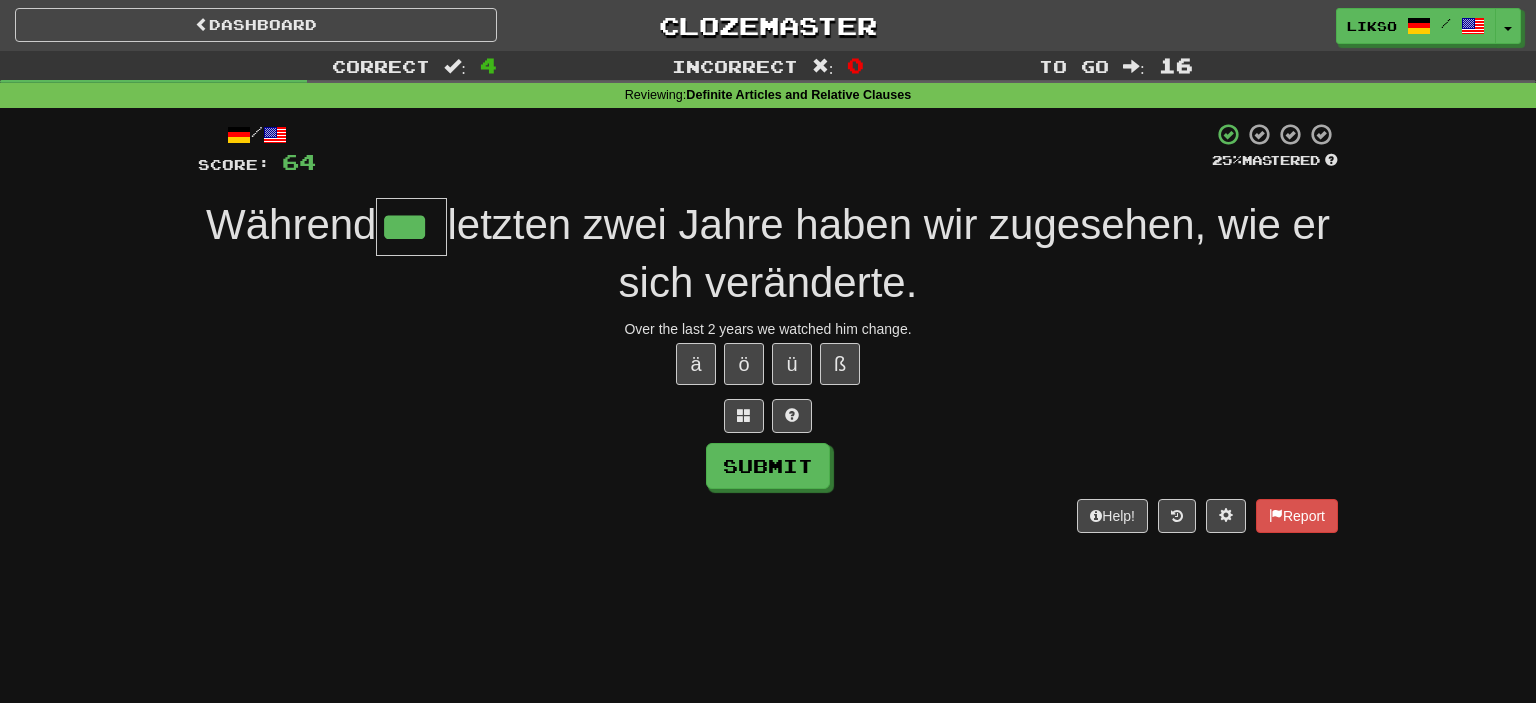 scroll, scrollTop: 0, scrollLeft: 0, axis: both 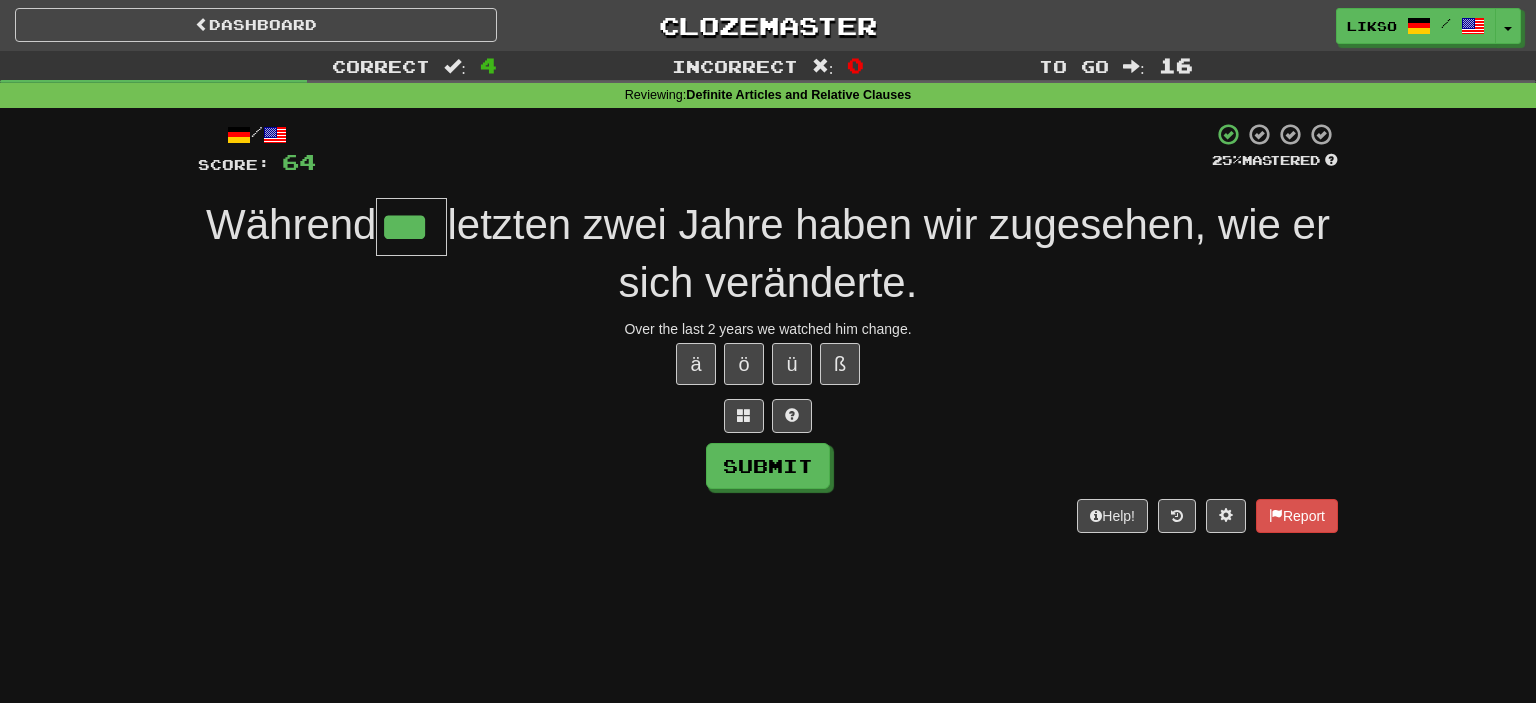 type on "***" 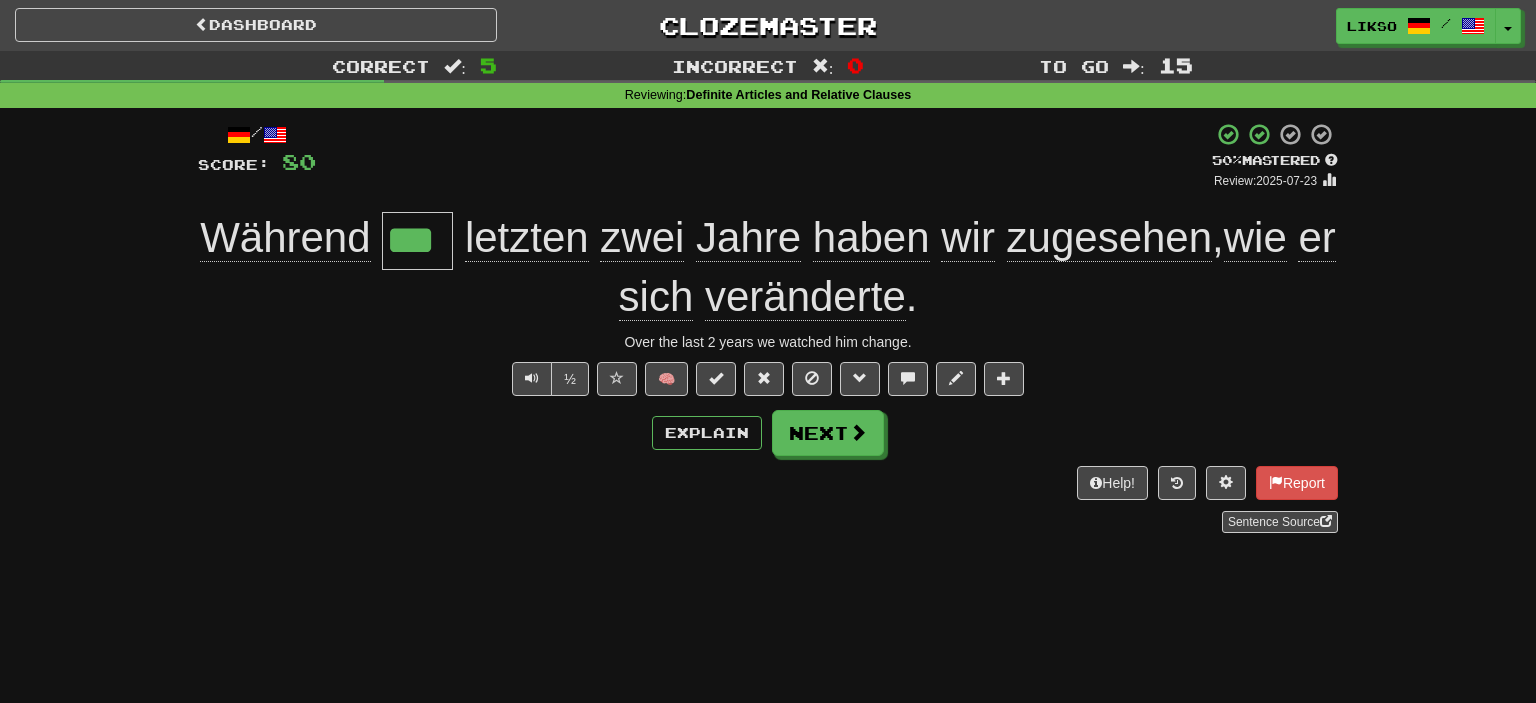 click on "Während   ***   letzten   zwei   Jahre   haben   wir   zugesehen ,  wie   er   sich   veränderte ." at bounding box center [768, 267] 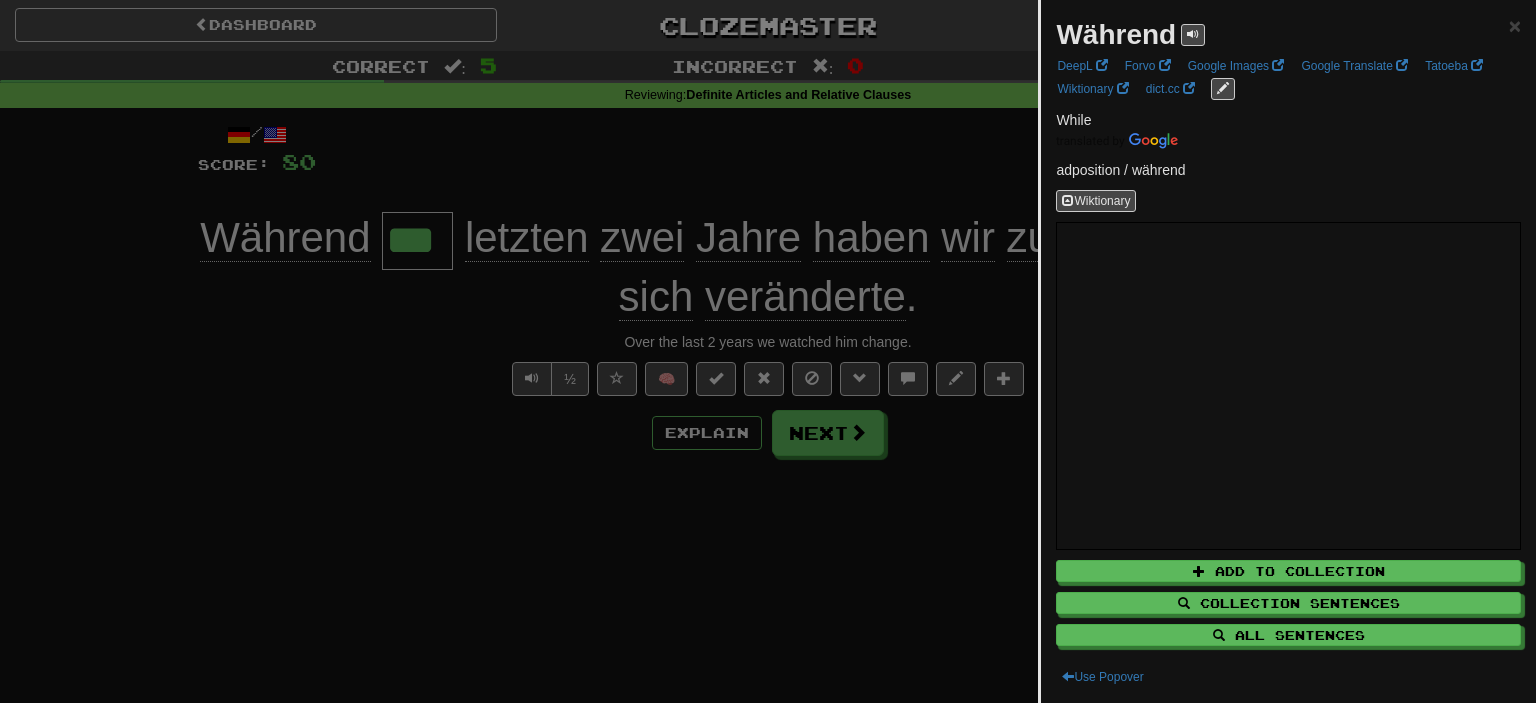 click at bounding box center [768, 351] 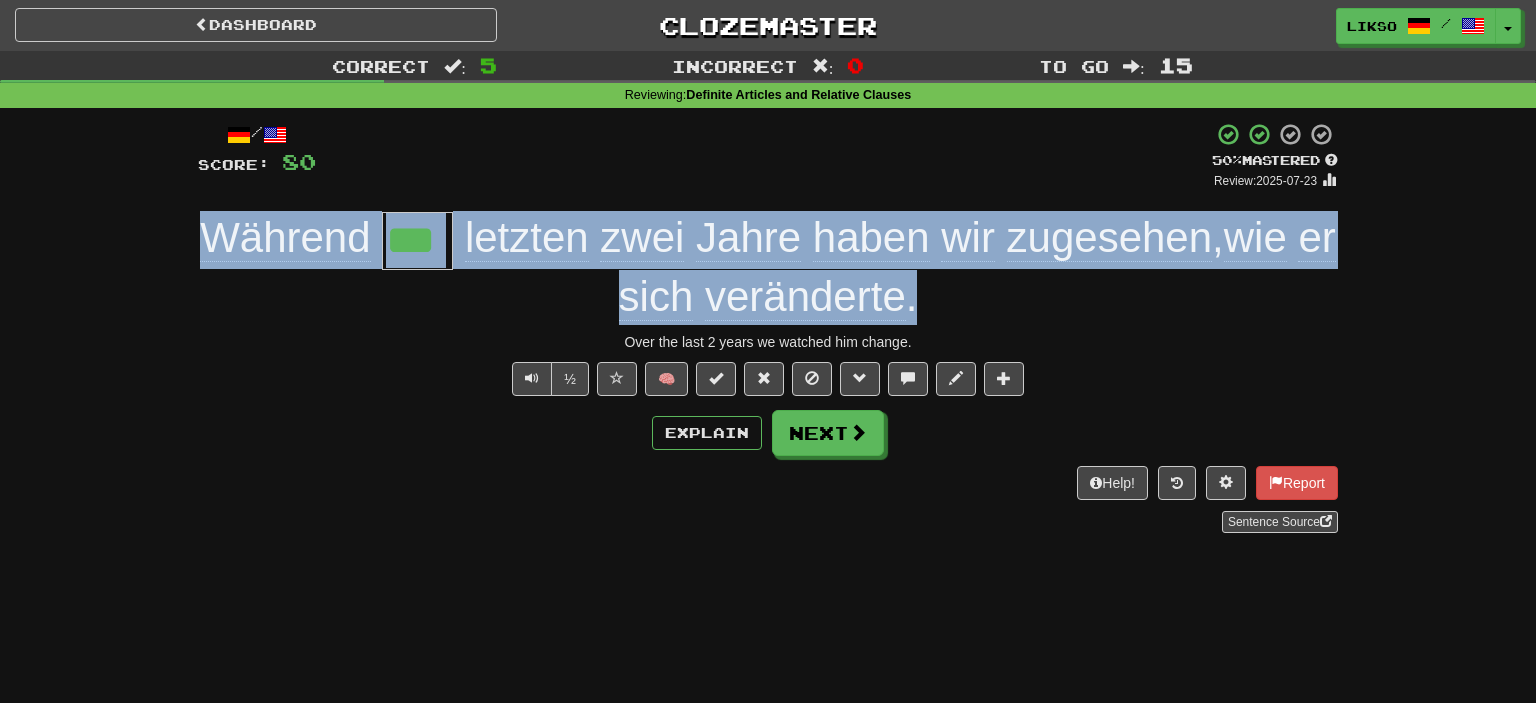 drag, startPoint x: 222, startPoint y: 240, endPoint x: 941, endPoint y: 308, distance: 722.20844 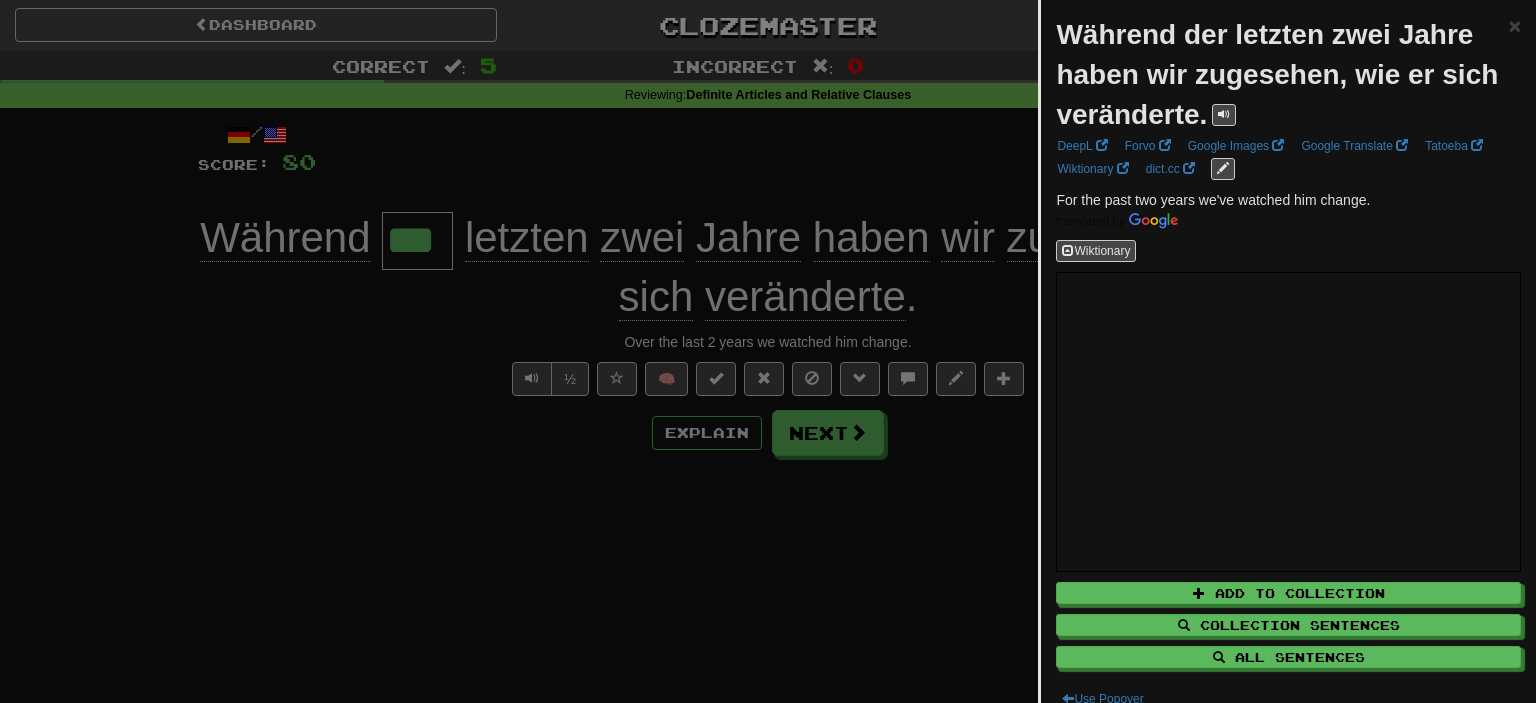 click on "Während der letzten zwei Jahre haben wir zugesehen, wie er sich veränderte." at bounding box center (1282, 75) 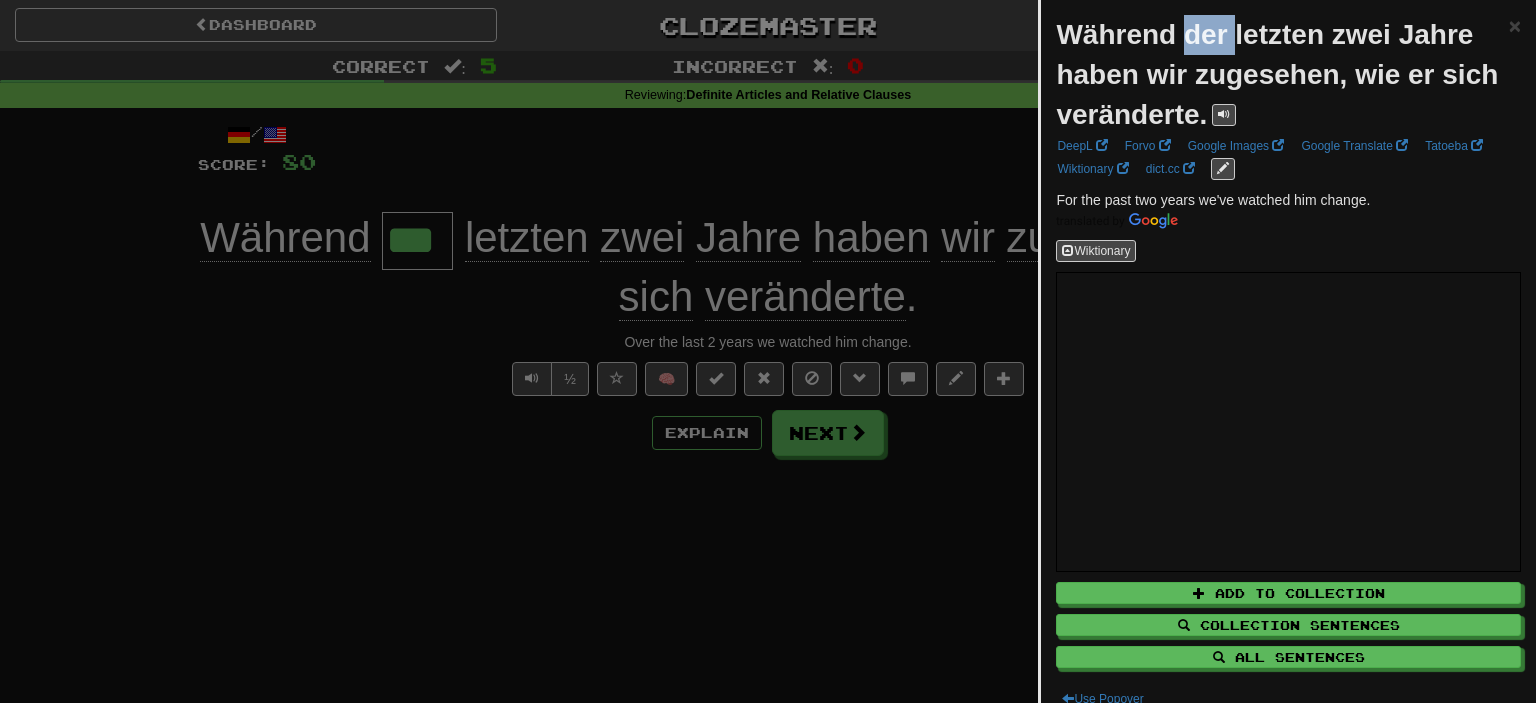 click on "Während der letzten zwei Jahre haben wir zugesehen, wie er sich veränderte." at bounding box center [1282, 75] 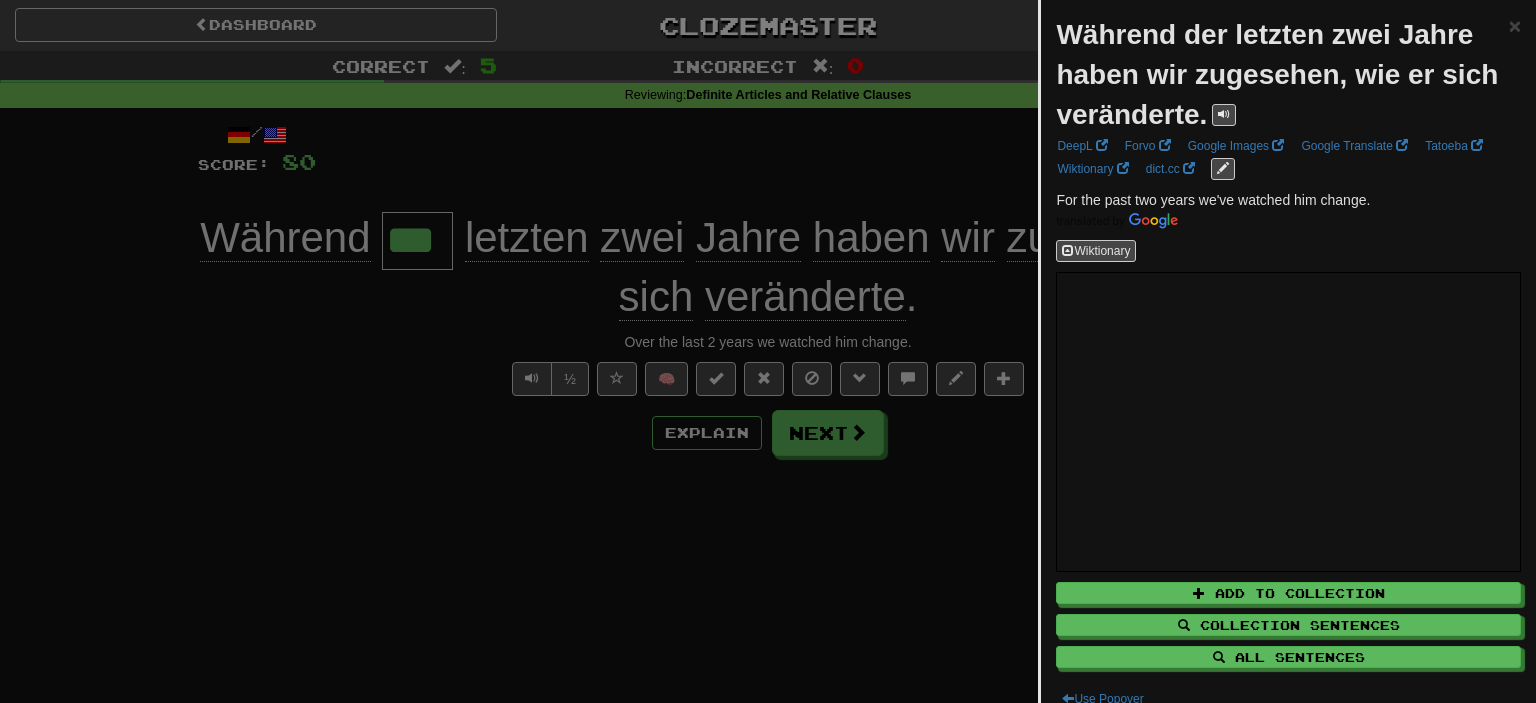 click on "Während der letzten zwei Jahre haben wir zugesehen, wie er sich veränderte." at bounding box center [1282, 75] 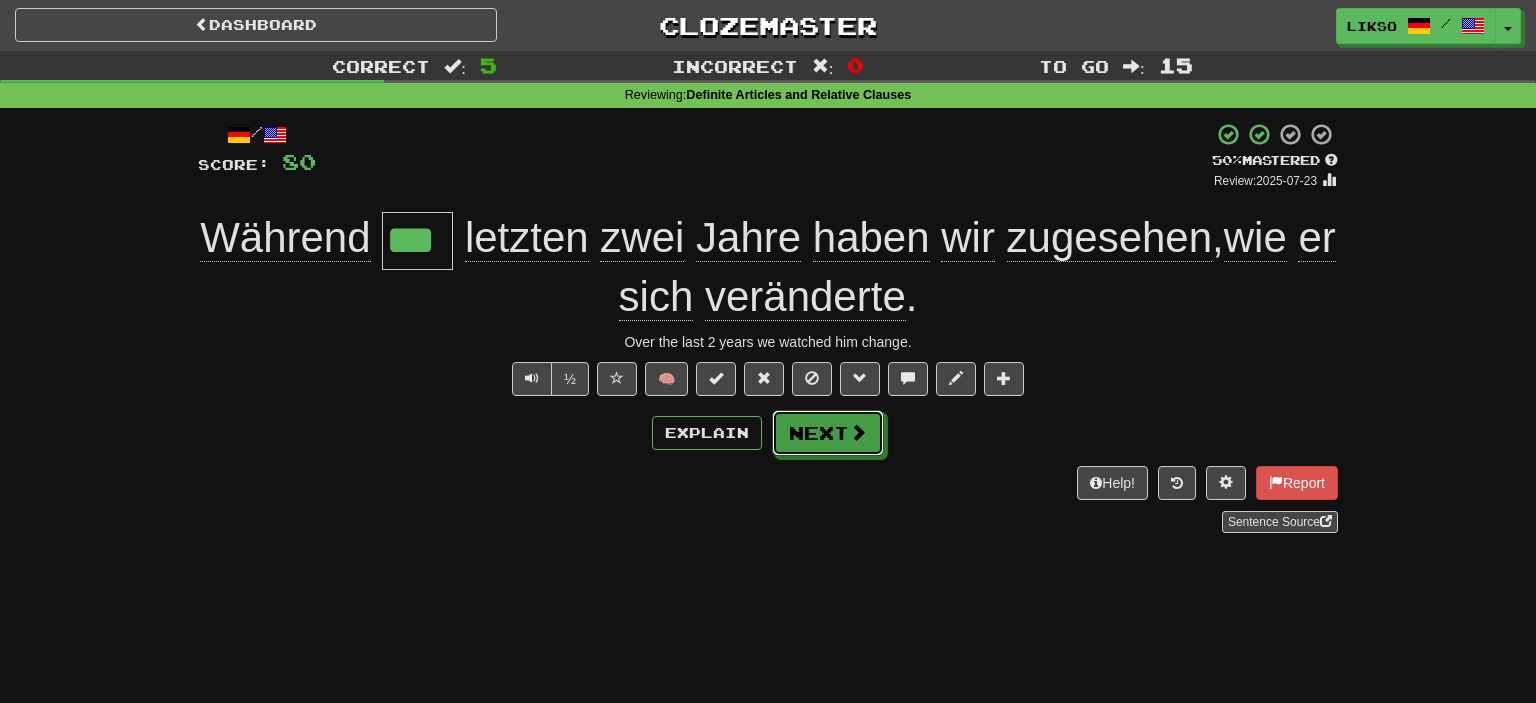 click on "Next" at bounding box center (828, 433) 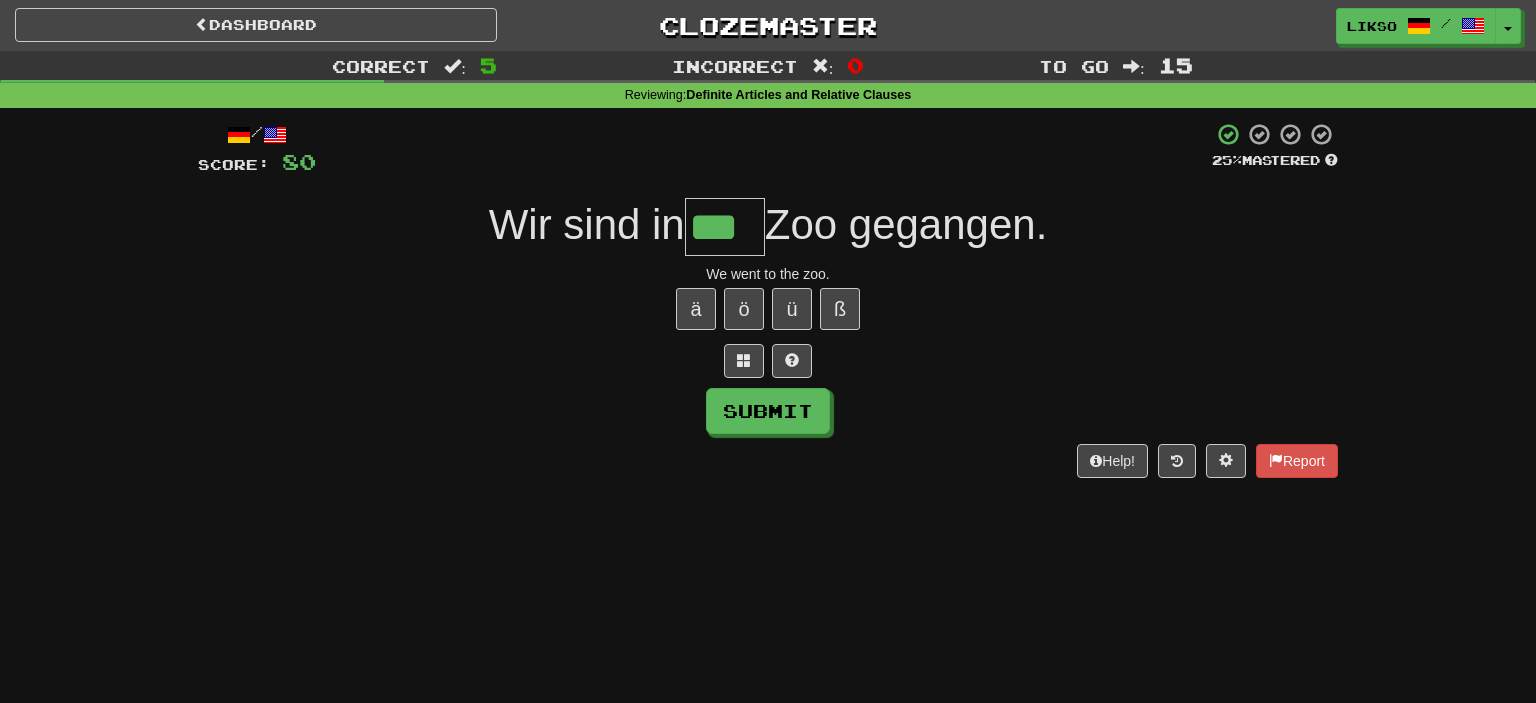 type on "***" 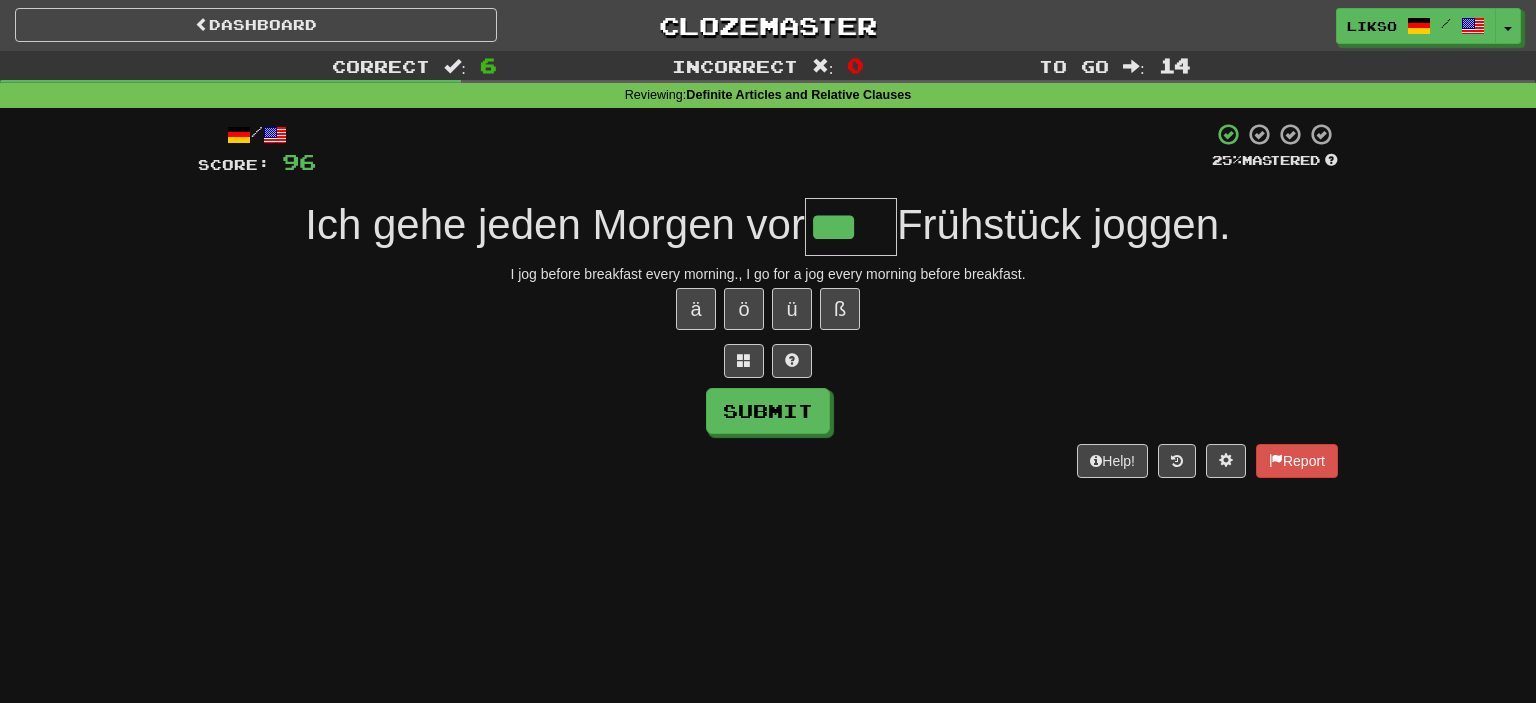 type on "***" 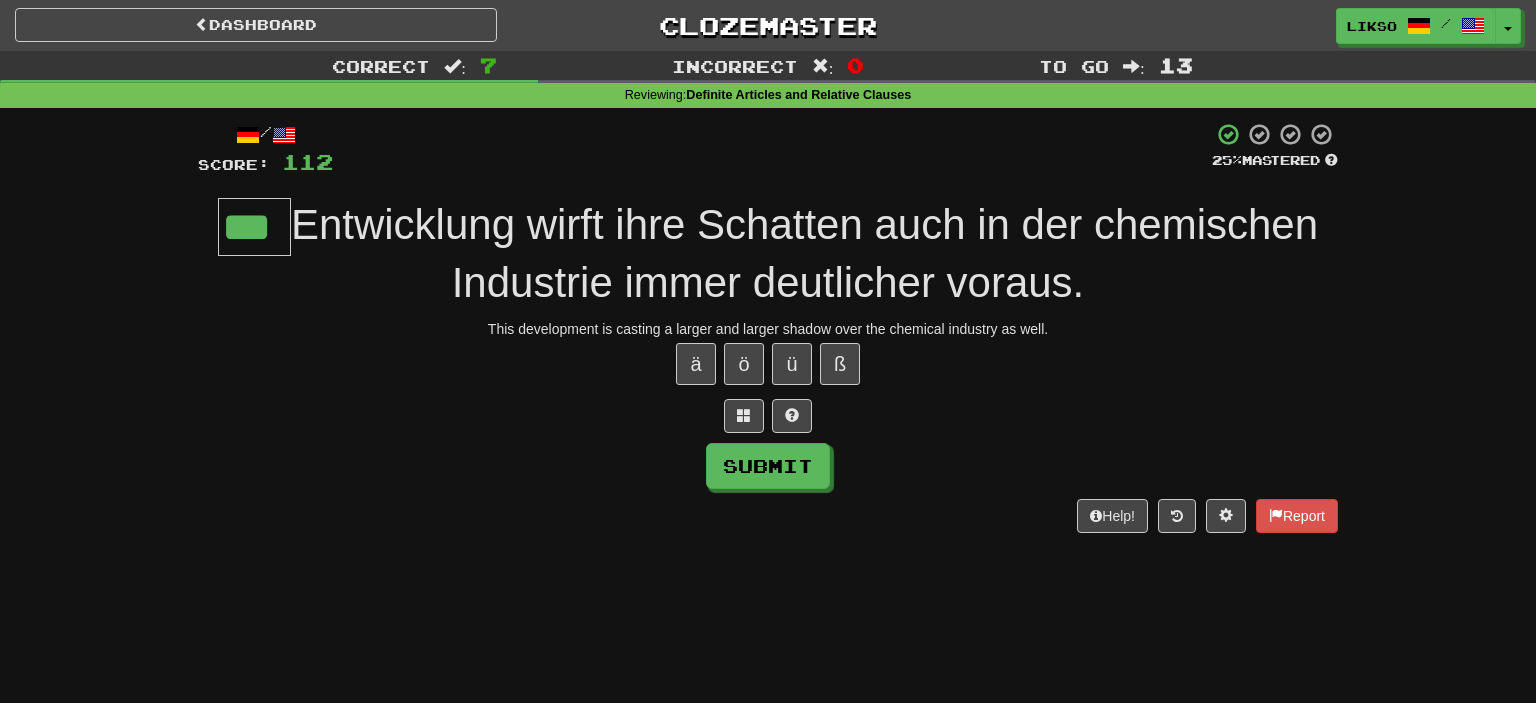 type on "***" 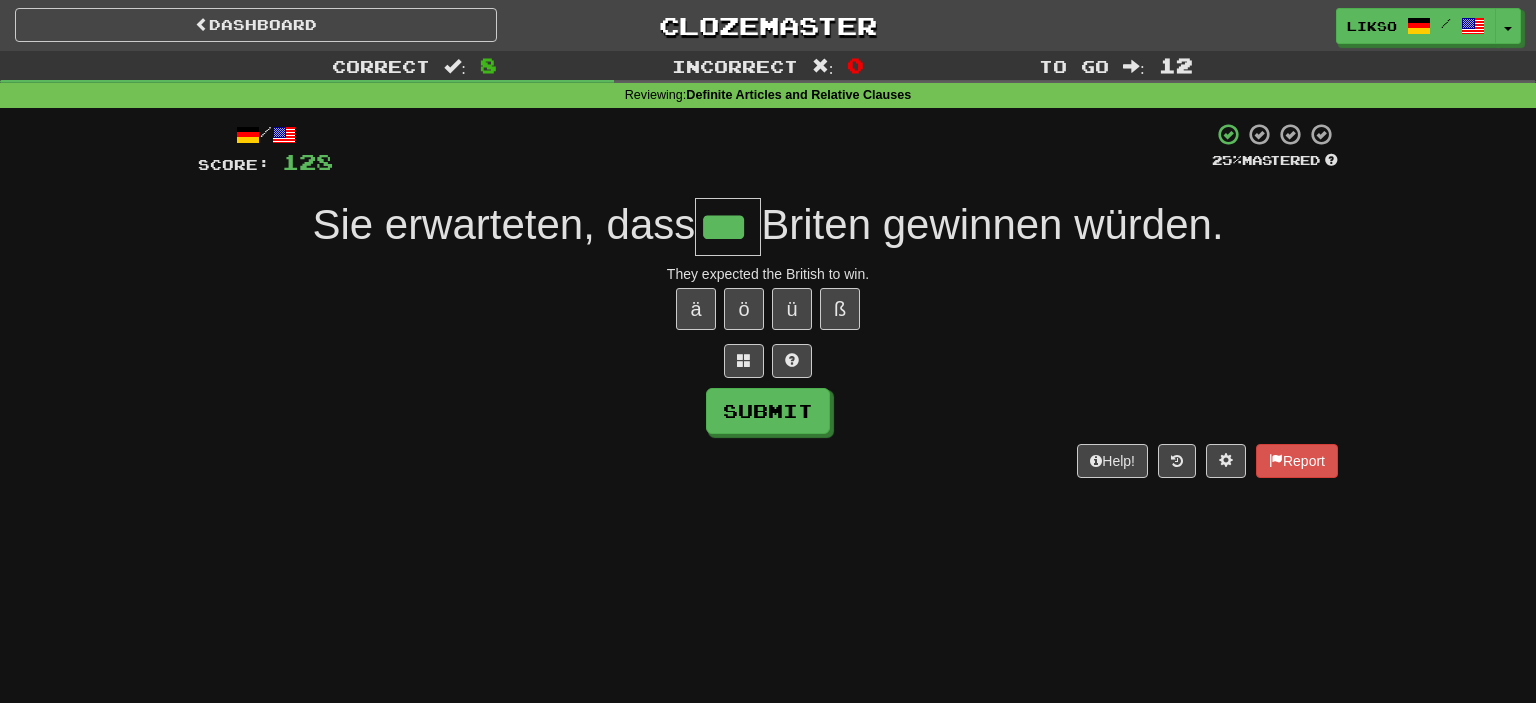 type on "***" 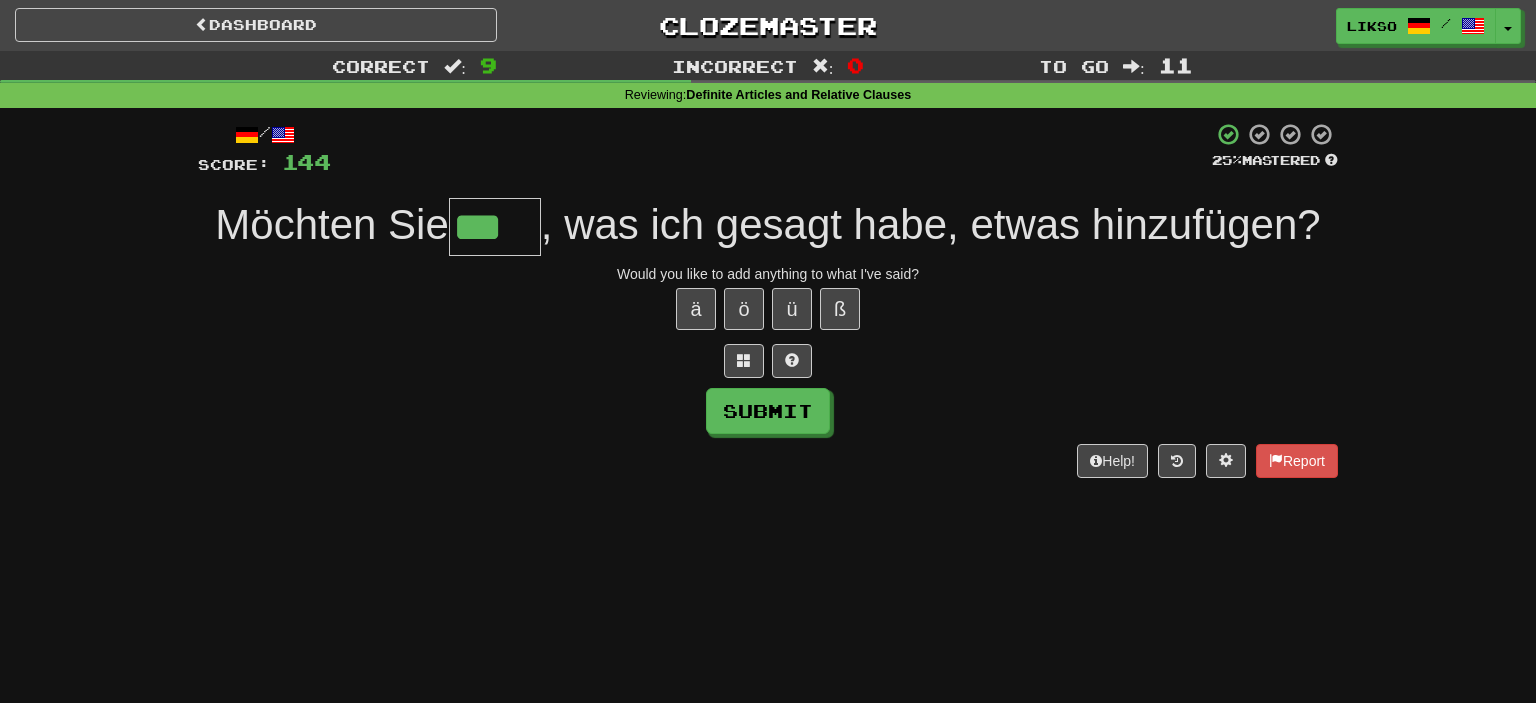 type on "***" 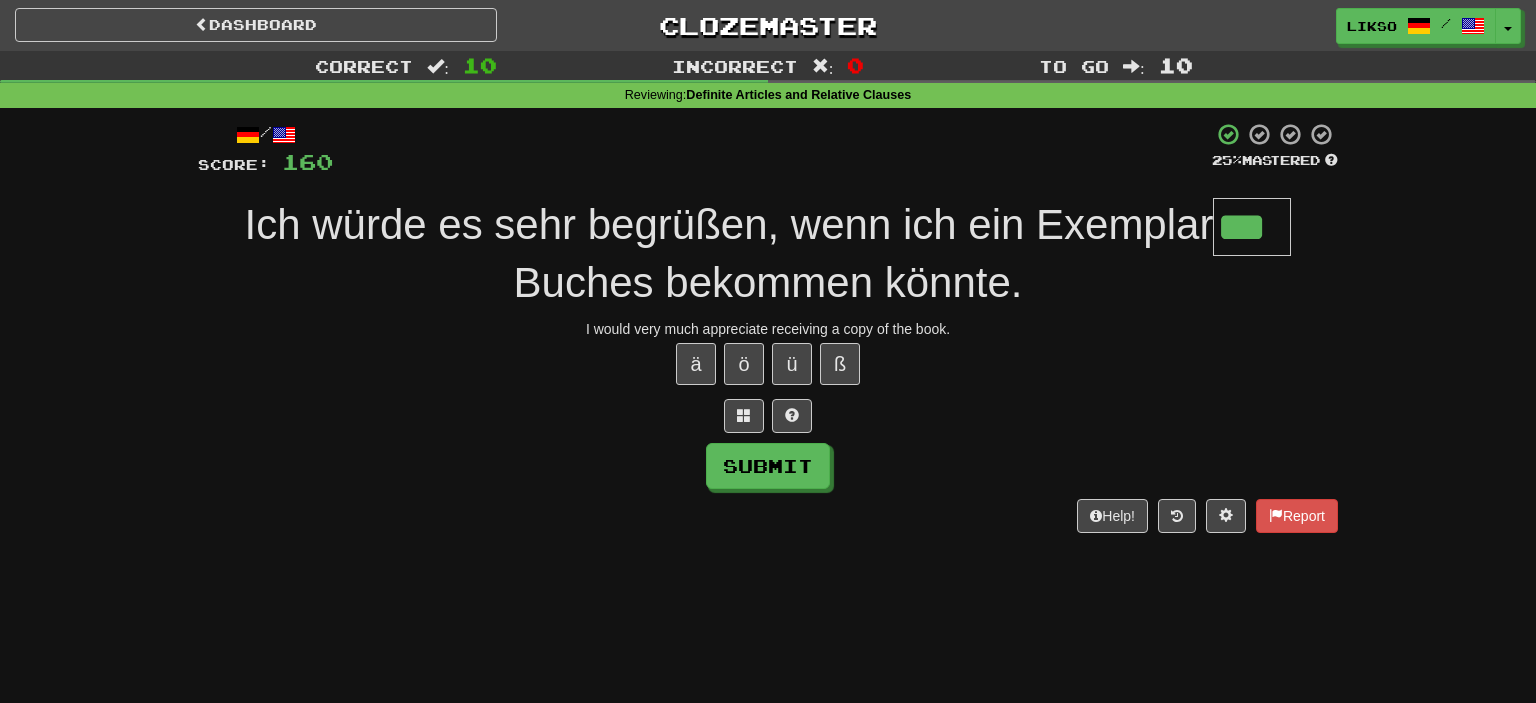 type on "***" 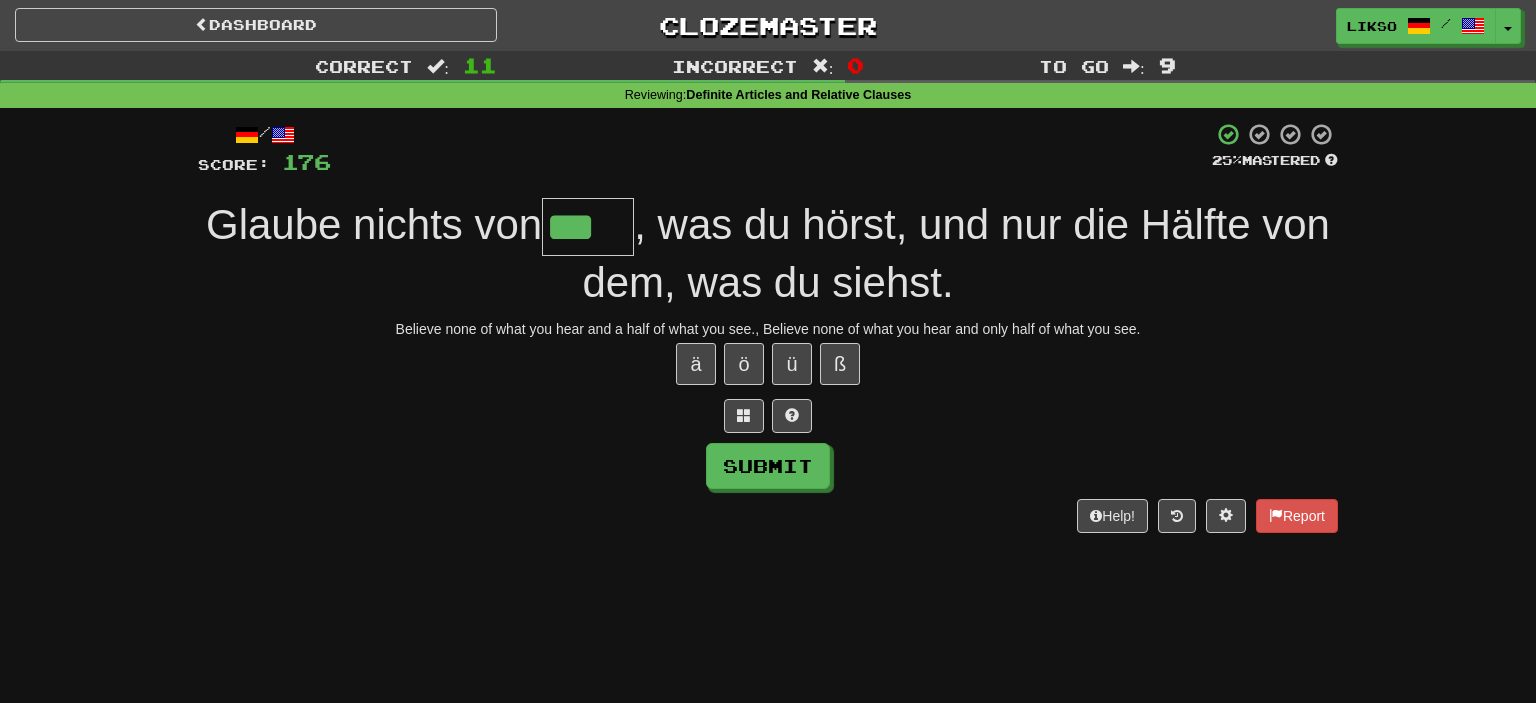 type on "***" 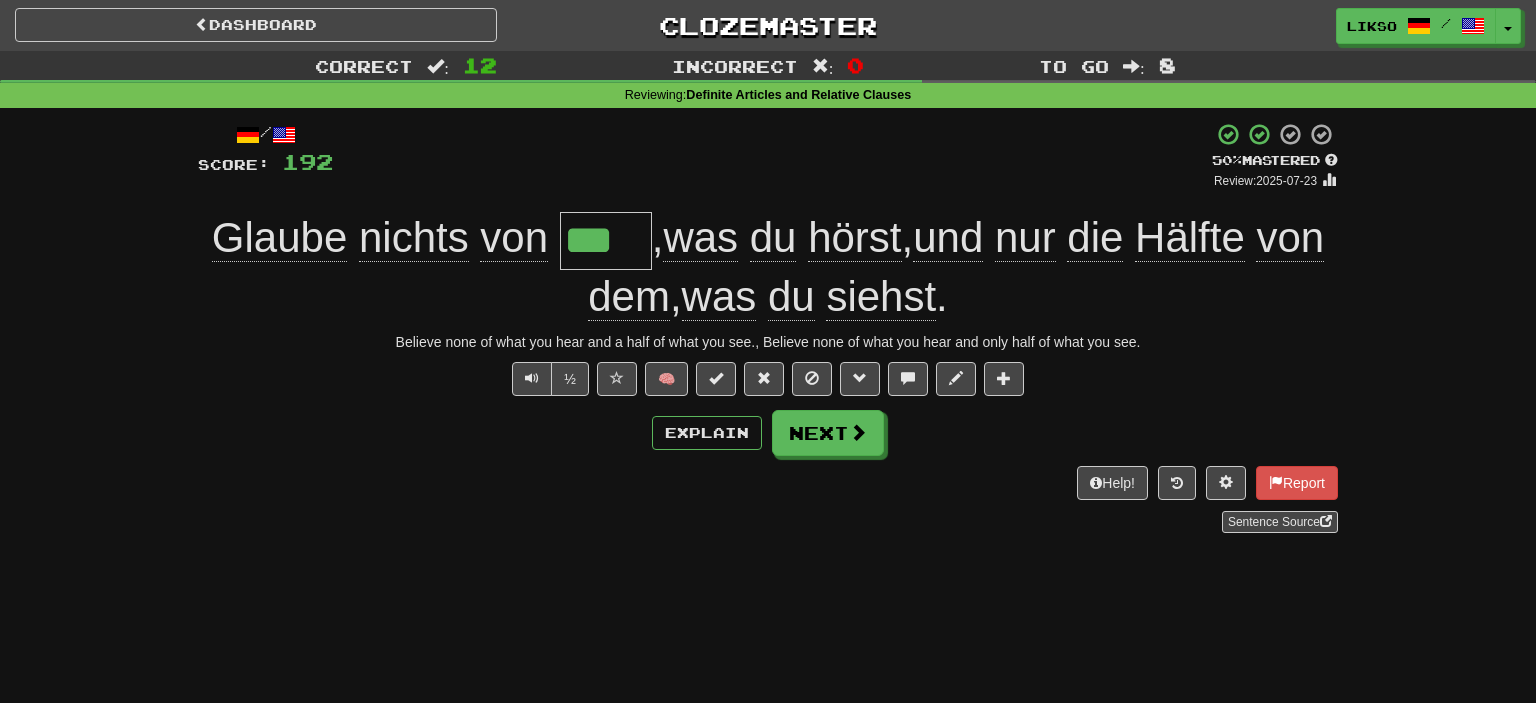 click on "Glaube" 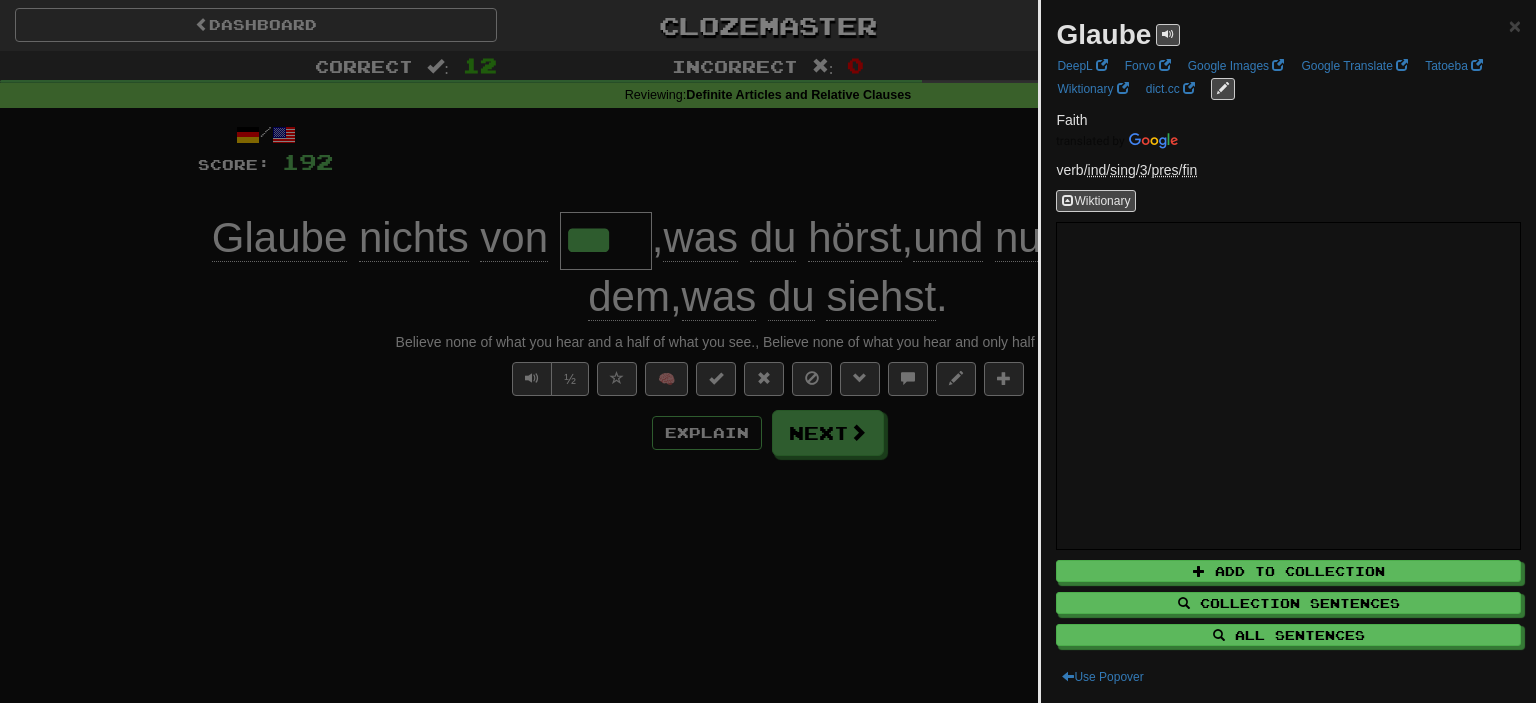 click at bounding box center (768, 351) 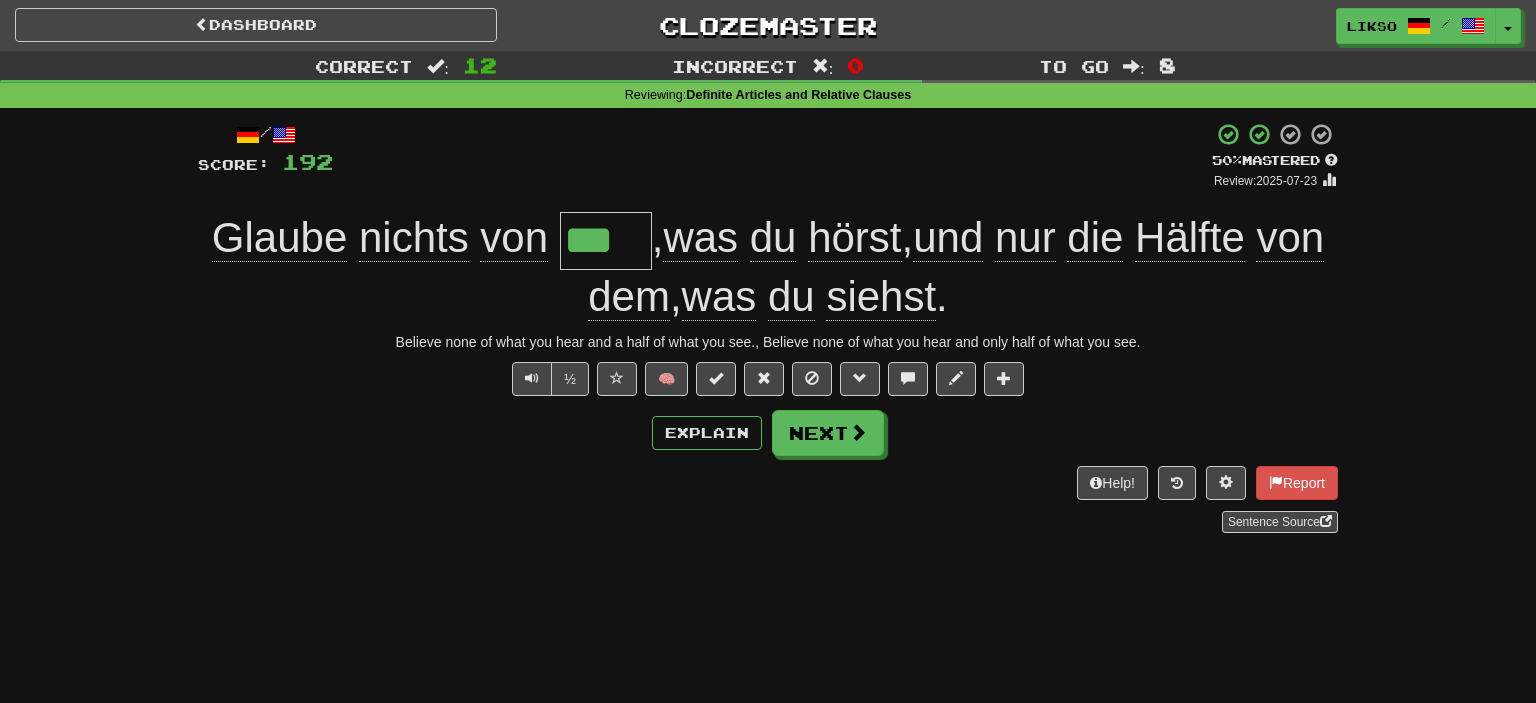 drag, startPoint x: 152, startPoint y: 236, endPoint x: 627, endPoint y: 254, distance: 475.34094 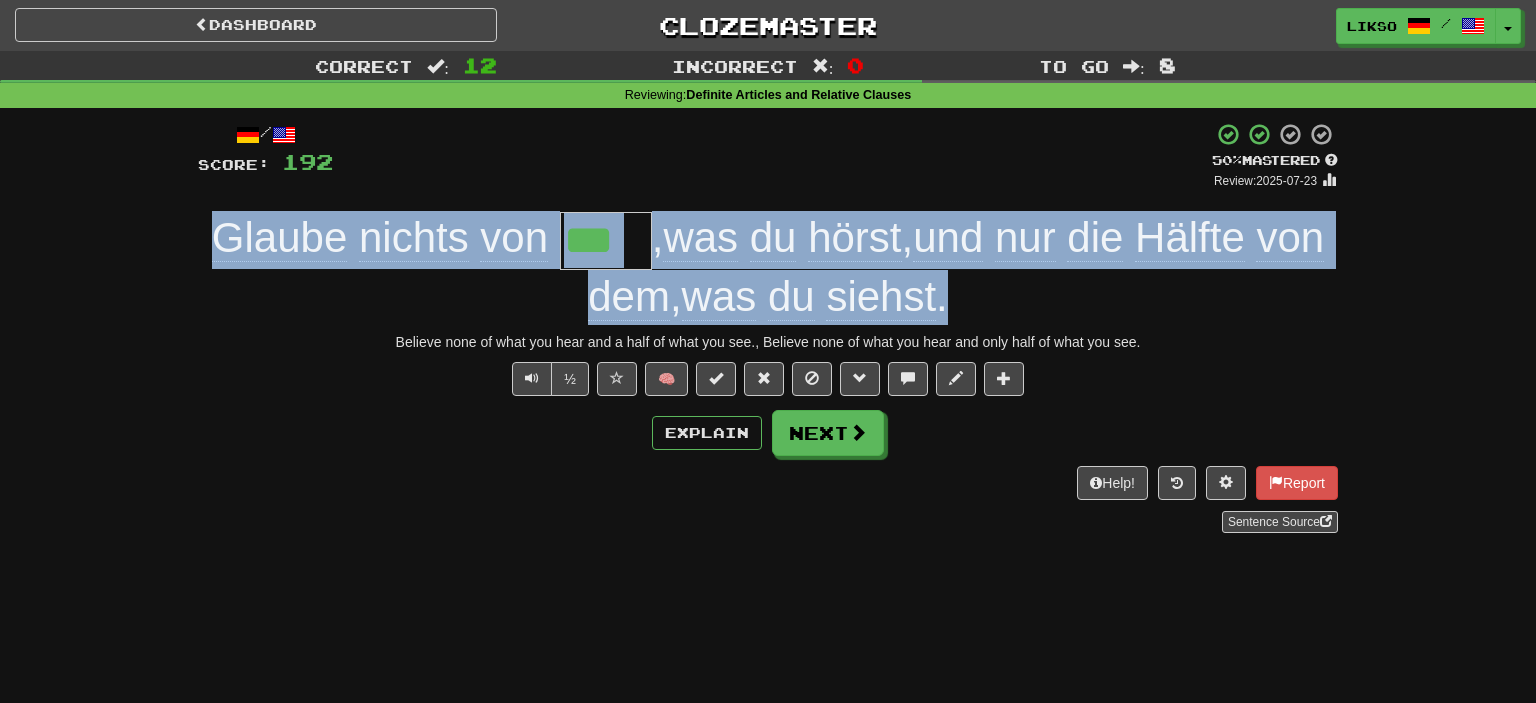 drag, startPoint x: 245, startPoint y: 234, endPoint x: 954, endPoint y: 322, distance: 714.44037 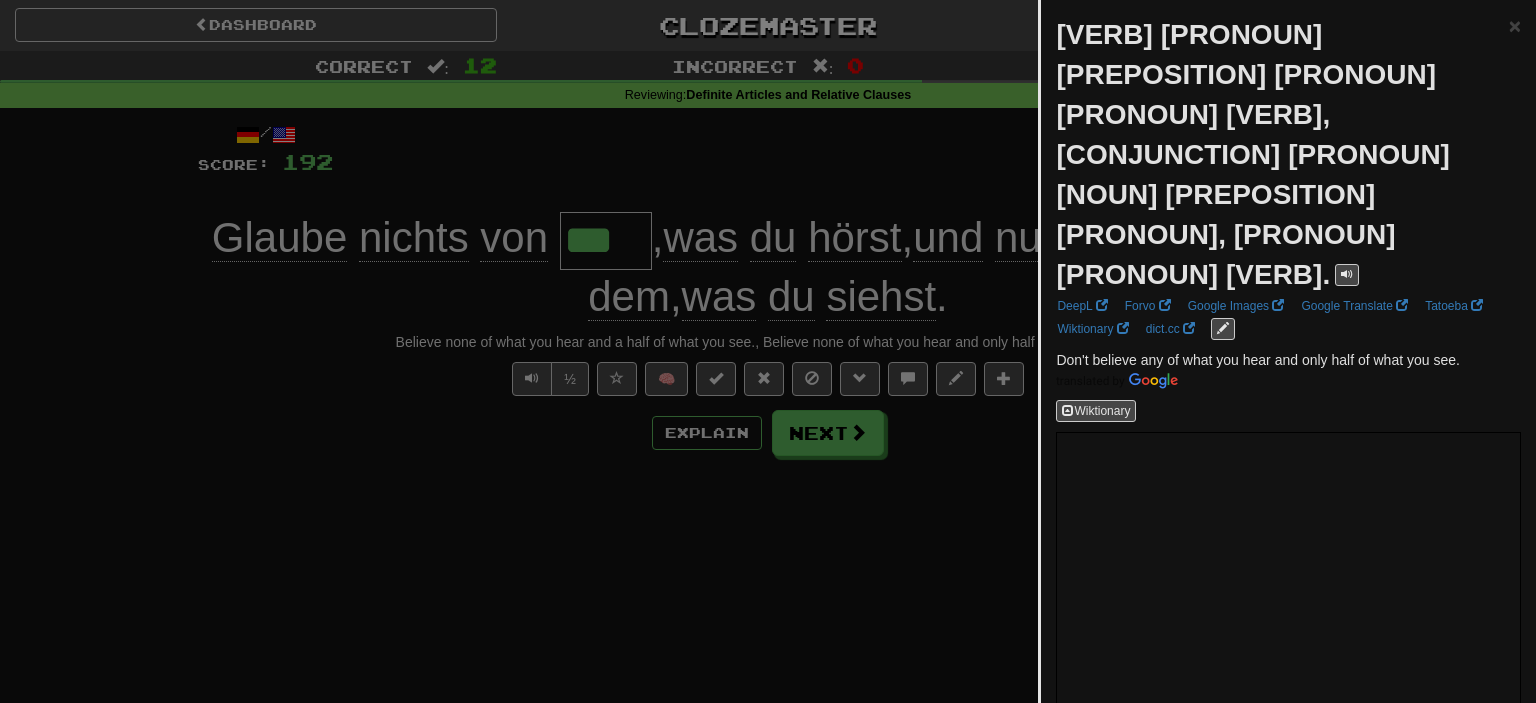 click on "Glaube nichts von dem, was du hörst, und nur die Hälfte von dem, was du siehst." at bounding box center (1282, 155) 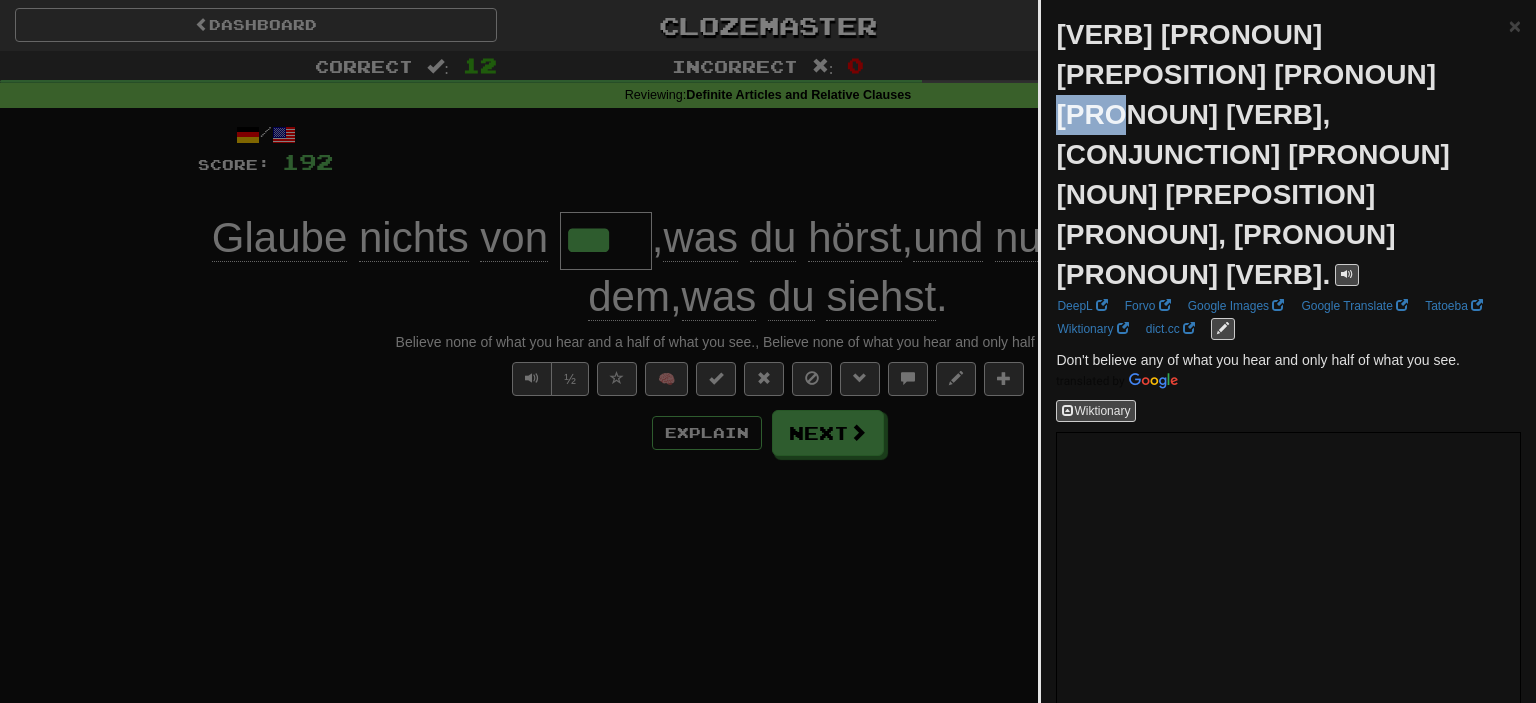 click on "Glaube nichts von dem, was du hörst, und nur die Hälfte von dem, was du siehst." at bounding box center (1282, 155) 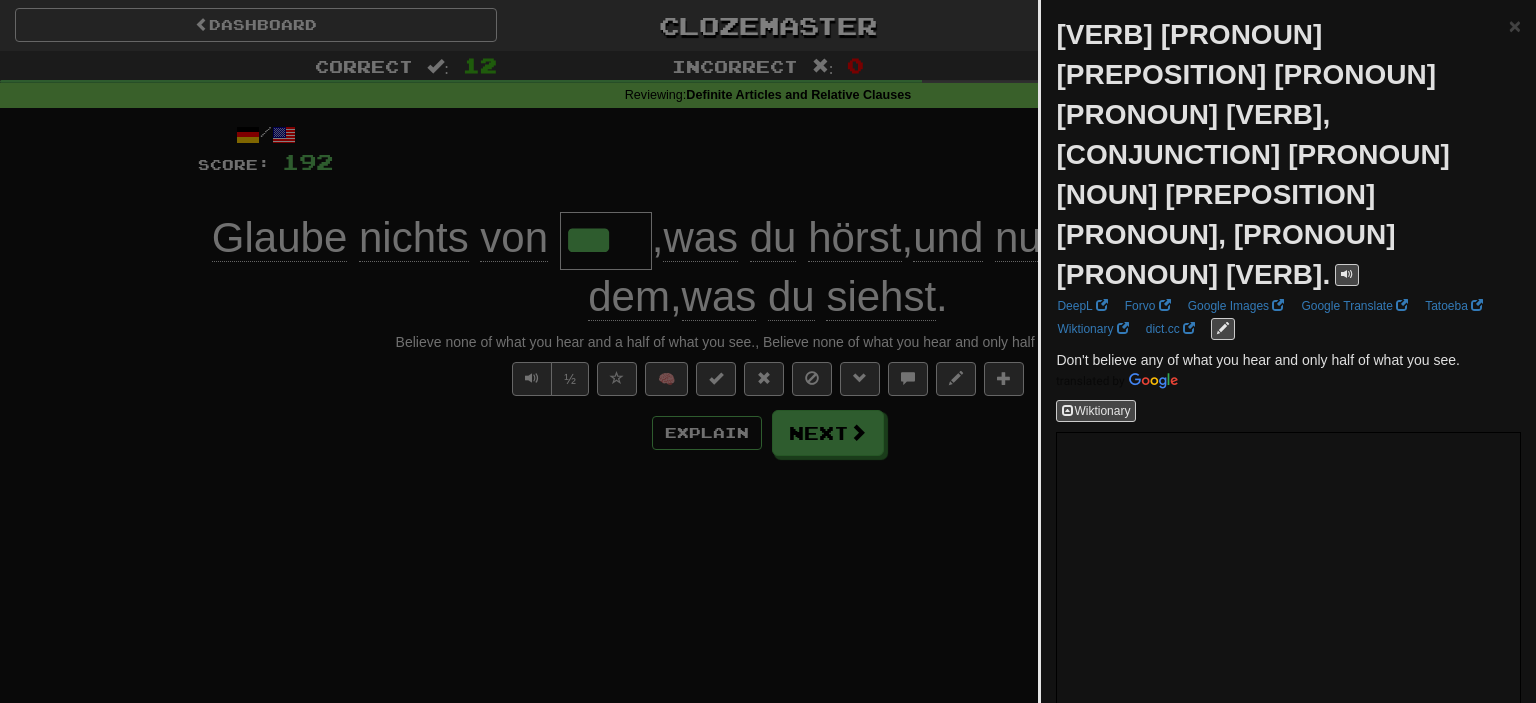 click on "Glaube nichts von dem, was du hörst, und nur die Hälfte von dem, was du siehst." at bounding box center (1282, 155) 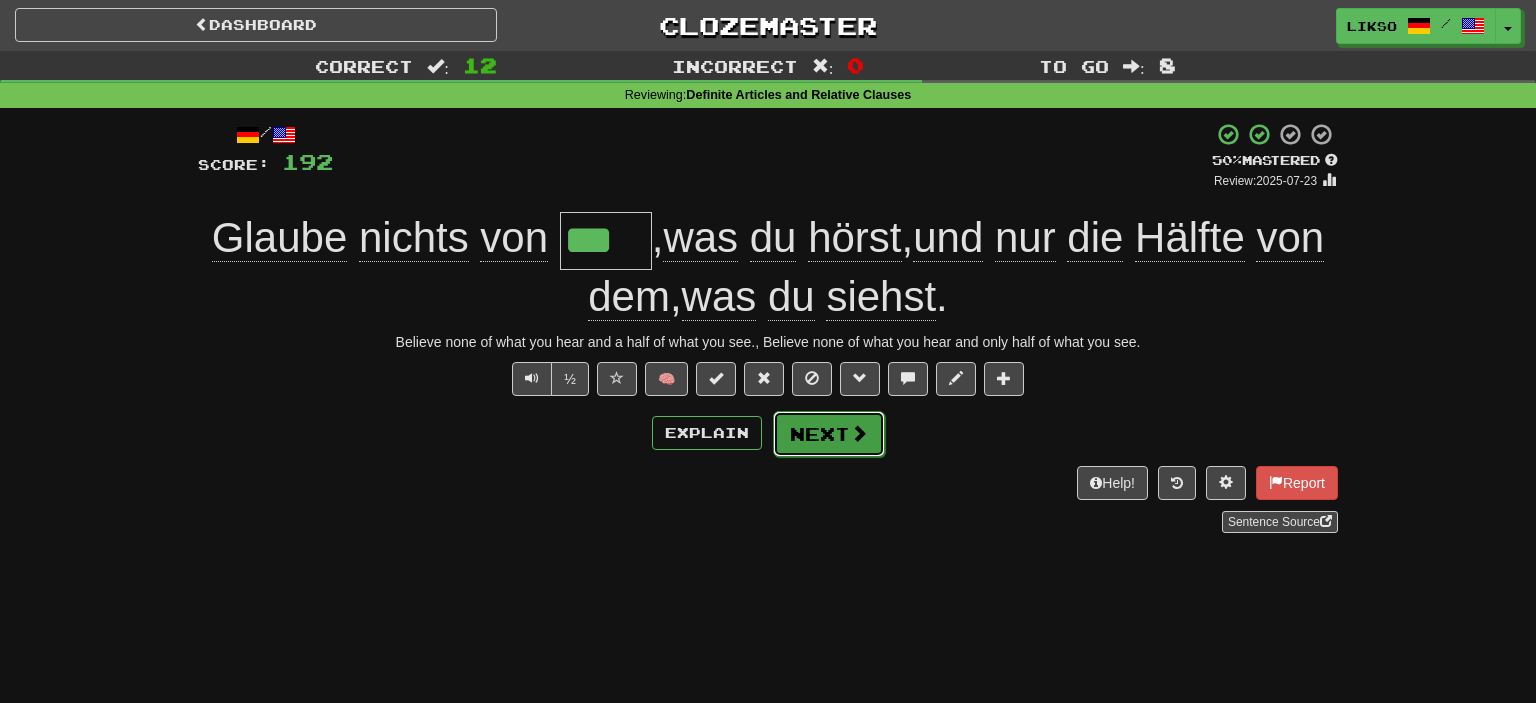 click on "Next" at bounding box center (829, 434) 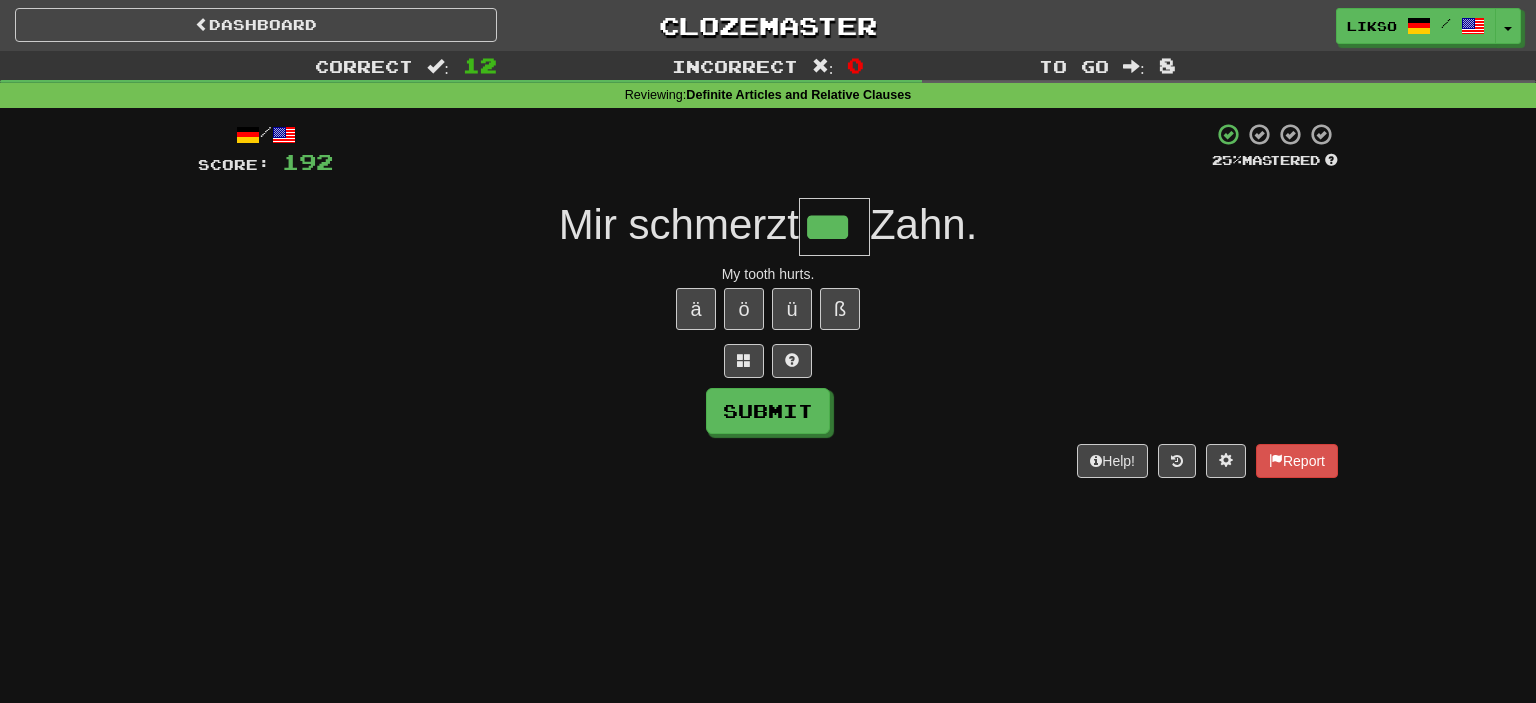type on "***" 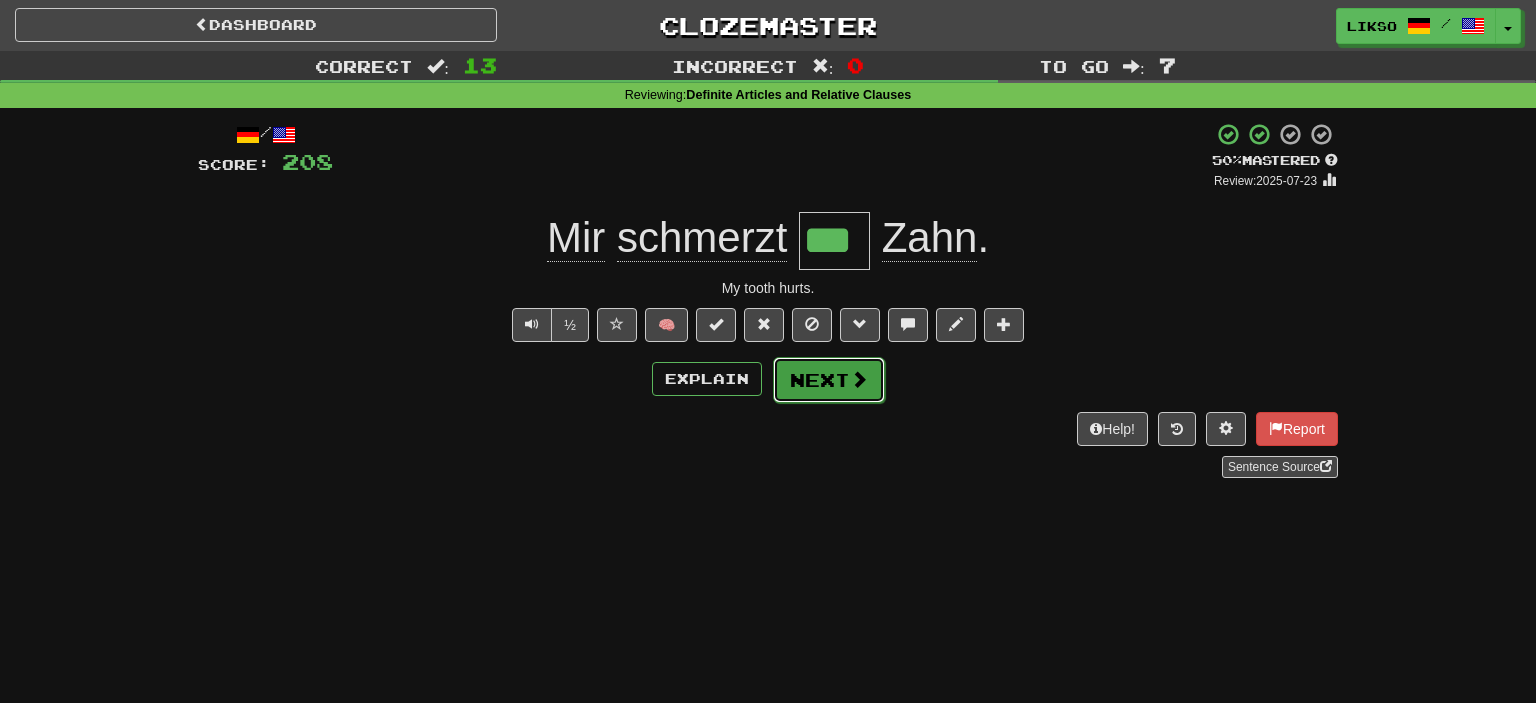 click at bounding box center (859, 379) 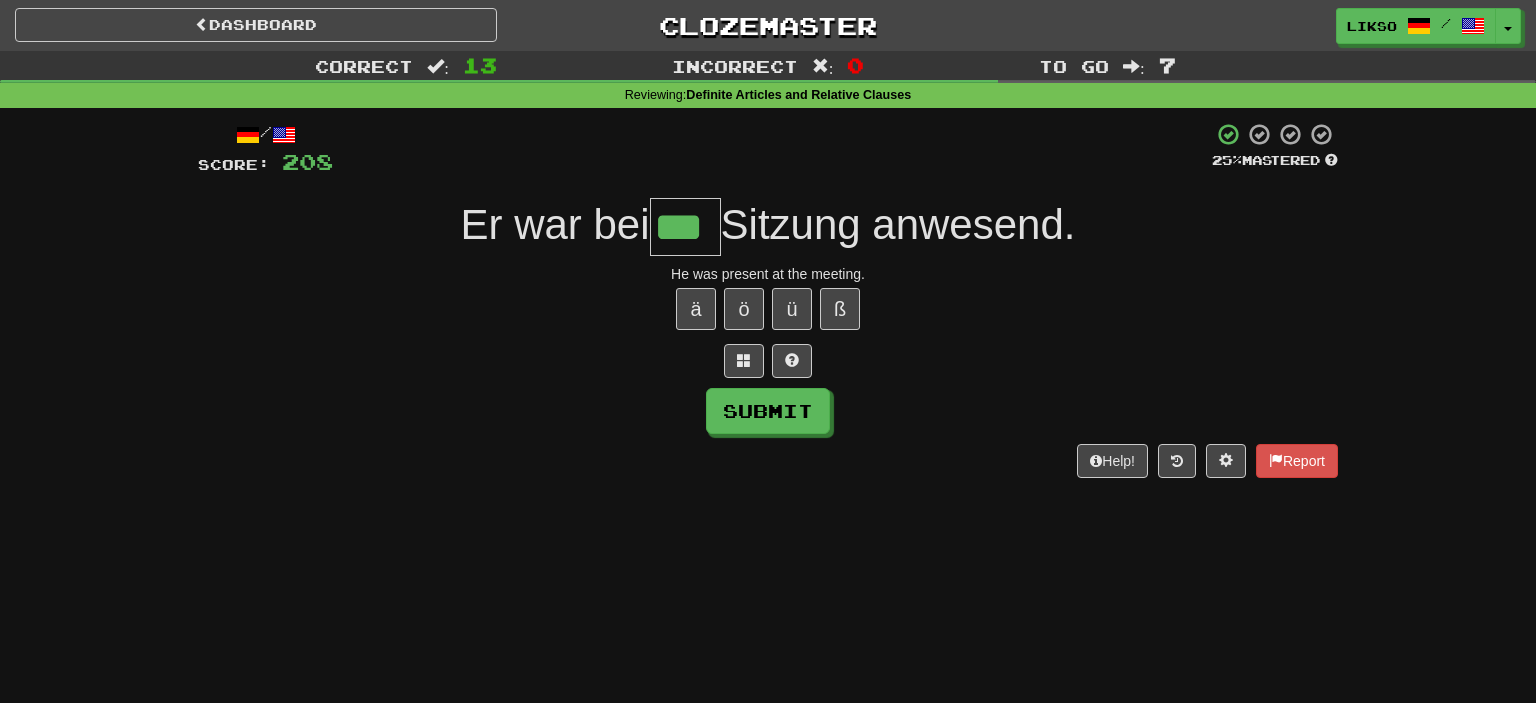 type on "***" 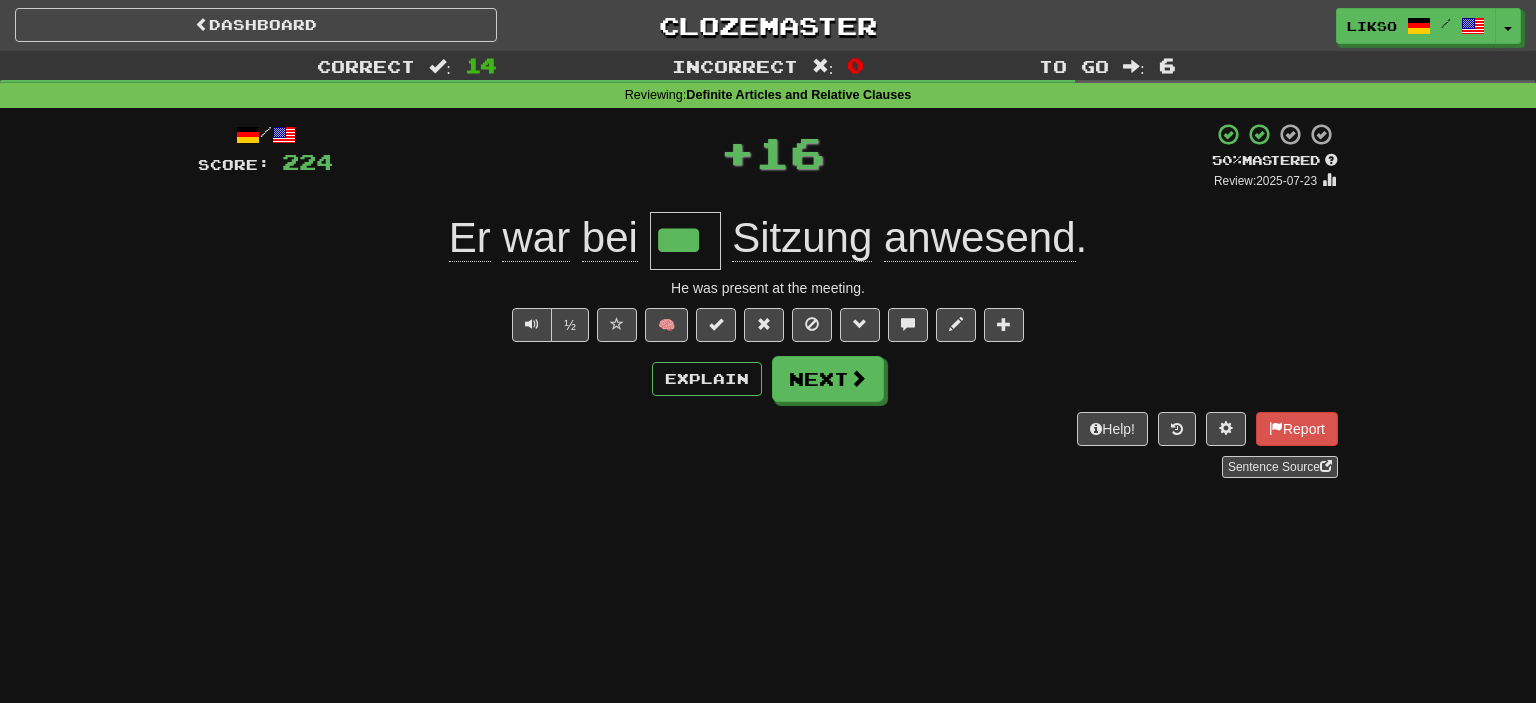 click on "Sitzung" at bounding box center (802, 238) 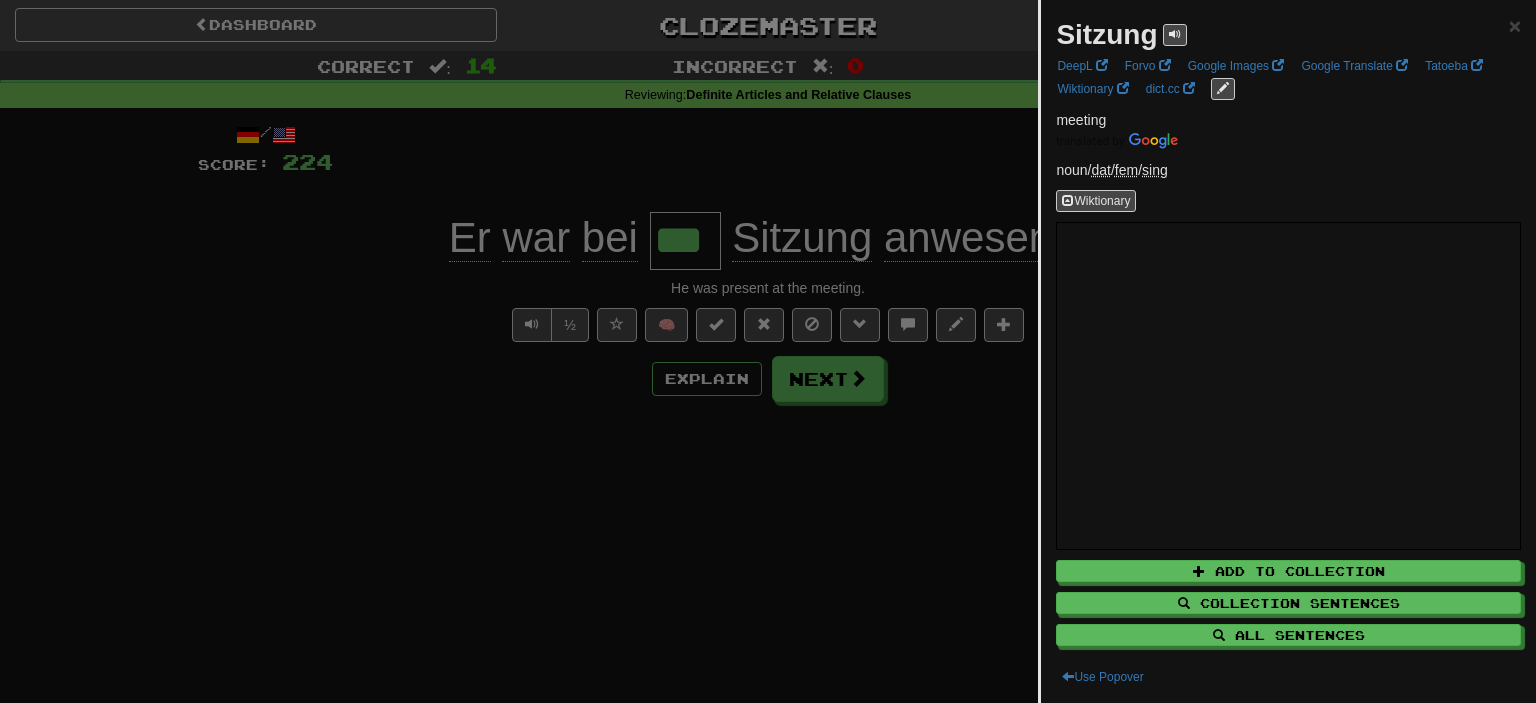 click on "Sitzung" at bounding box center (1106, 34) 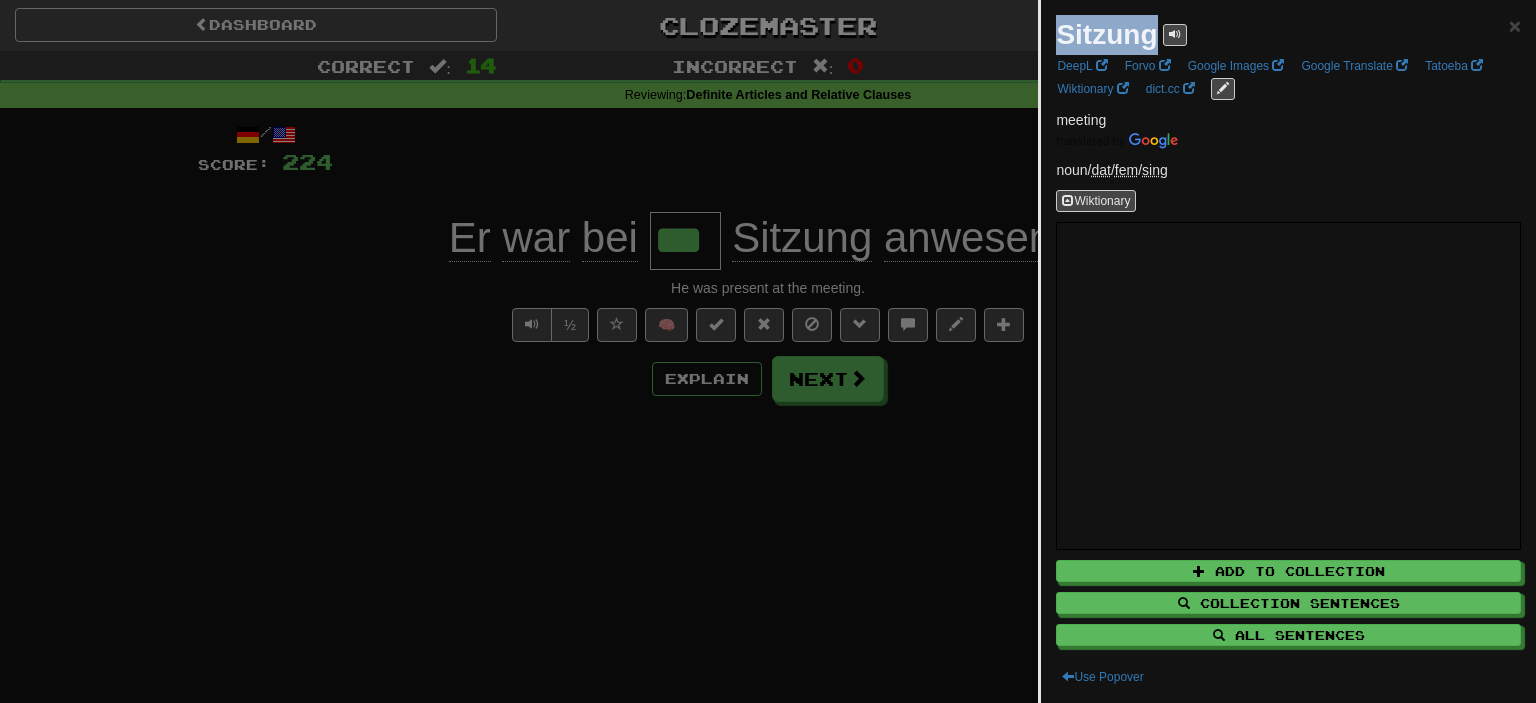 click on "Sitzung" at bounding box center (1106, 34) 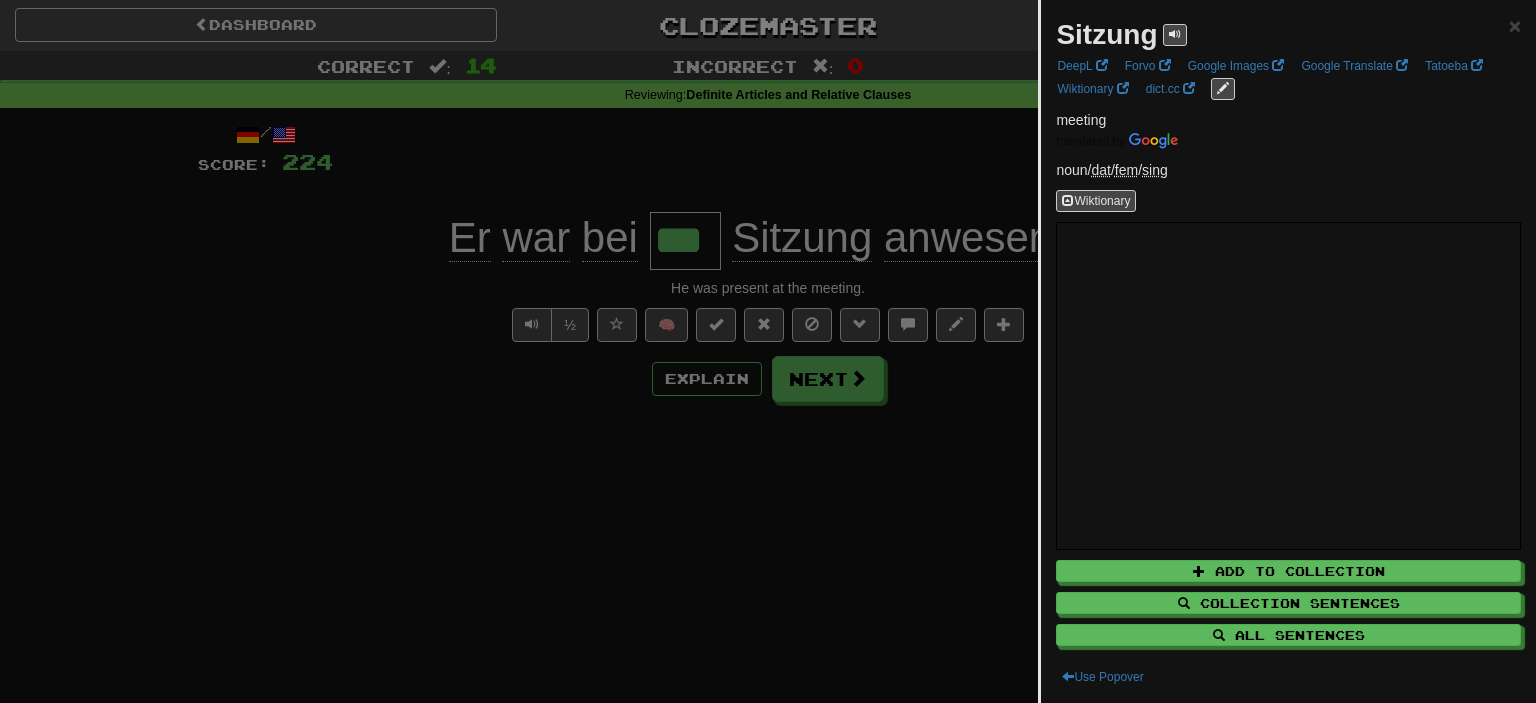 click at bounding box center [768, 351] 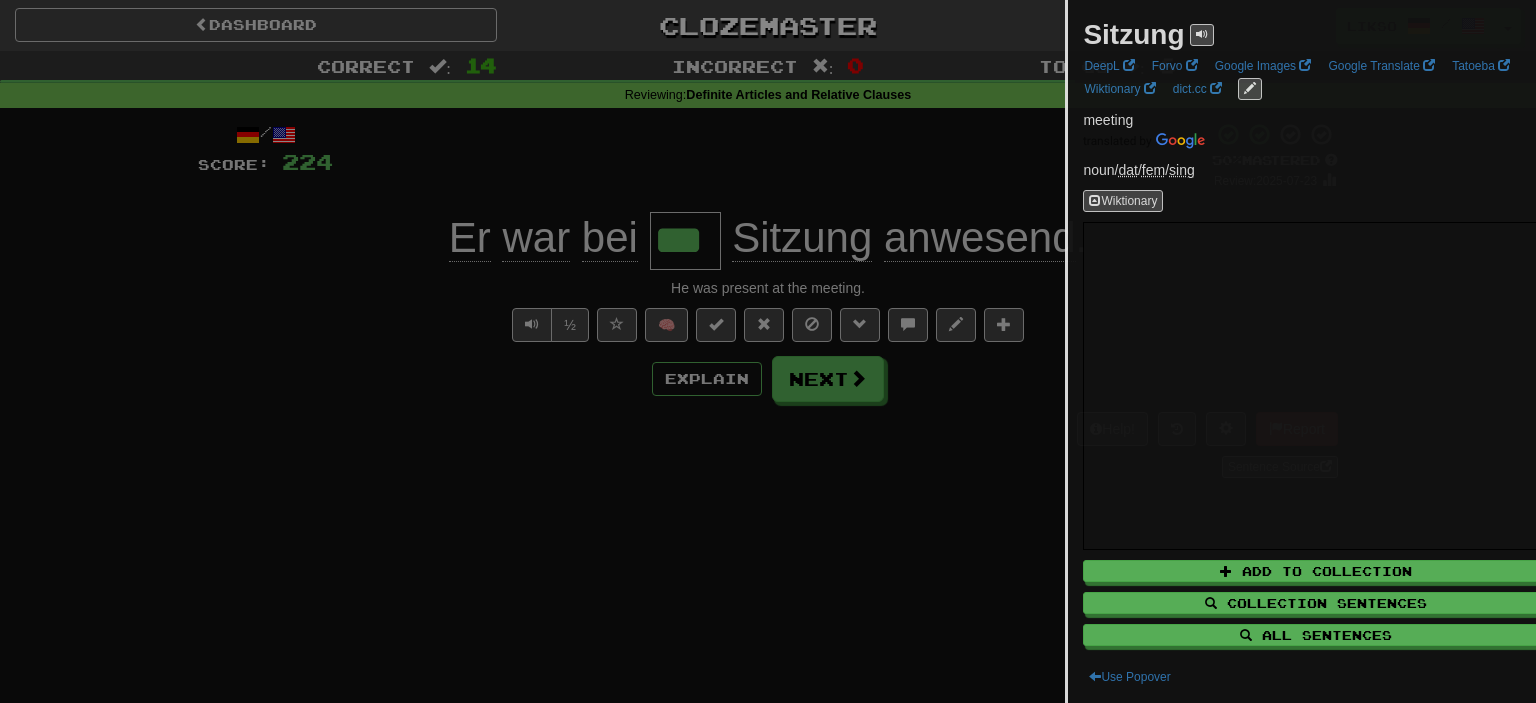 click at bounding box center [768, 351] 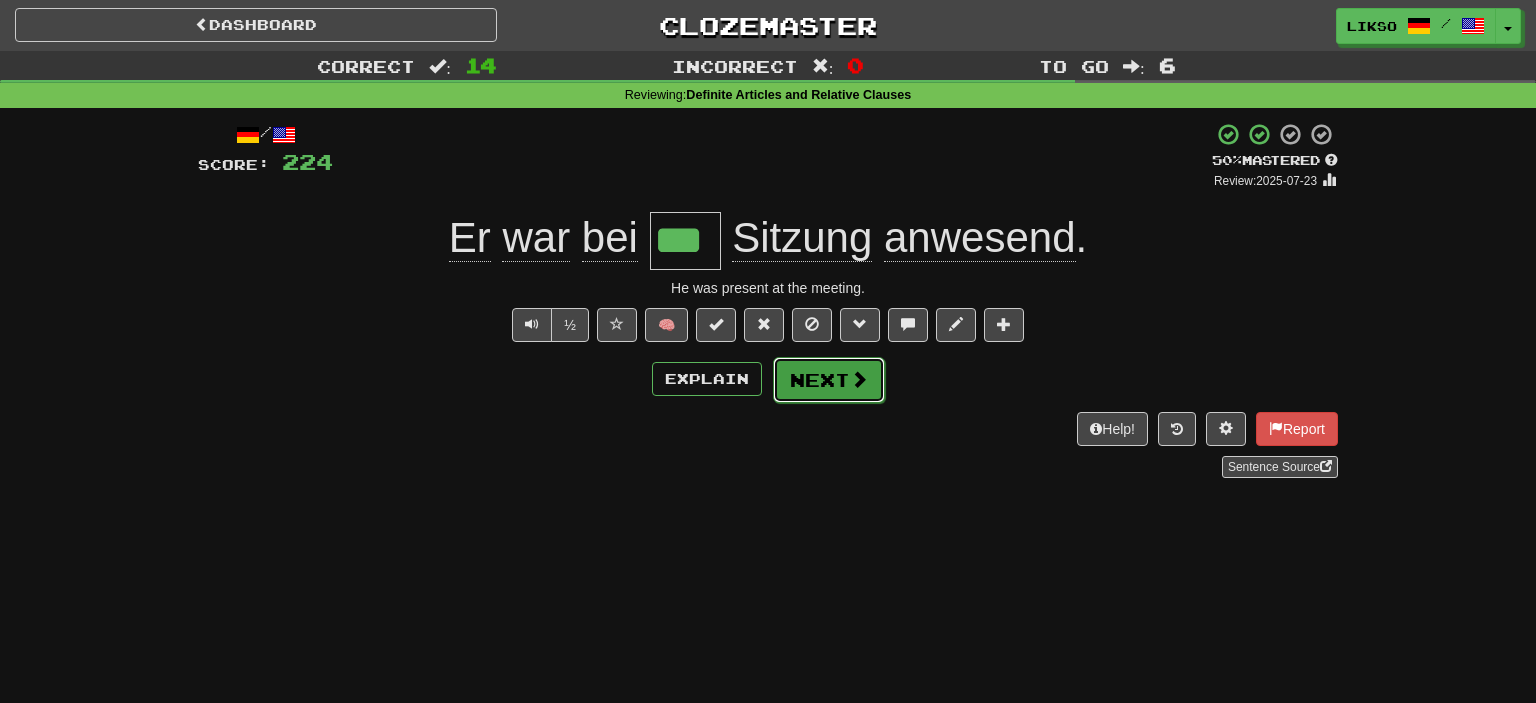 click on "Next" at bounding box center (829, 380) 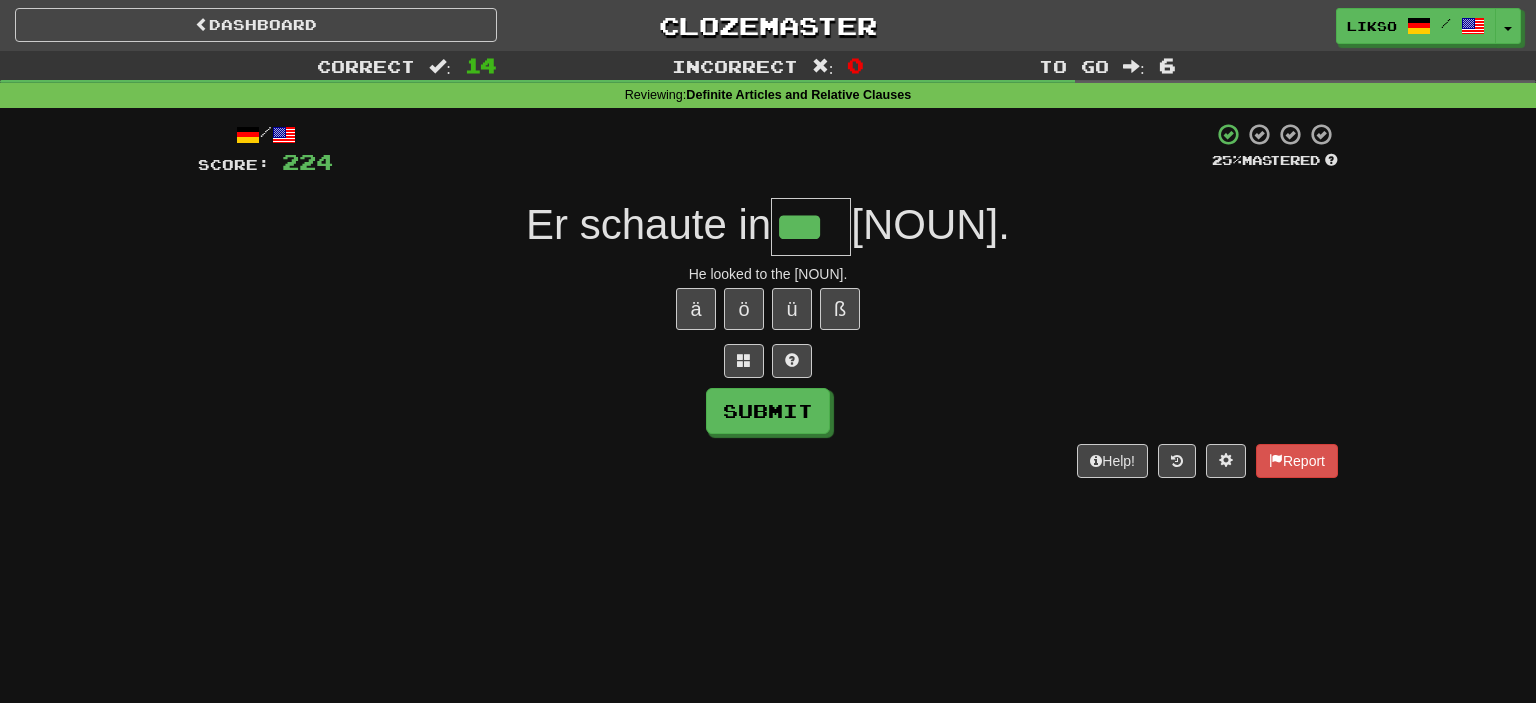 type on "***" 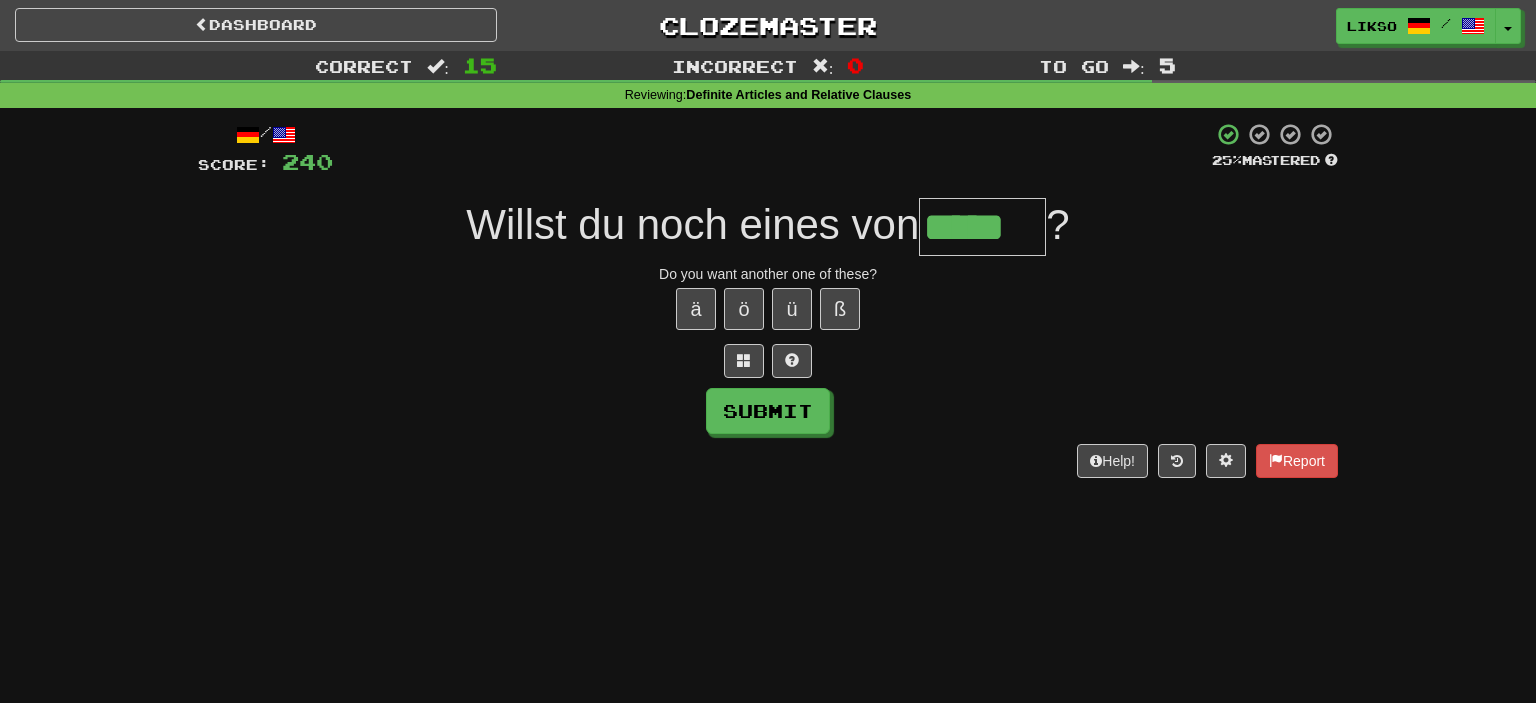 type on "*****" 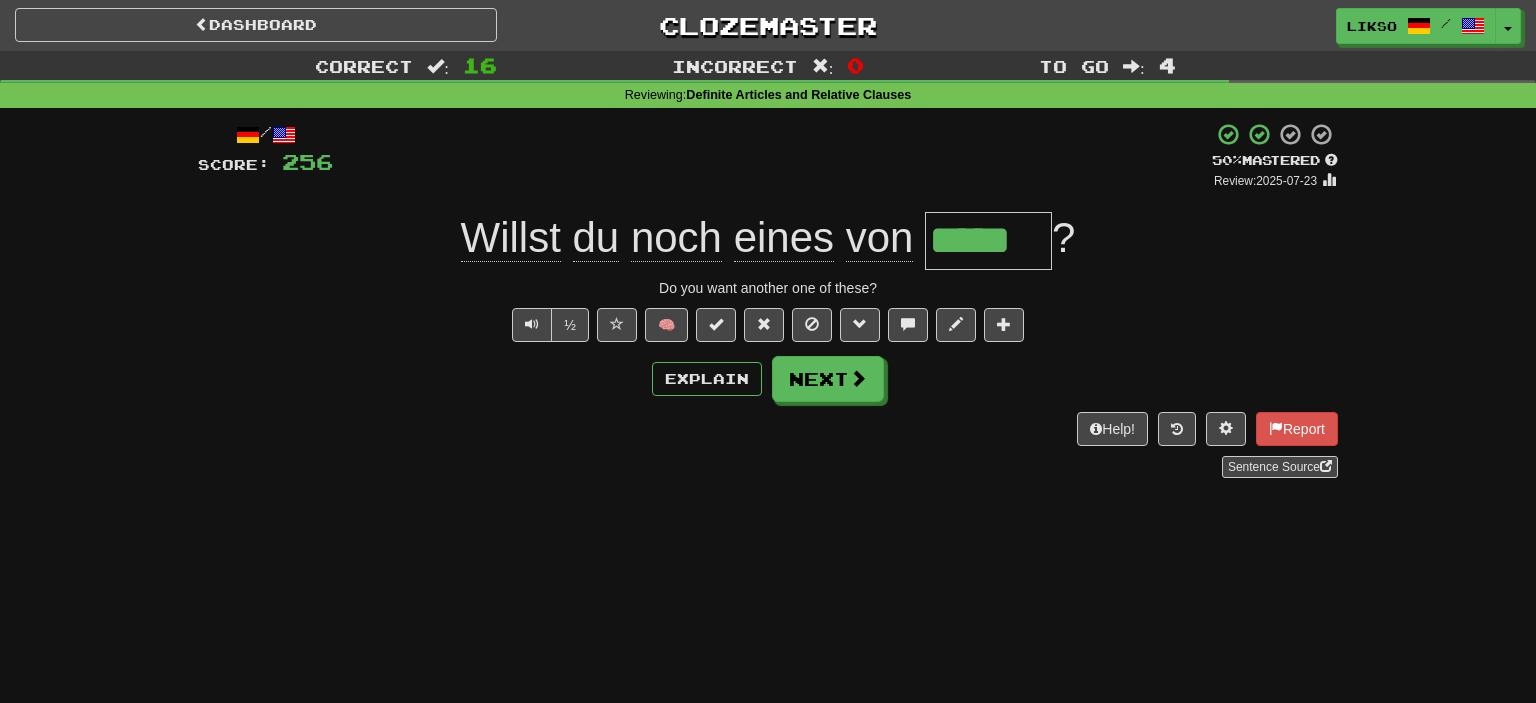 click on "Willst" 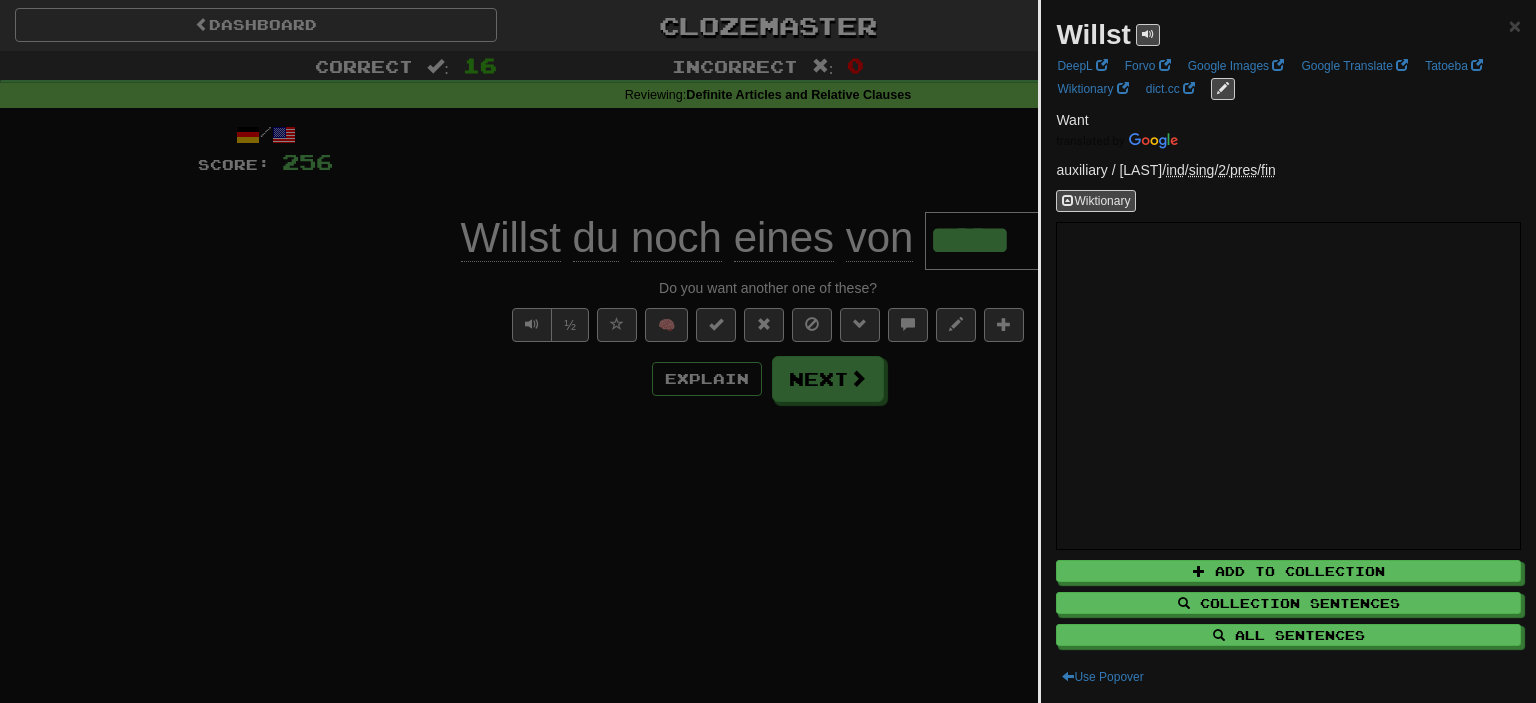 drag, startPoint x: 398, startPoint y: 243, endPoint x: 698, endPoint y: 248, distance: 300.04166 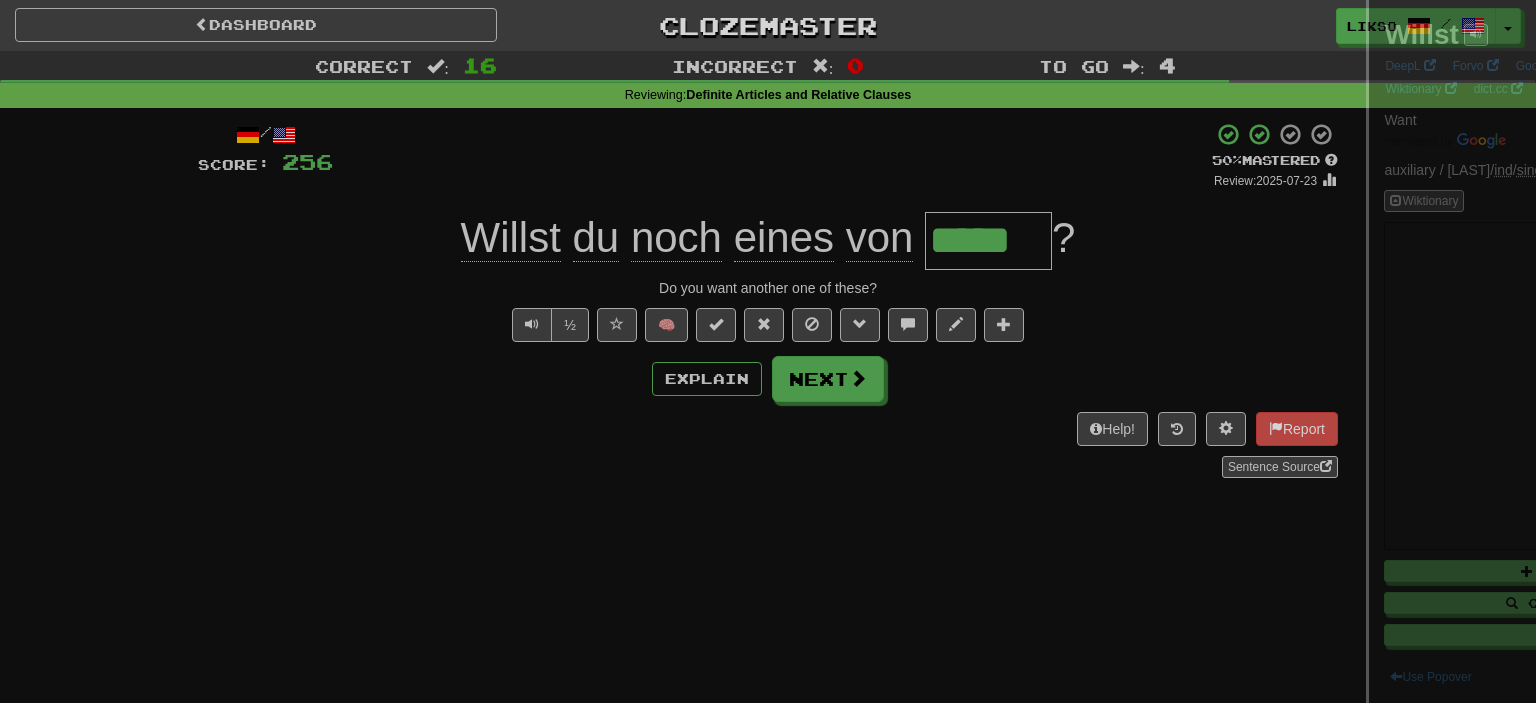click at bounding box center (768, 351) 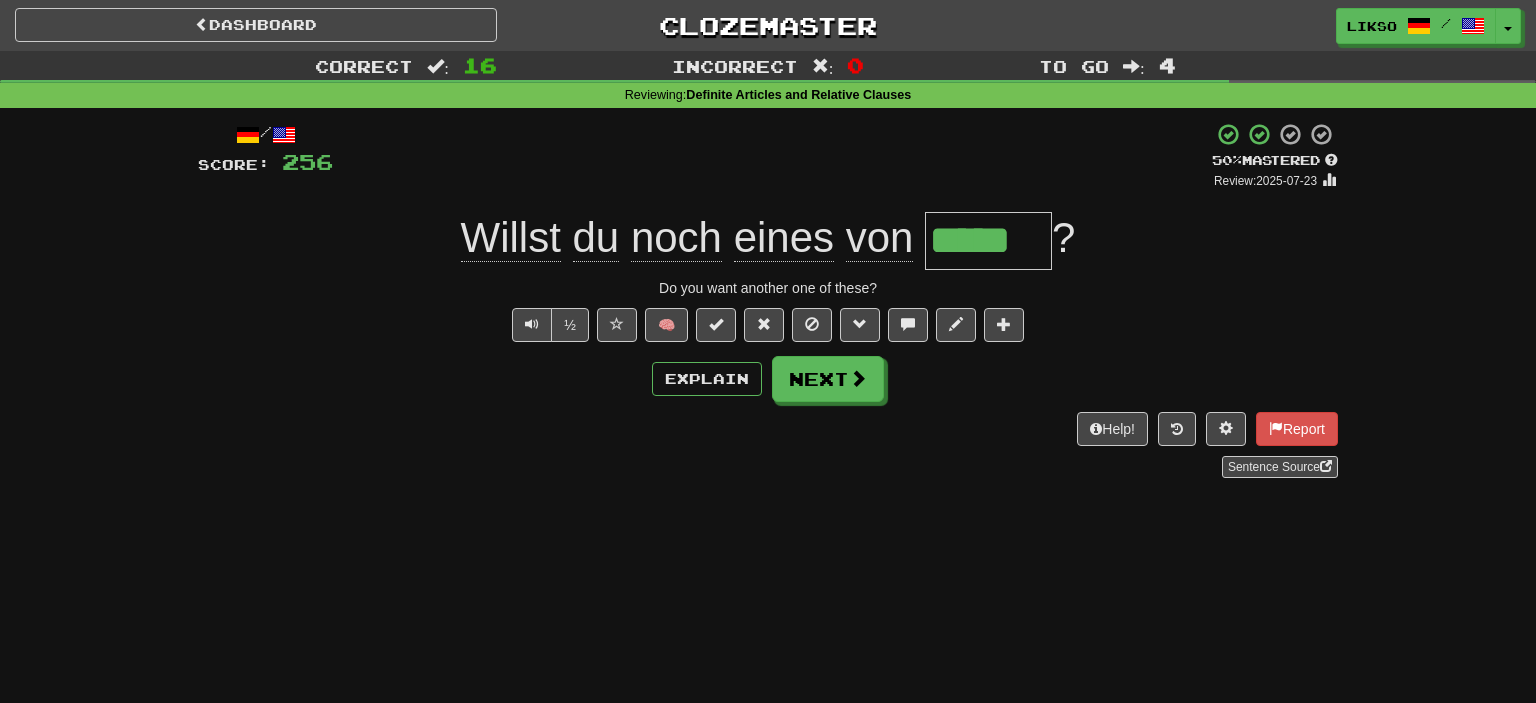 drag, startPoint x: 417, startPoint y: 238, endPoint x: 1076, endPoint y: 242, distance: 659.01215 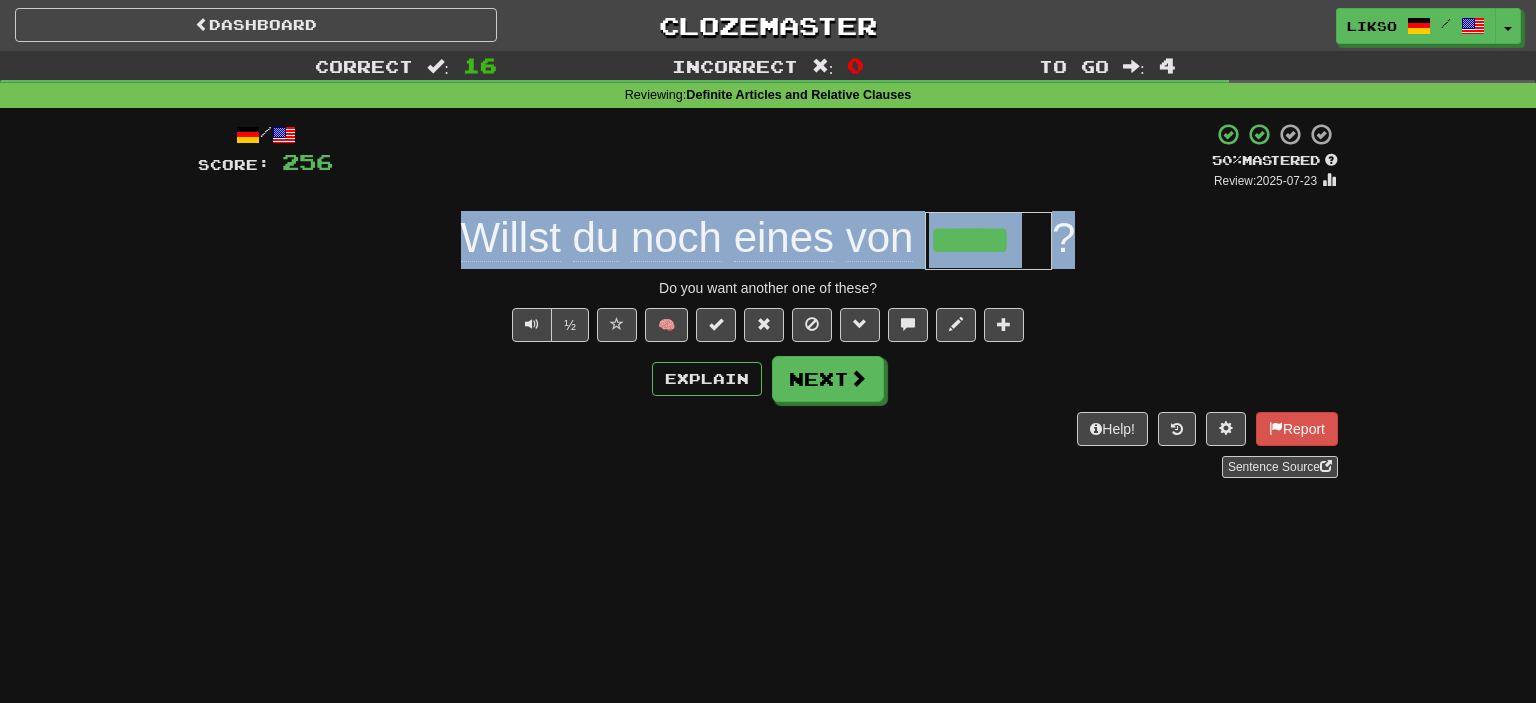drag, startPoint x: 437, startPoint y: 234, endPoint x: 1097, endPoint y: 235, distance: 660.00073 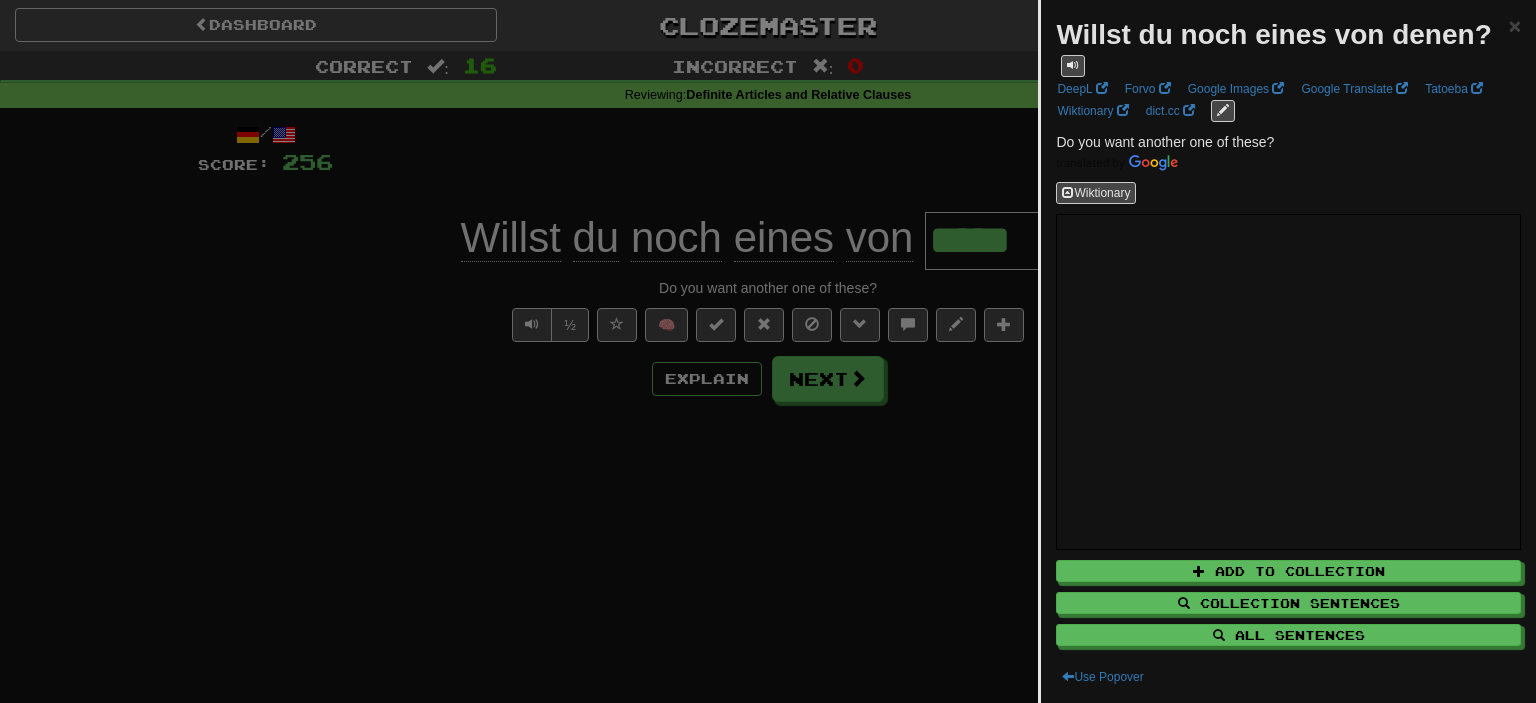 click on "Willst du noch eines von denen?" at bounding box center (1273, 34) 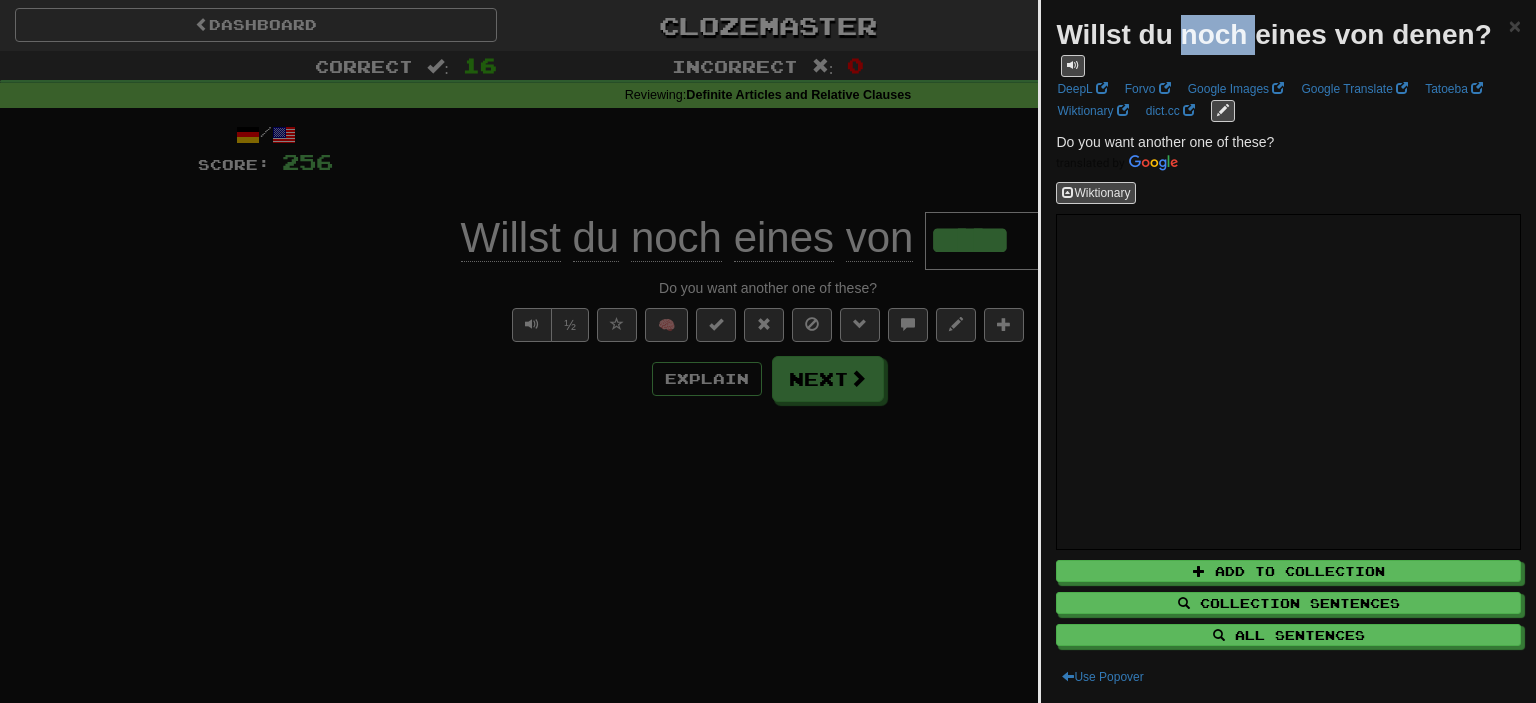 click on "Willst du noch eines von denen?" at bounding box center (1273, 34) 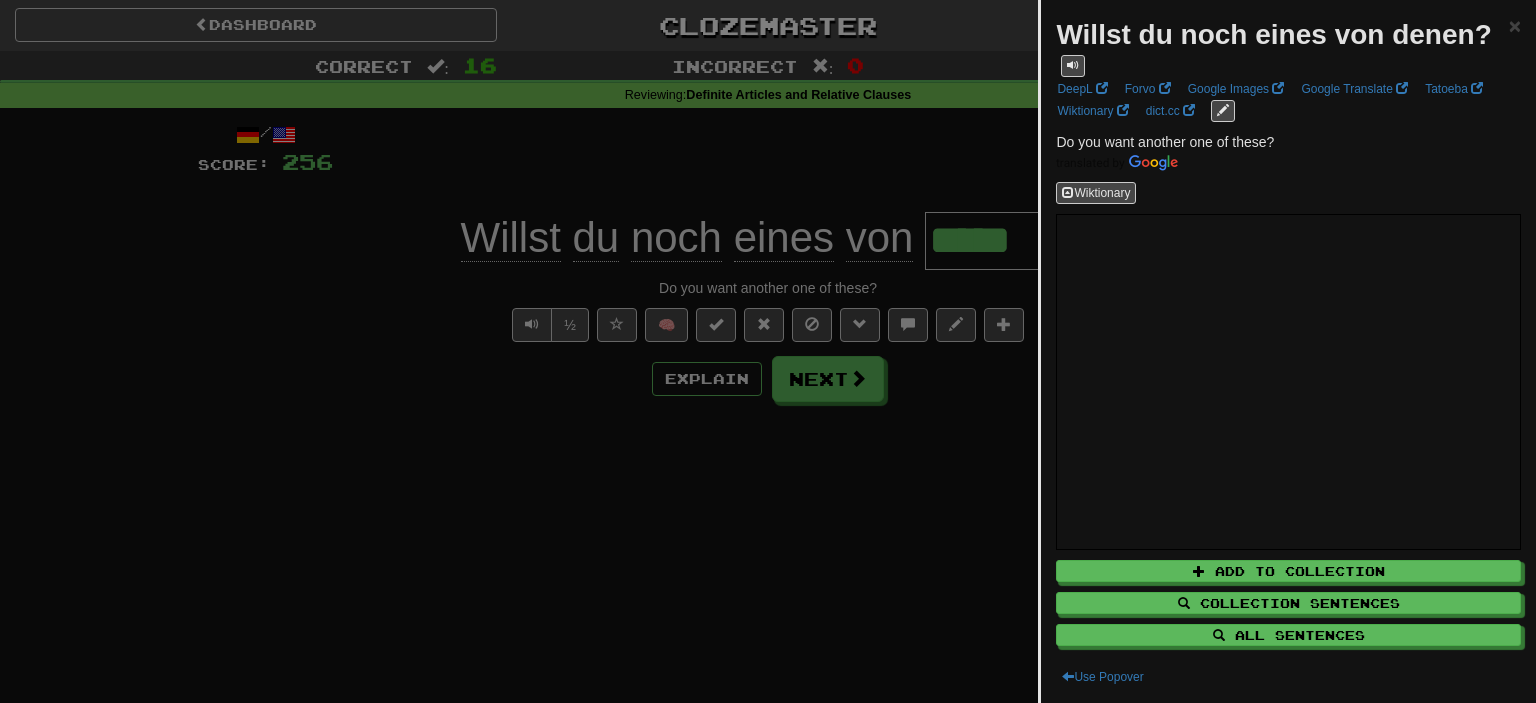 click on "Willst du noch eines von denen?" at bounding box center (1273, 34) 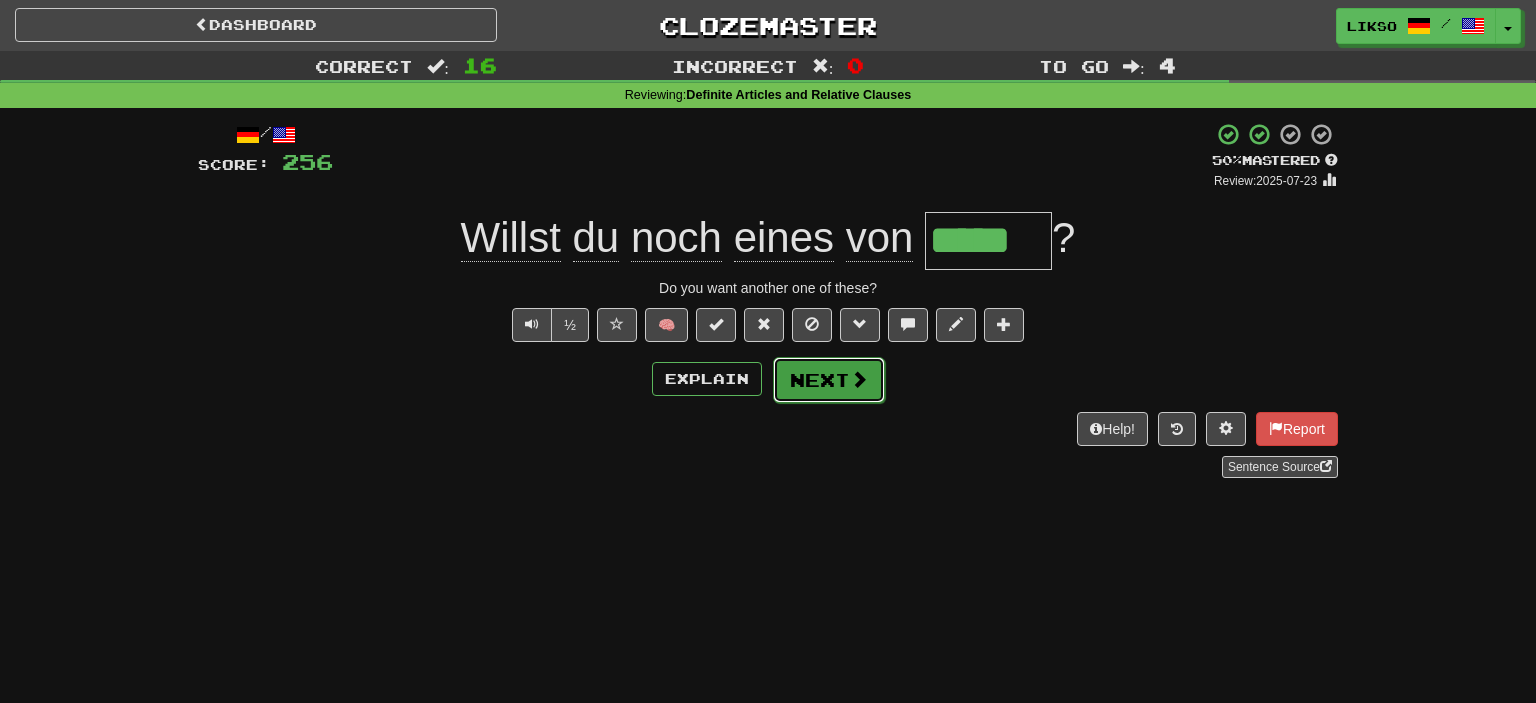 click on "Next" at bounding box center (829, 380) 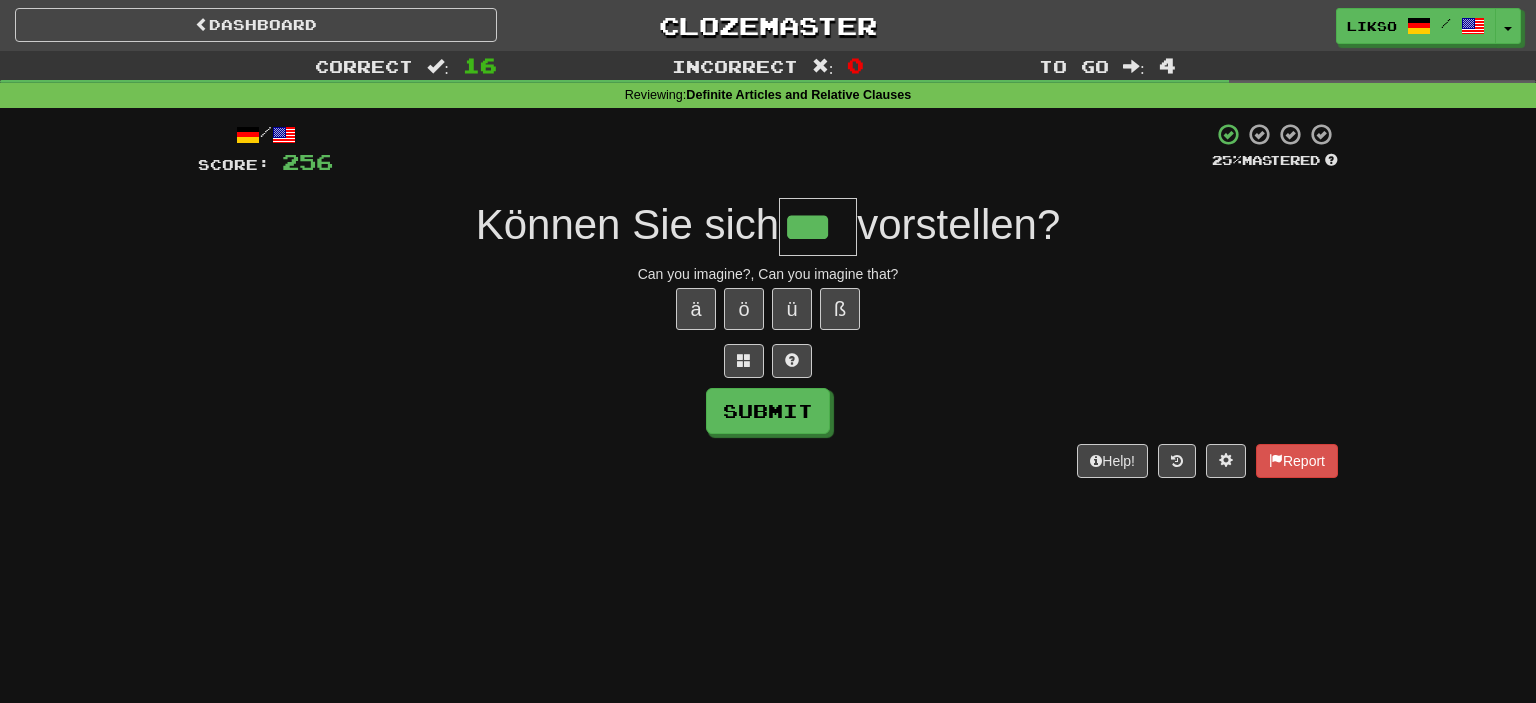type on "***" 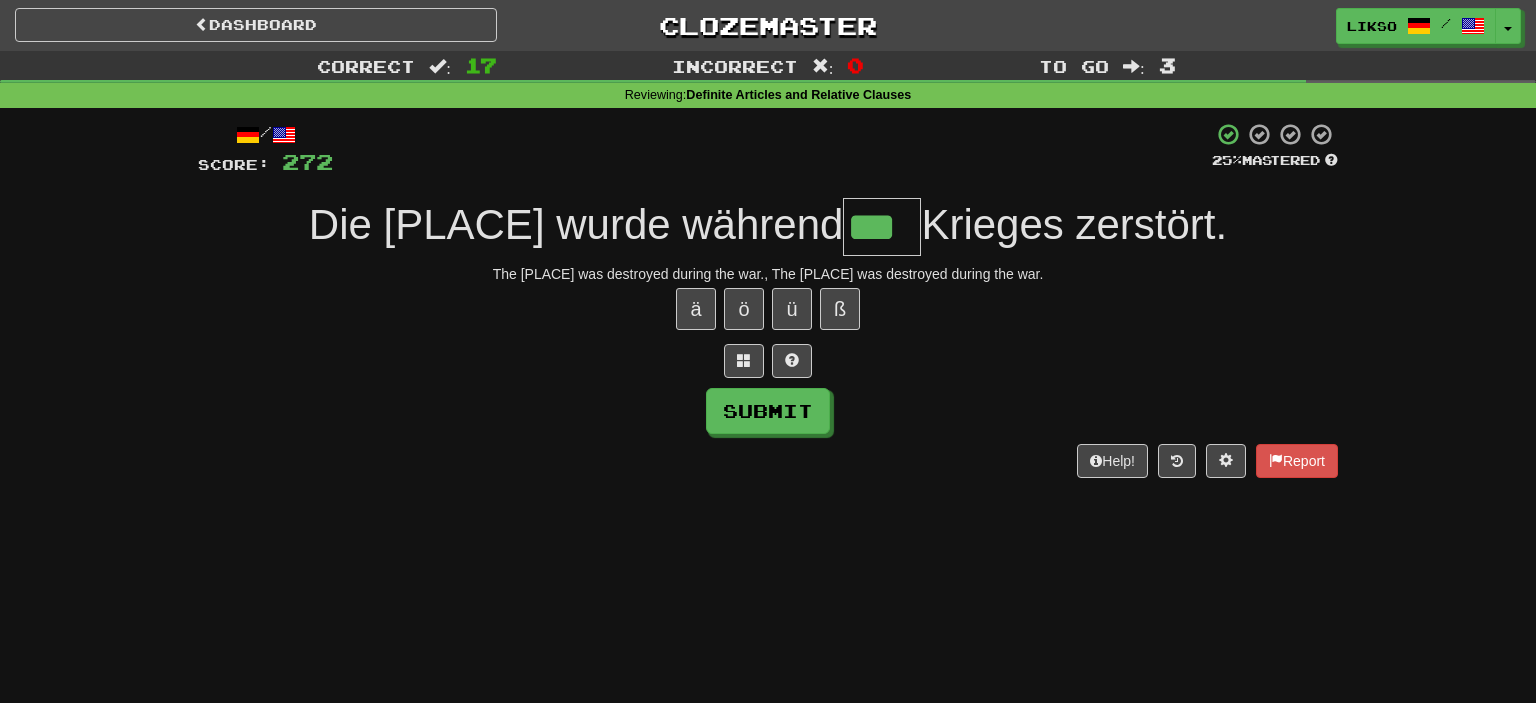 type on "***" 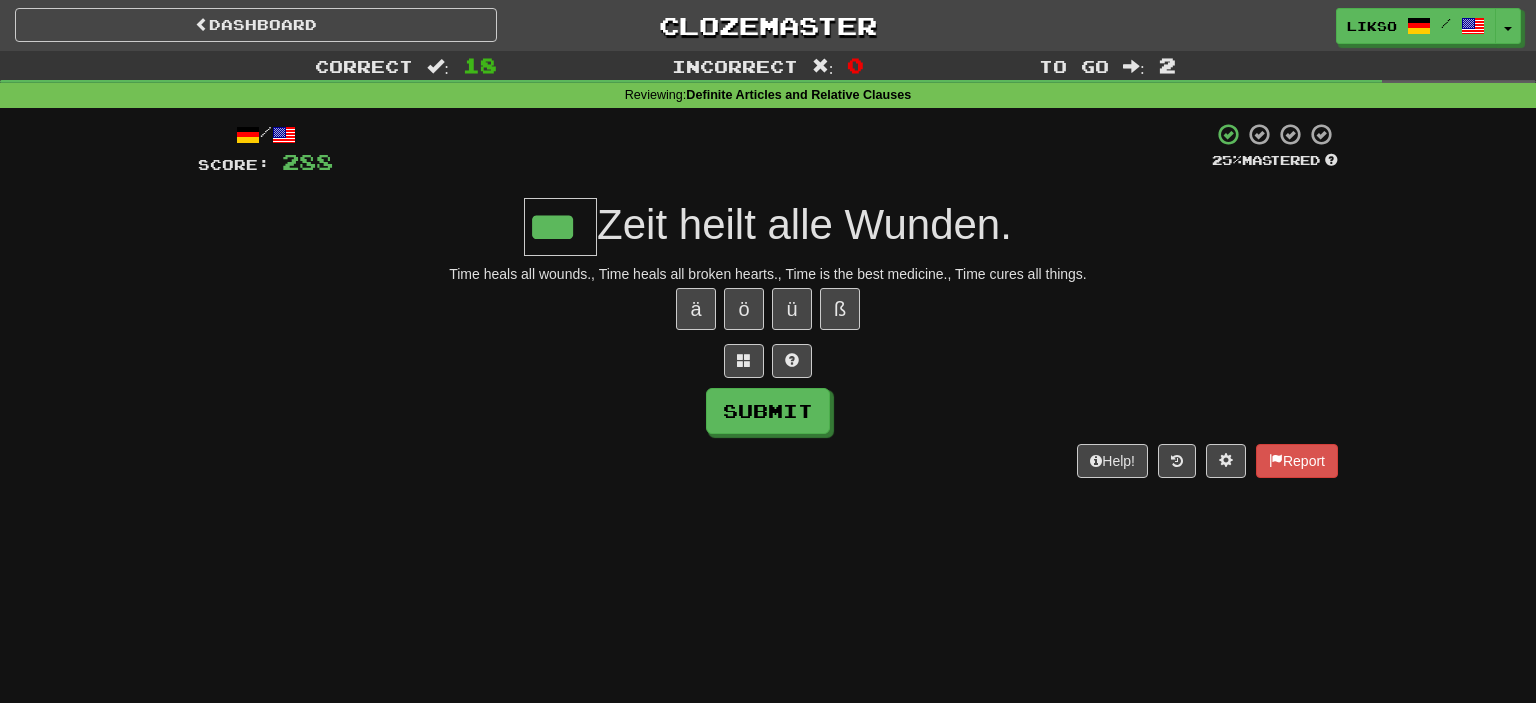 type on "***" 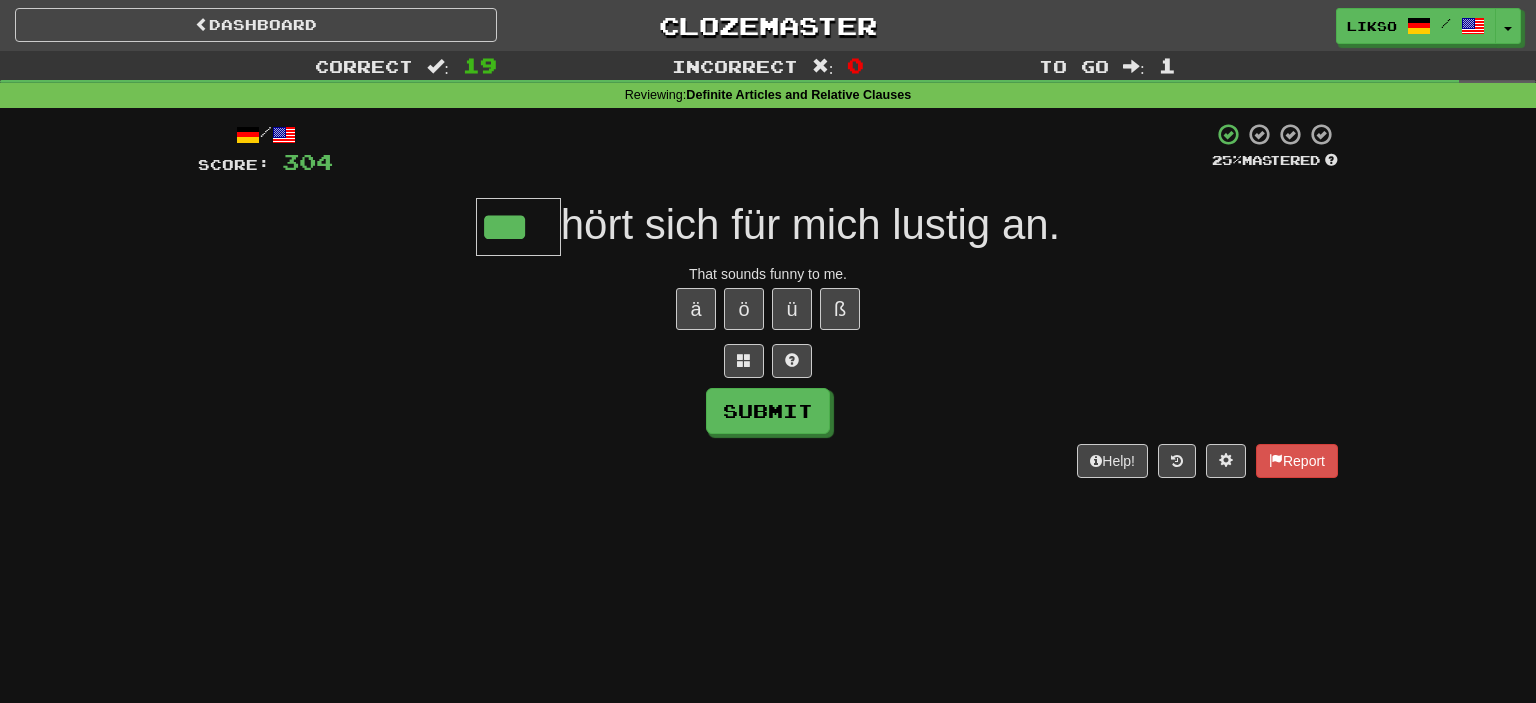 type on "***" 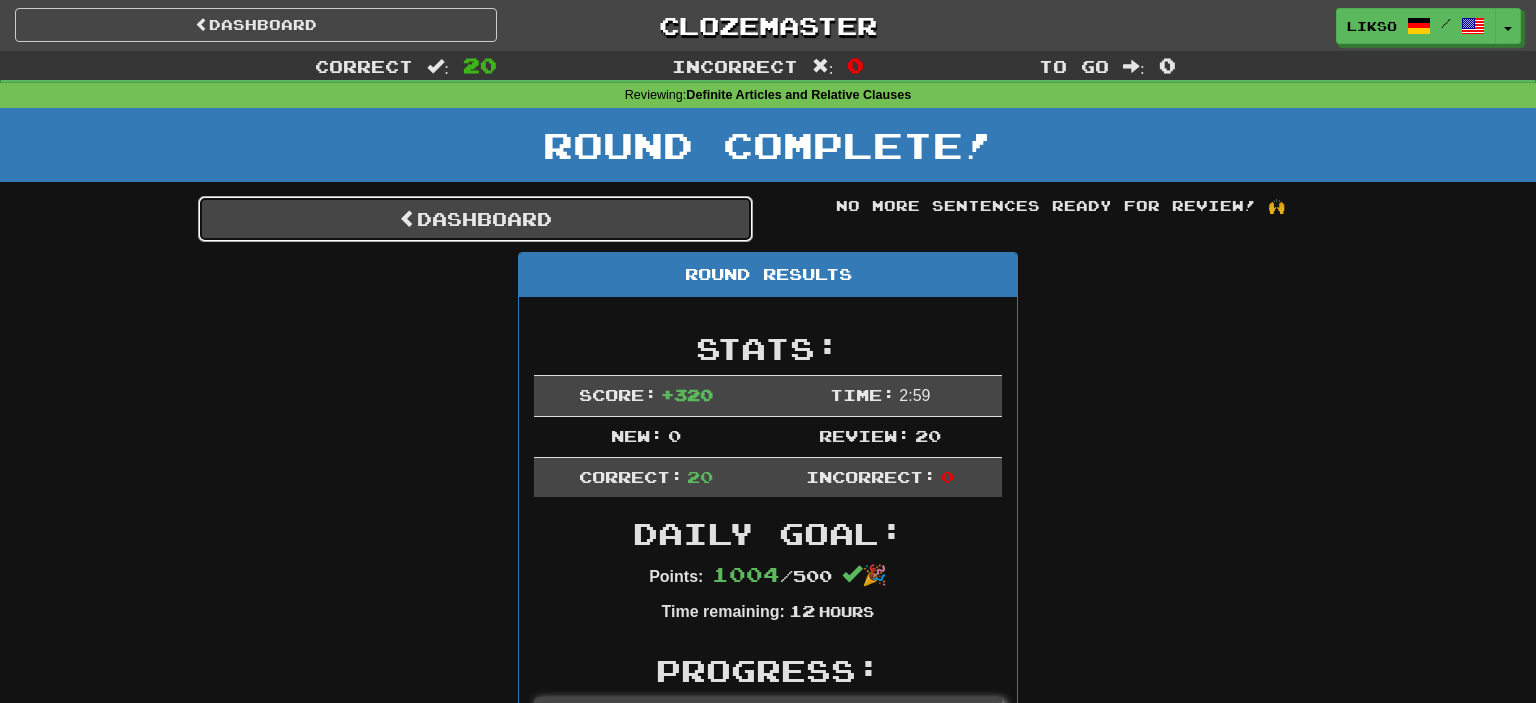 click on "Dashboard" at bounding box center [475, 219] 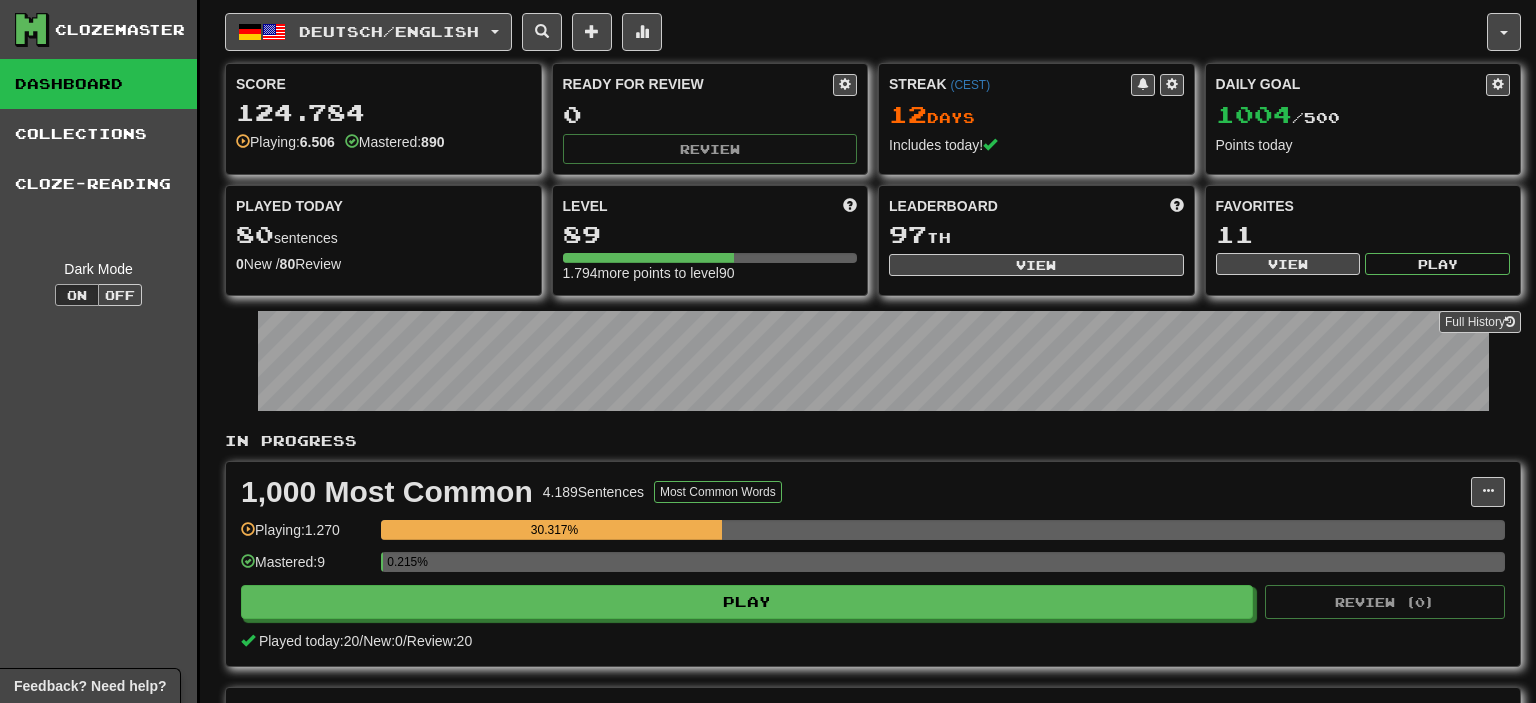scroll, scrollTop: 0, scrollLeft: 0, axis: both 